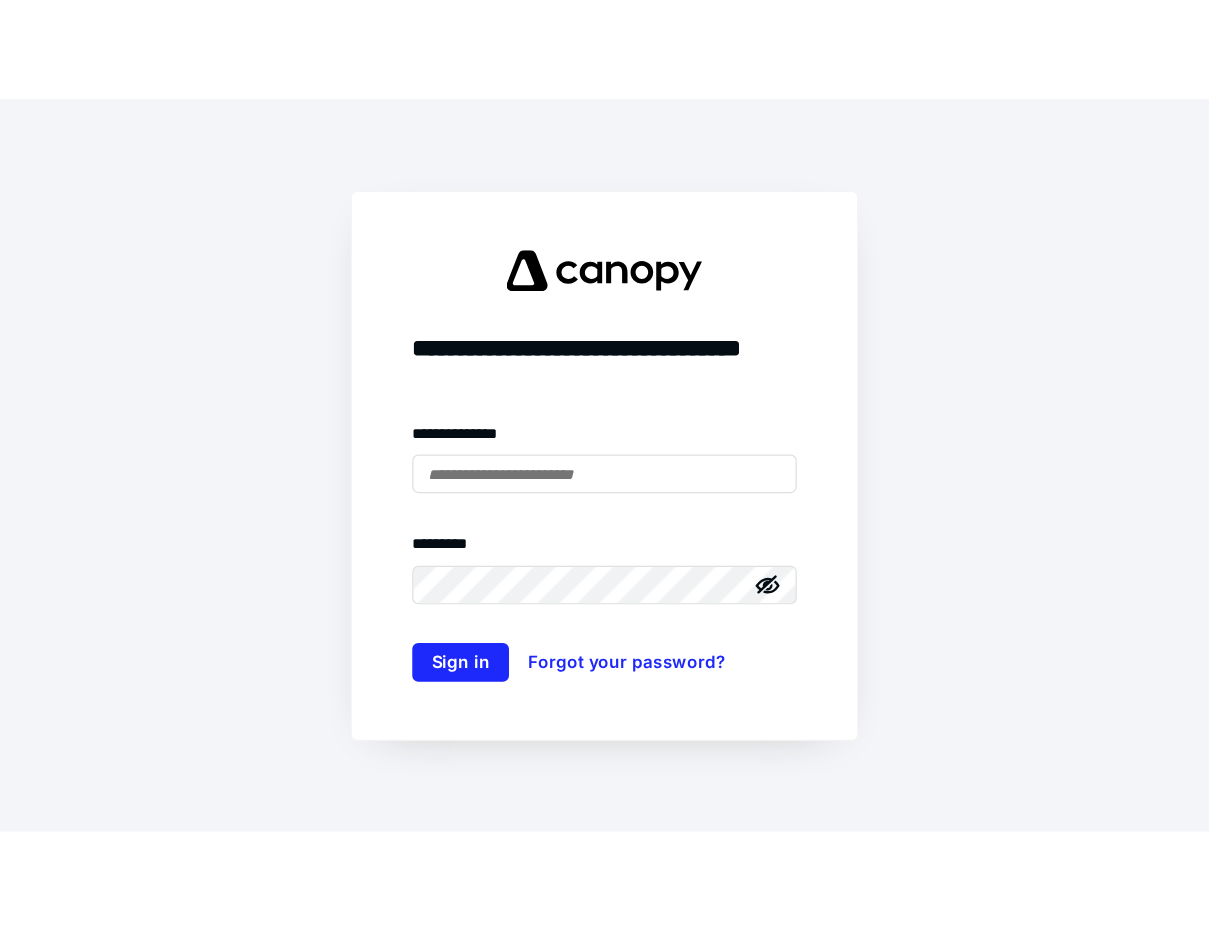 scroll, scrollTop: 0, scrollLeft: 0, axis: both 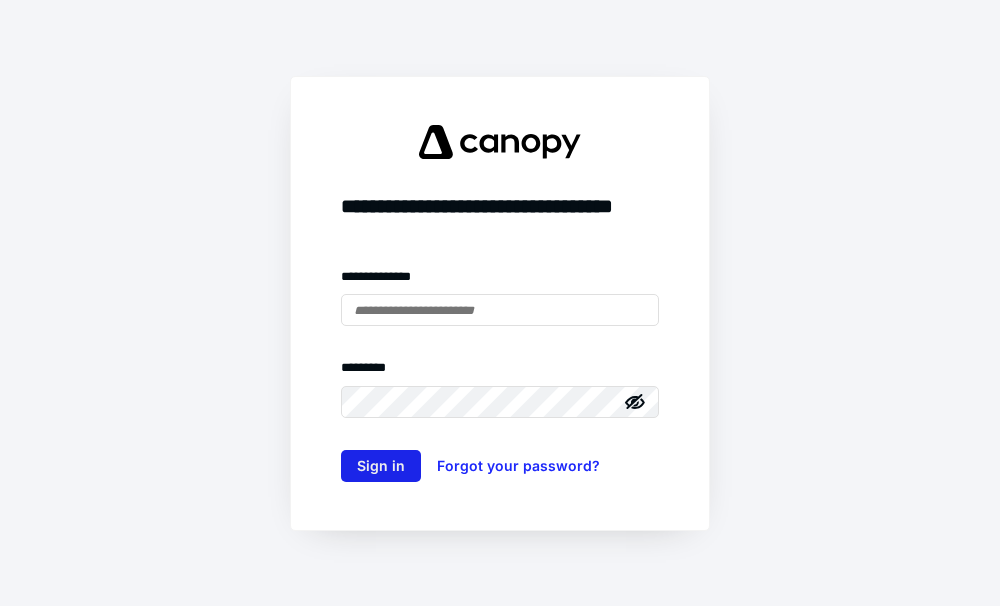 type on "**********" 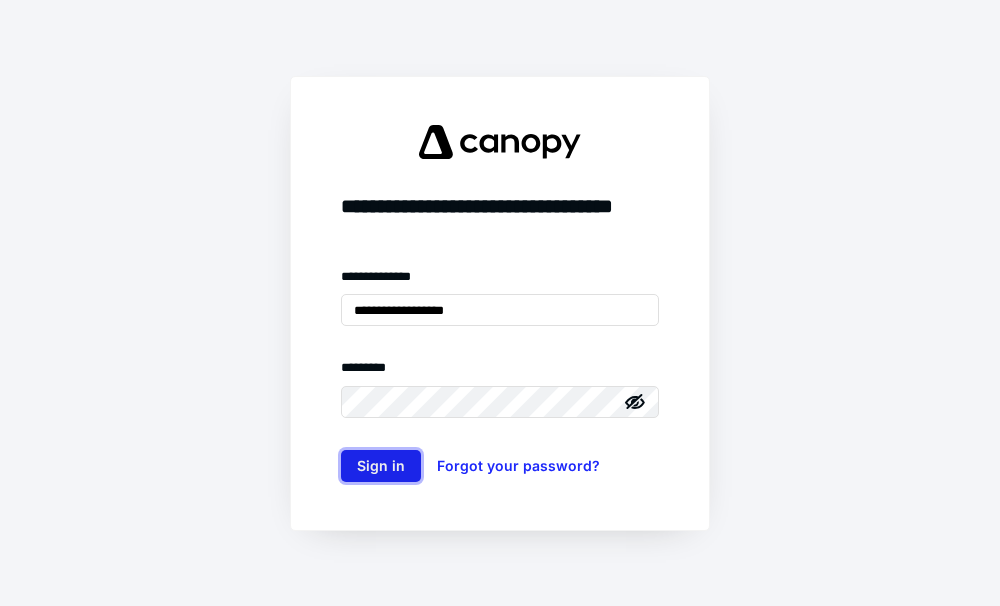 click on "Sign in" at bounding box center (381, 466) 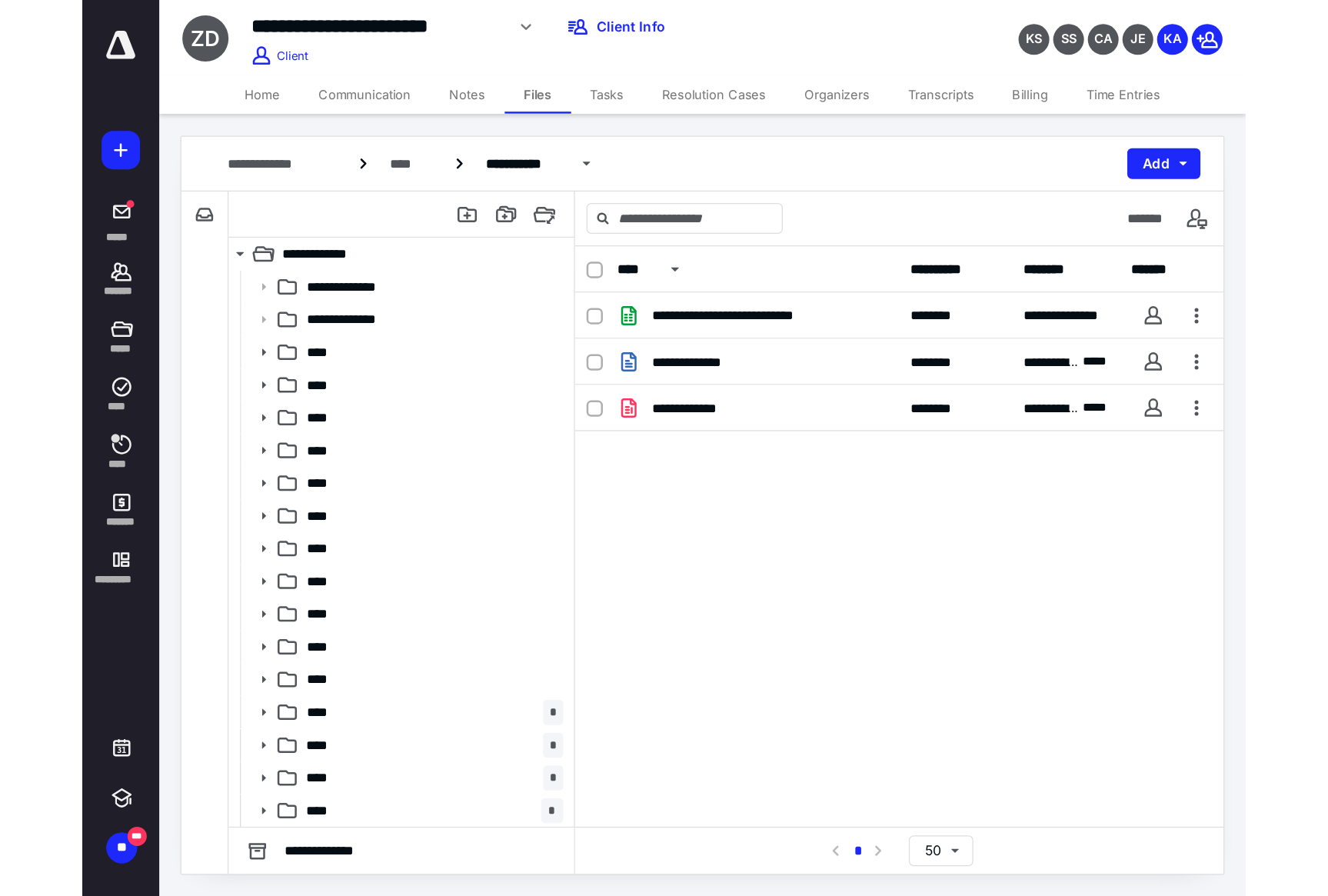 scroll, scrollTop: 0, scrollLeft: 0, axis: both 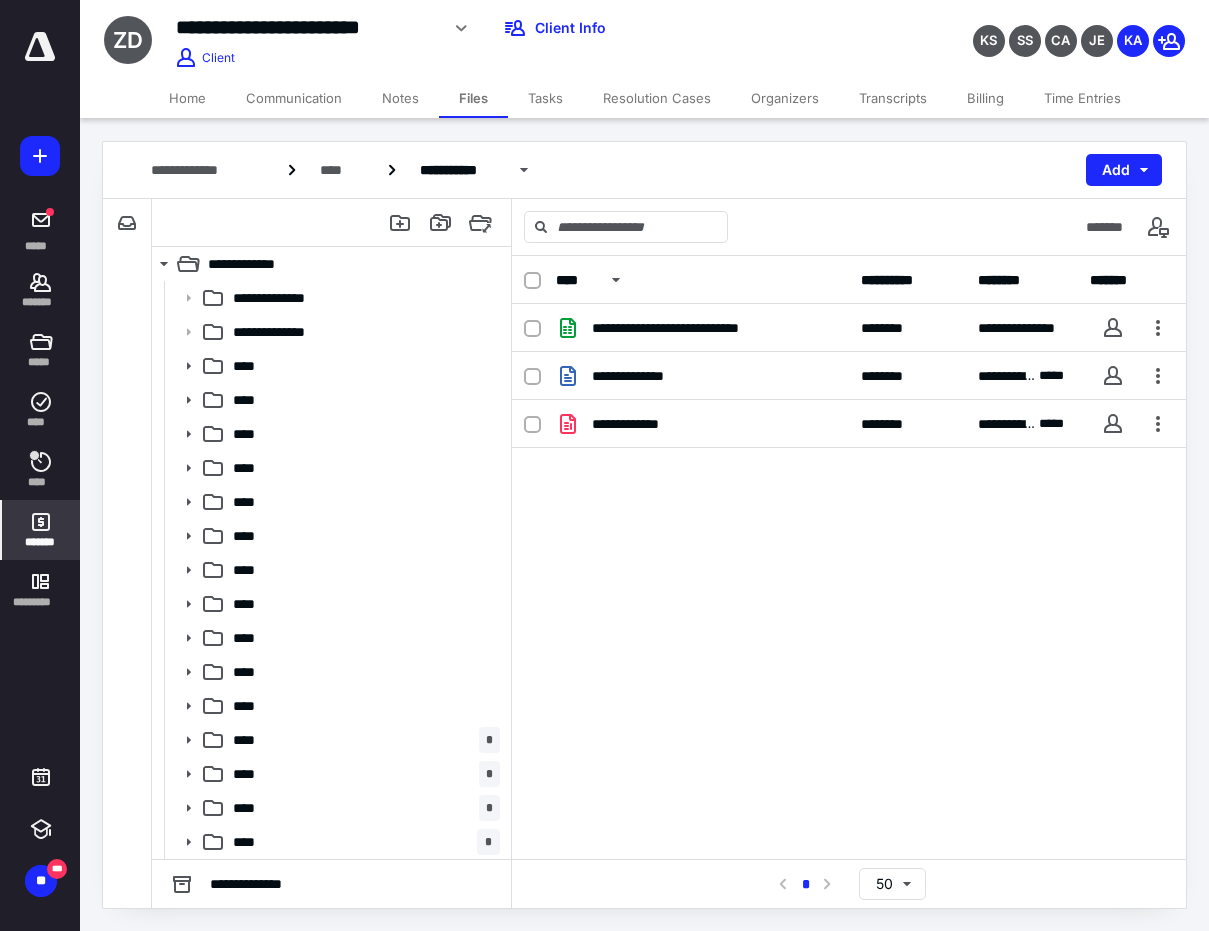 click on "*******" at bounding box center [41, 530] 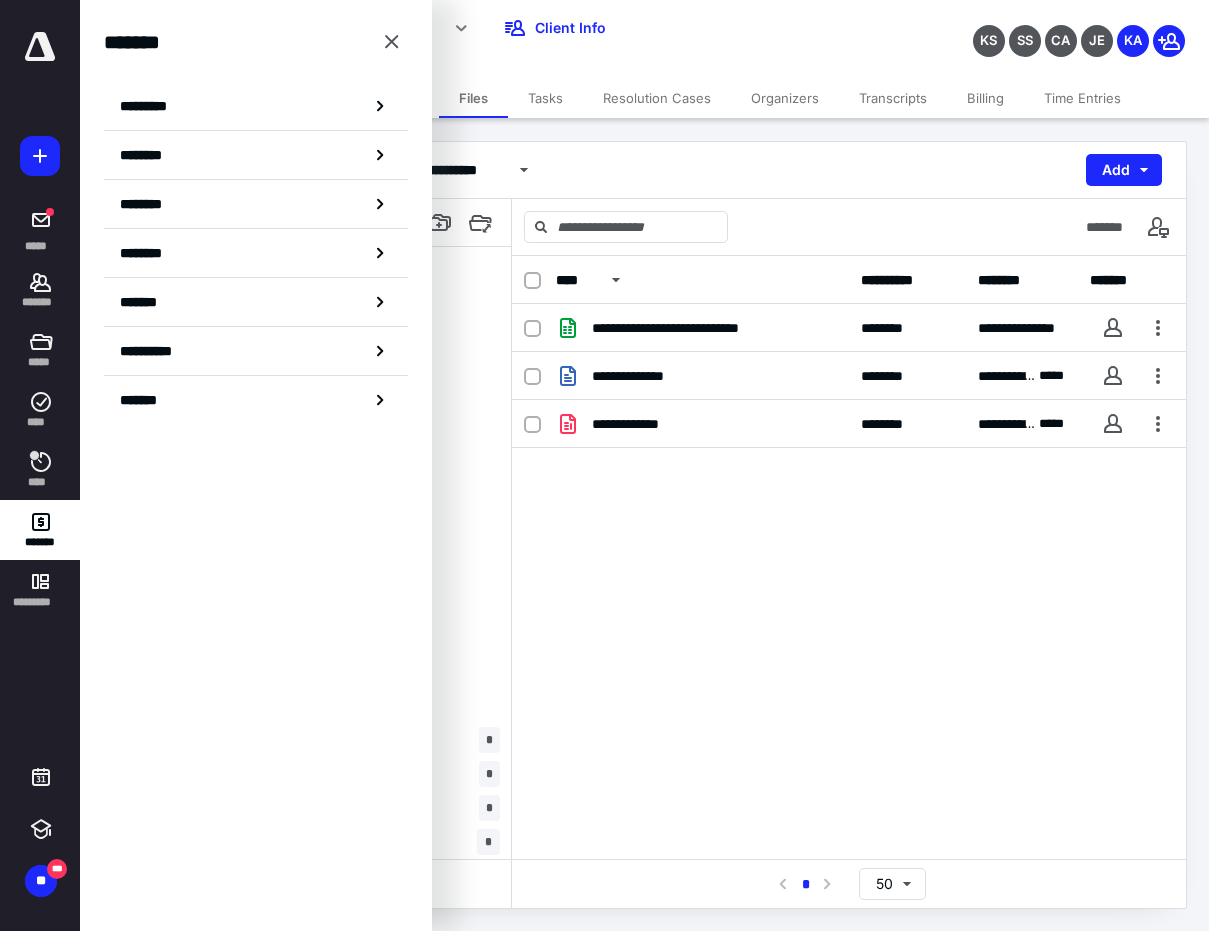 drag, startPoint x: 157, startPoint y: 213, endPoint x: 223, endPoint y: 213, distance: 66 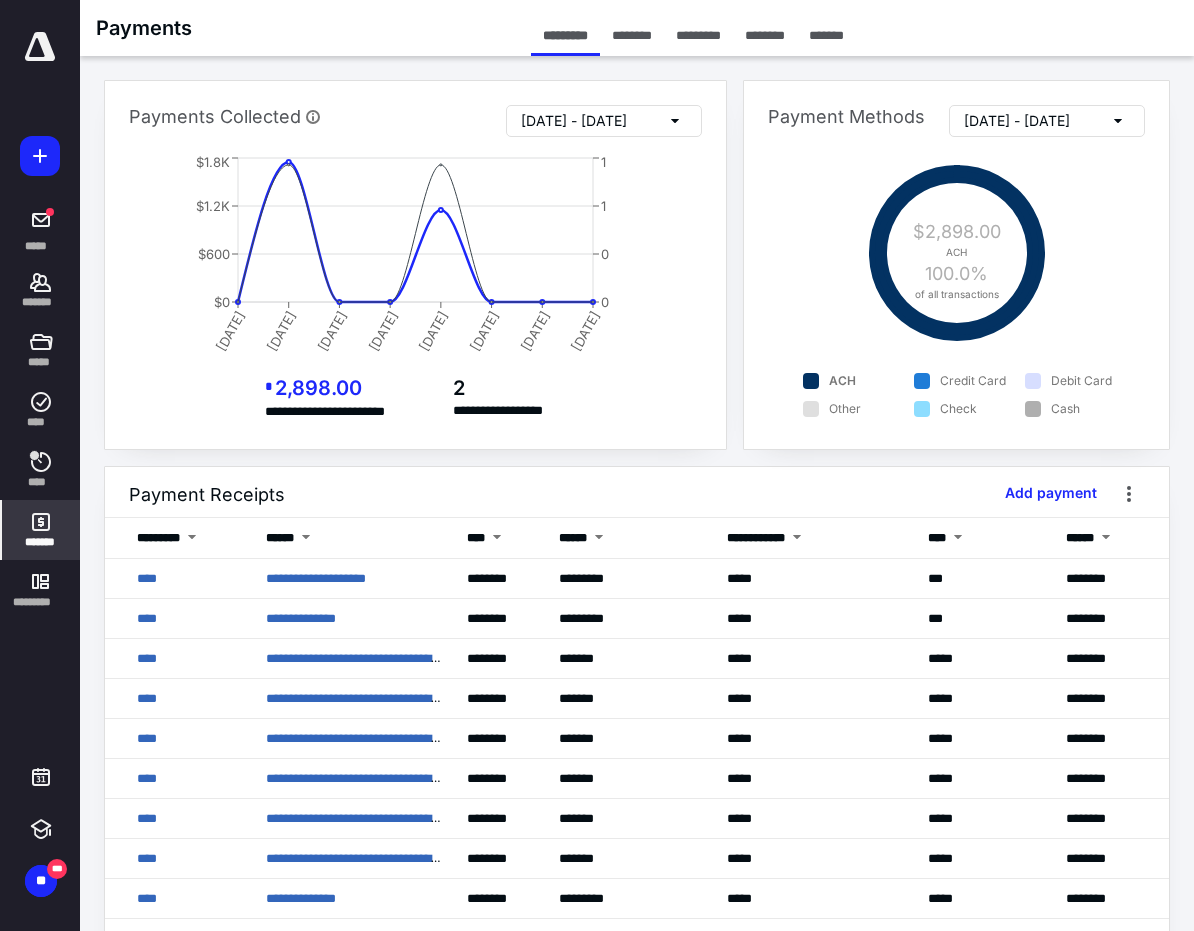 click on "*******" at bounding box center (41, 530) 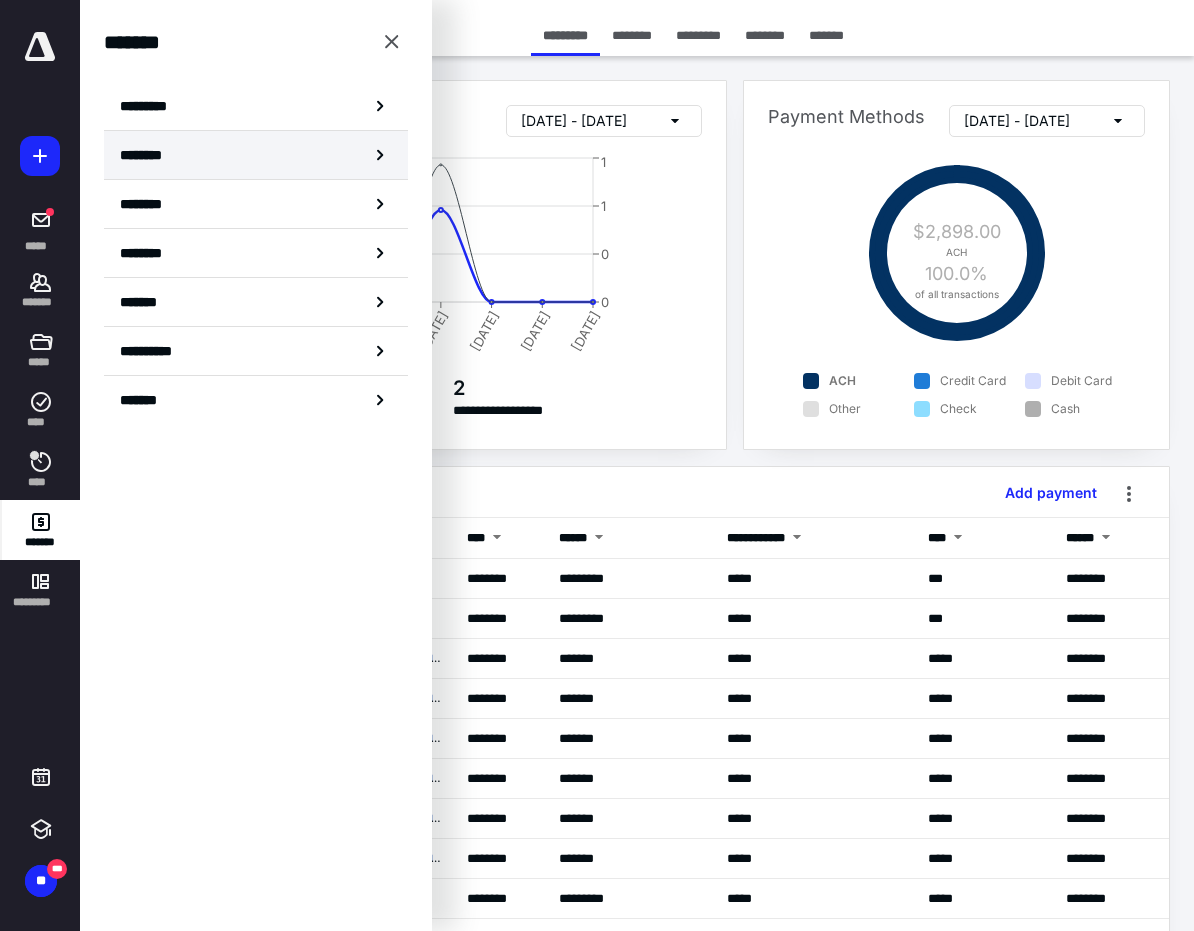 click on "********" at bounding box center (148, 155) 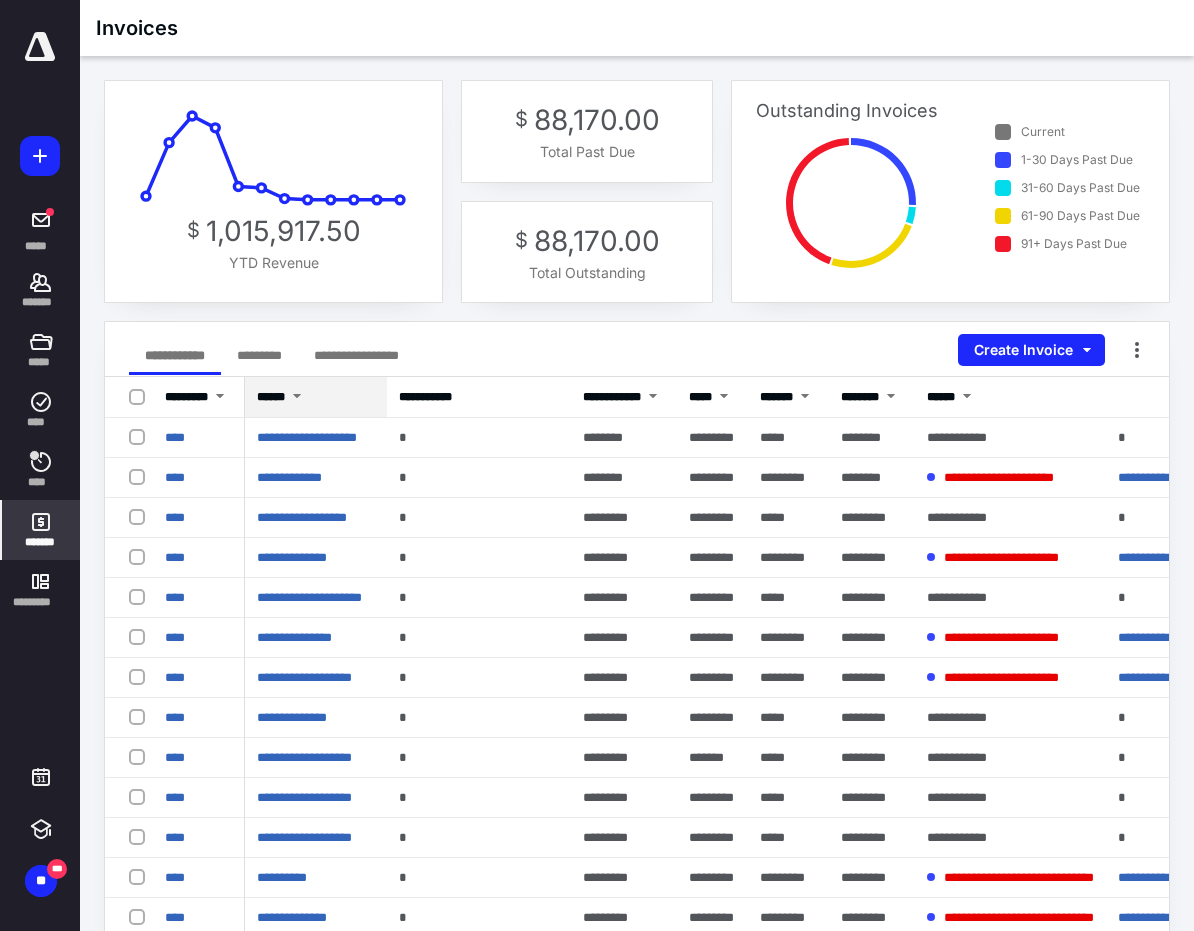 click at bounding box center (297, 398) 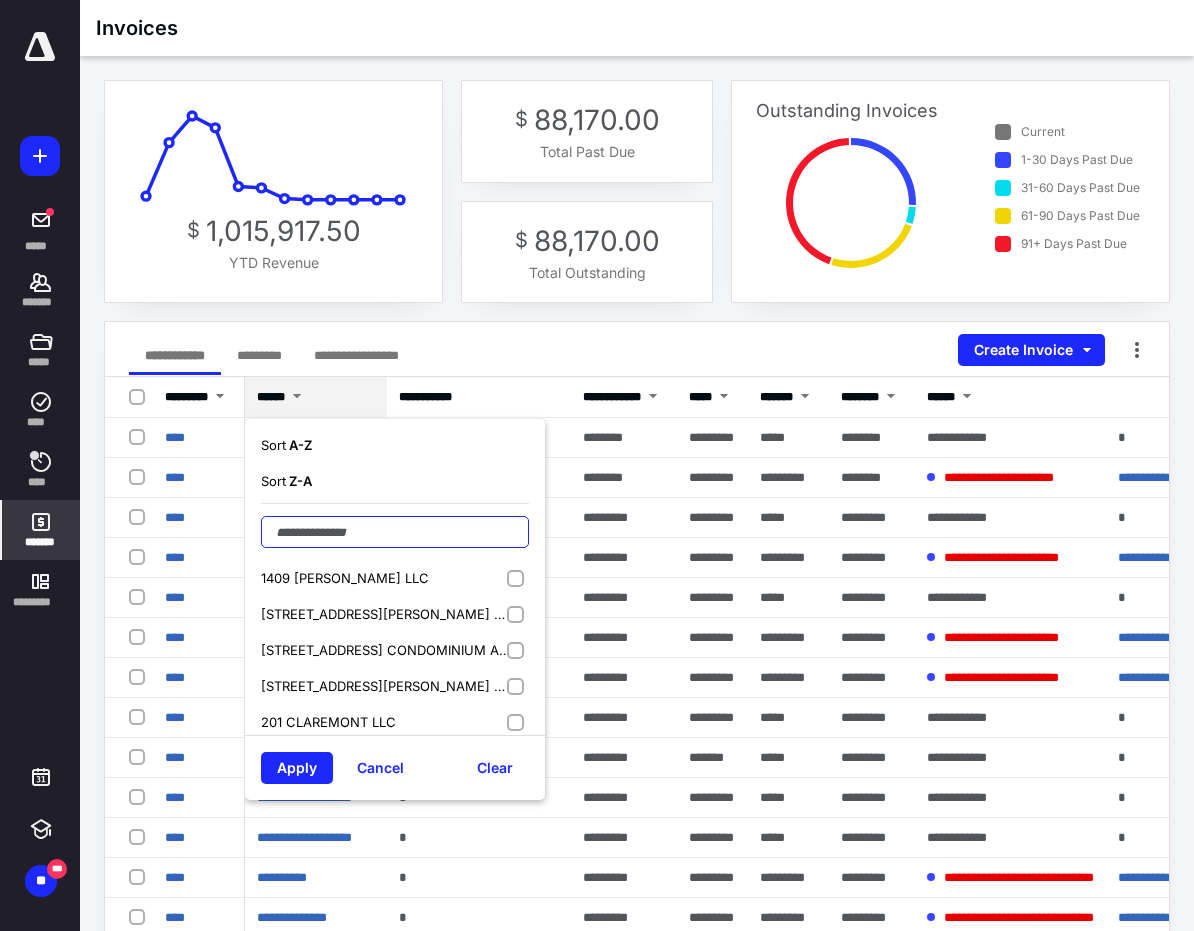 click at bounding box center (395, 532) 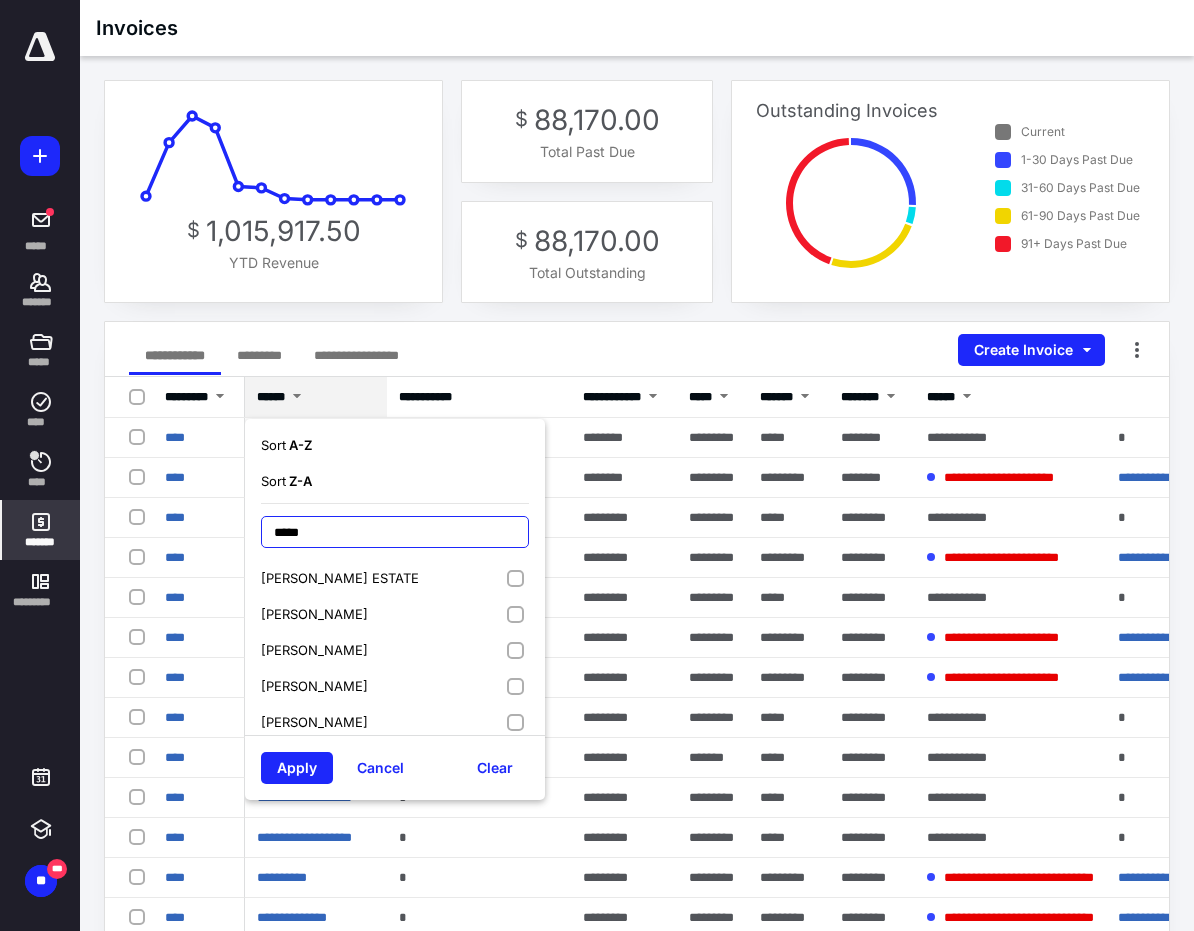 type on "*****" 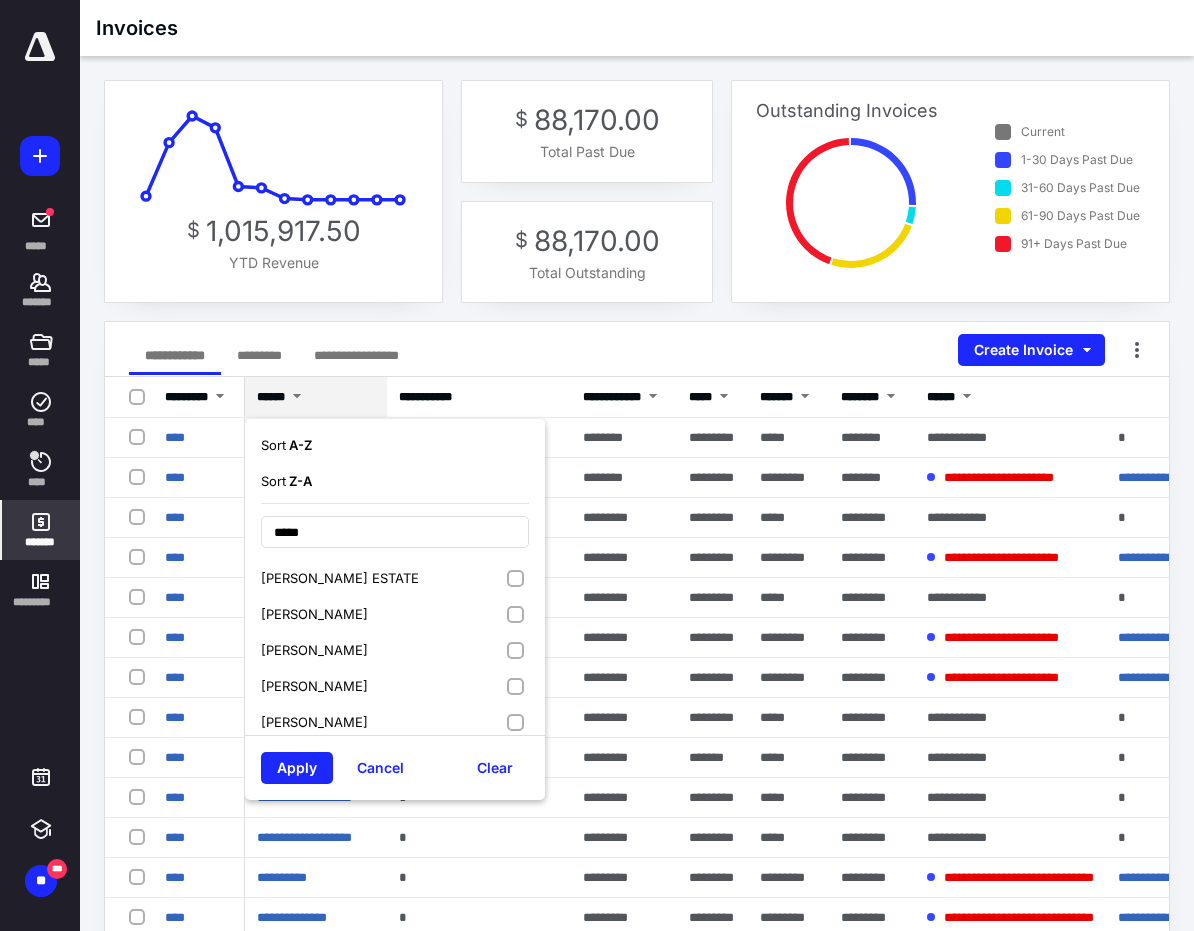 click on "CLAUDETTE HADAD ESTATE" at bounding box center [395, 578] 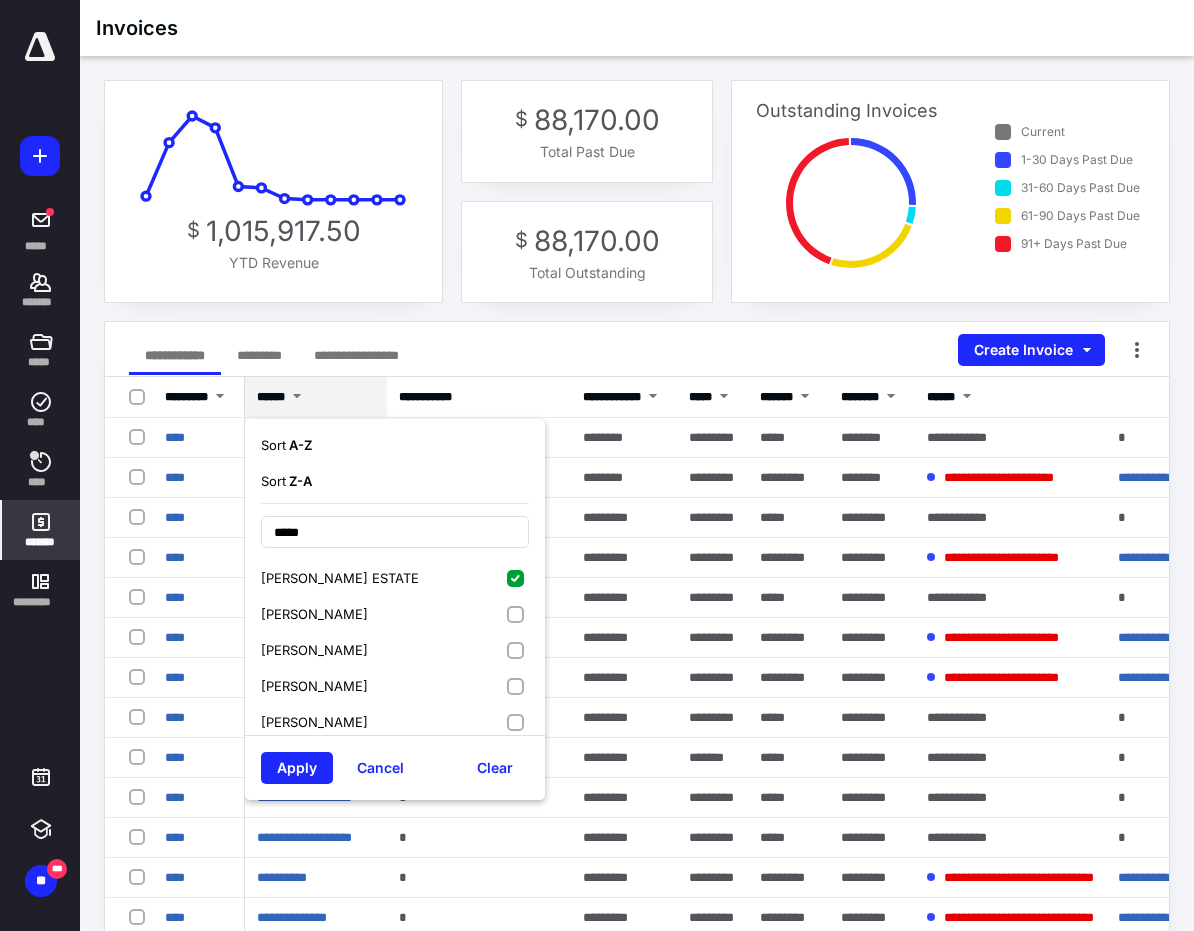 click on "HADAD, CLAUDETTE" at bounding box center (395, 614) 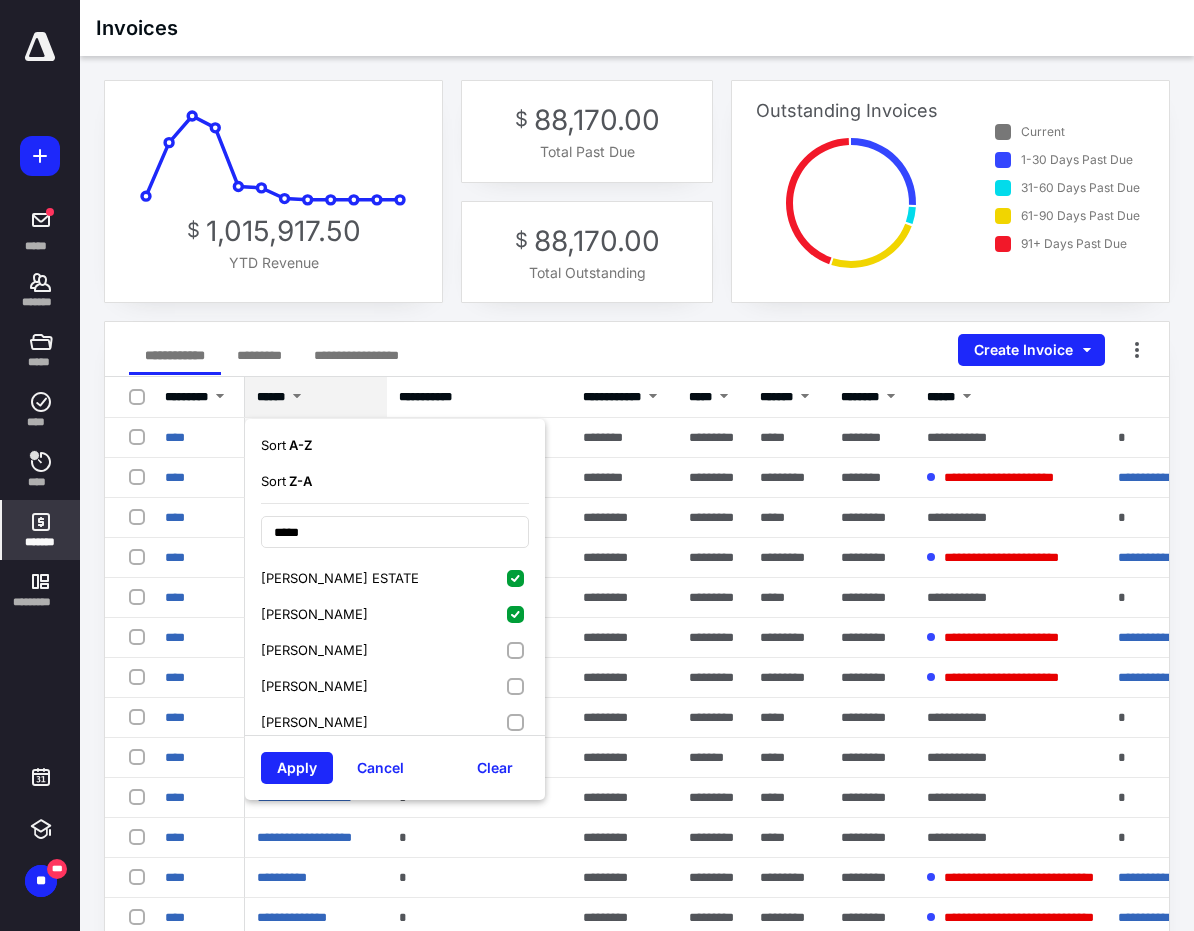 click on "HADAD, HENRY" at bounding box center (395, 650) 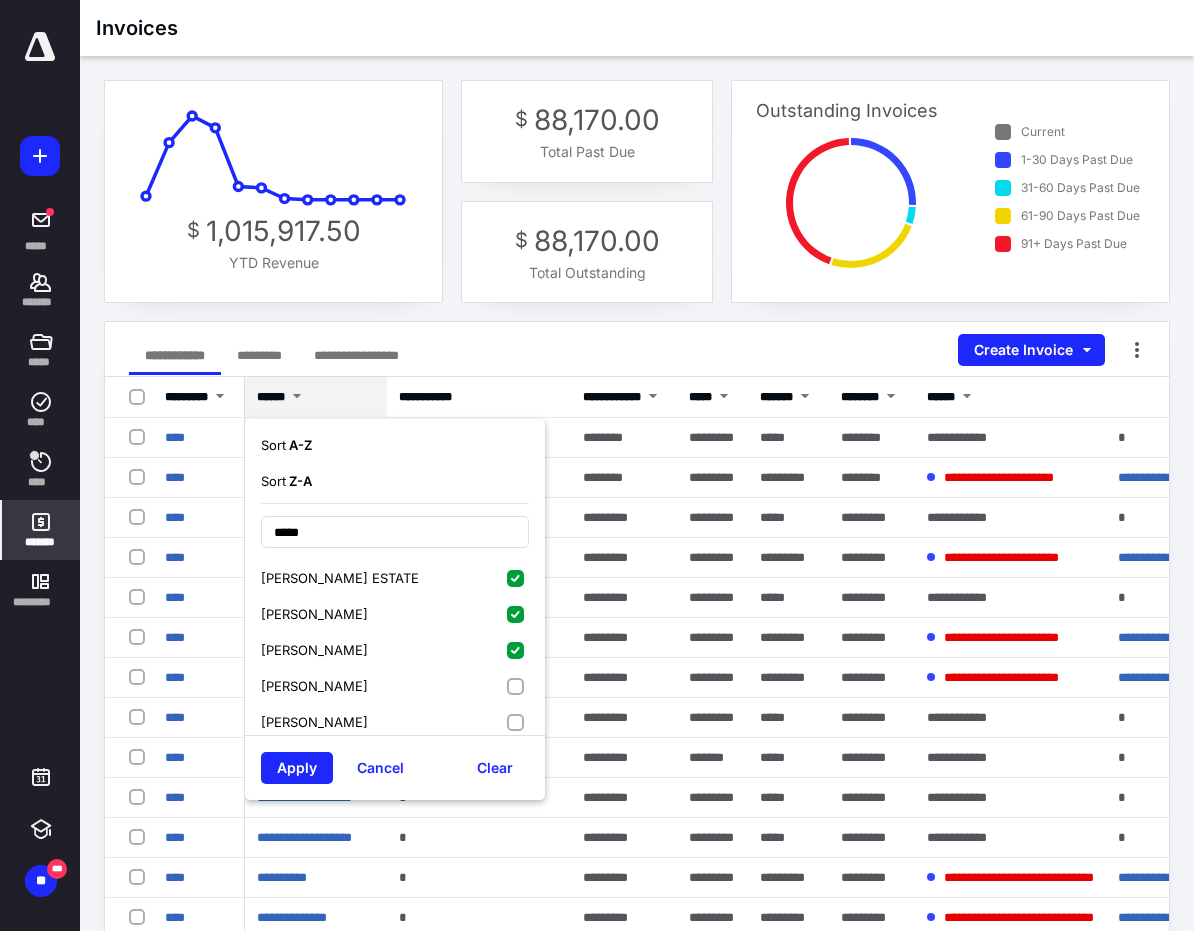 click on "HADAD, OLIVIA" at bounding box center (395, 686) 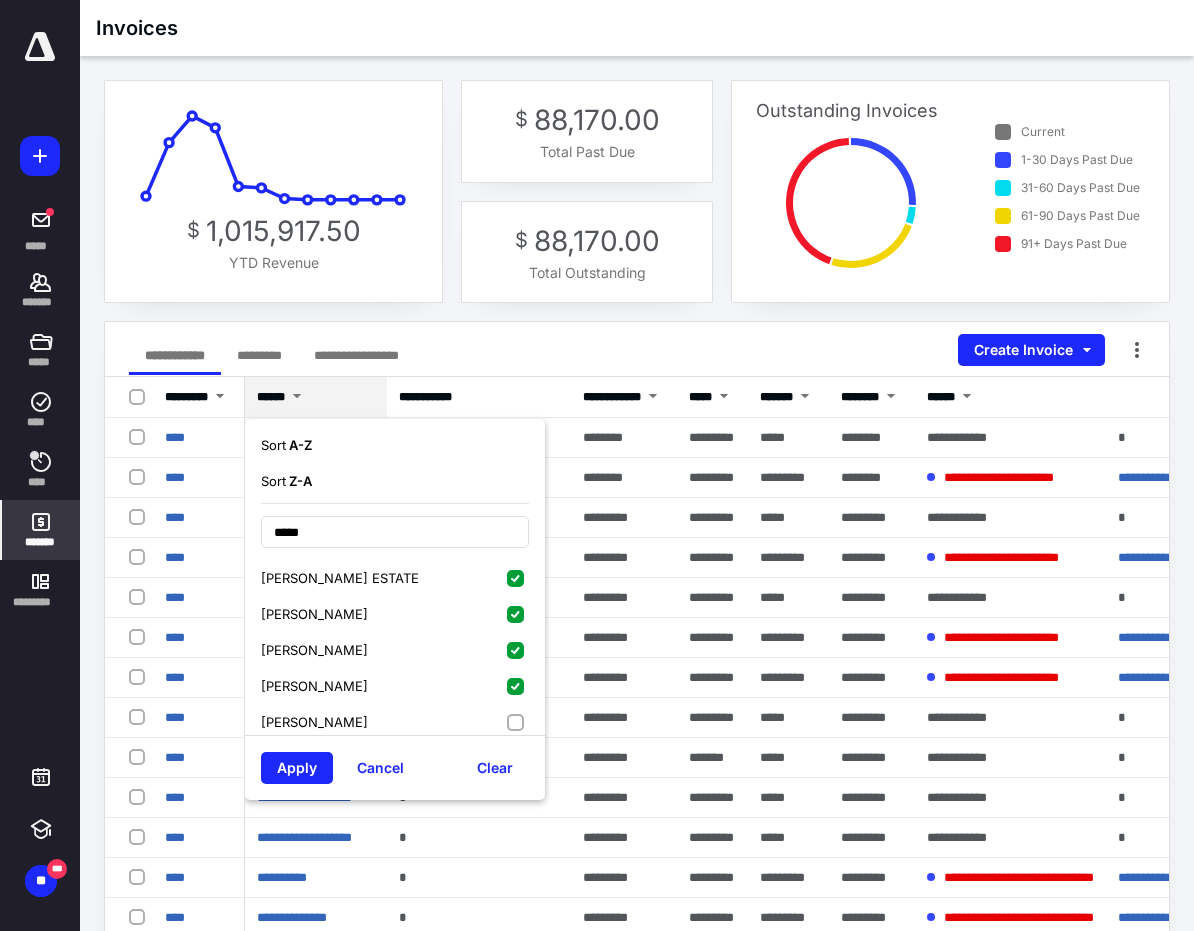 click on "HADAD, SUZANNE" at bounding box center (395, 722) 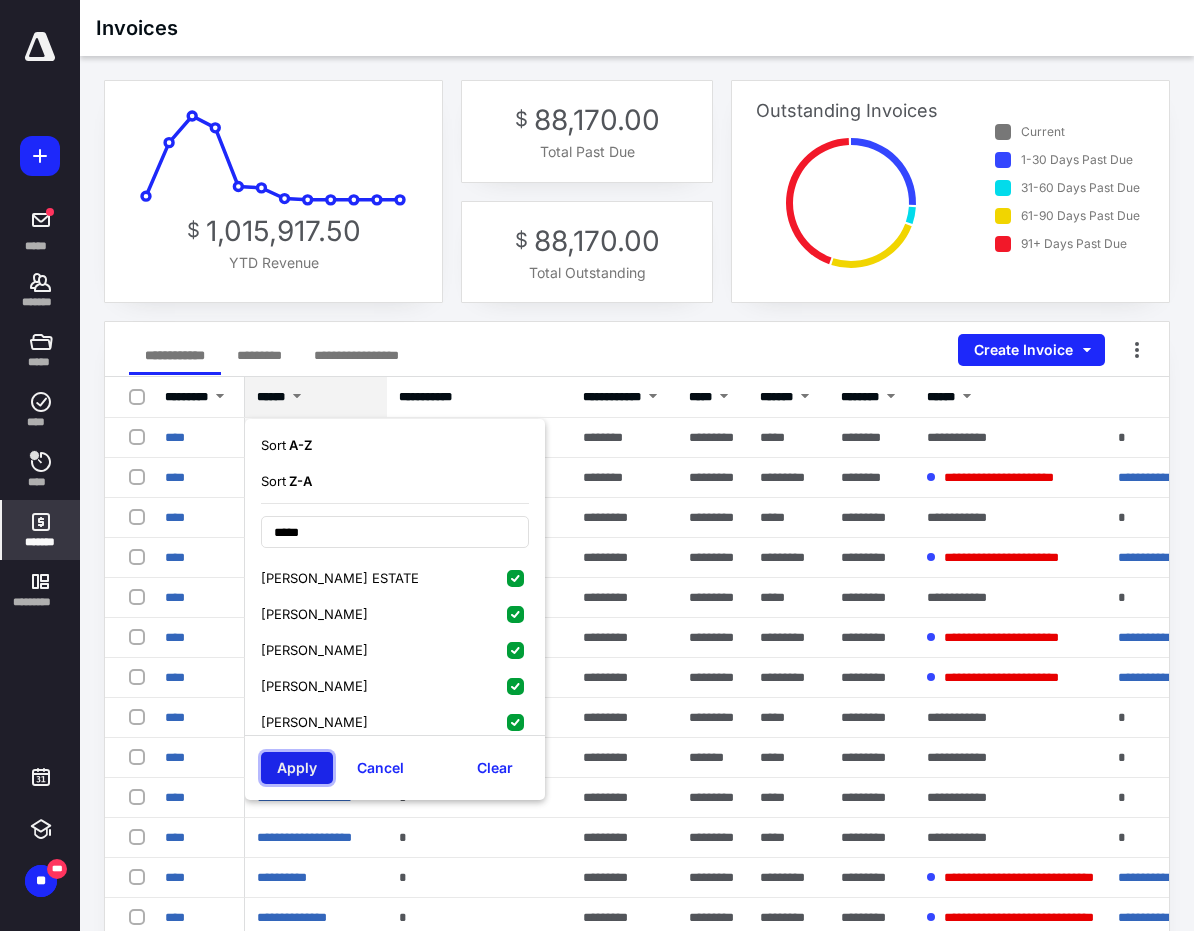 click on "Apply" at bounding box center [297, 768] 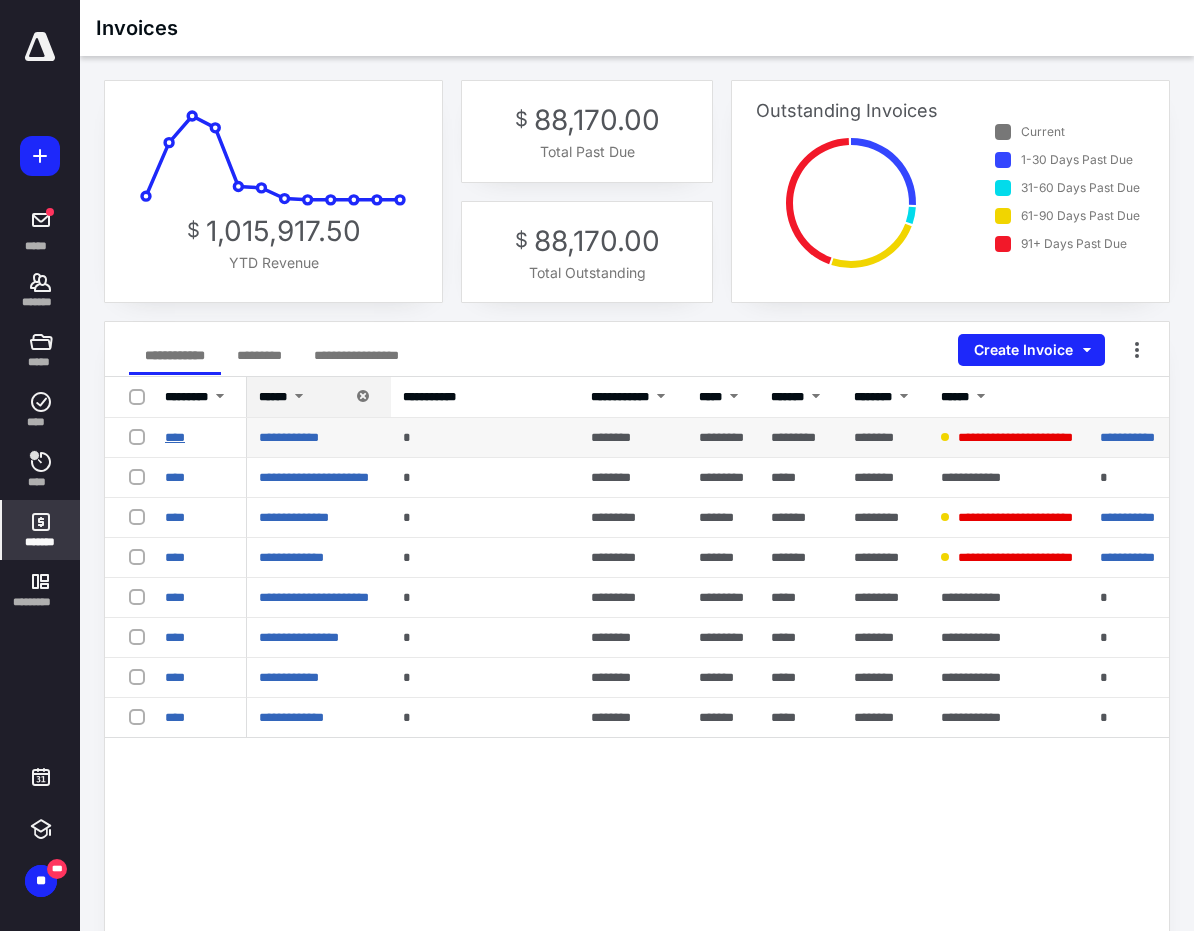click on "****" at bounding box center (175, 437) 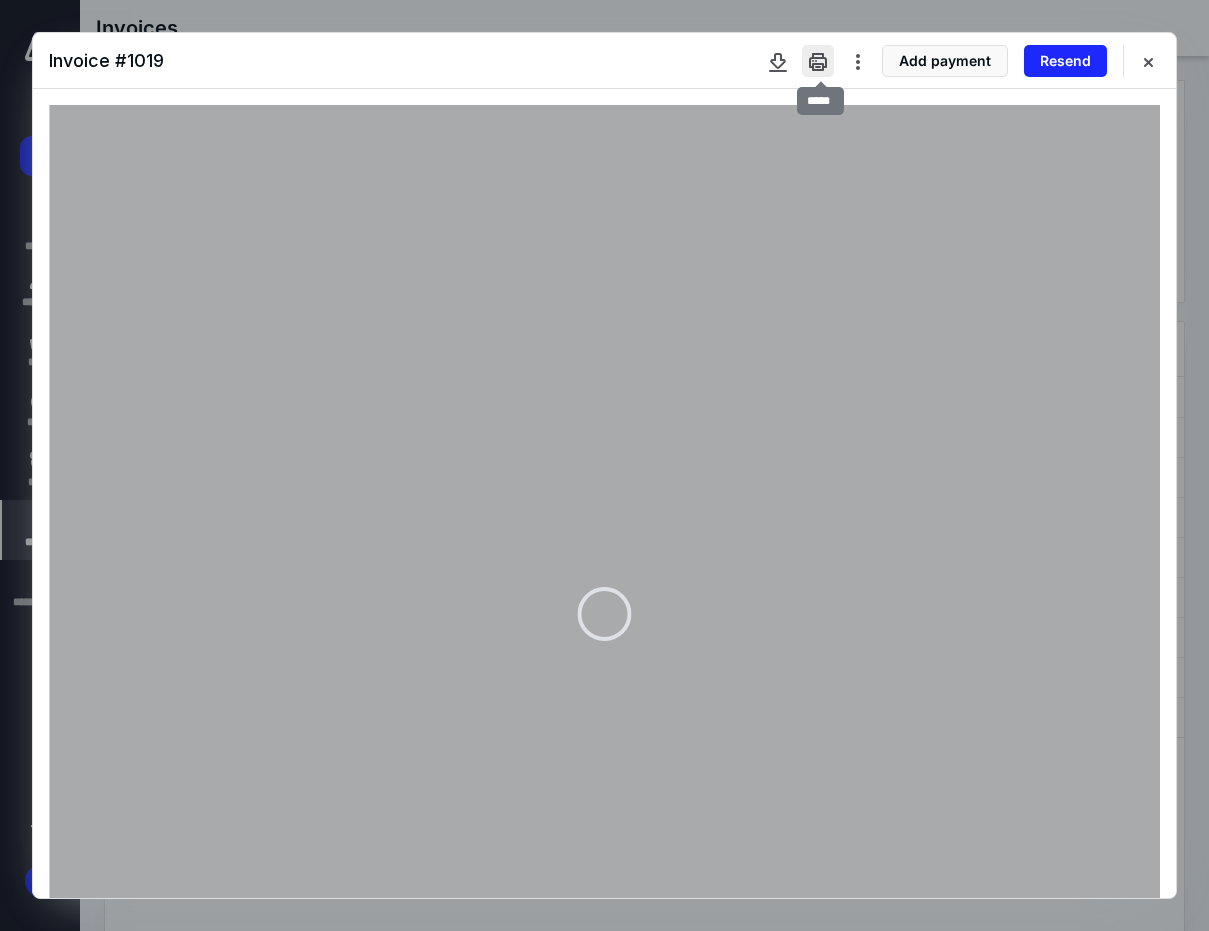 click at bounding box center (818, 61) 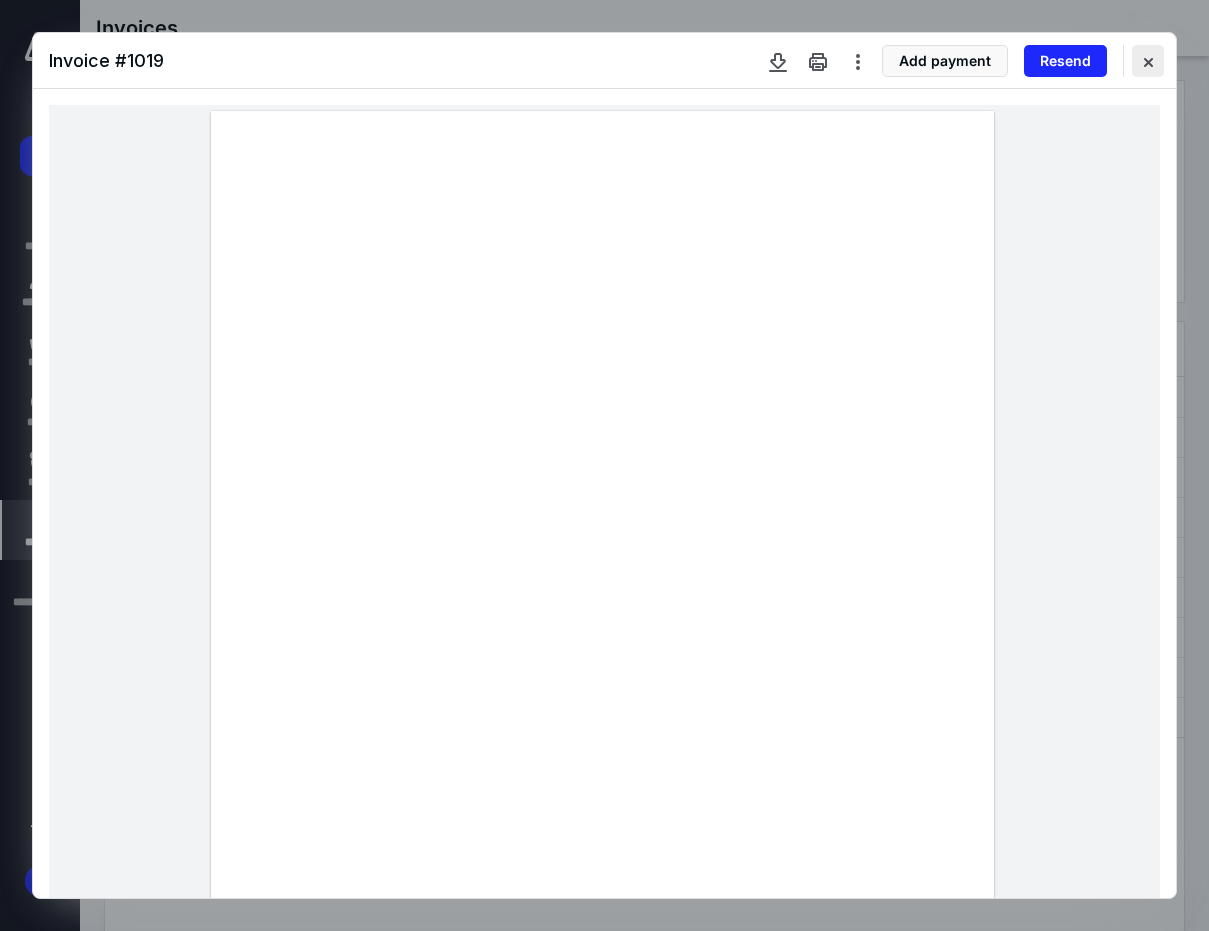 click at bounding box center (1148, 61) 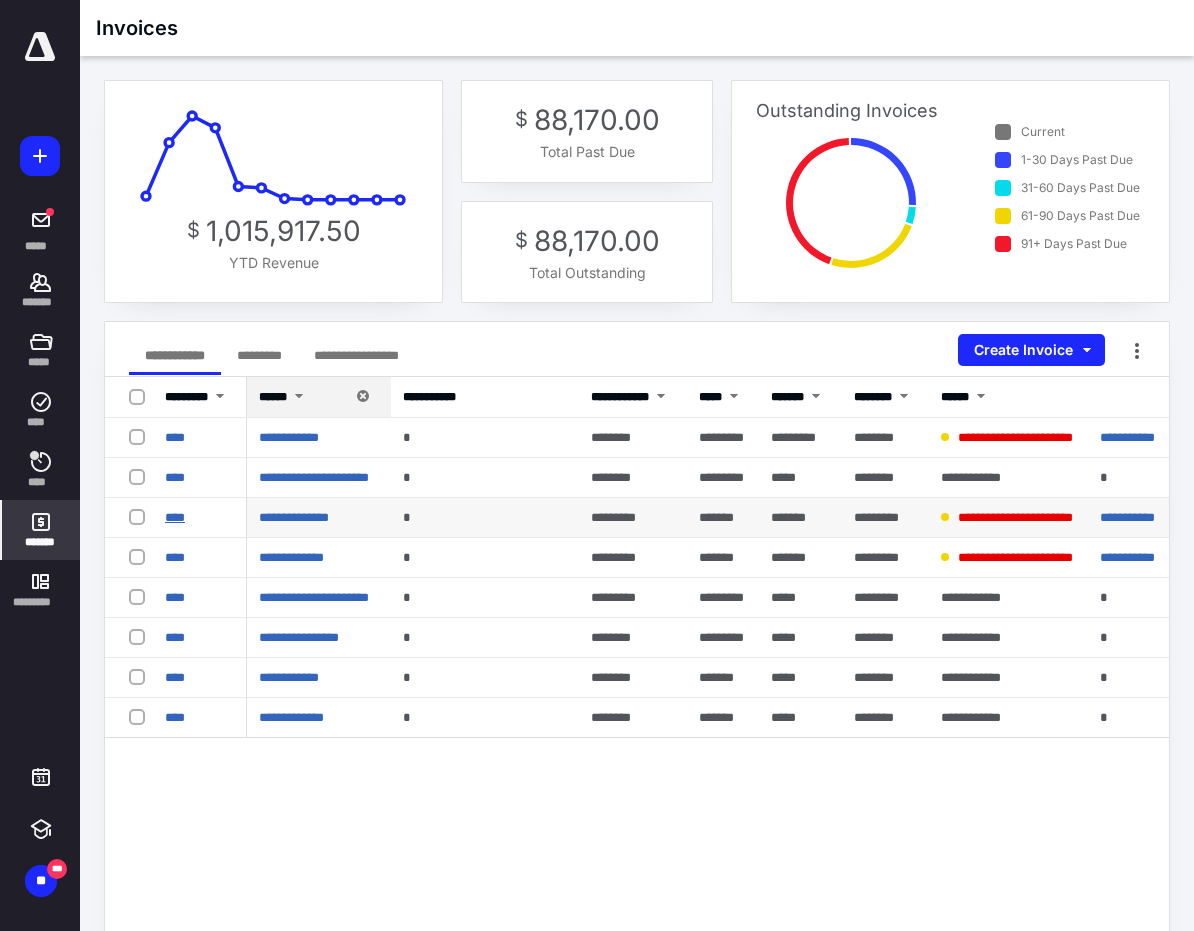 click on "****" at bounding box center (175, 517) 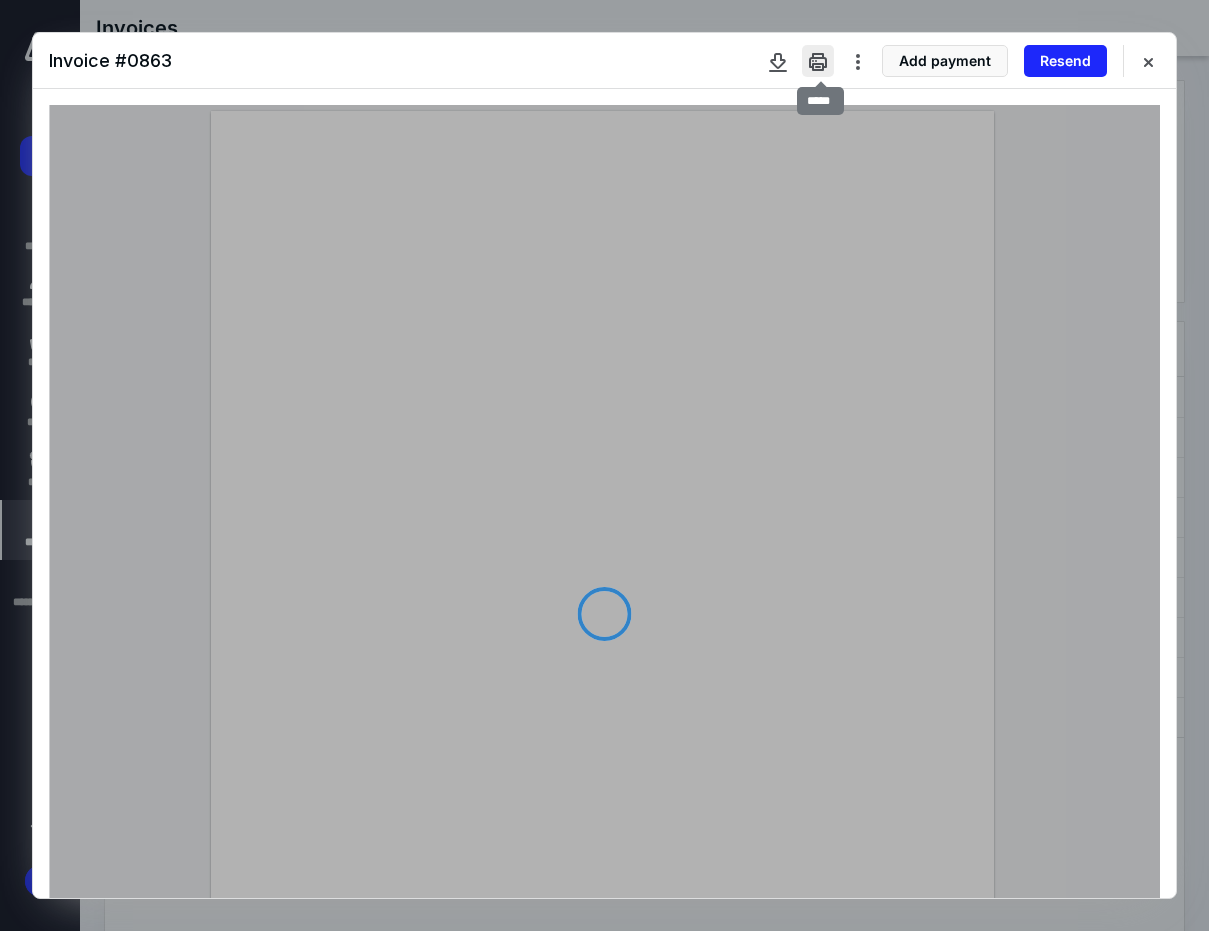 click at bounding box center [818, 61] 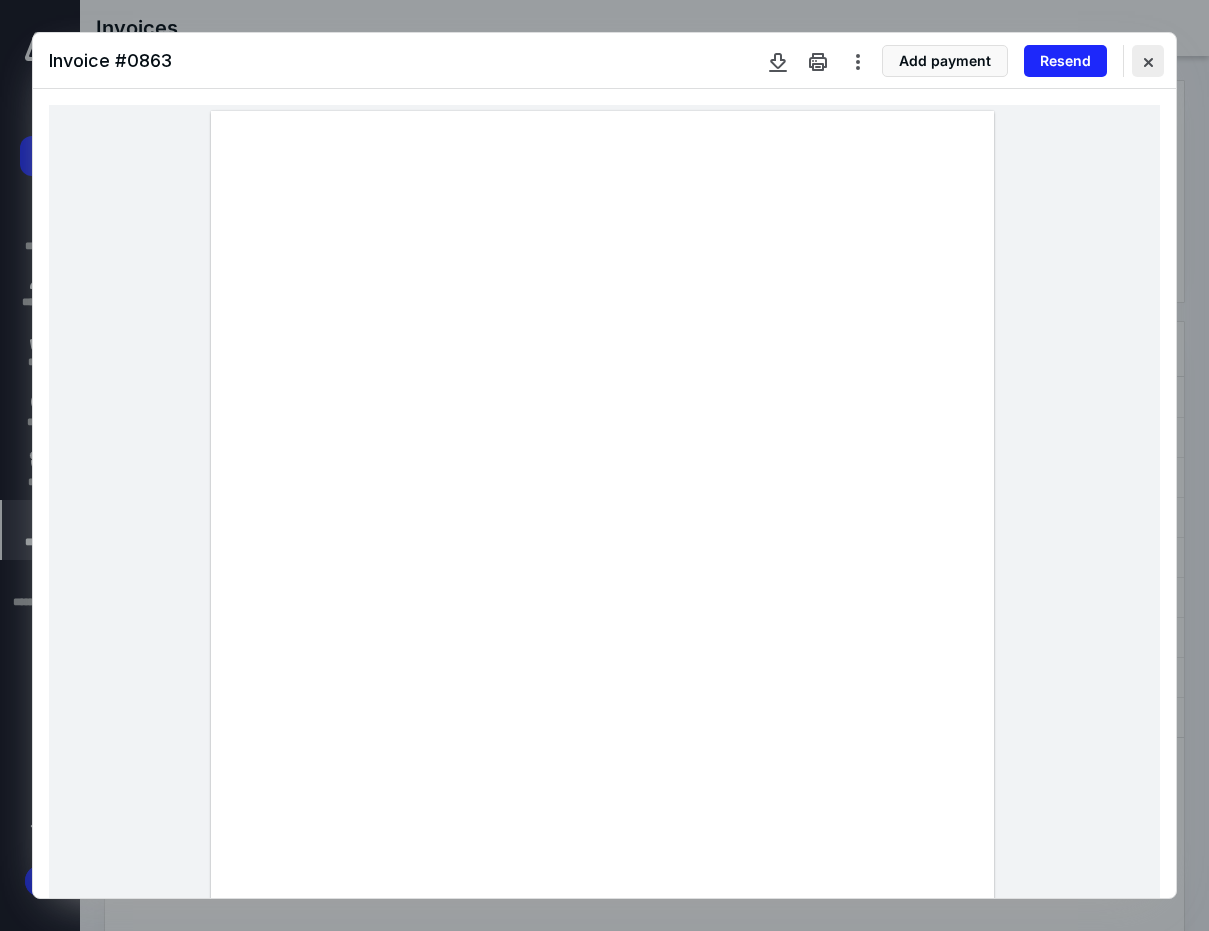 click at bounding box center (1148, 61) 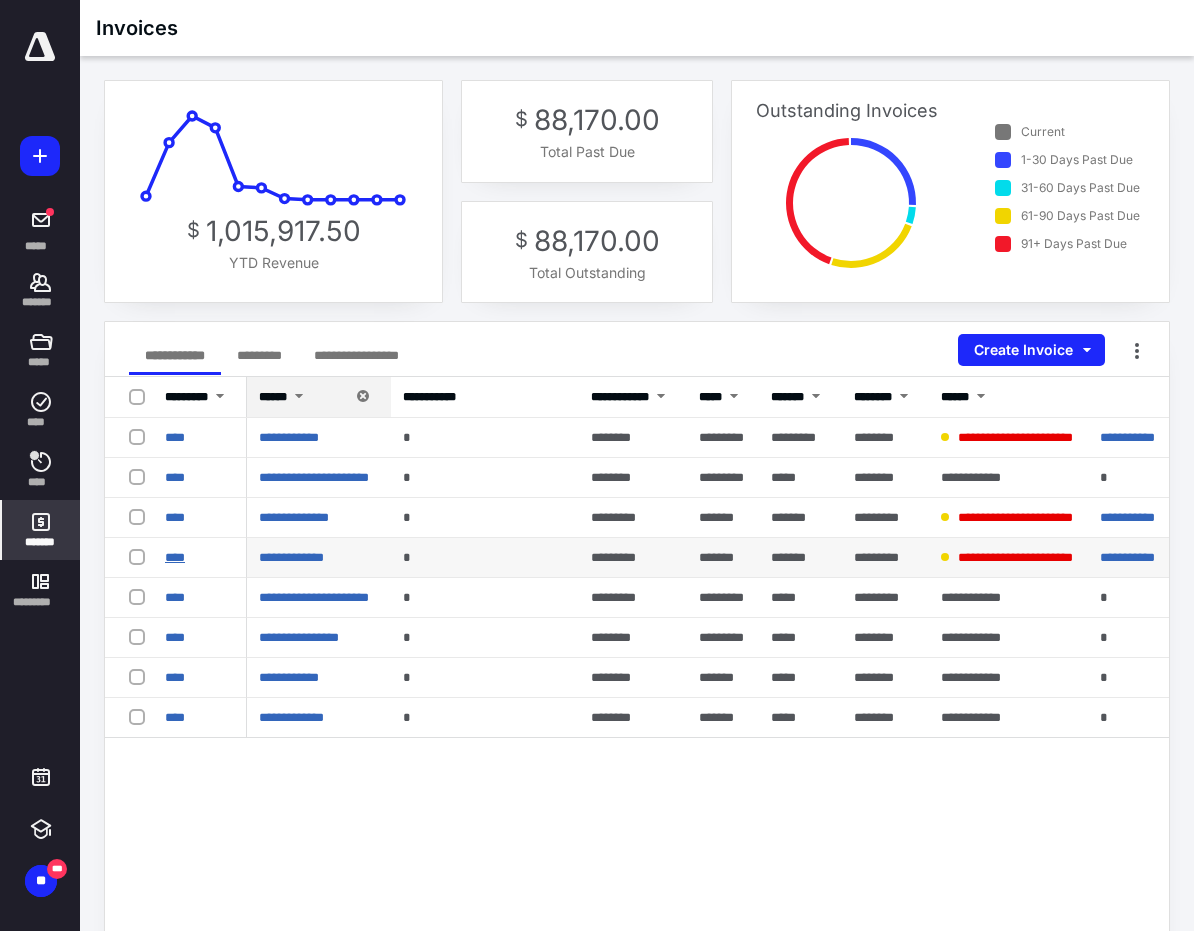 click on "****" at bounding box center (175, 557) 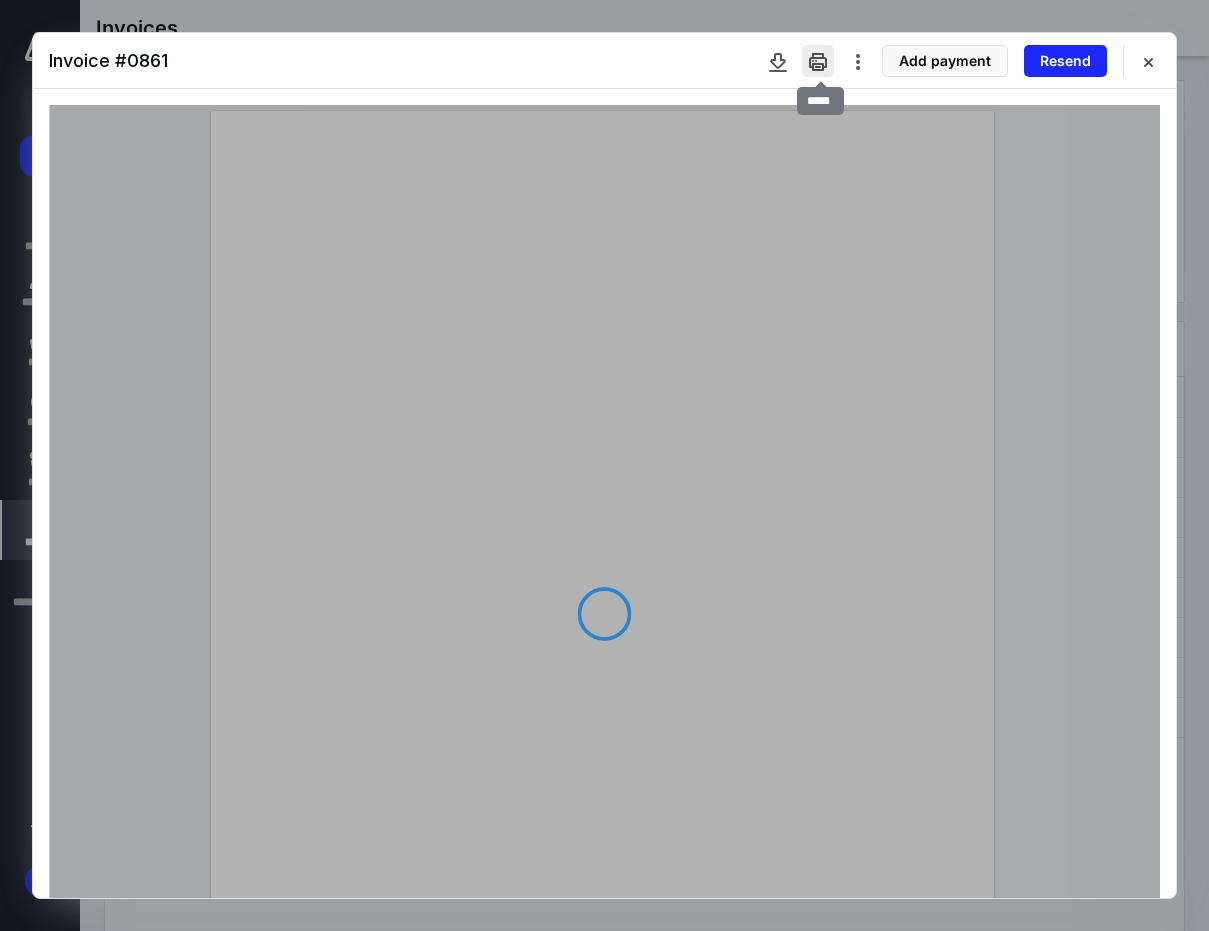 click at bounding box center (818, 61) 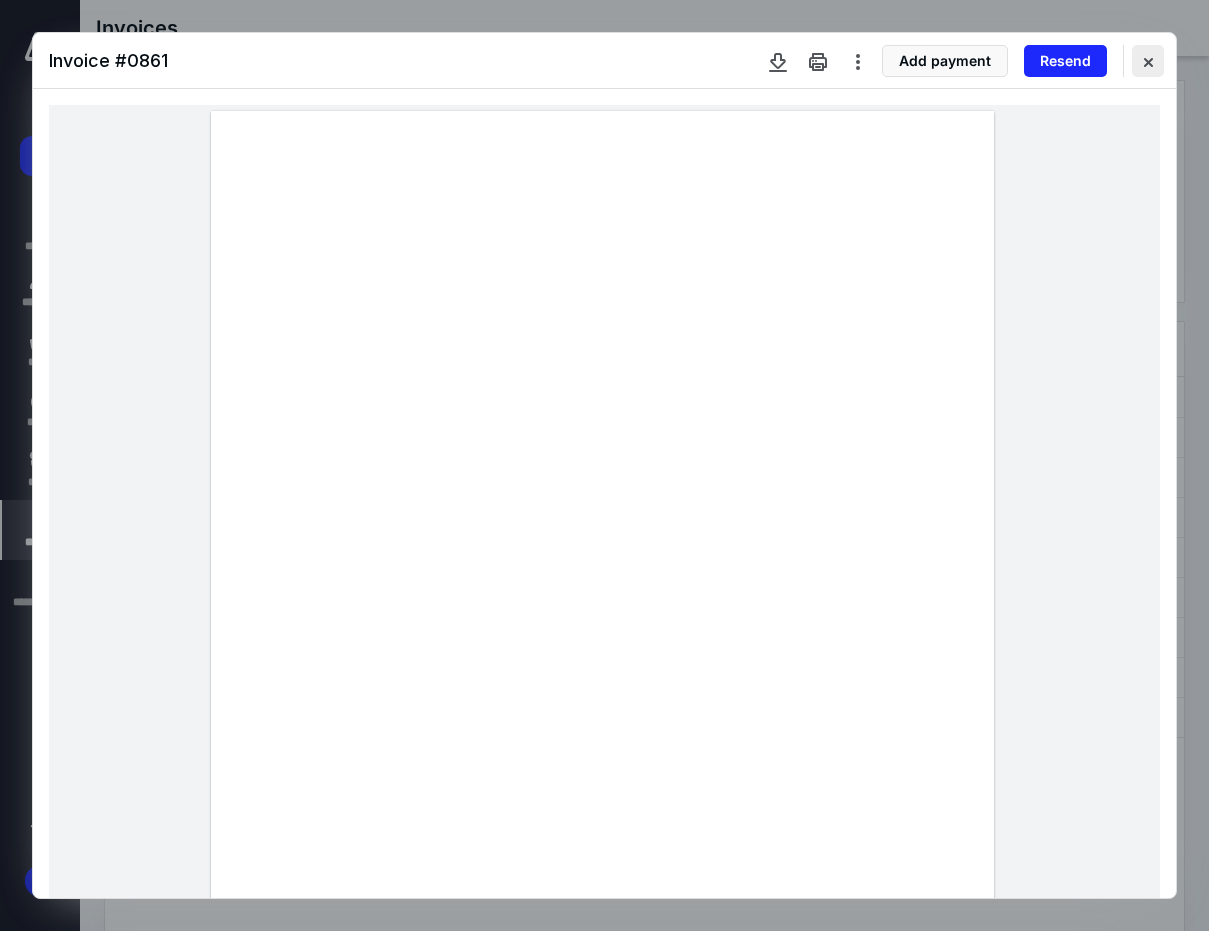 click at bounding box center (1148, 61) 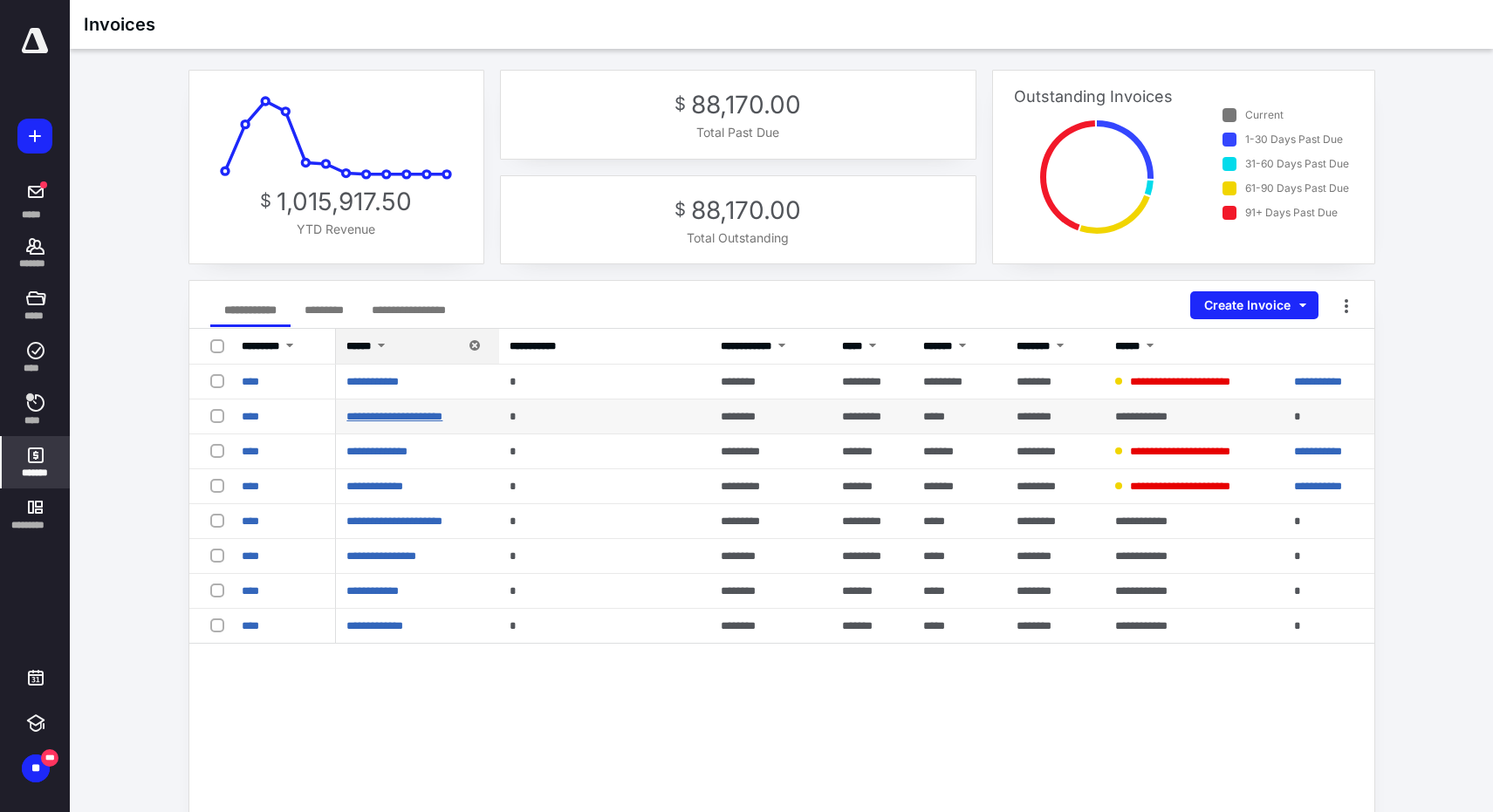 click on "**********" at bounding box center (394, 416) 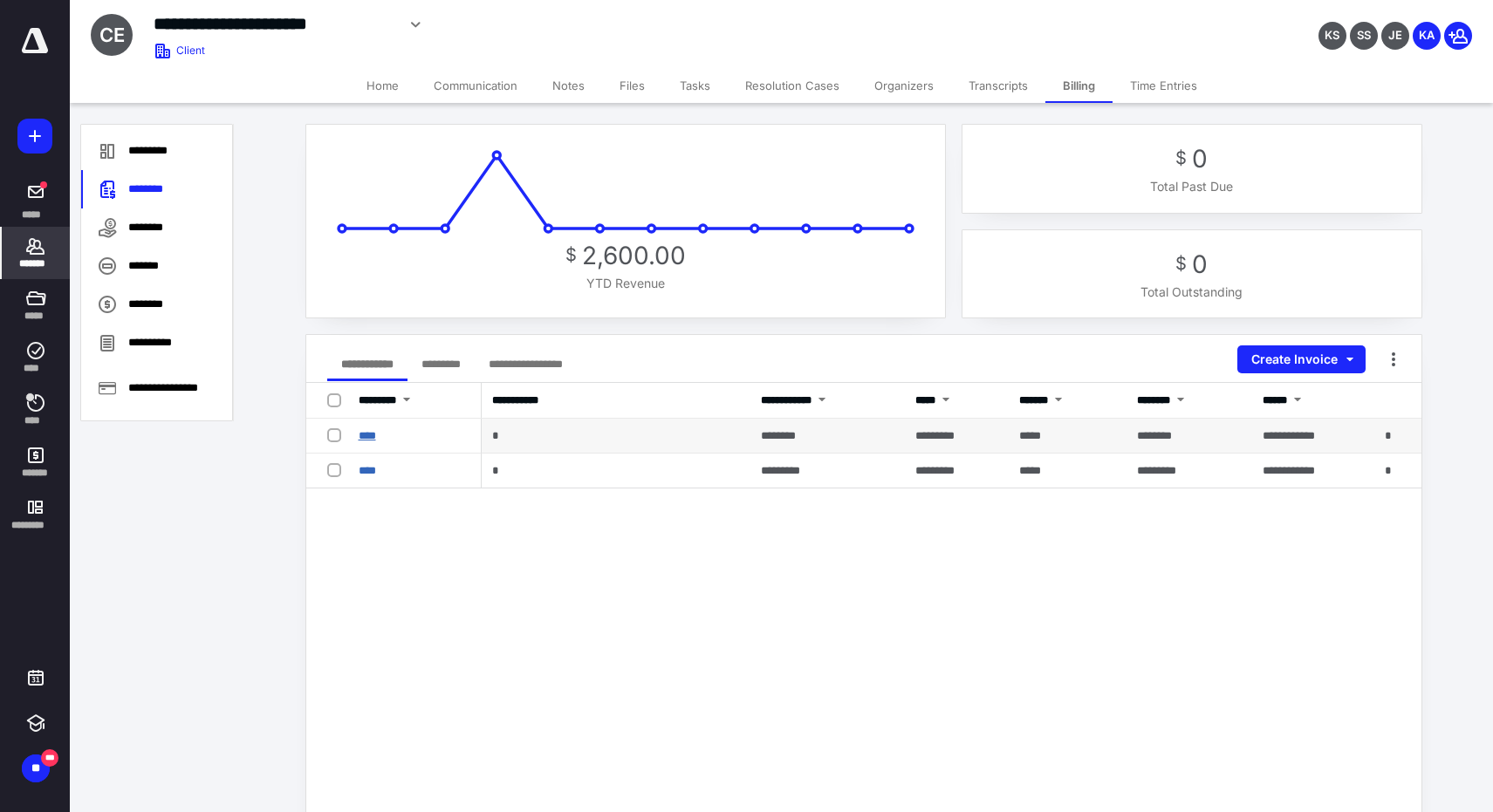 click on "****" at bounding box center [367, 435] 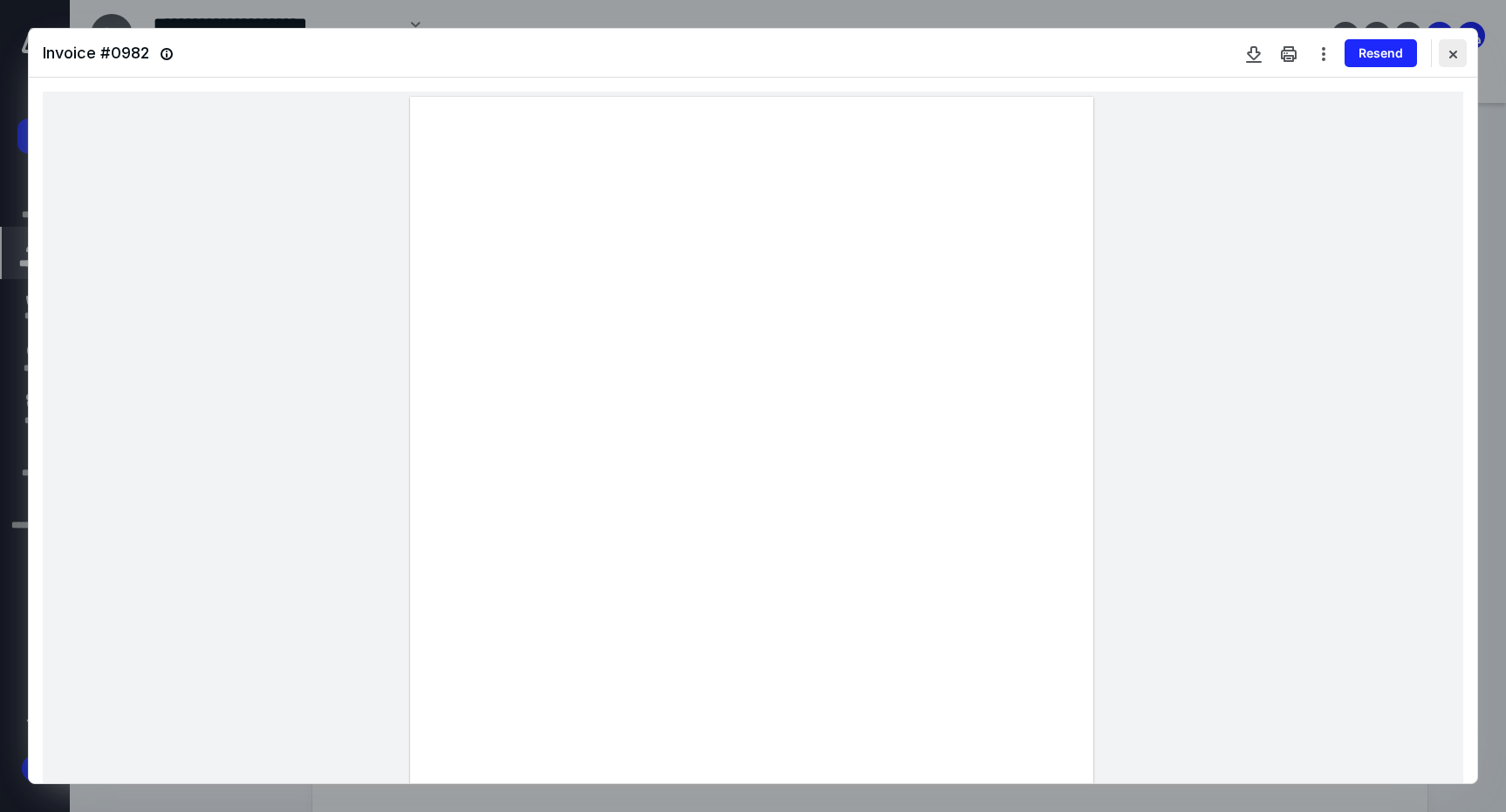 click at bounding box center [1453, 53] 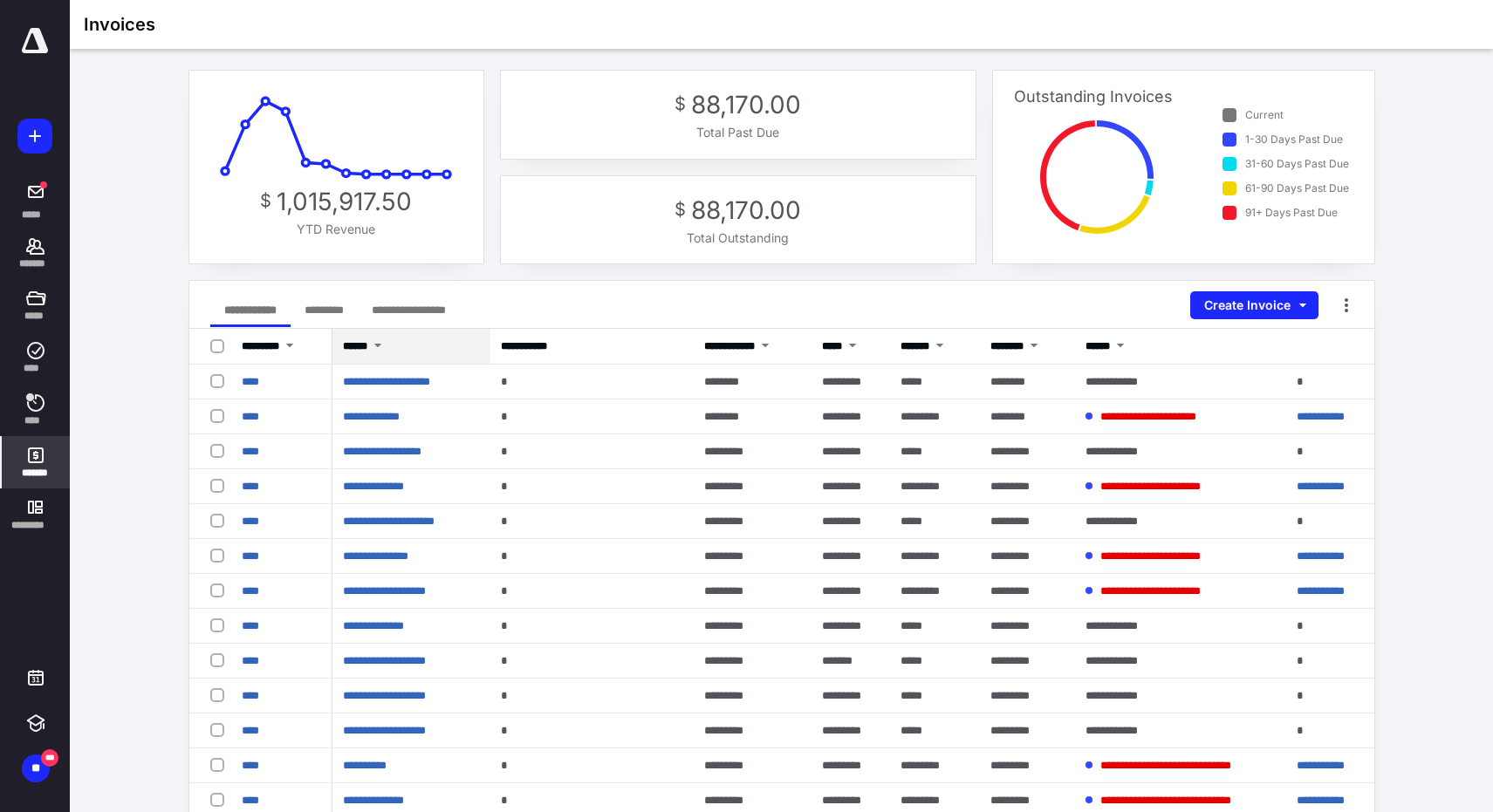 click at bounding box center [378, 347] 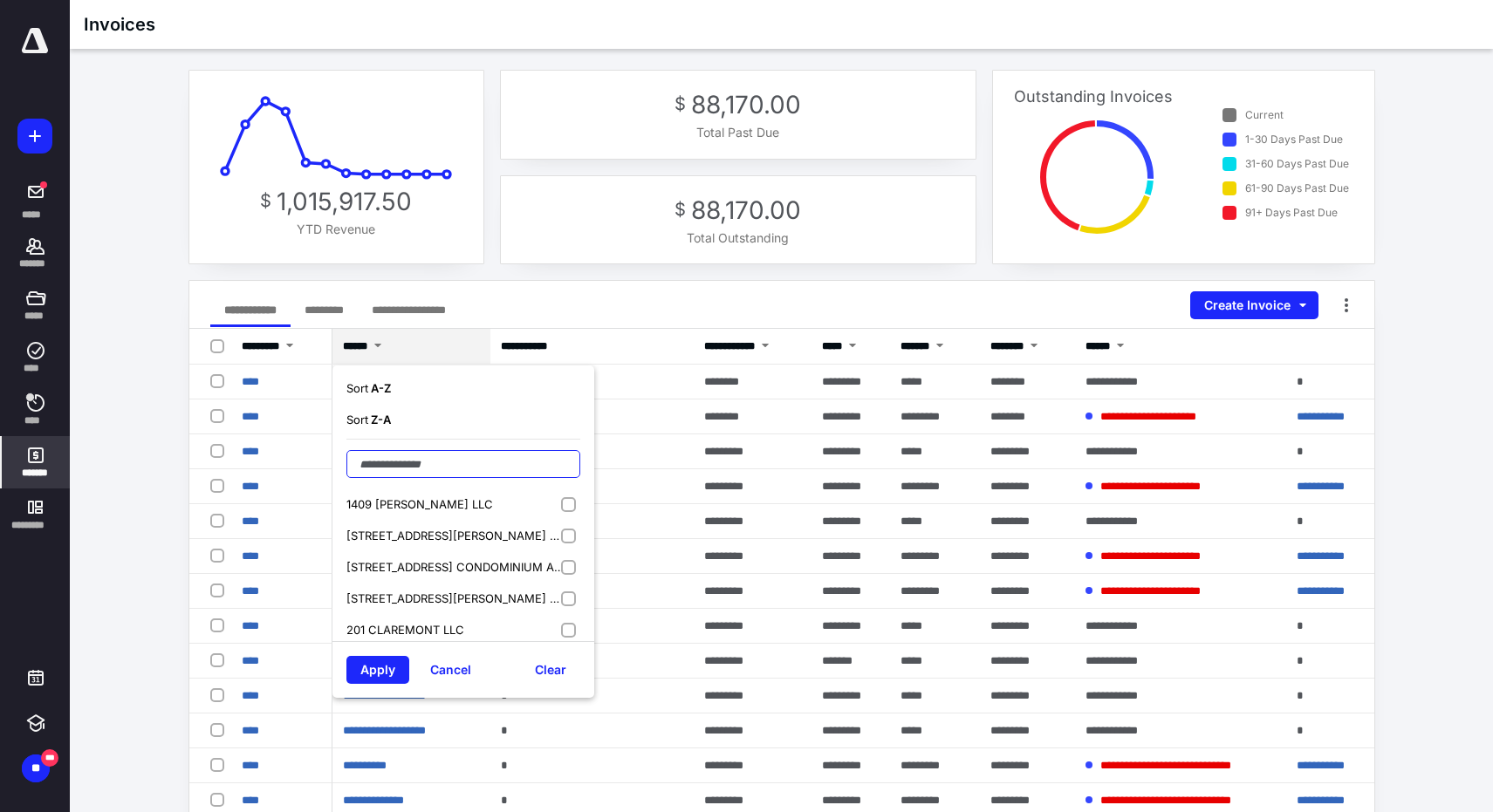 click at bounding box center (463, 464) 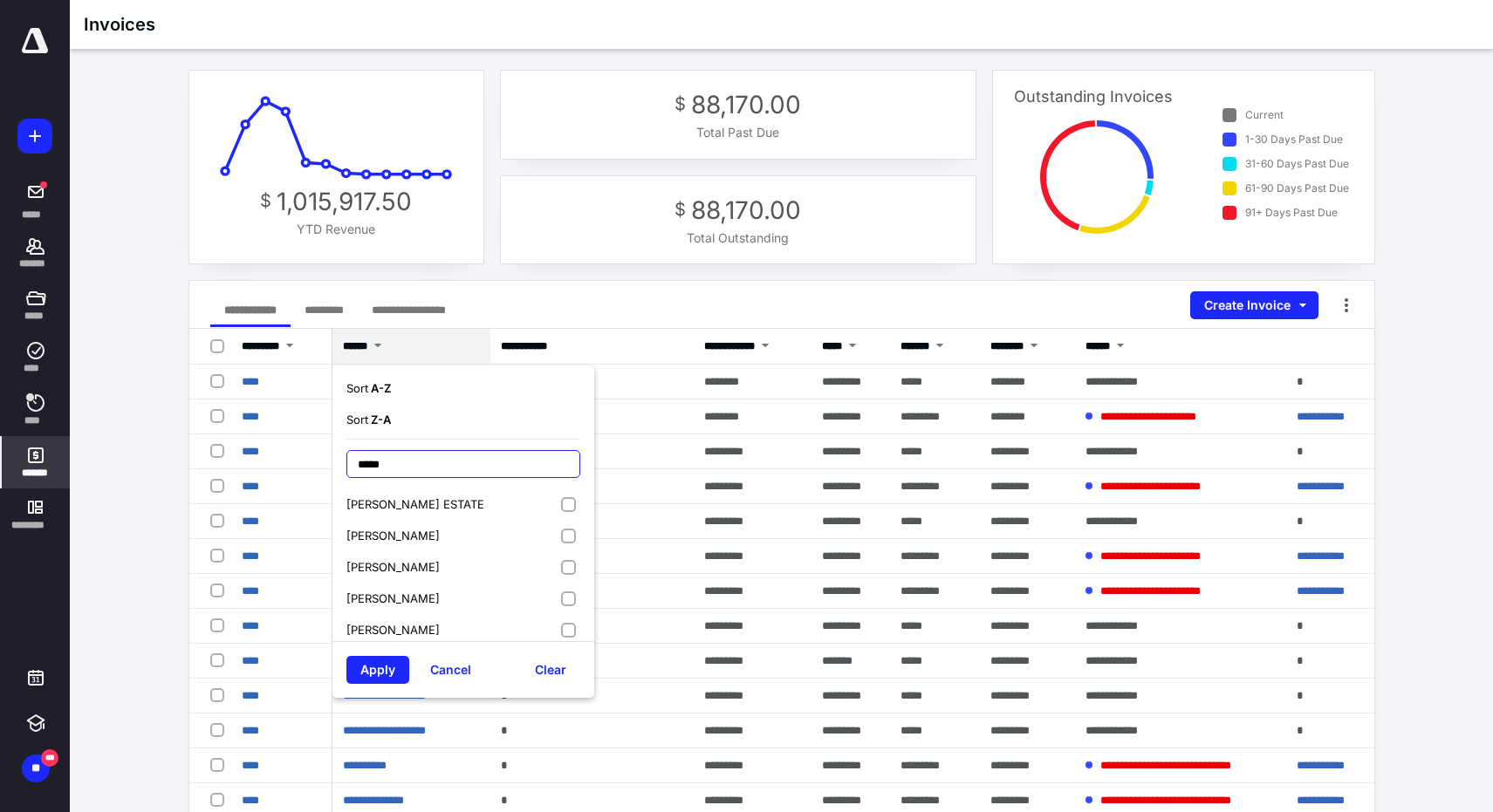 type on "*****" 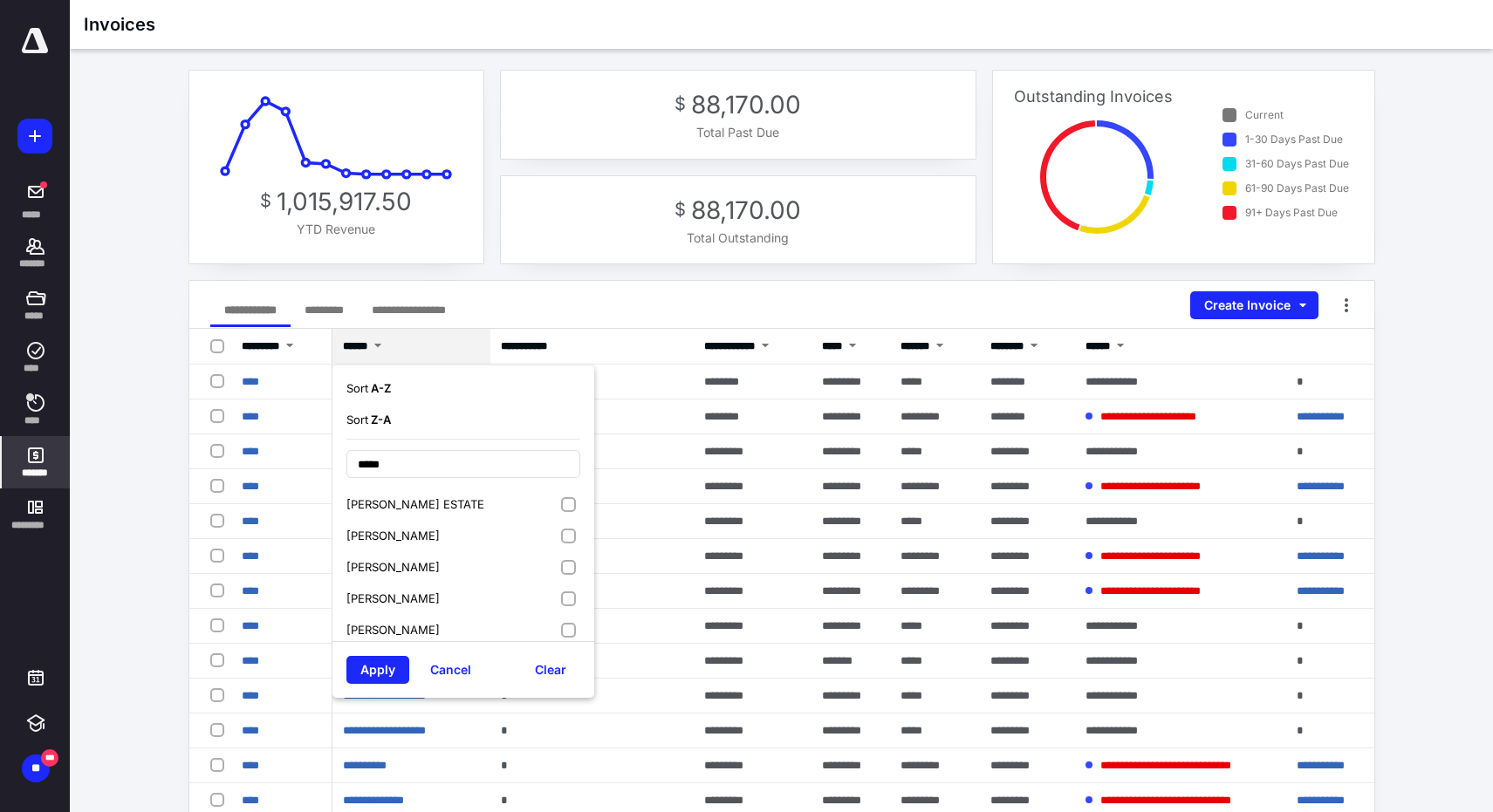 click on "CLAUDETTE HADAD ESTATE" at bounding box center [463, 504] 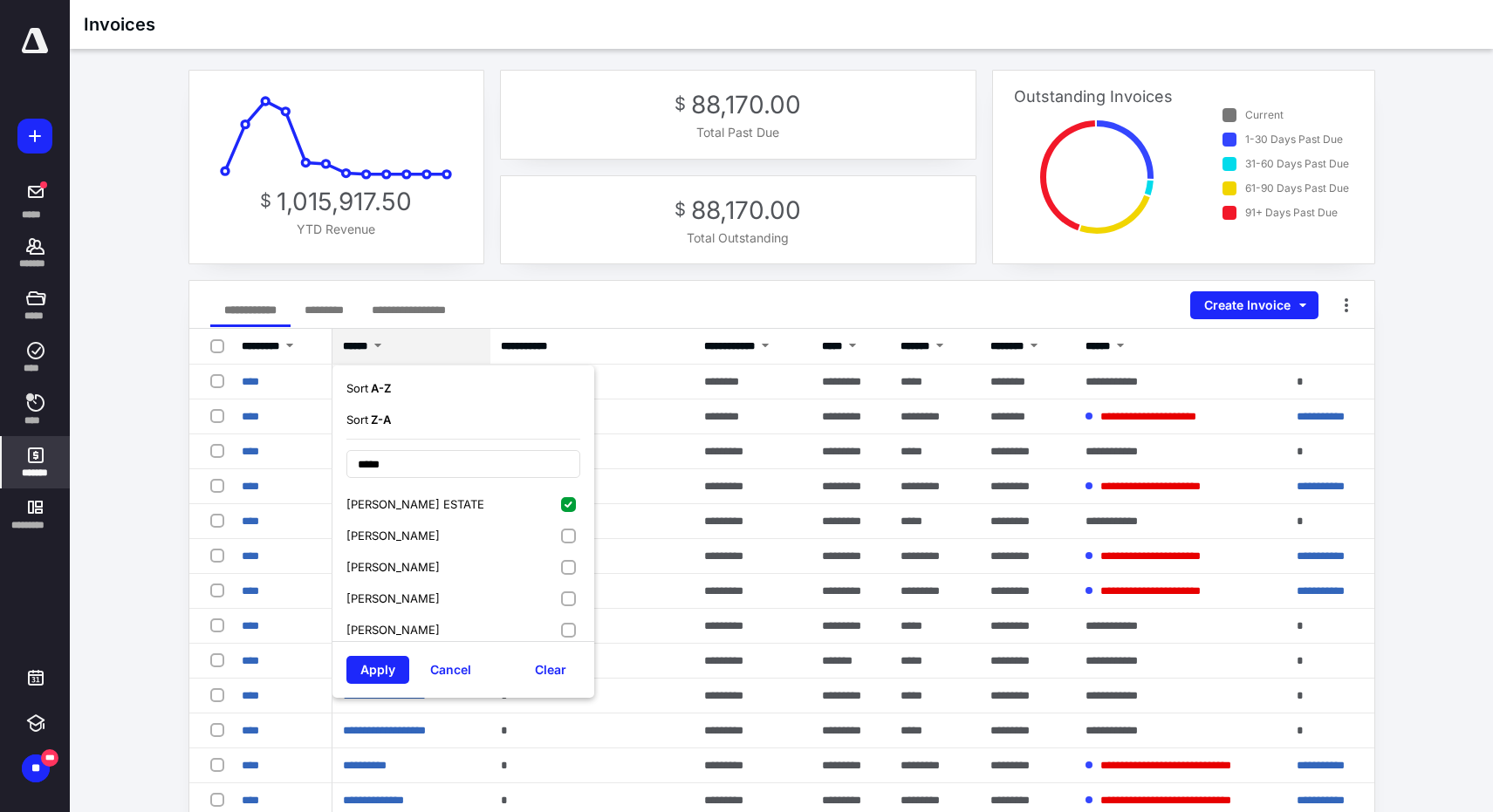 click on "HADAD, CLAUDETTE" at bounding box center [463, 536] 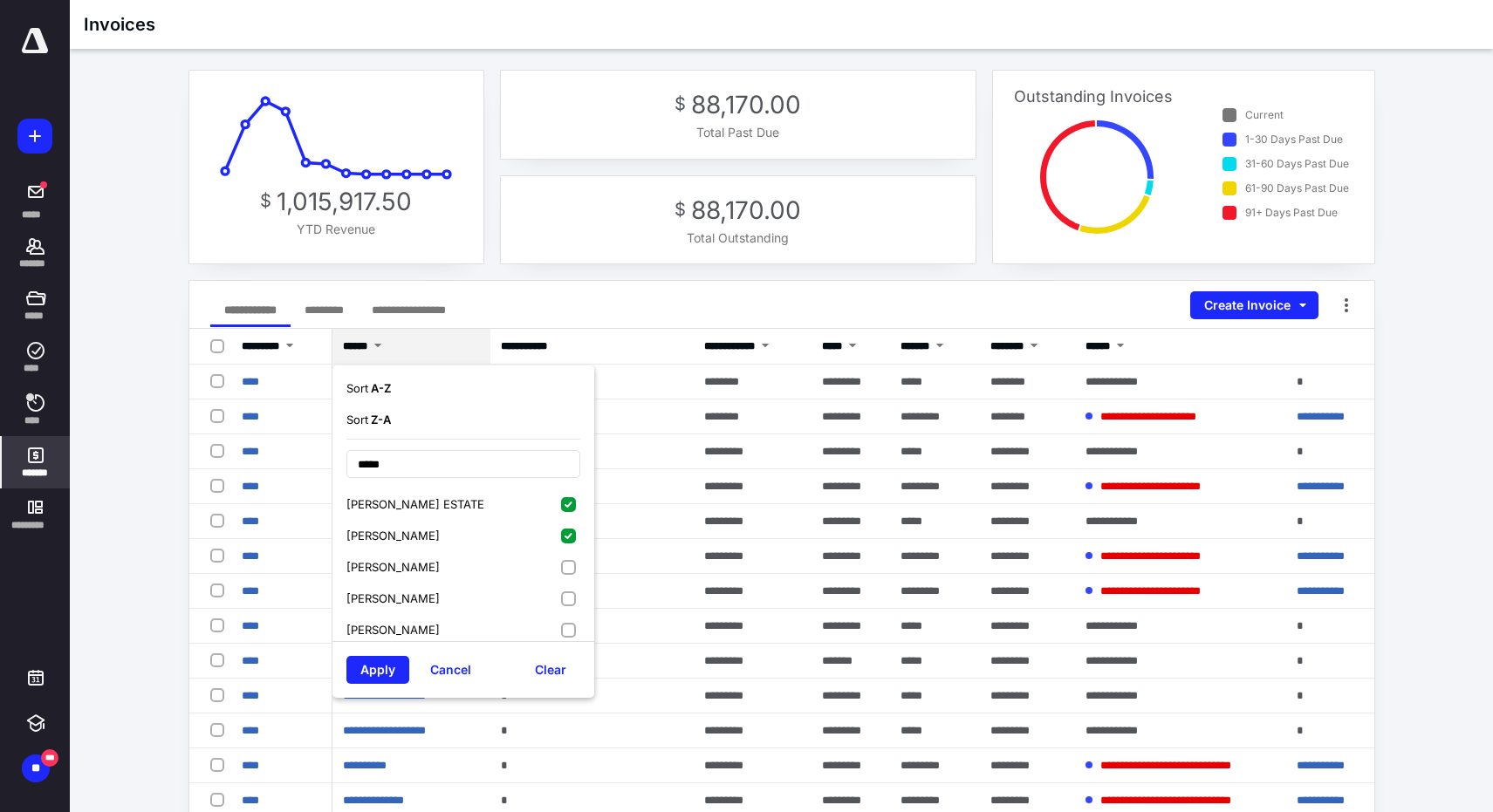 click on "HADAD, HENRY" at bounding box center (463, 567) 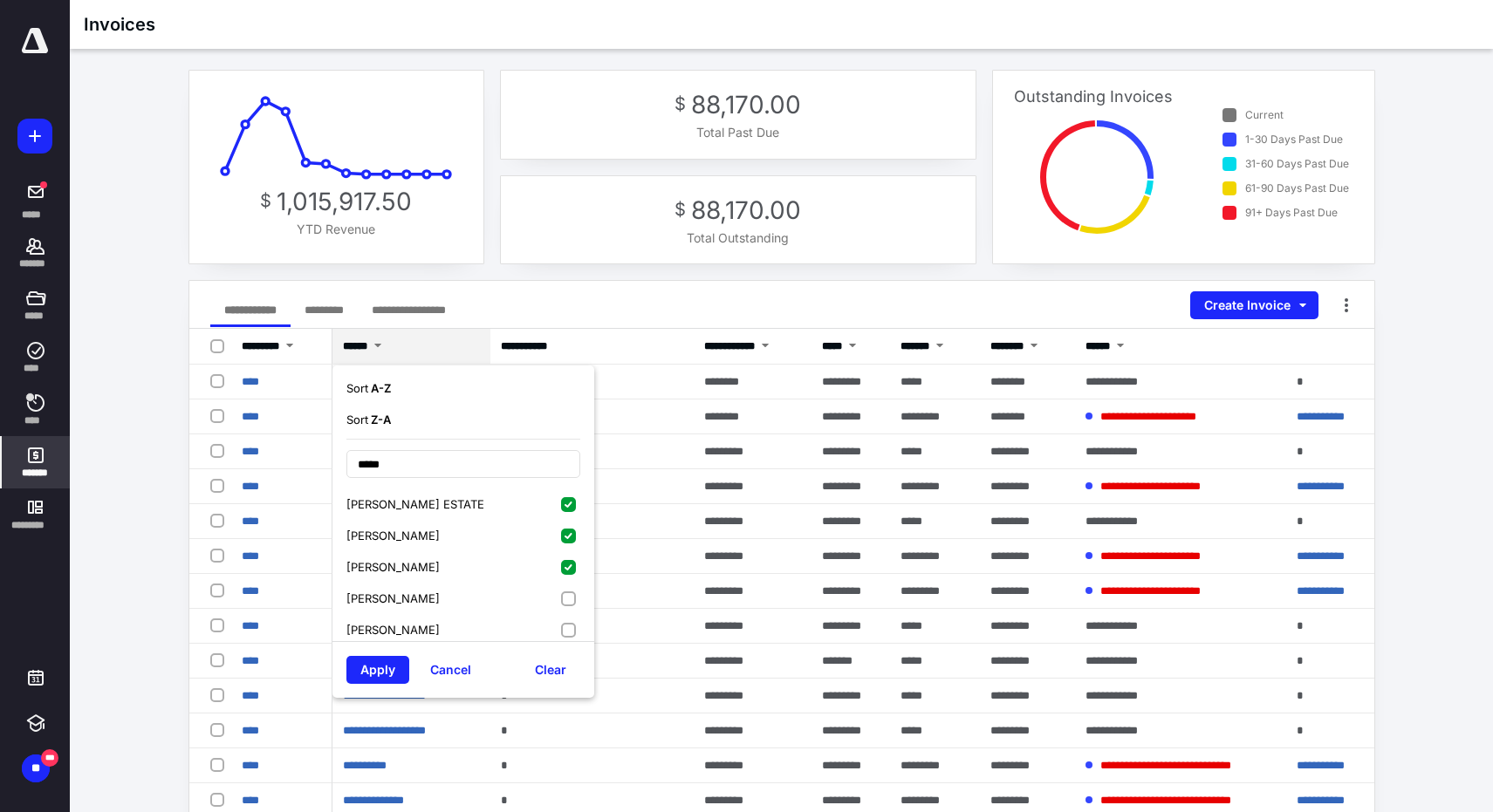 click on "HADAD, OLIVIA" at bounding box center [463, 598] 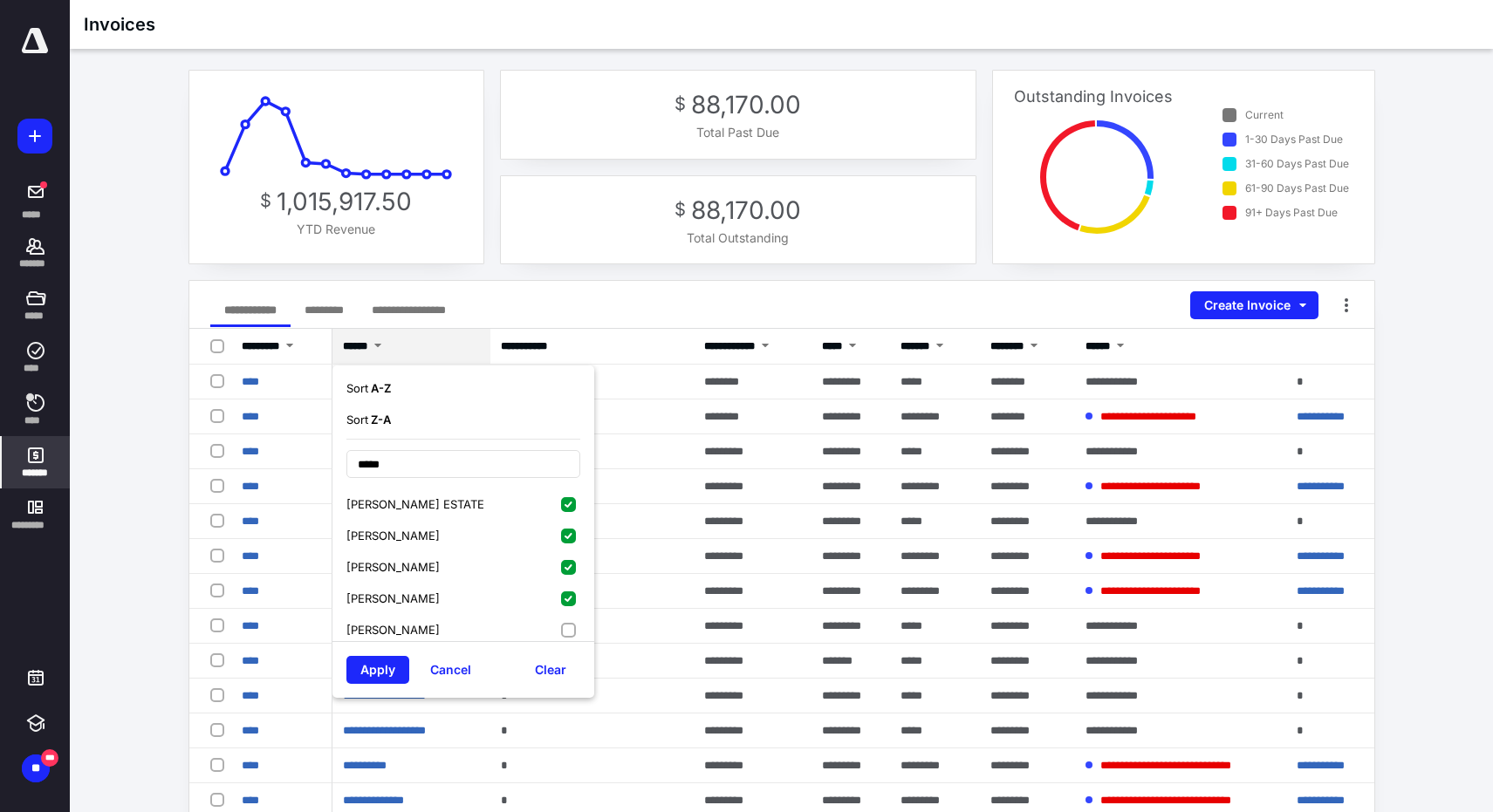 drag, startPoint x: 551, startPoint y: 634, endPoint x: 488, endPoint y: 649, distance: 64.7611 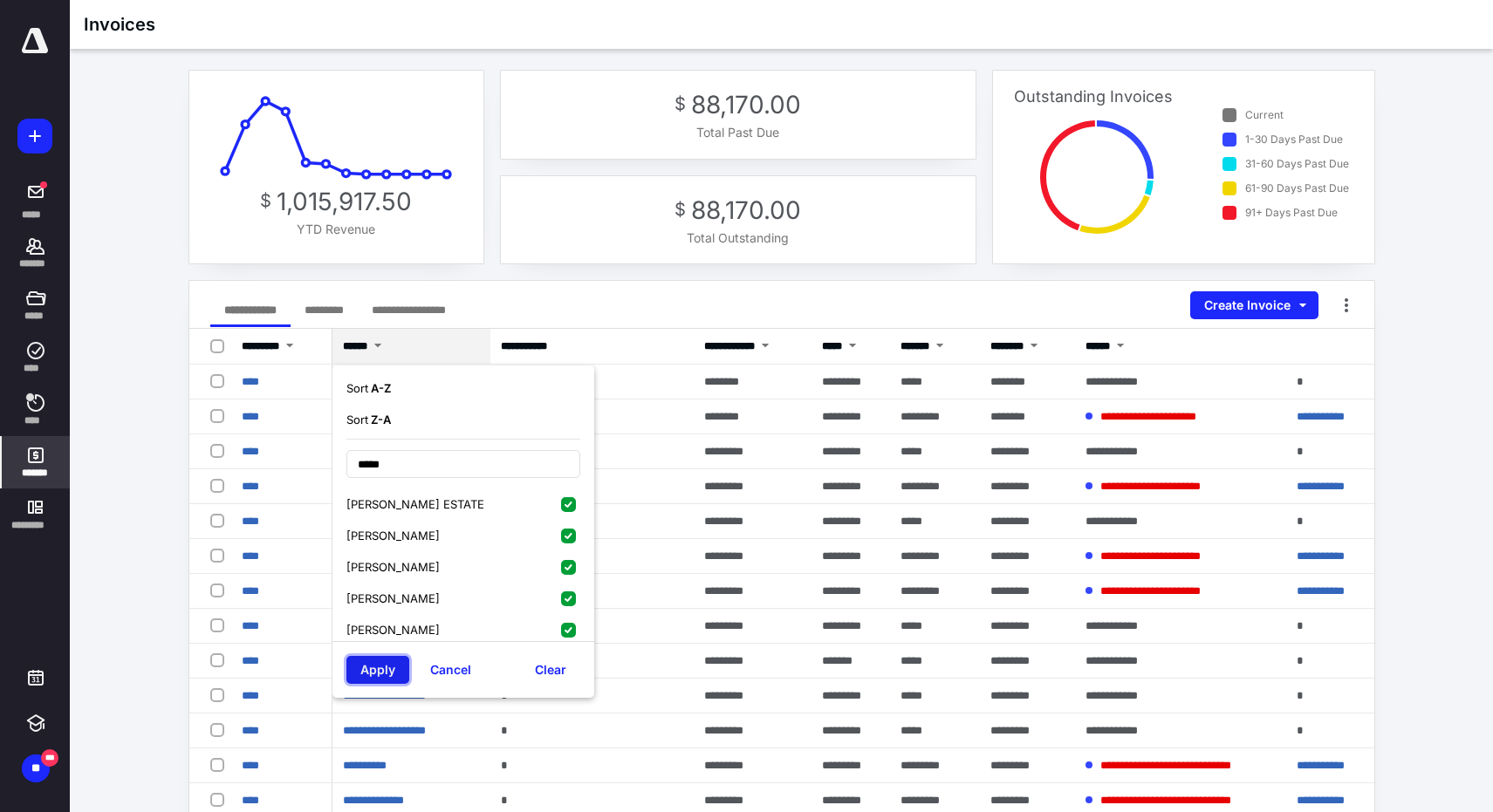 click on "Apply" at bounding box center [378, 670] 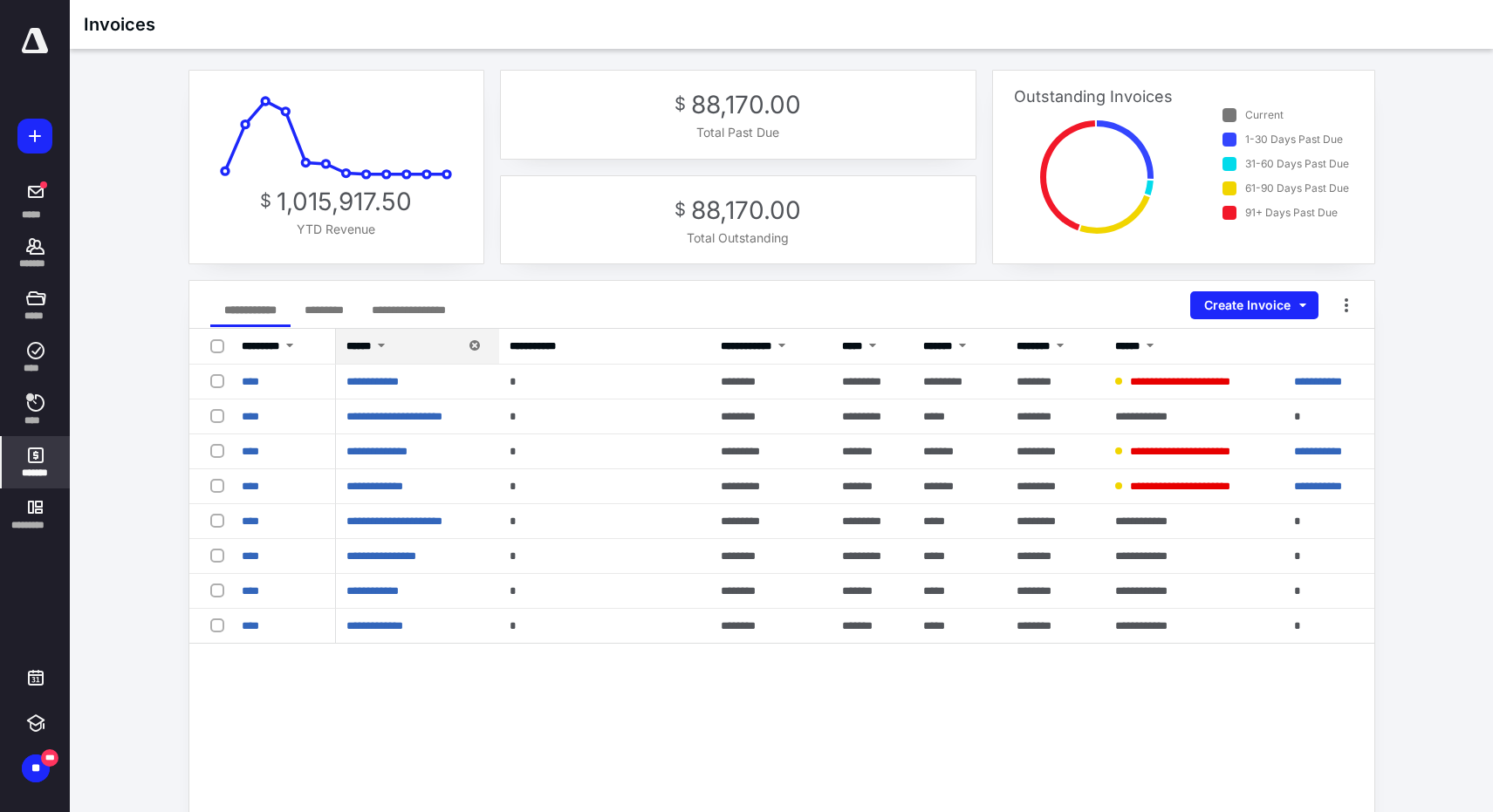 click on "**********" at bounding box center (782, 678) 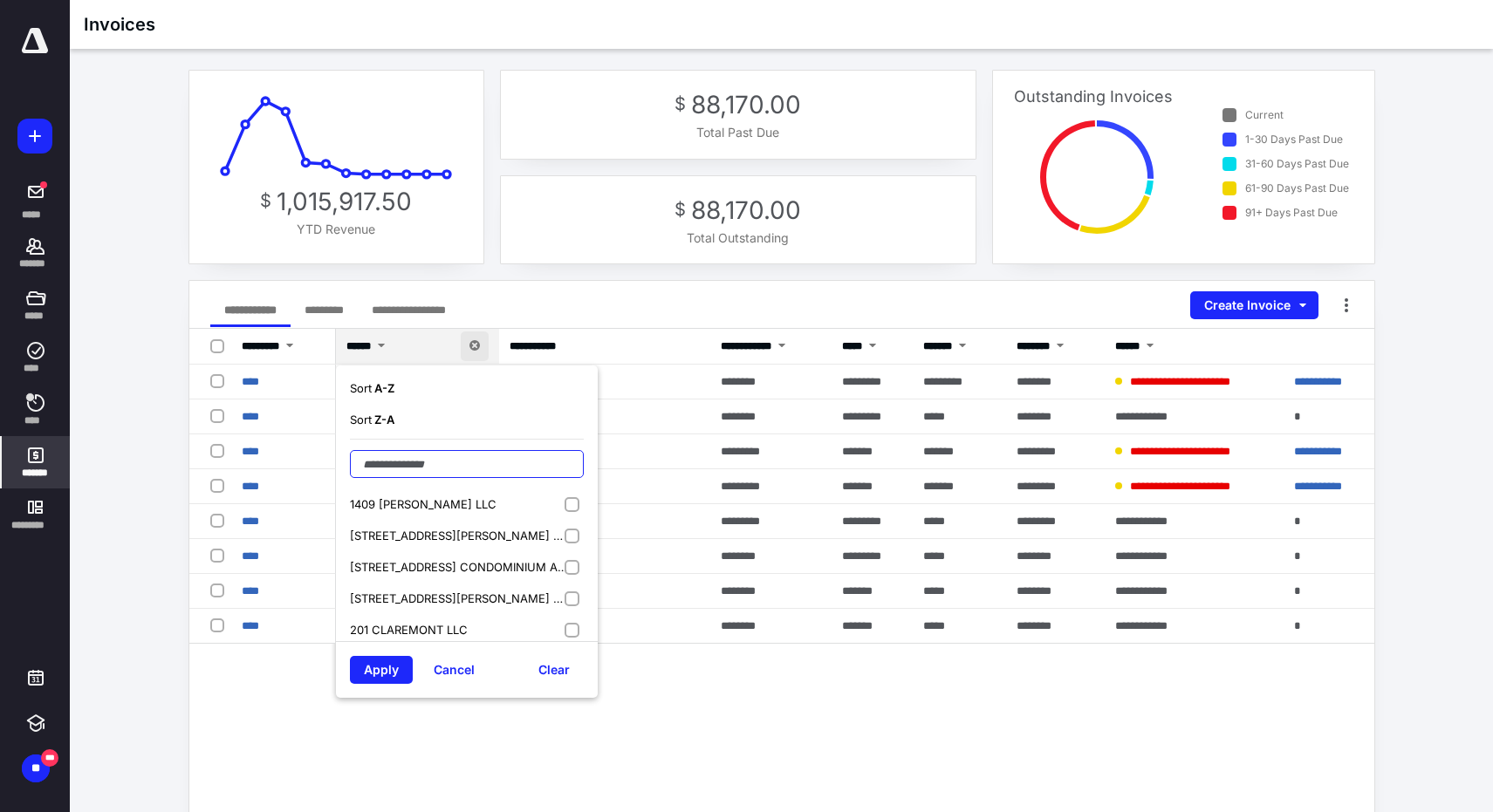 click at bounding box center [467, 464] 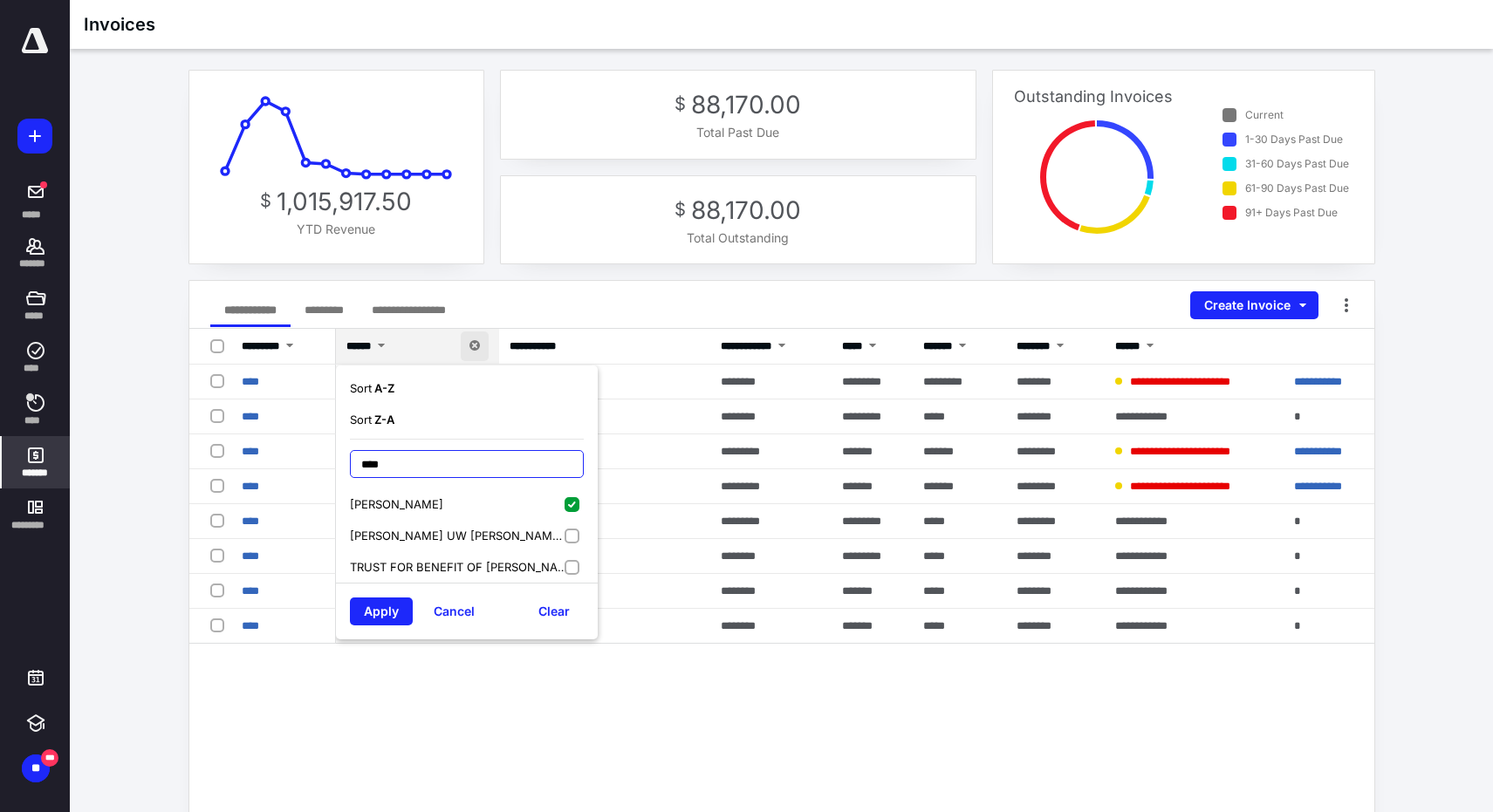 type on "****" 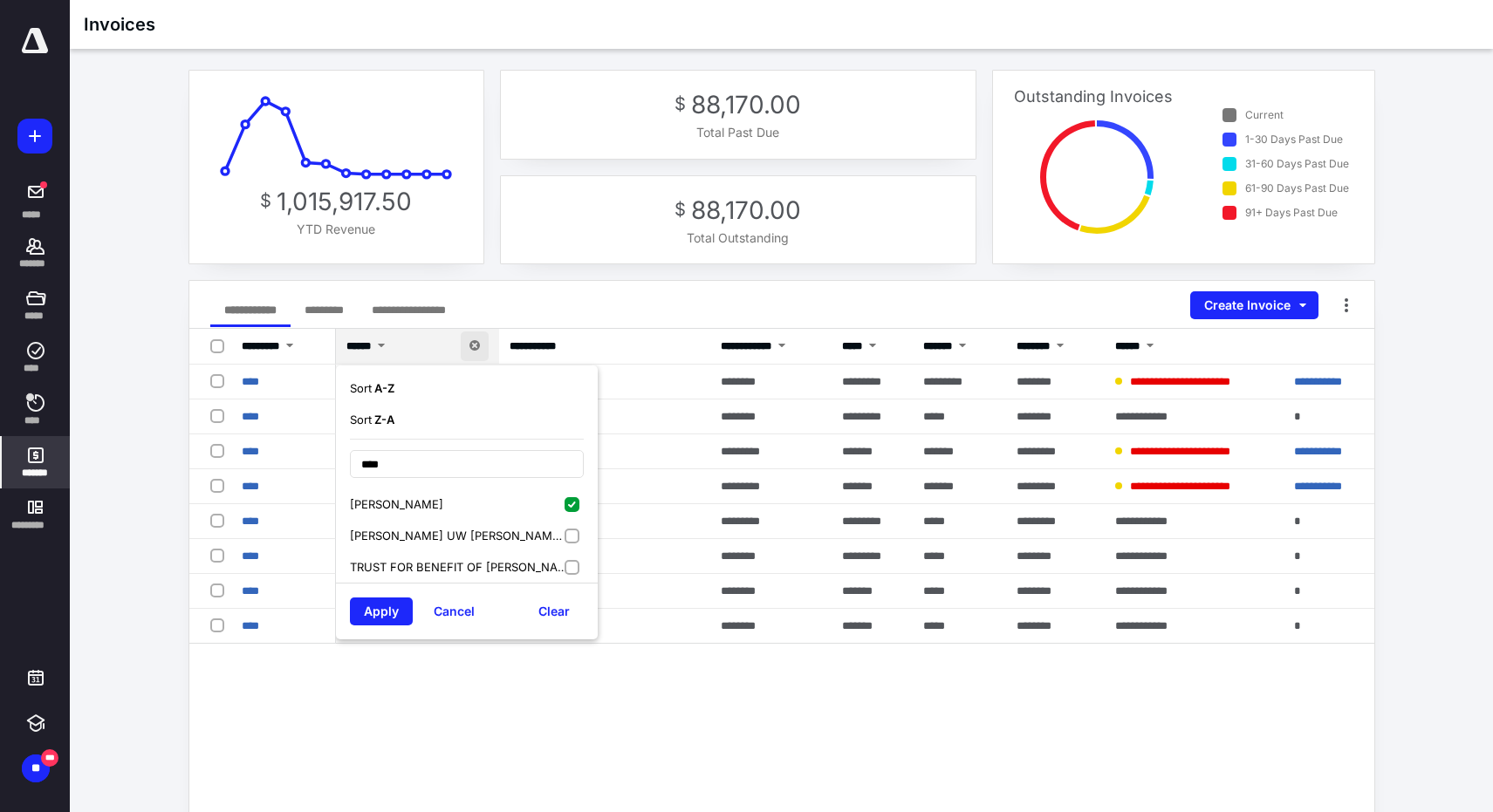 click on "SUZANNE HADAD UW CLAUDETTE HADAD TR FBO" at bounding box center [467, 536] 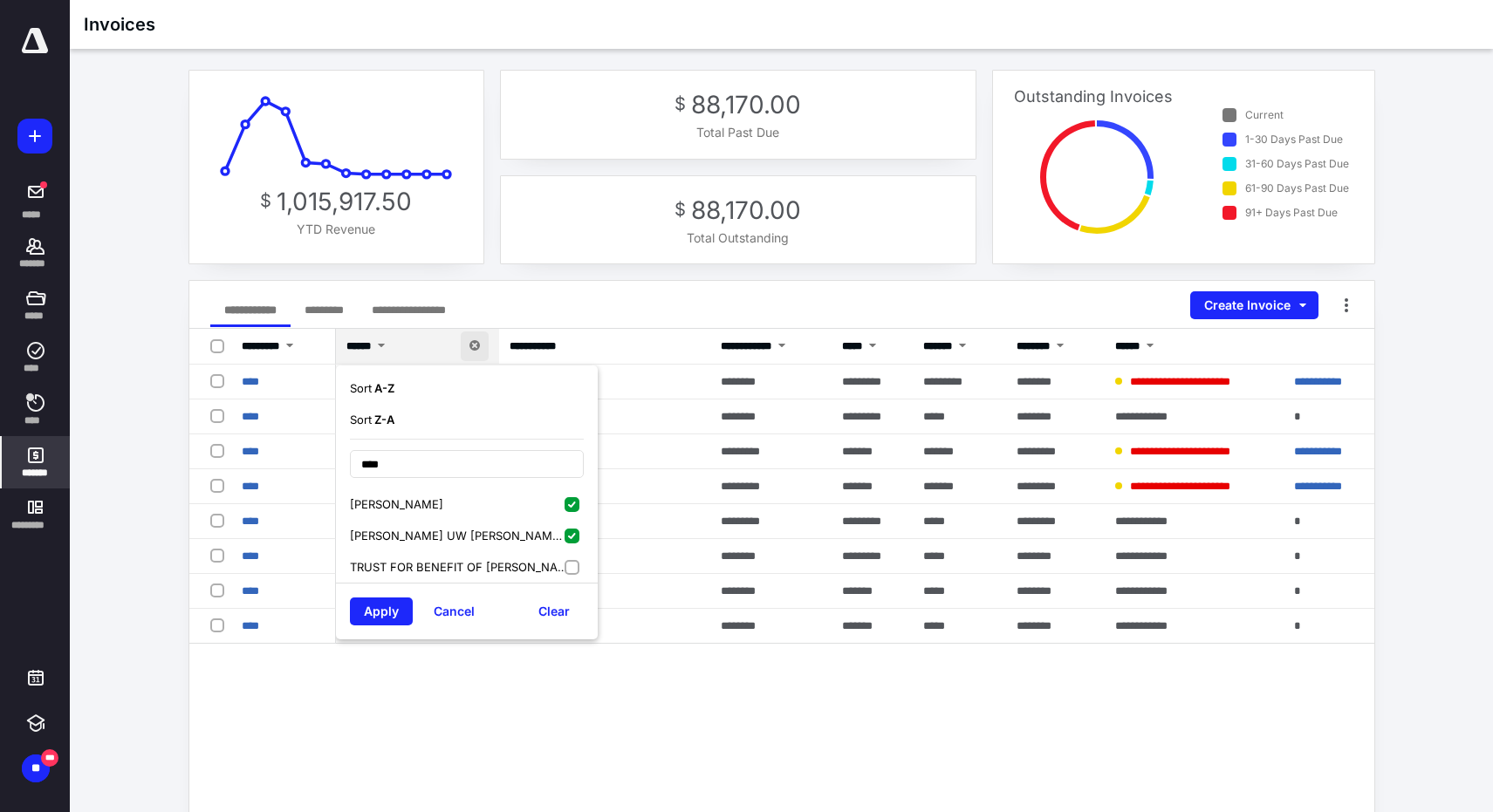 click on "TRUST FOR BENEFIT OF SUZANNE HADAD" at bounding box center (467, 567) 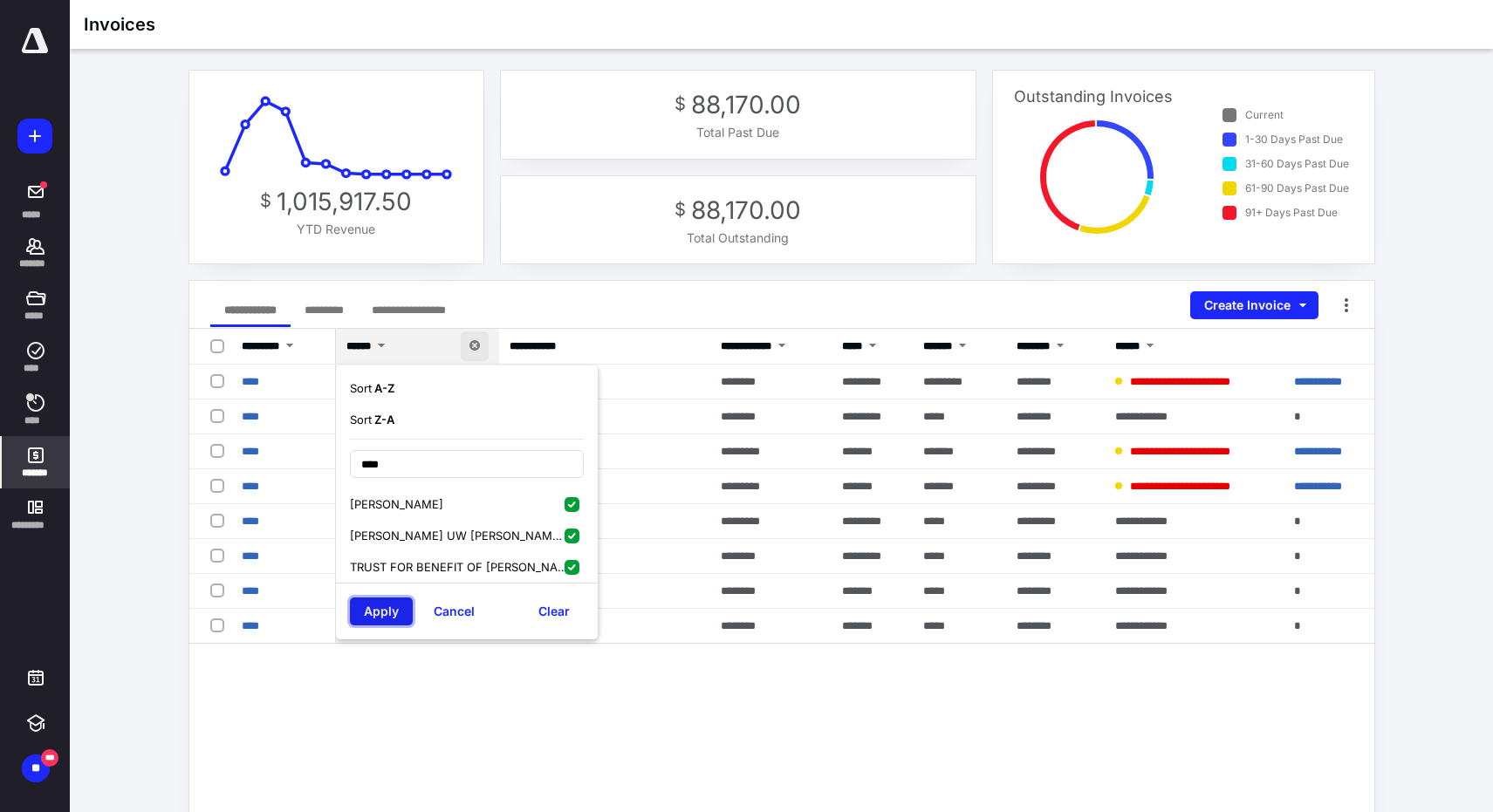 click on "Apply" at bounding box center (381, 611) 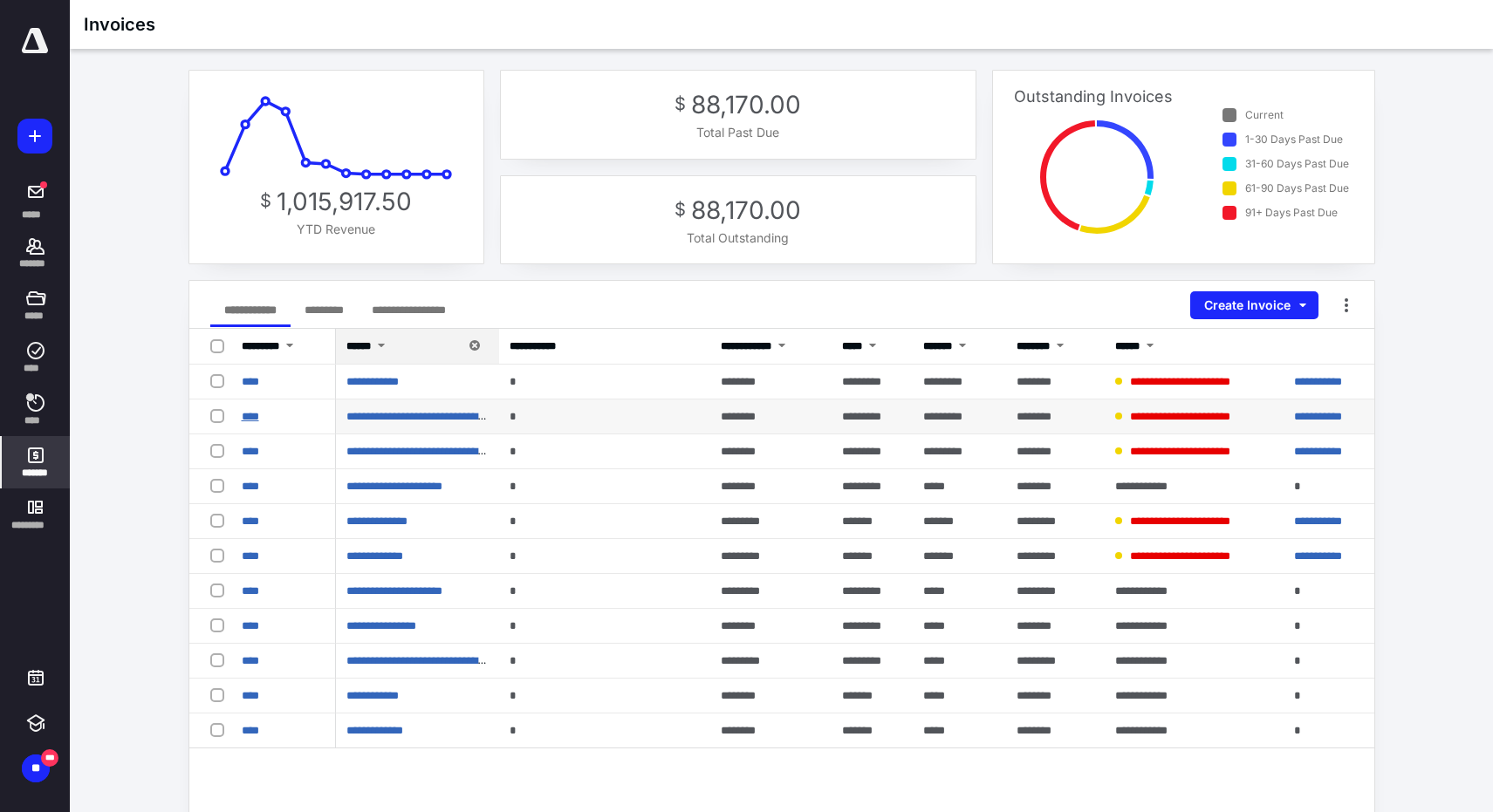 click on "****" at bounding box center [250, 416] 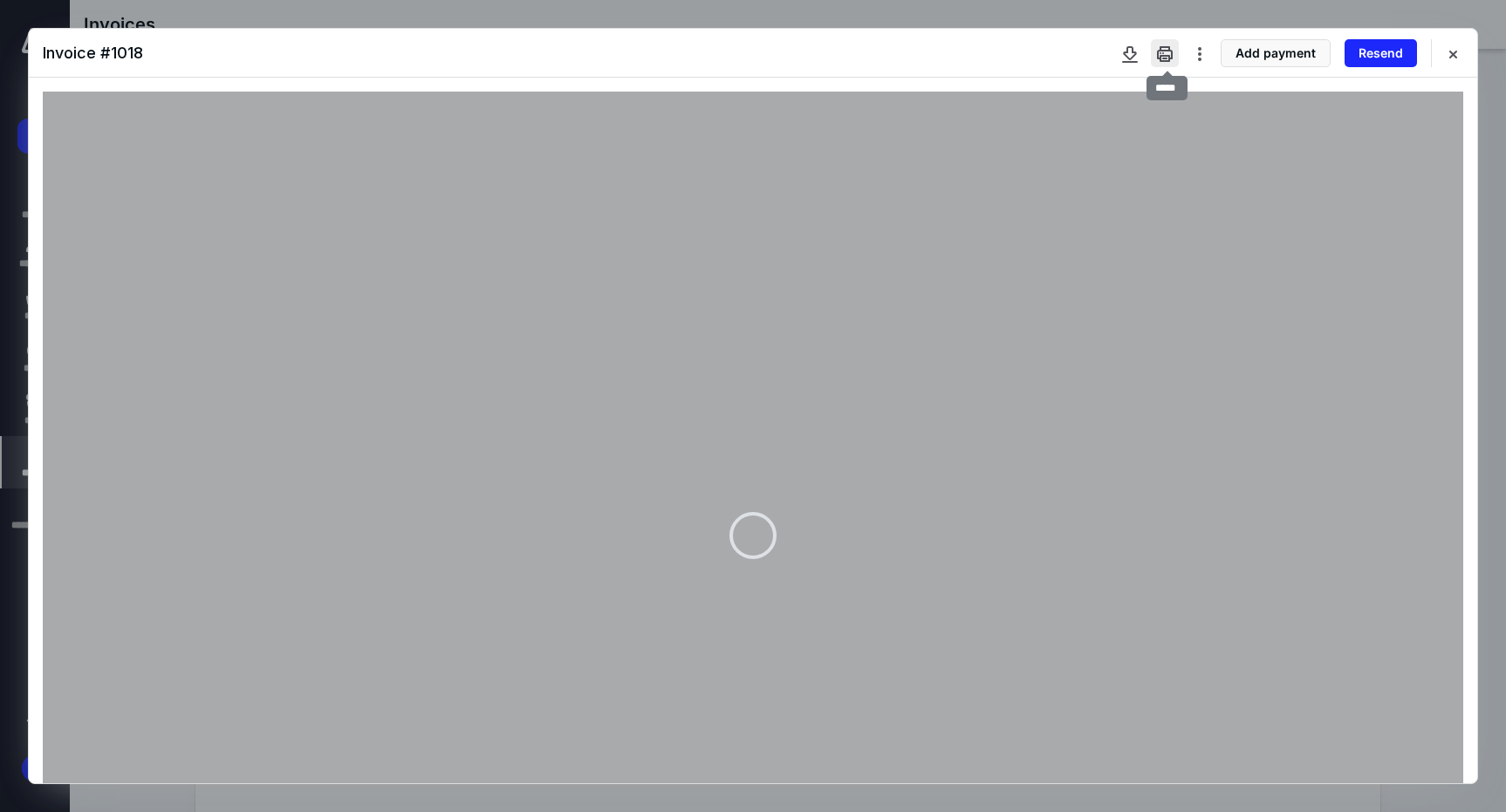 click at bounding box center [1165, 53] 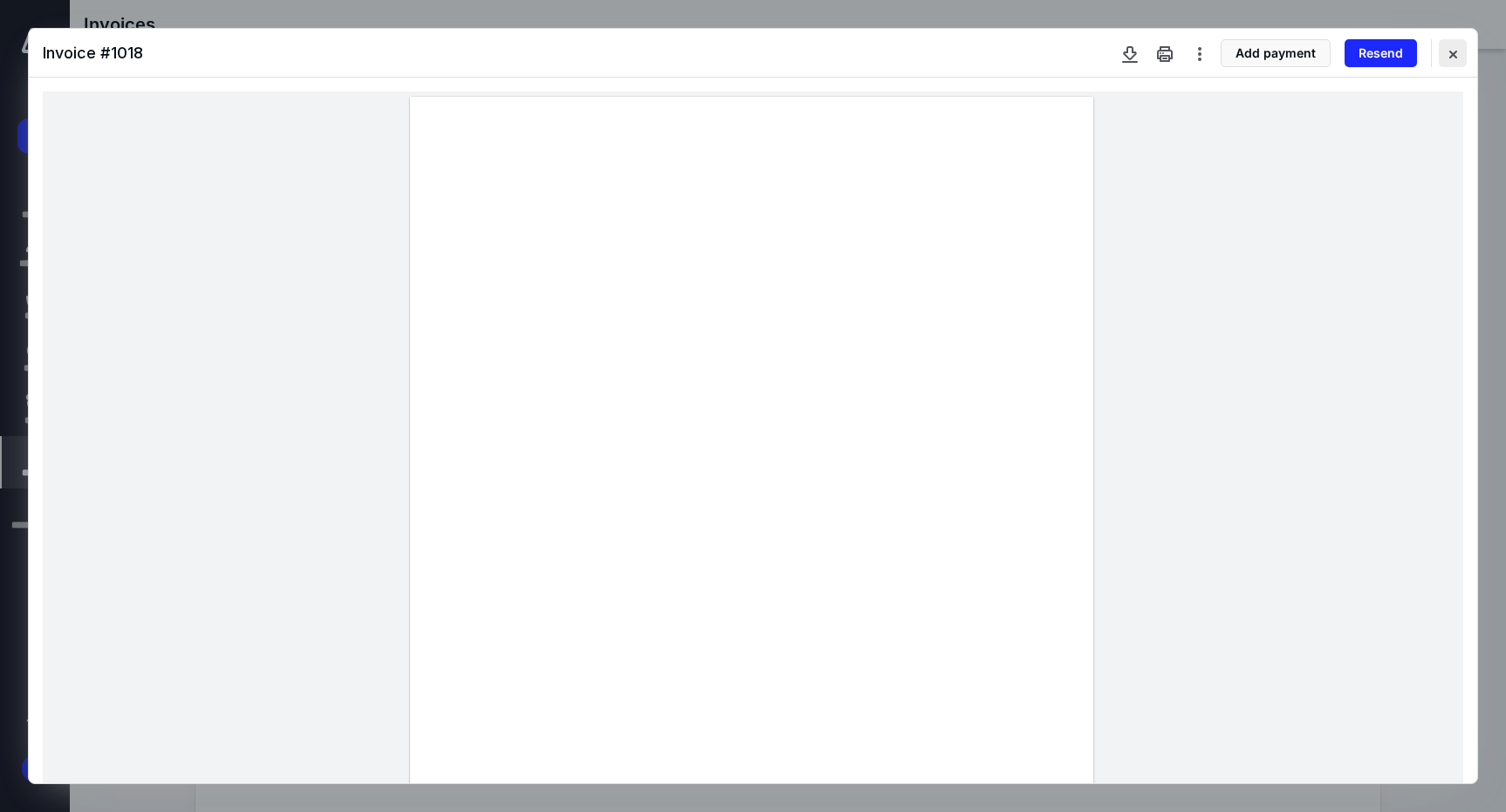 click at bounding box center (1453, 53) 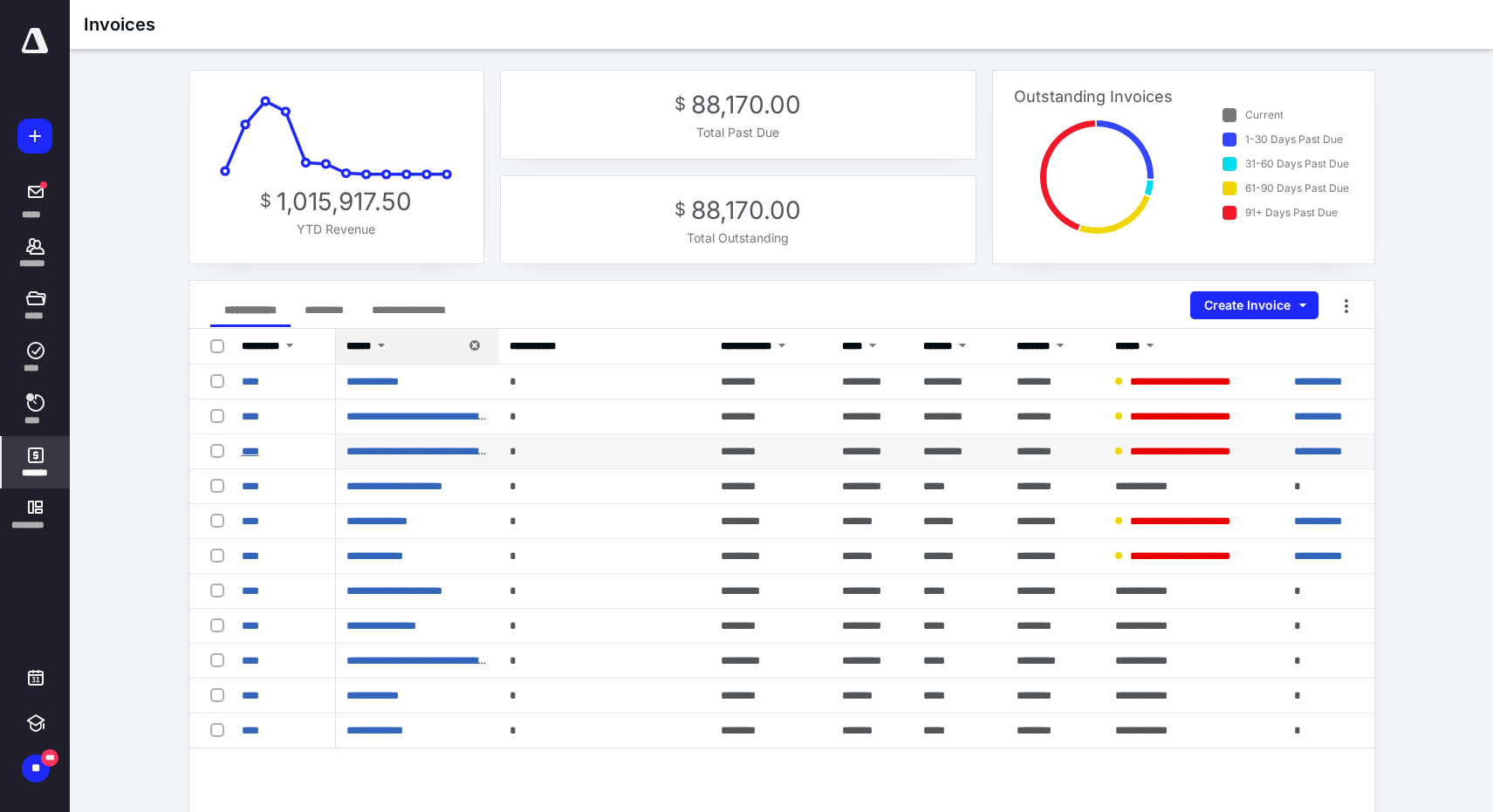 click on "****" at bounding box center (250, 451) 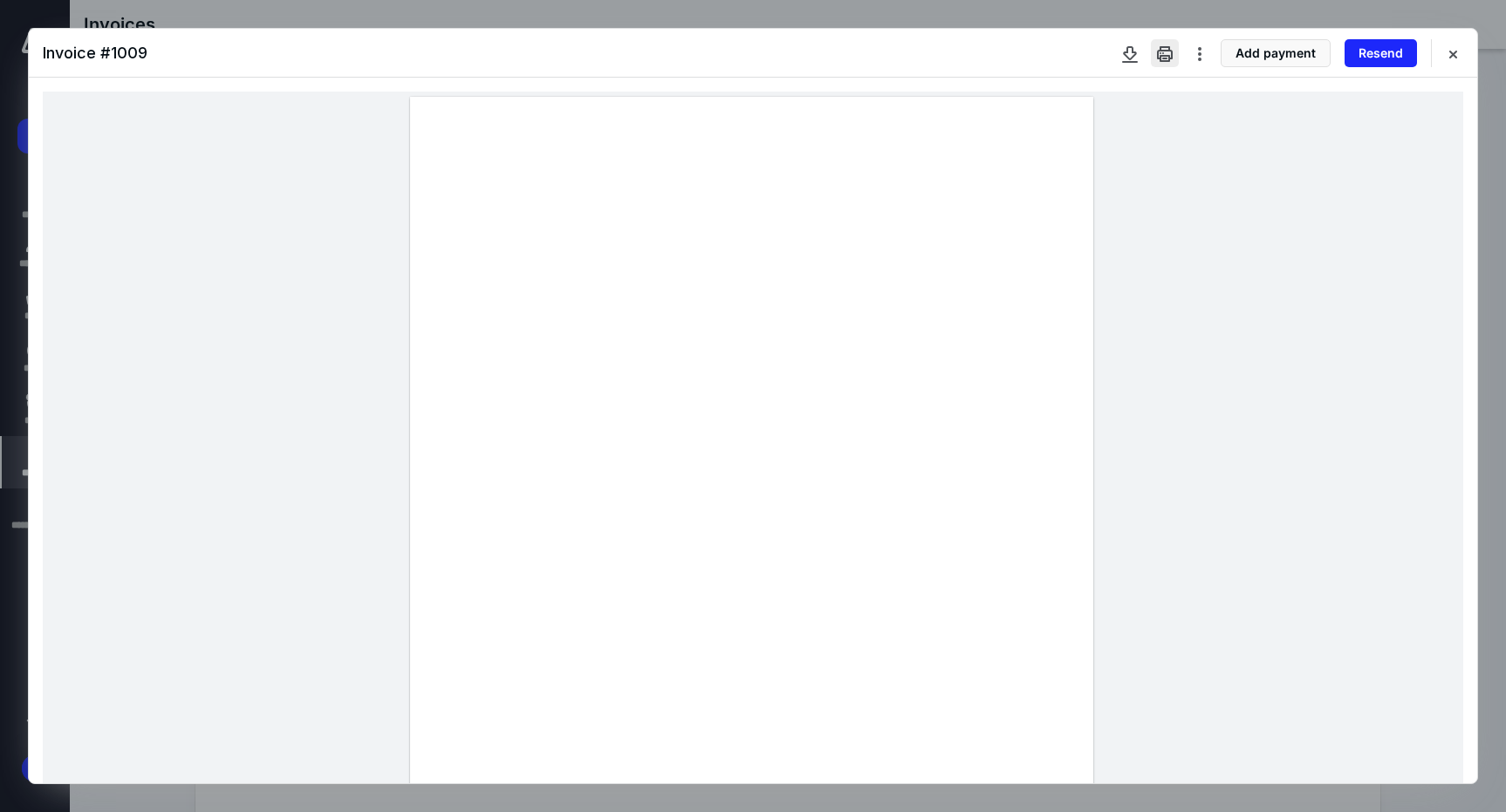 click at bounding box center (1165, 53) 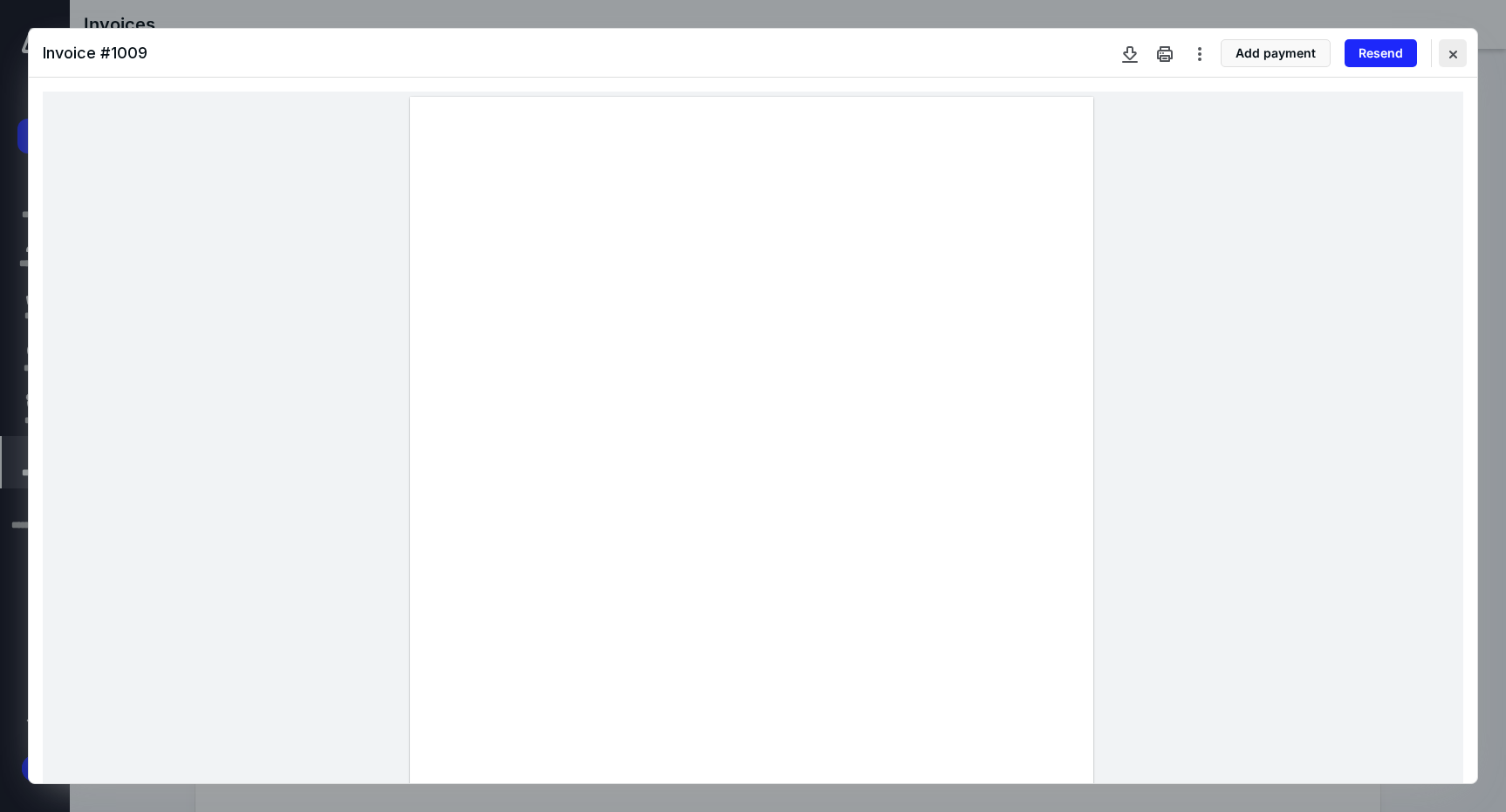 click at bounding box center [1453, 53] 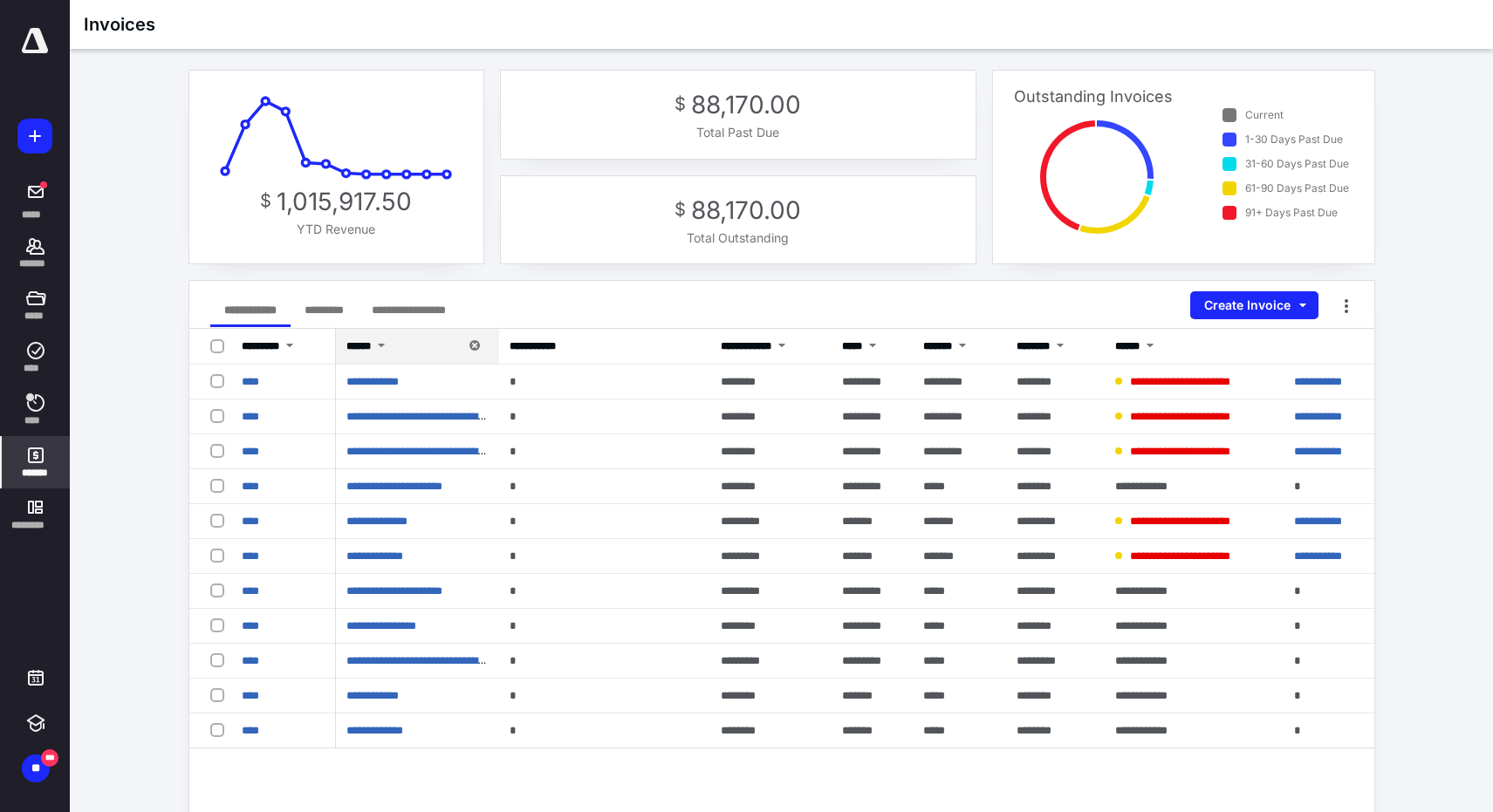 click at bounding box center (381, 347) 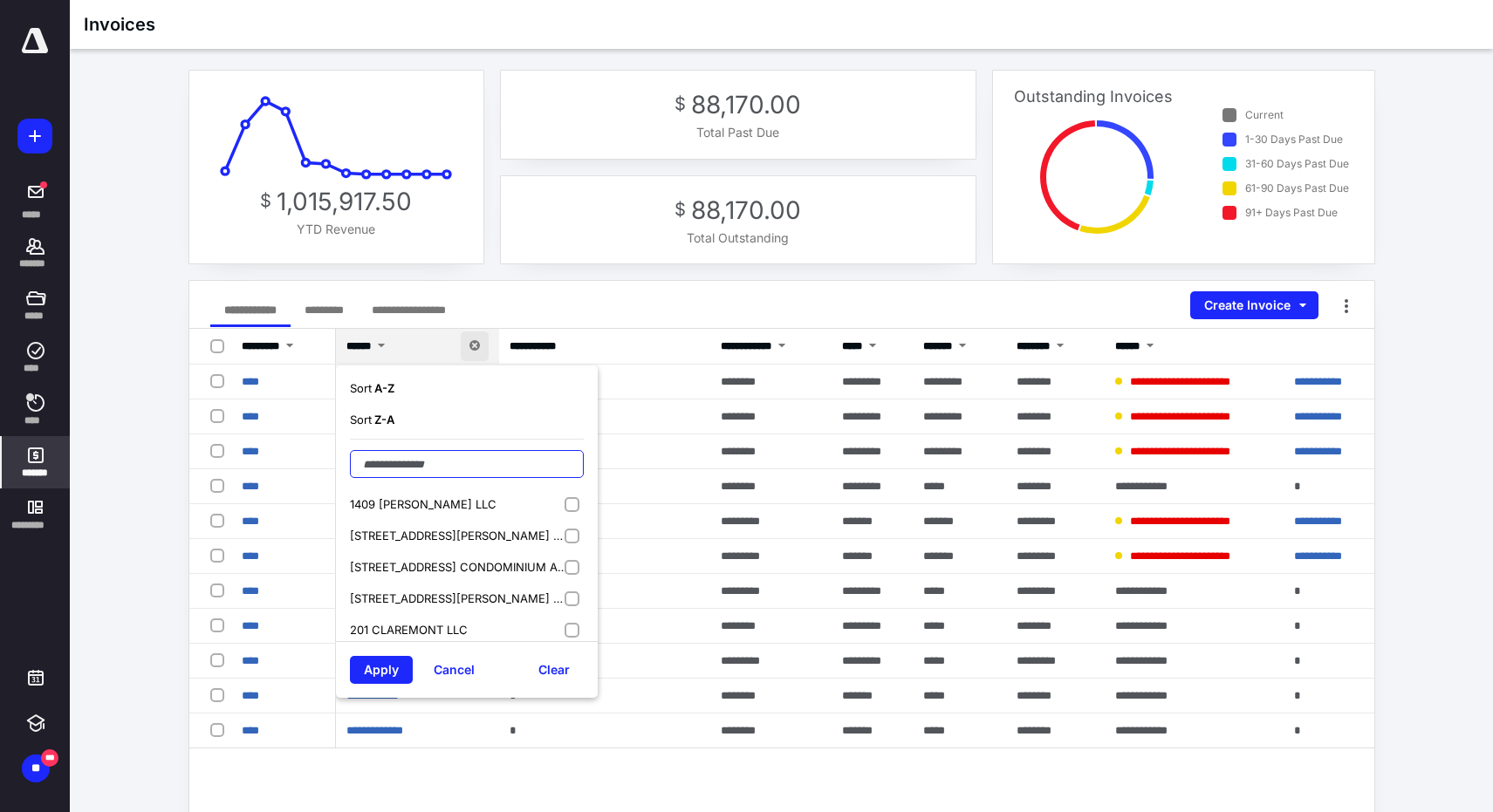 click at bounding box center [467, 464] 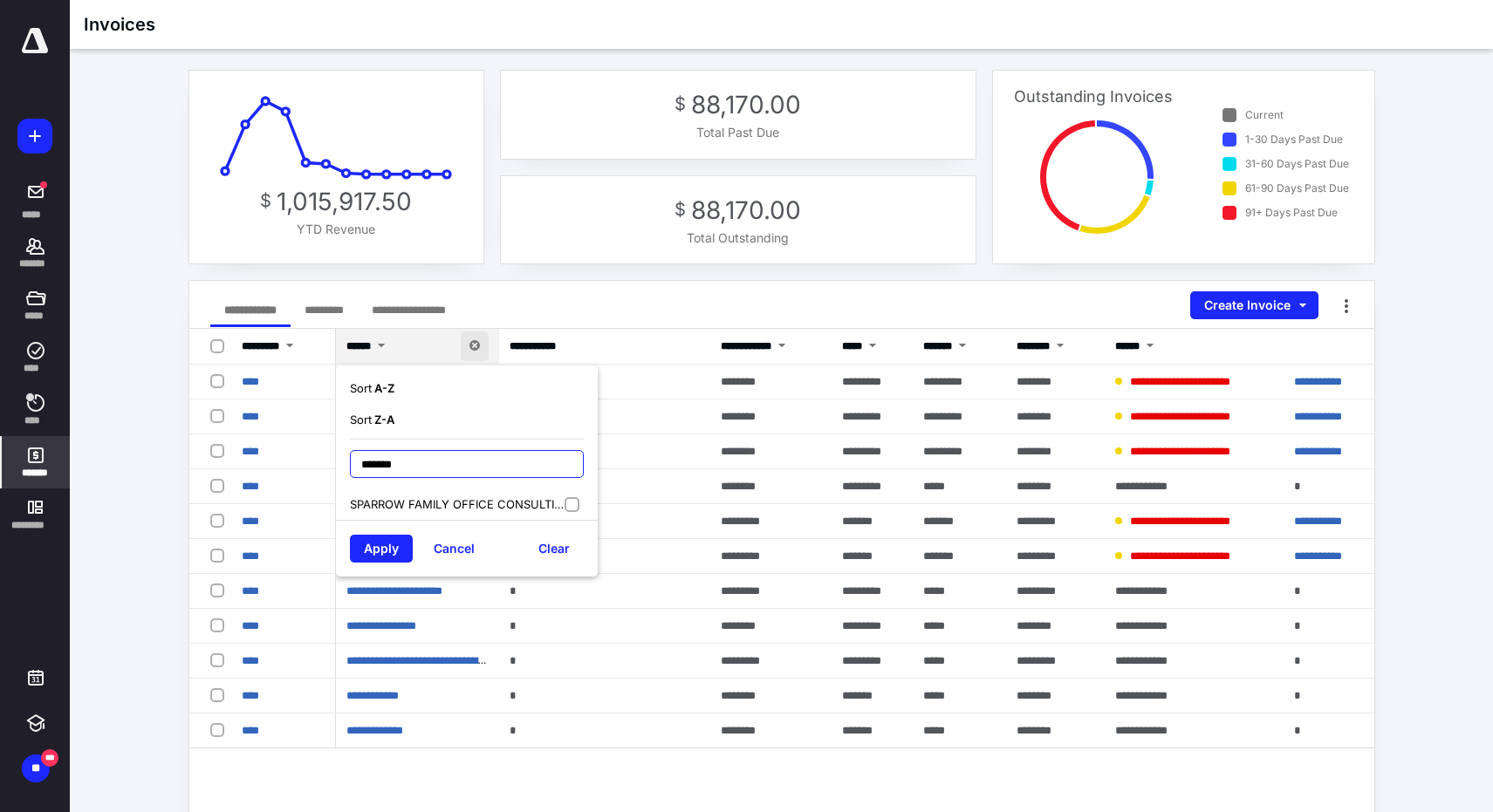 type on "*******" 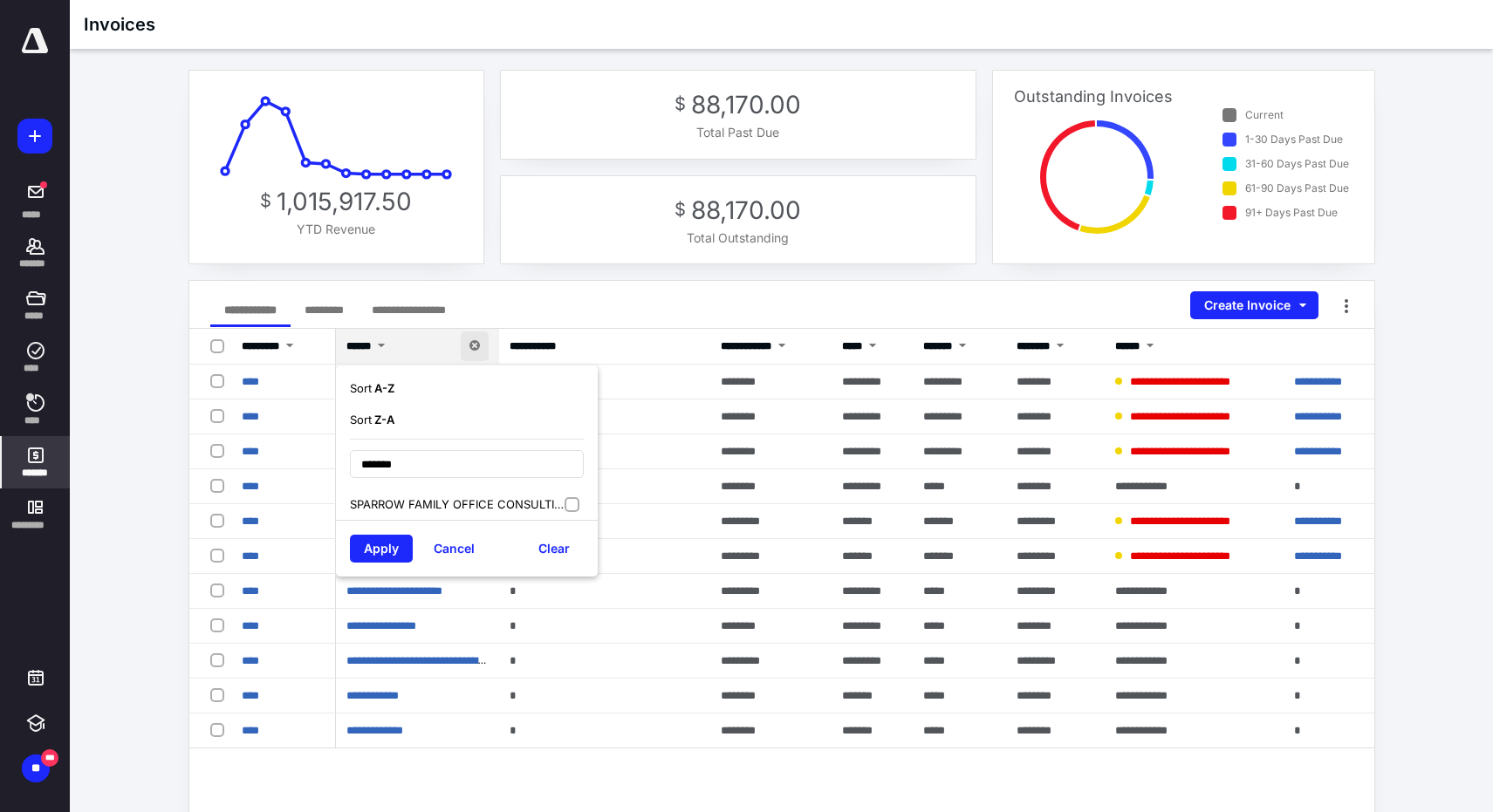 click on "SPARROW FAMILY OFFICE CONSULTING LLC" at bounding box center [467, 504] 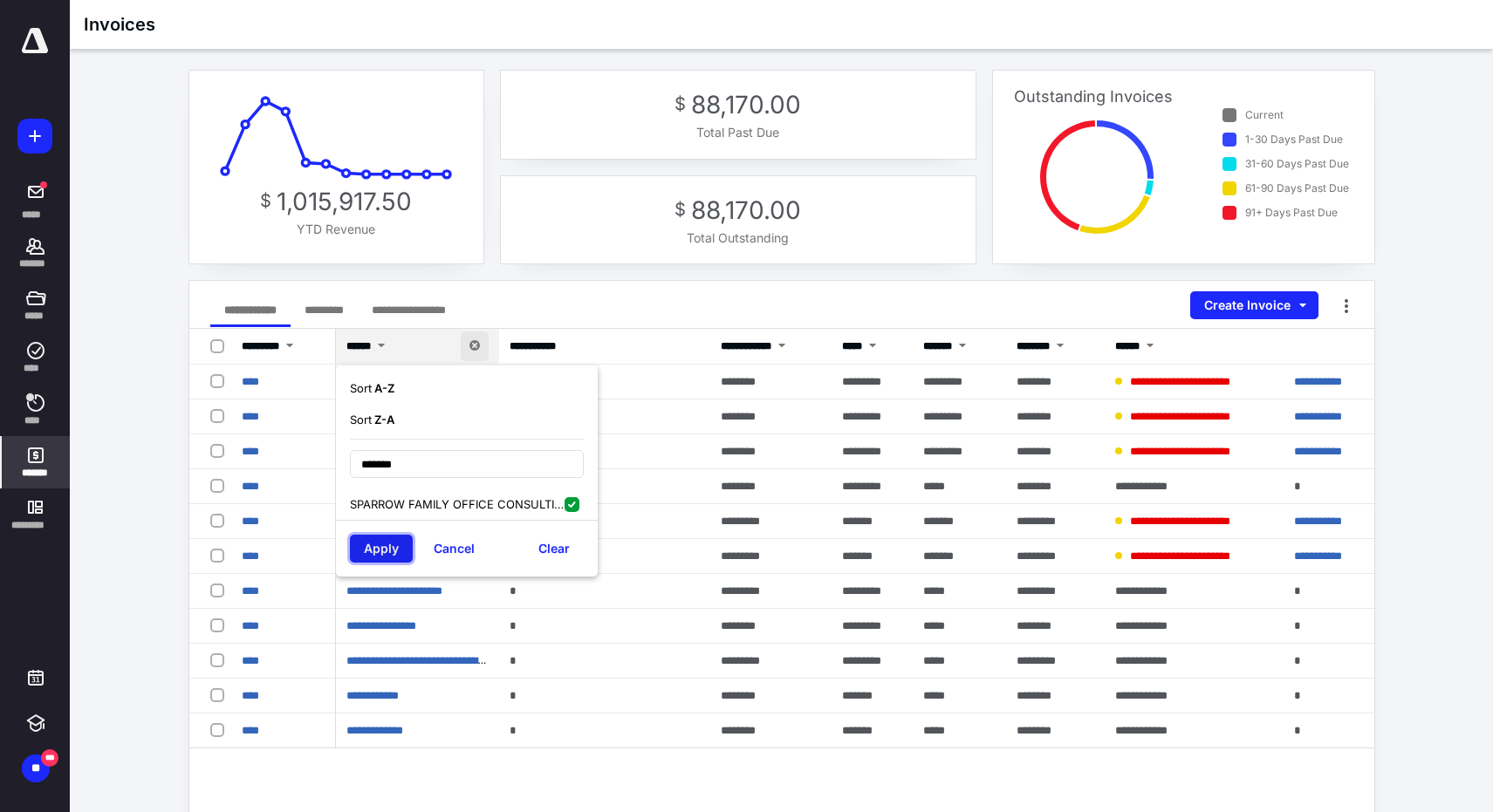 click on "Apply" at bounding box center [381, 549] 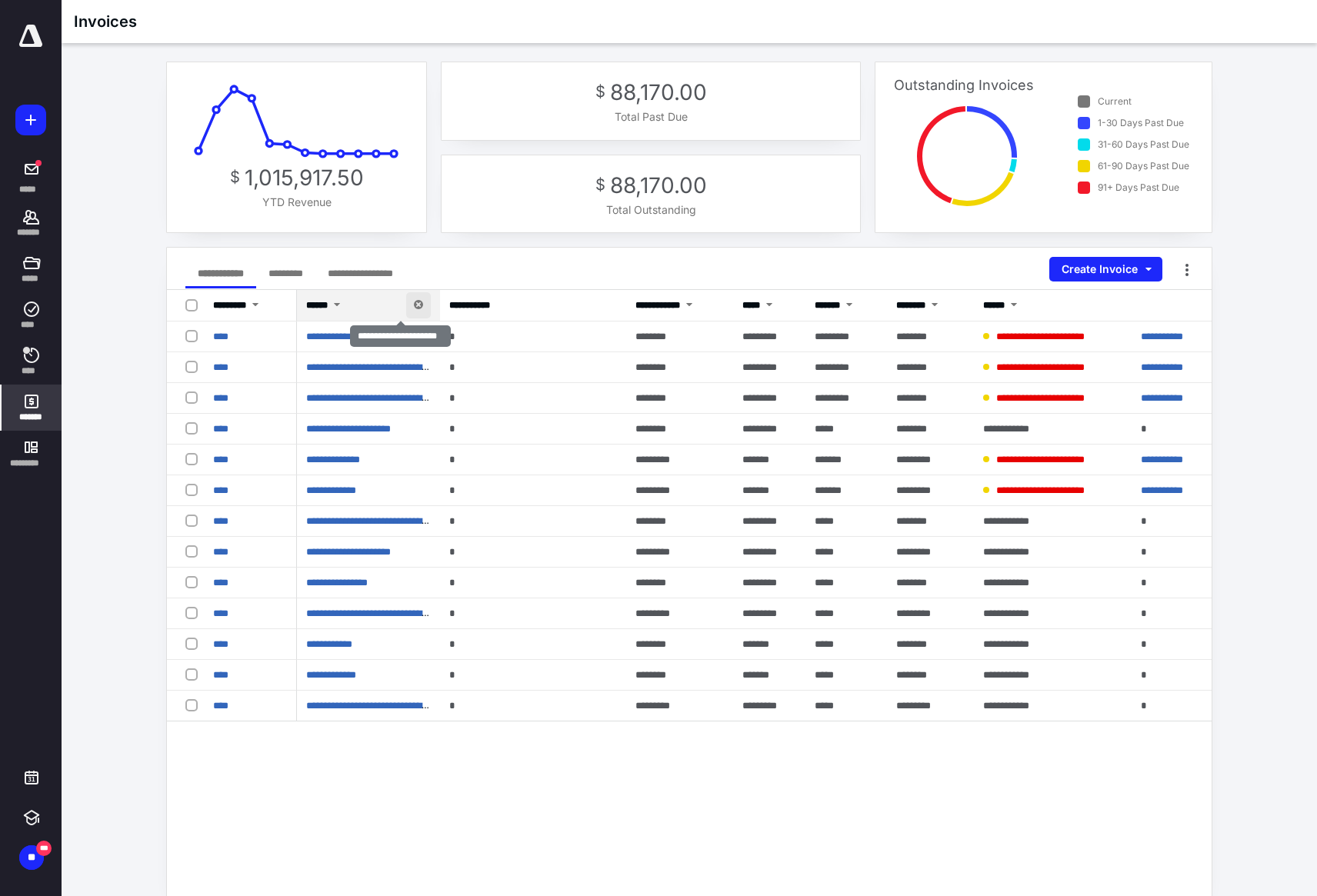 click at bounding box center [418, 305] 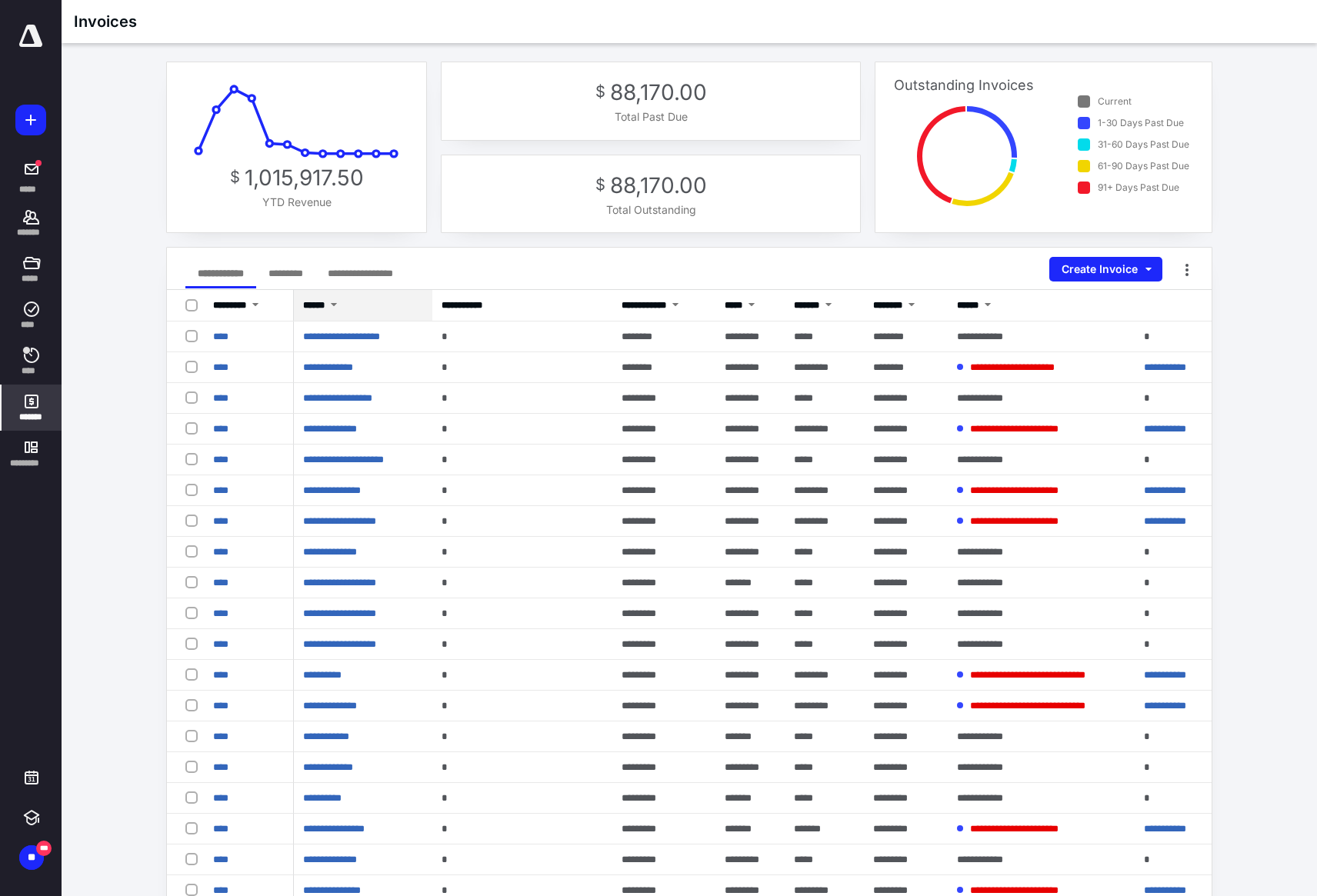 click on "******" at bounding box center [363, 305] 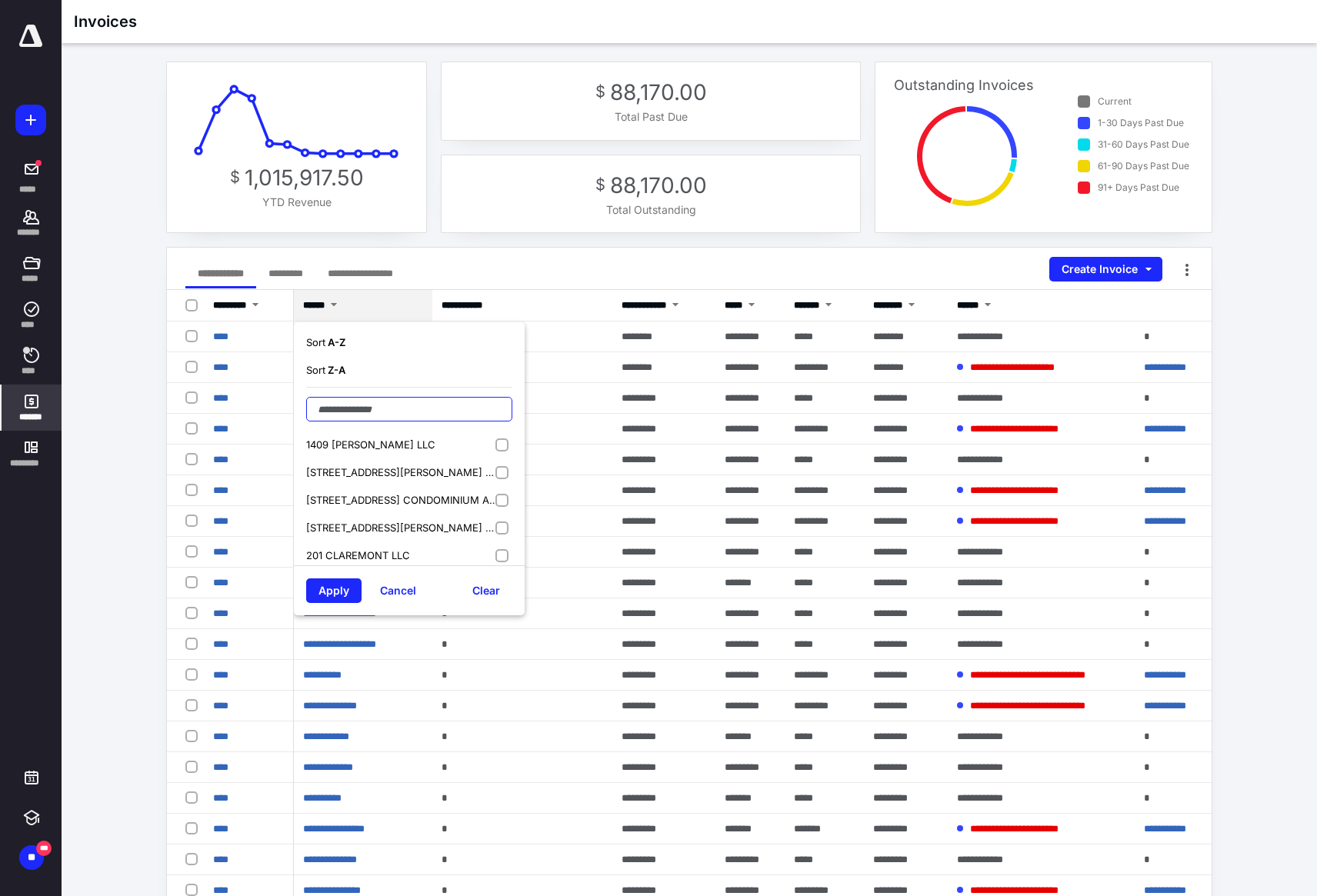 click at bounding box center (409, 409) 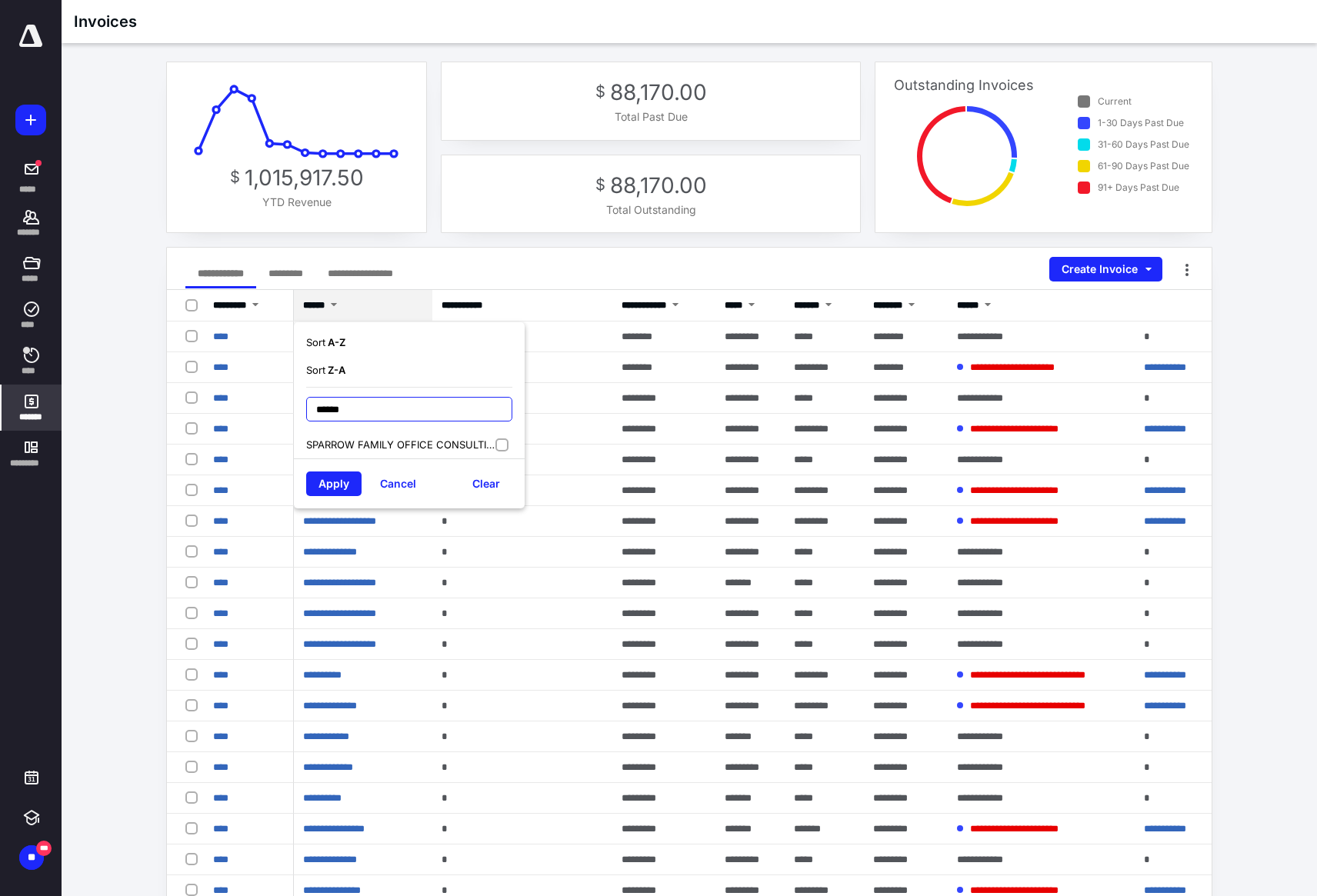 type on "******" 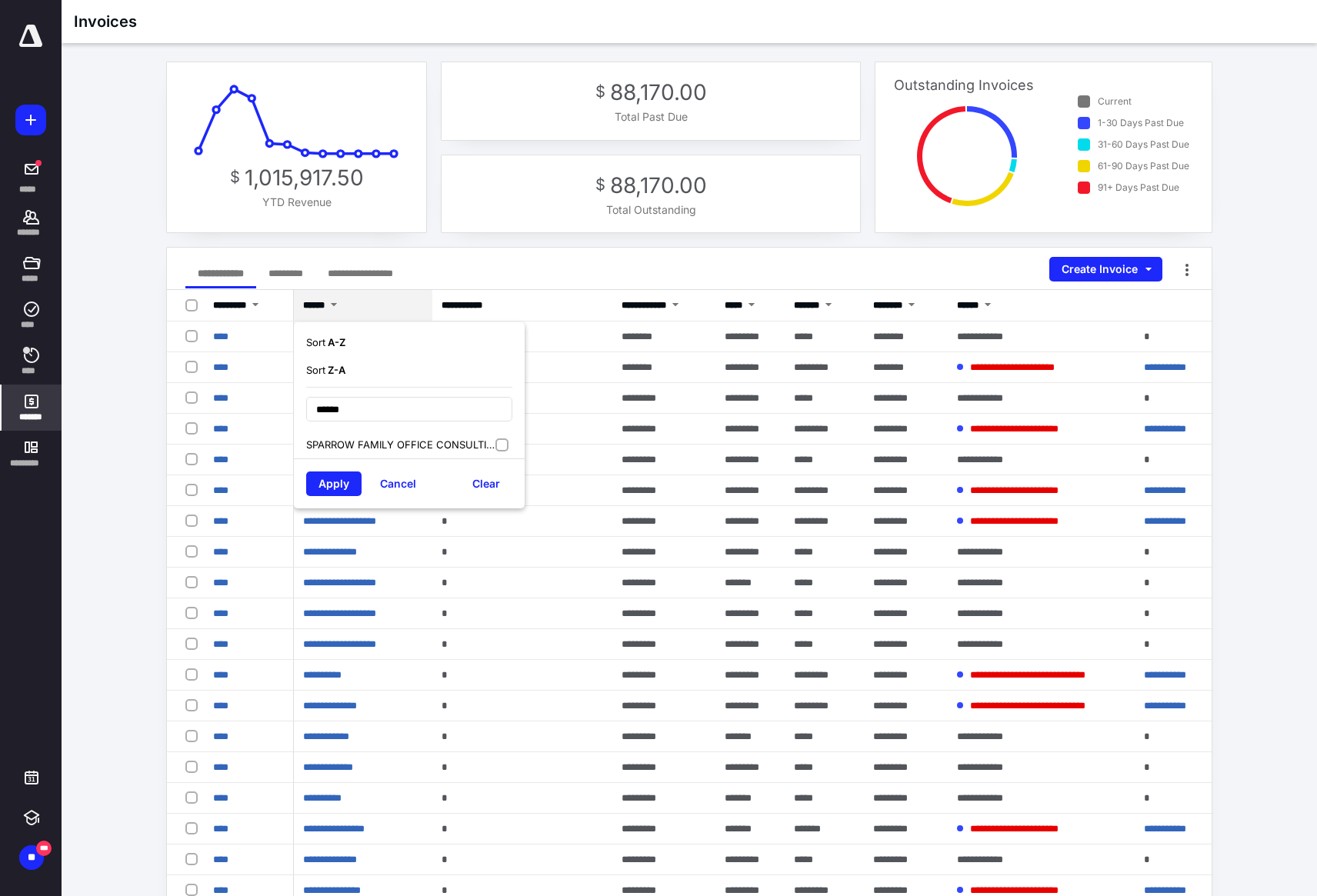 click on "SPARROW FAMILY OFFICE CONSULTING LLC" at bounding box center [402, 445] 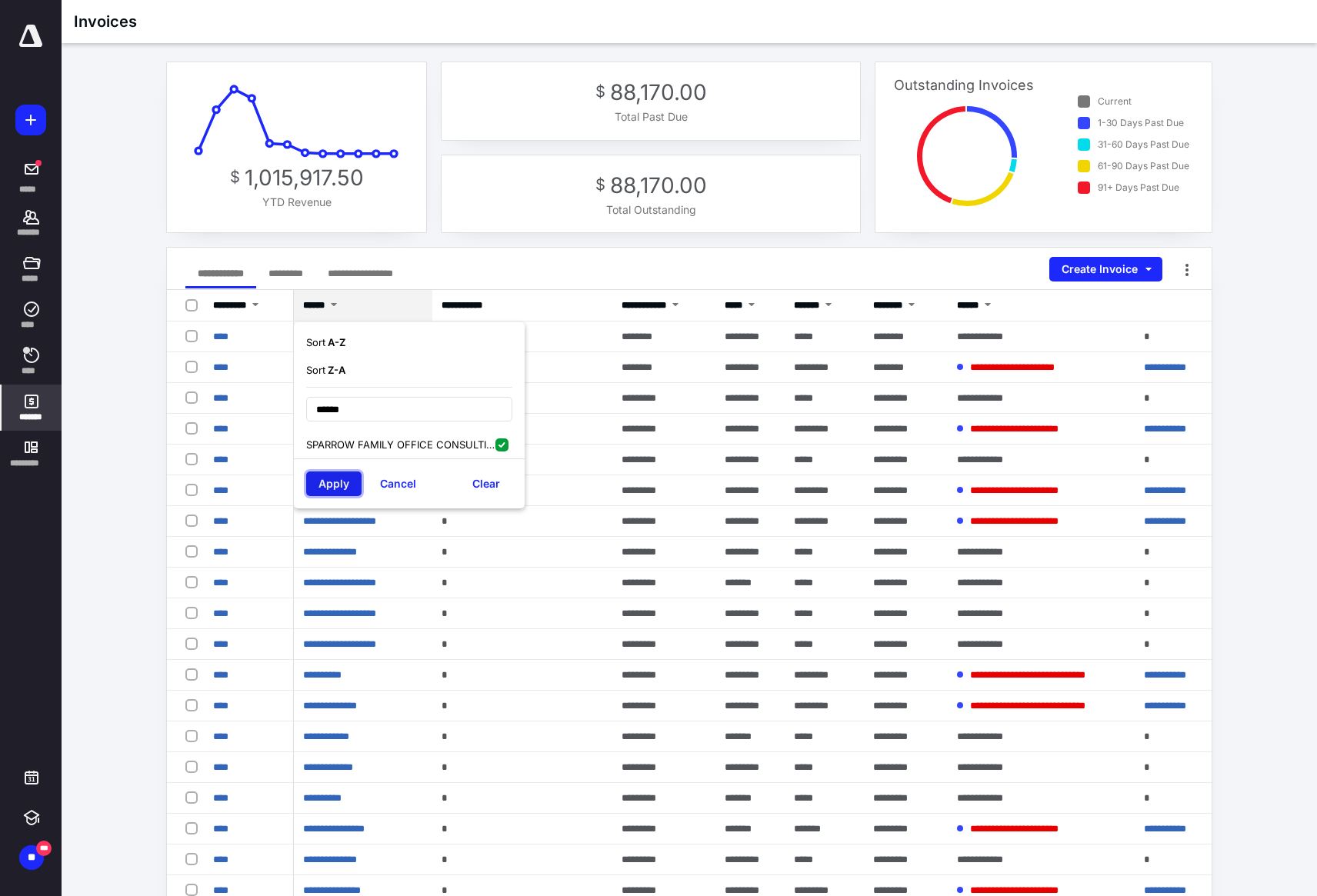 click on "Apply" at bounding box center [334, 484] 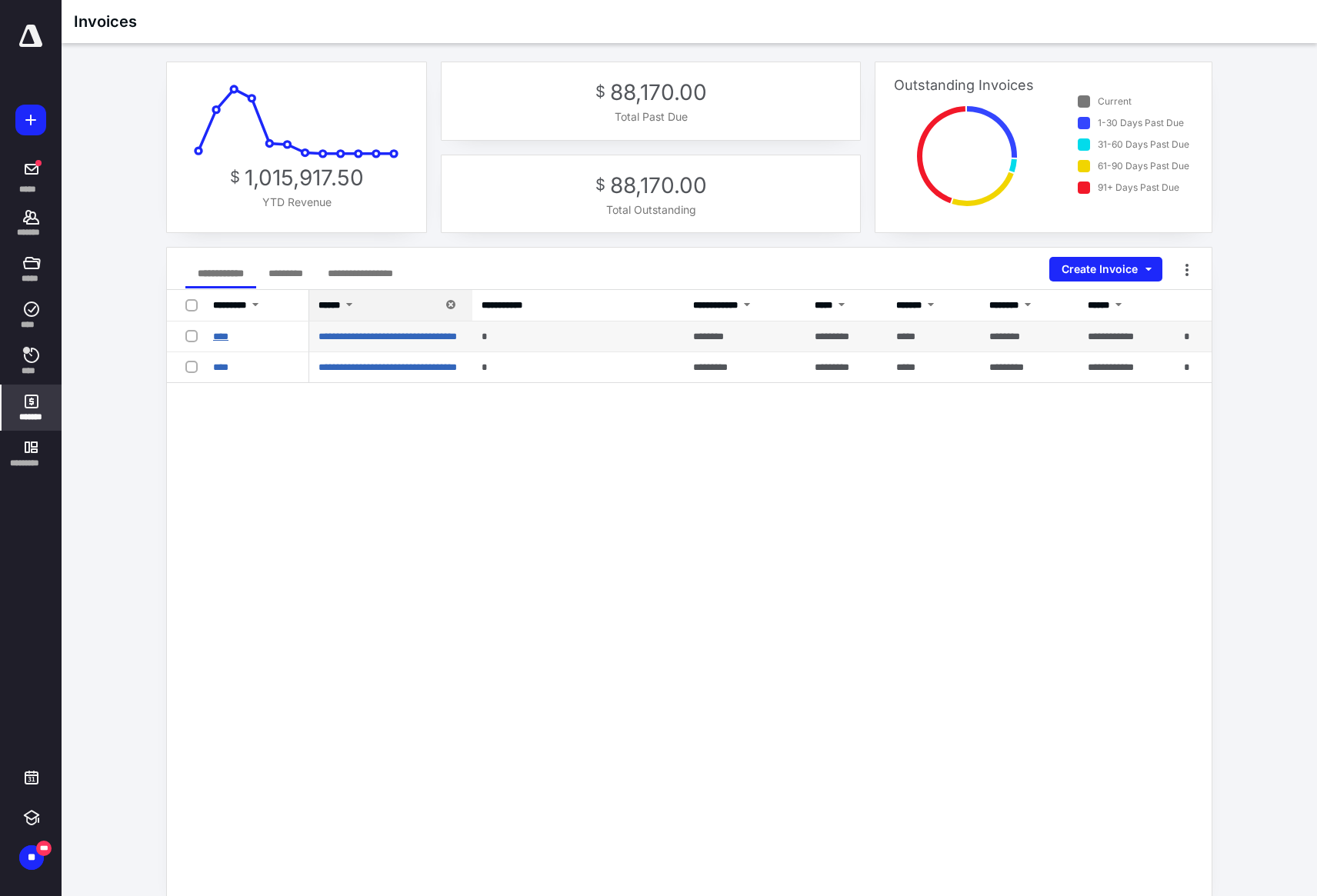 click on "****" at bounding box center (221, 336) 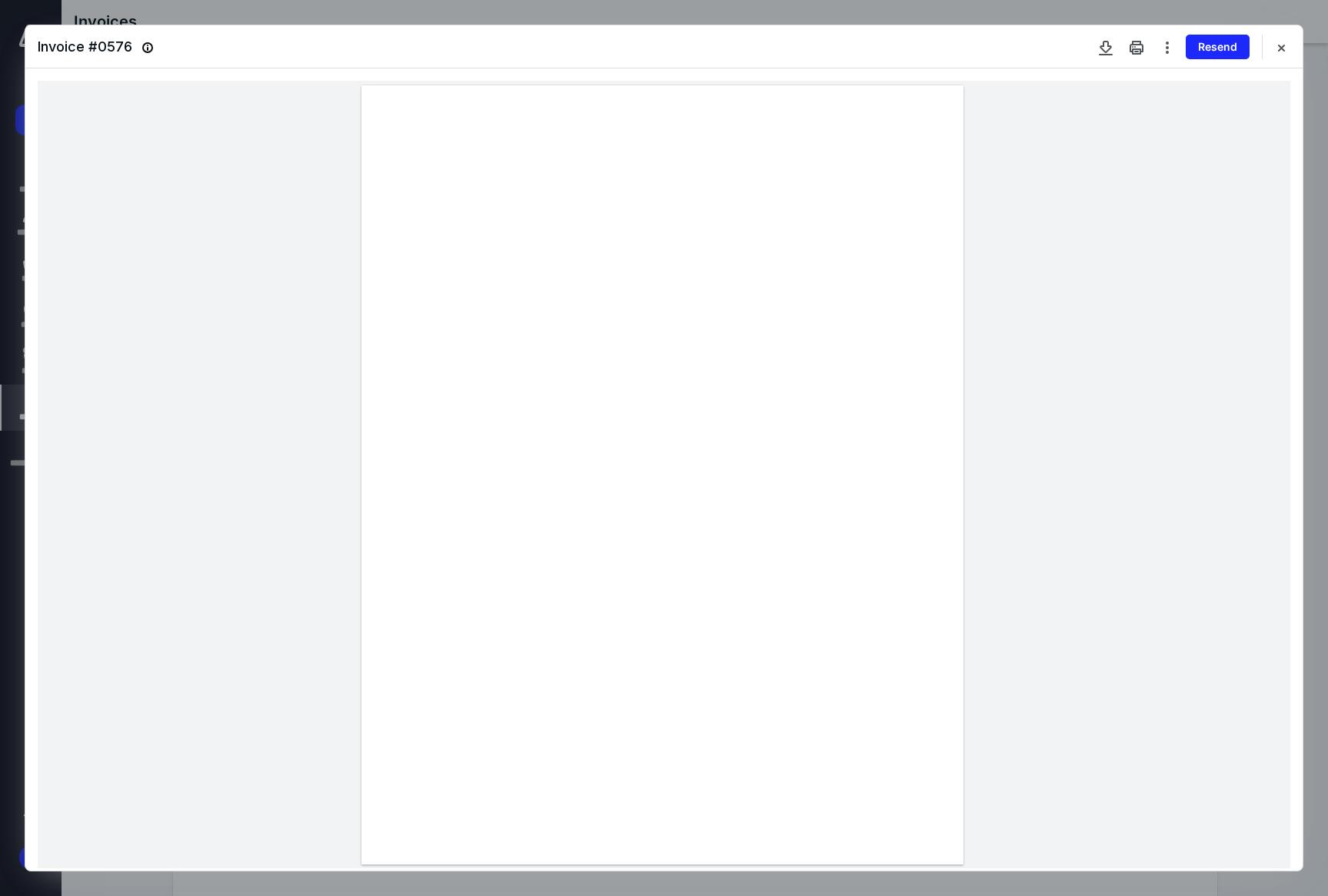drag, startPoint x: 1282, startPoint y: 46, endPoint x: 1088, endPoint y: 261, distance: 289.58764 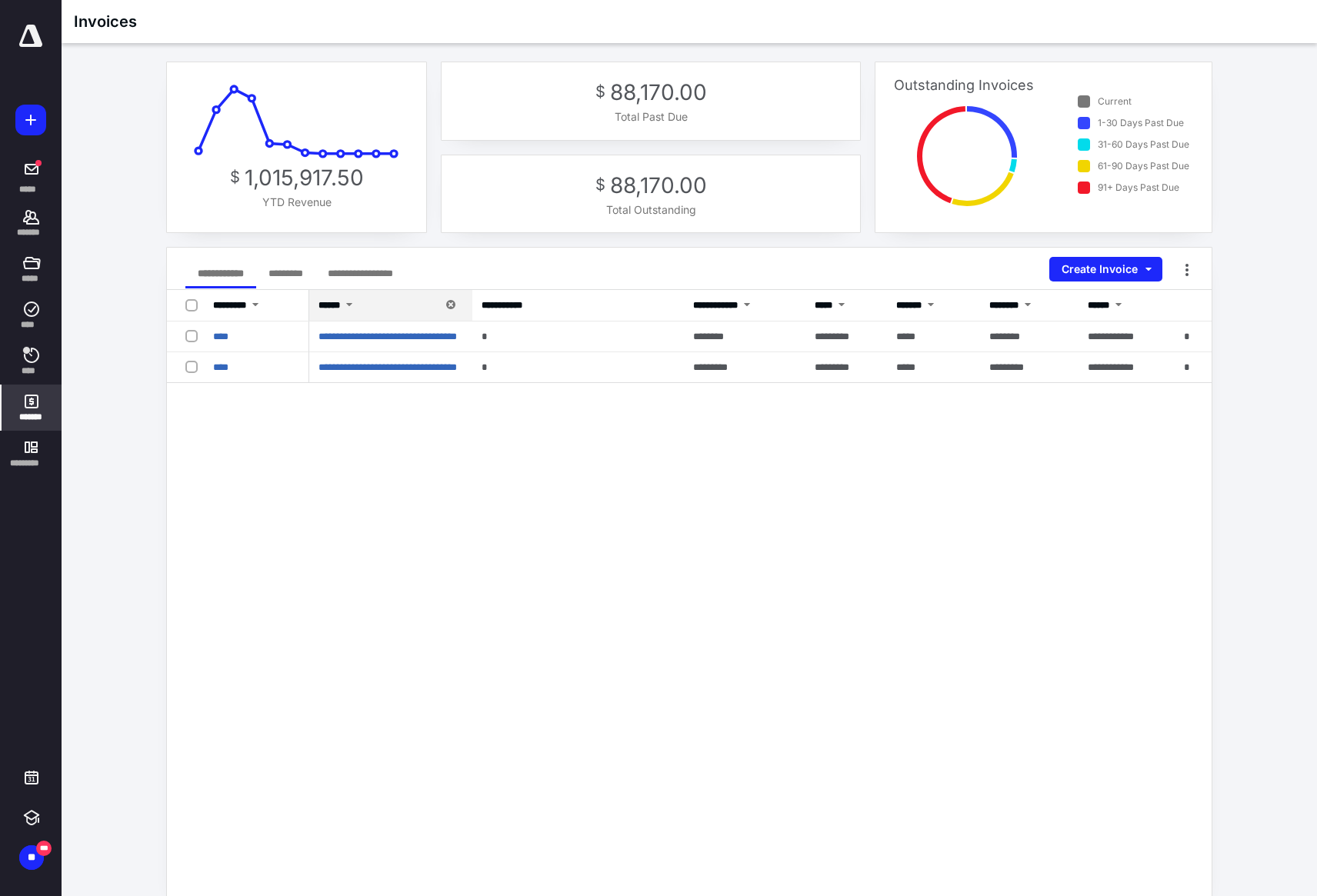 click on "**********" at bounding box center (689, 484) 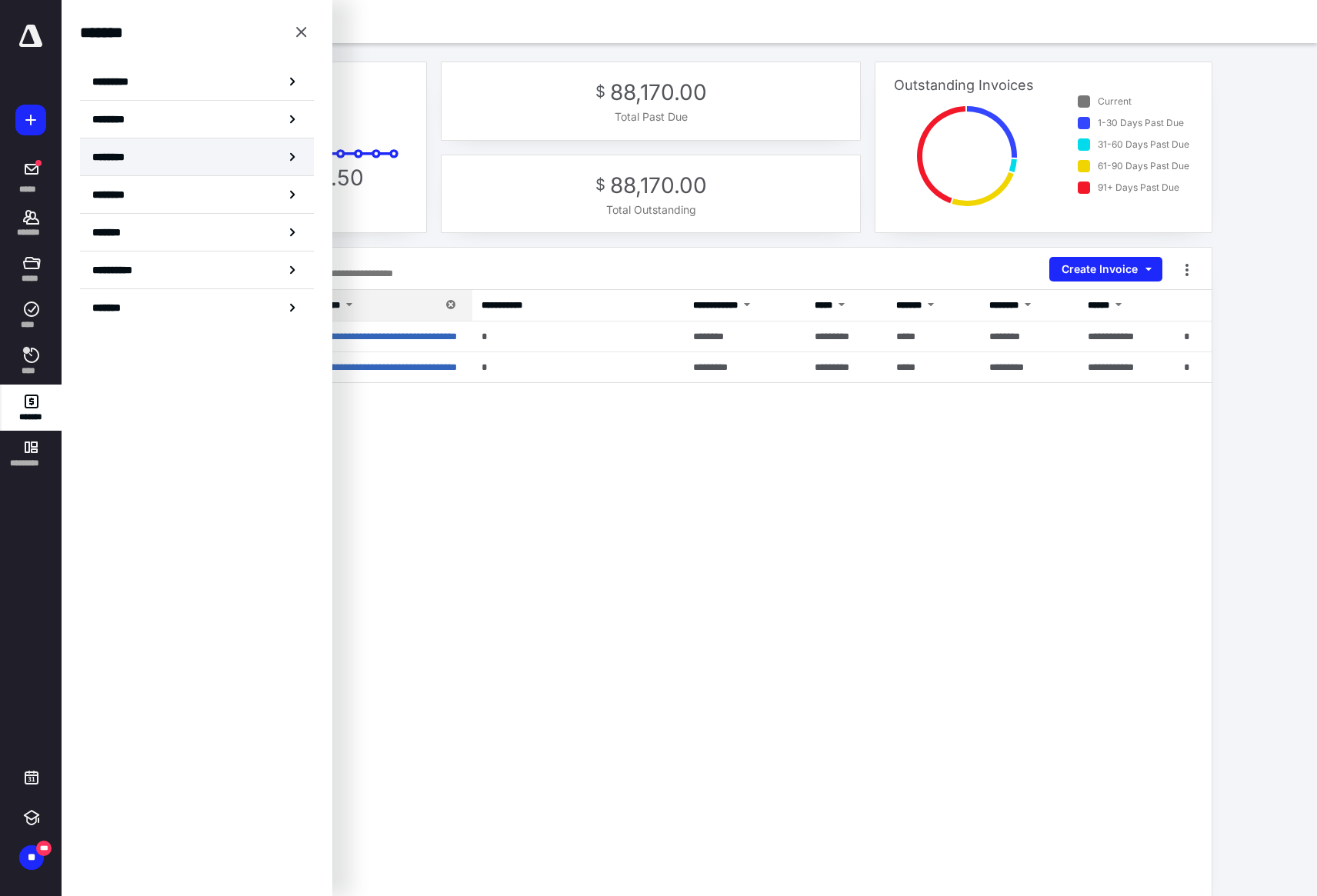 click on "********" at bounding box center [118, 157] 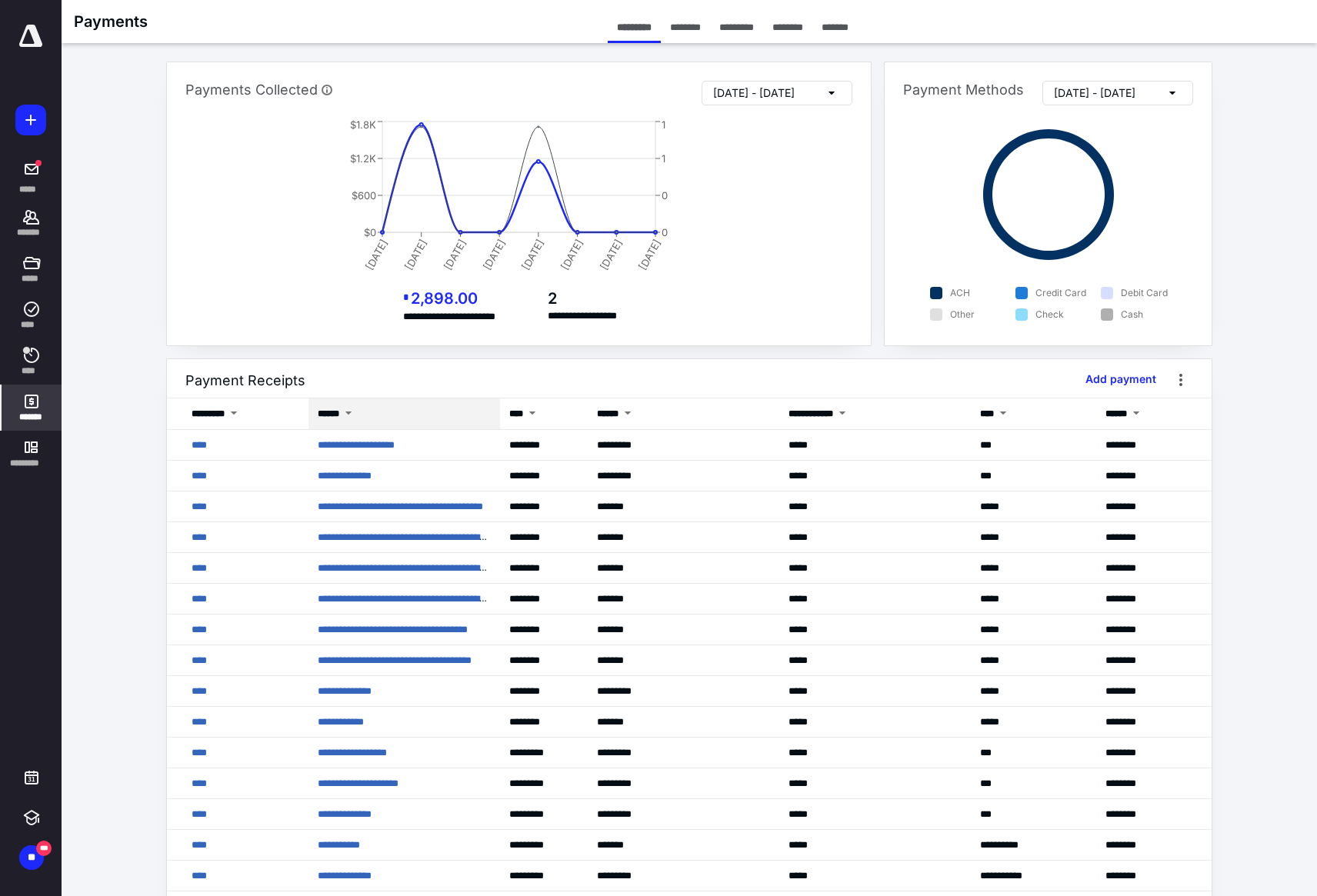 click on "******" at bounding box center (328, 414) 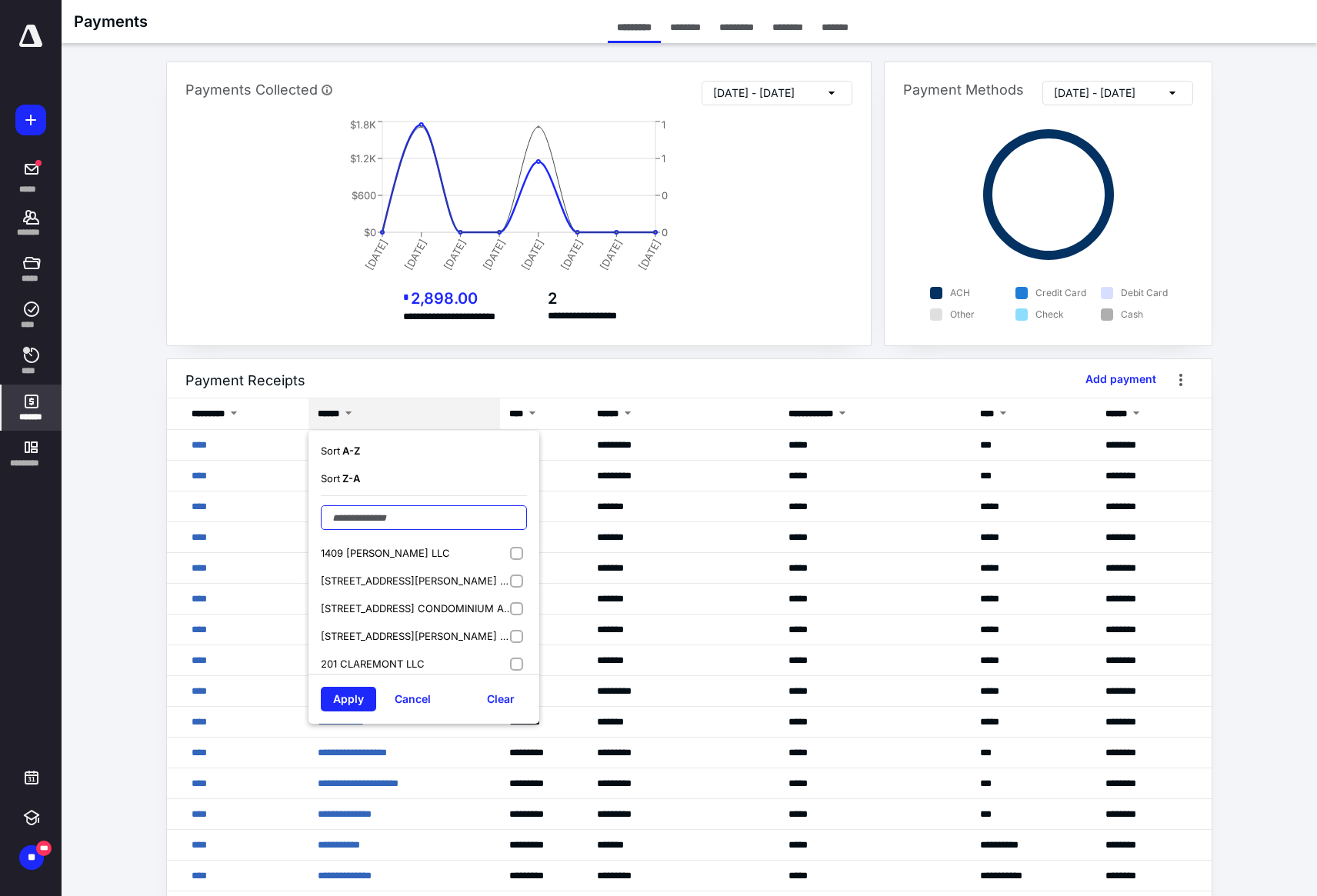 click at bounding box center (424, 518) 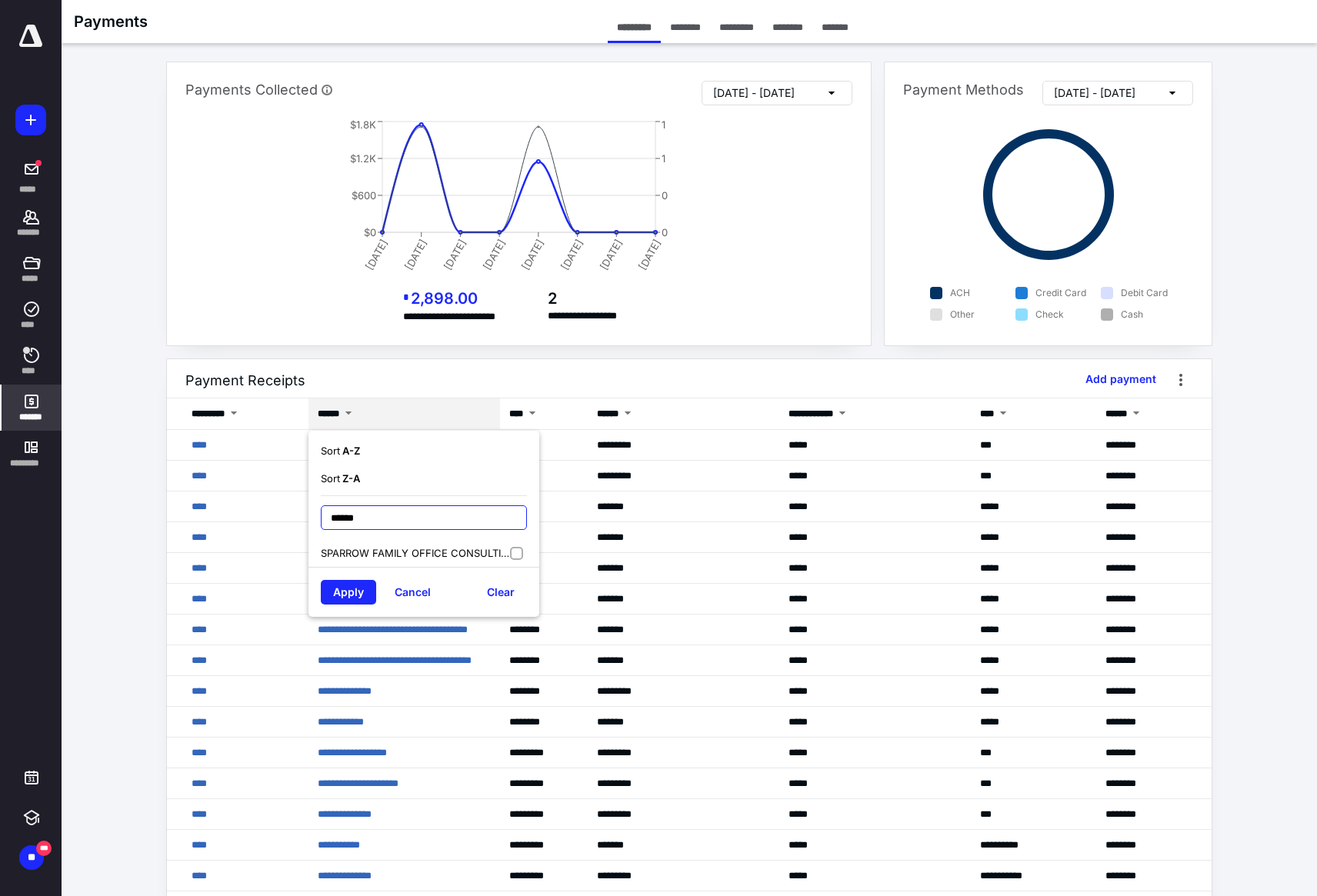 type on "******" 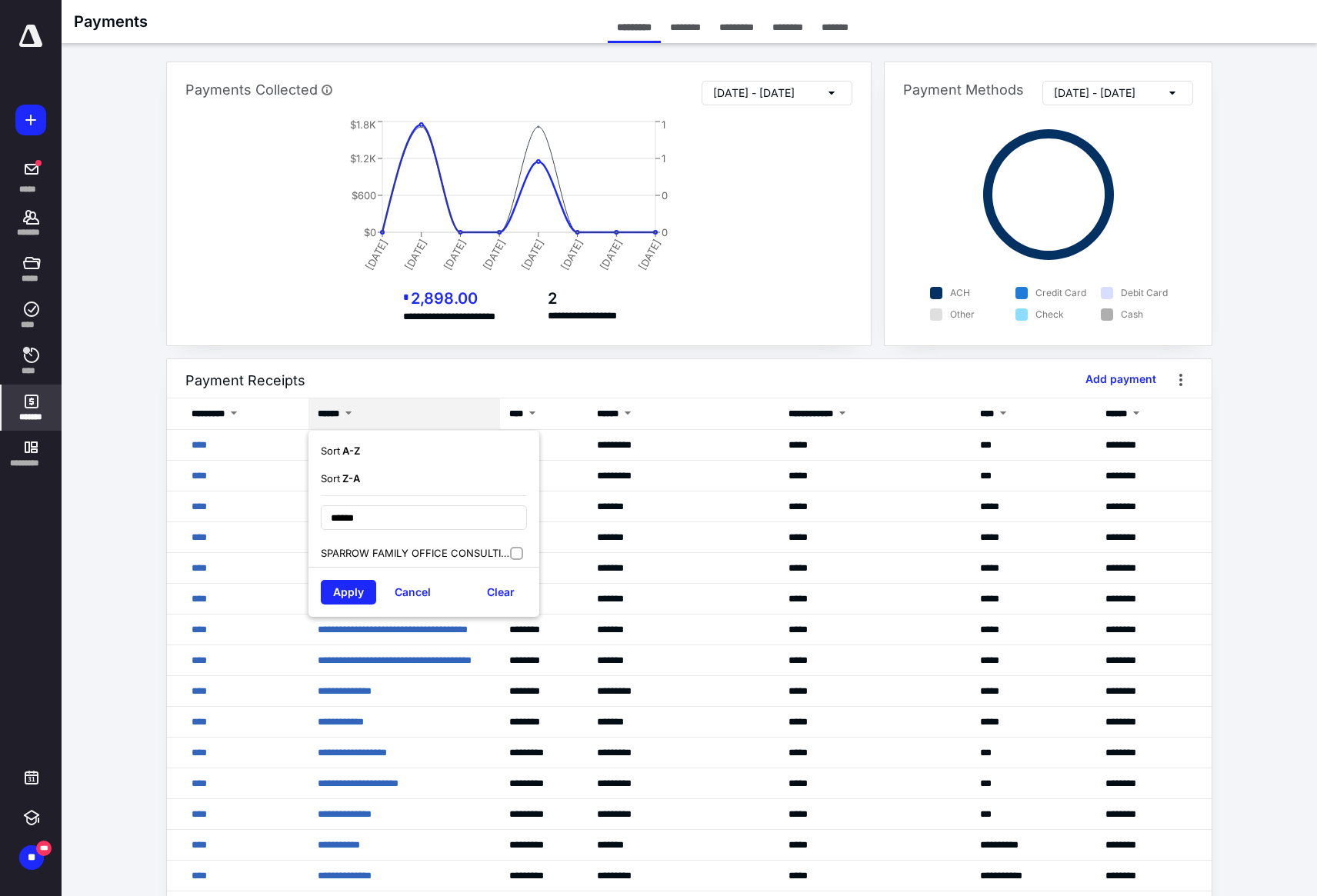 click on "SPARROW FAMILY OFFICE CONSULTING LLC" at bounding box center (424, 553) 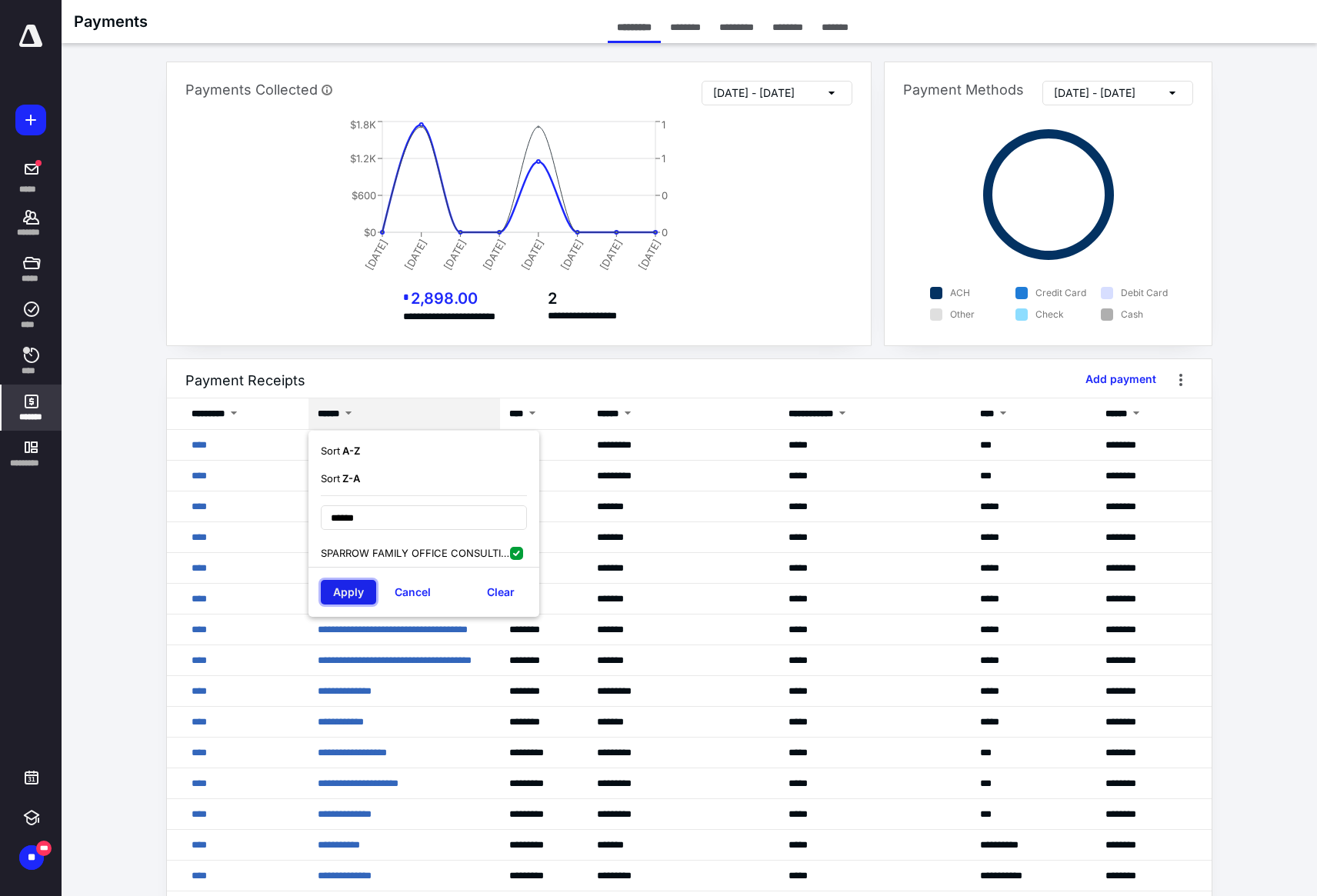 click on "Apply" at bounding box center (348, 592) 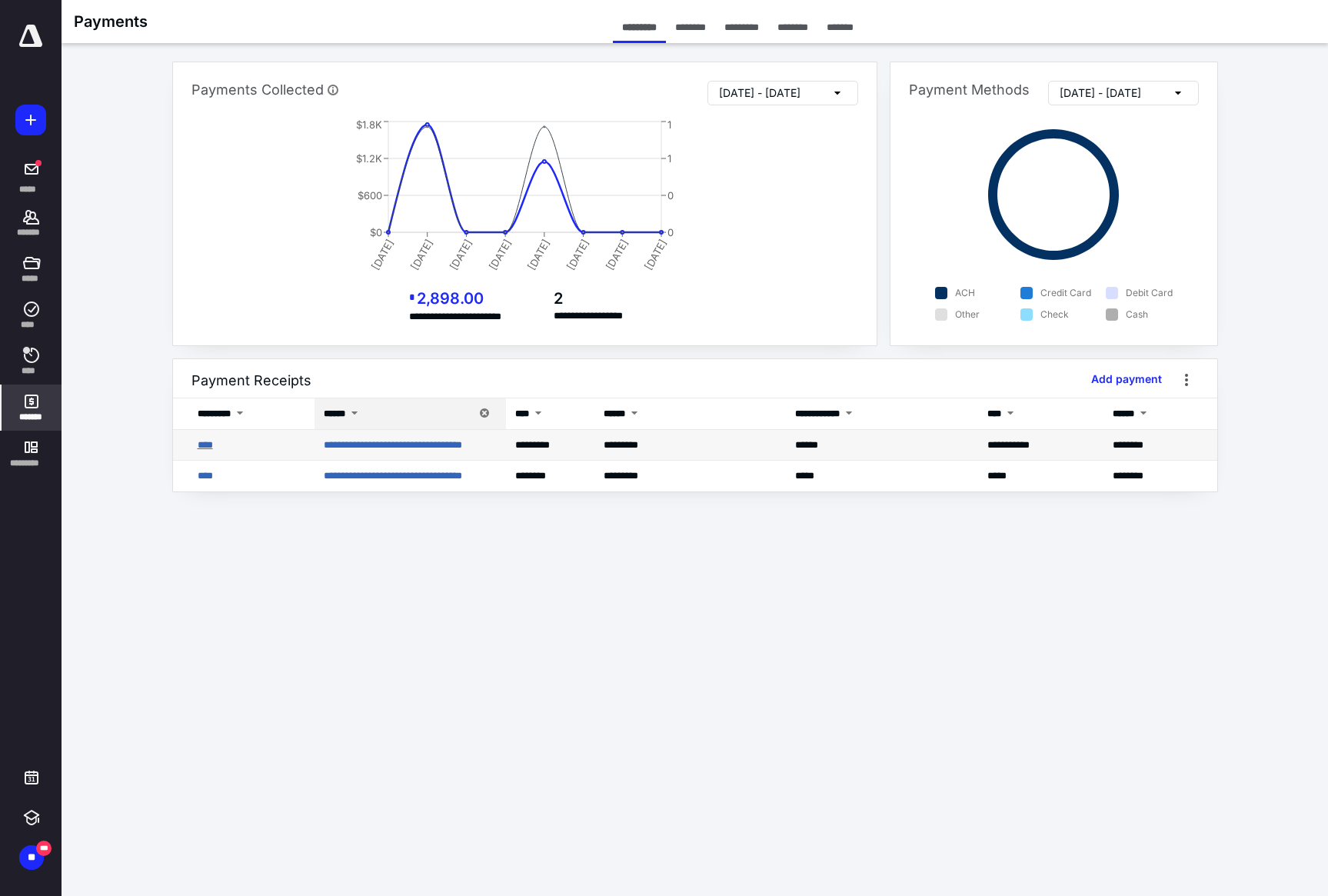 click on "****" at bounding box center (205, 445) 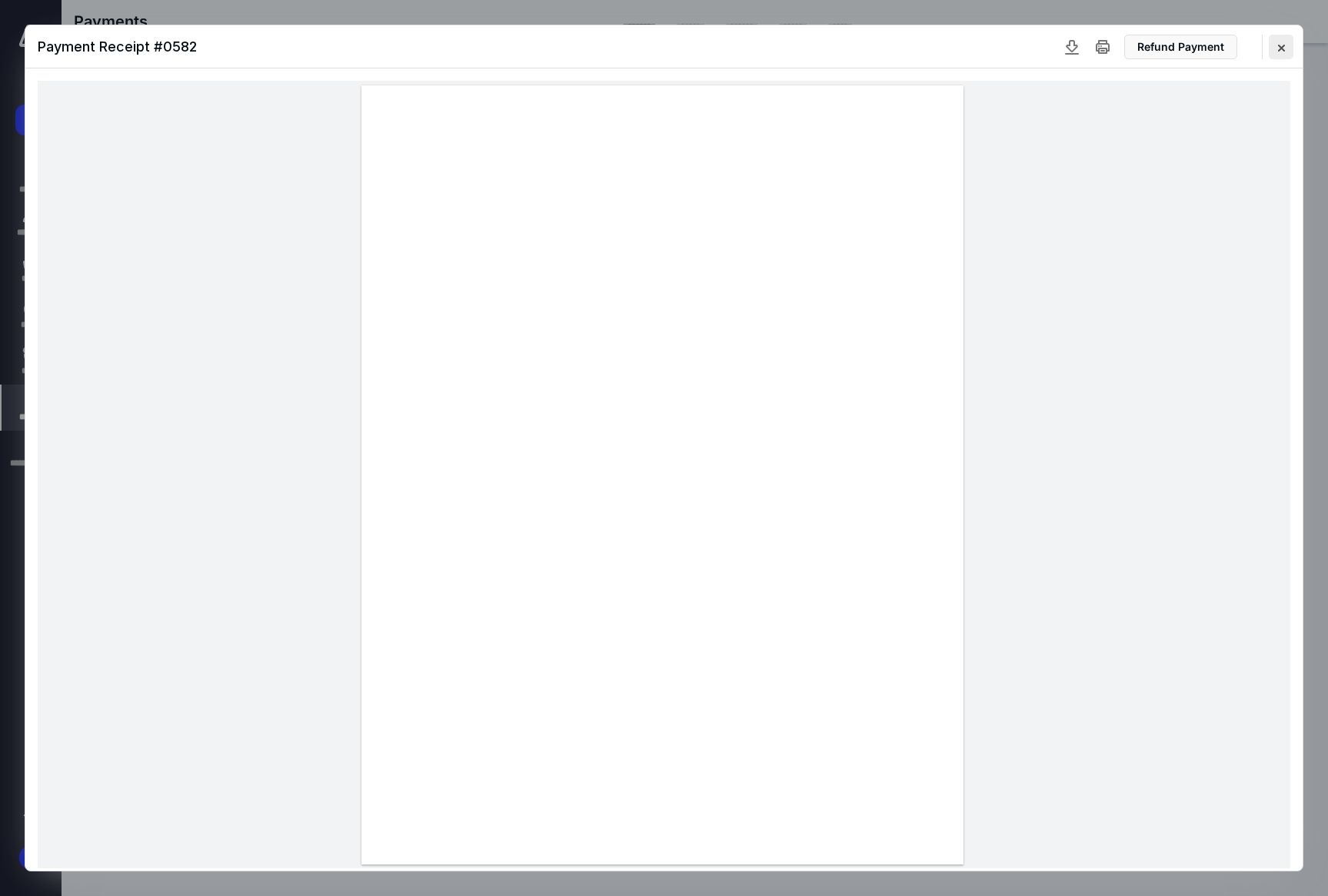click at bounding box center [1281, 47] 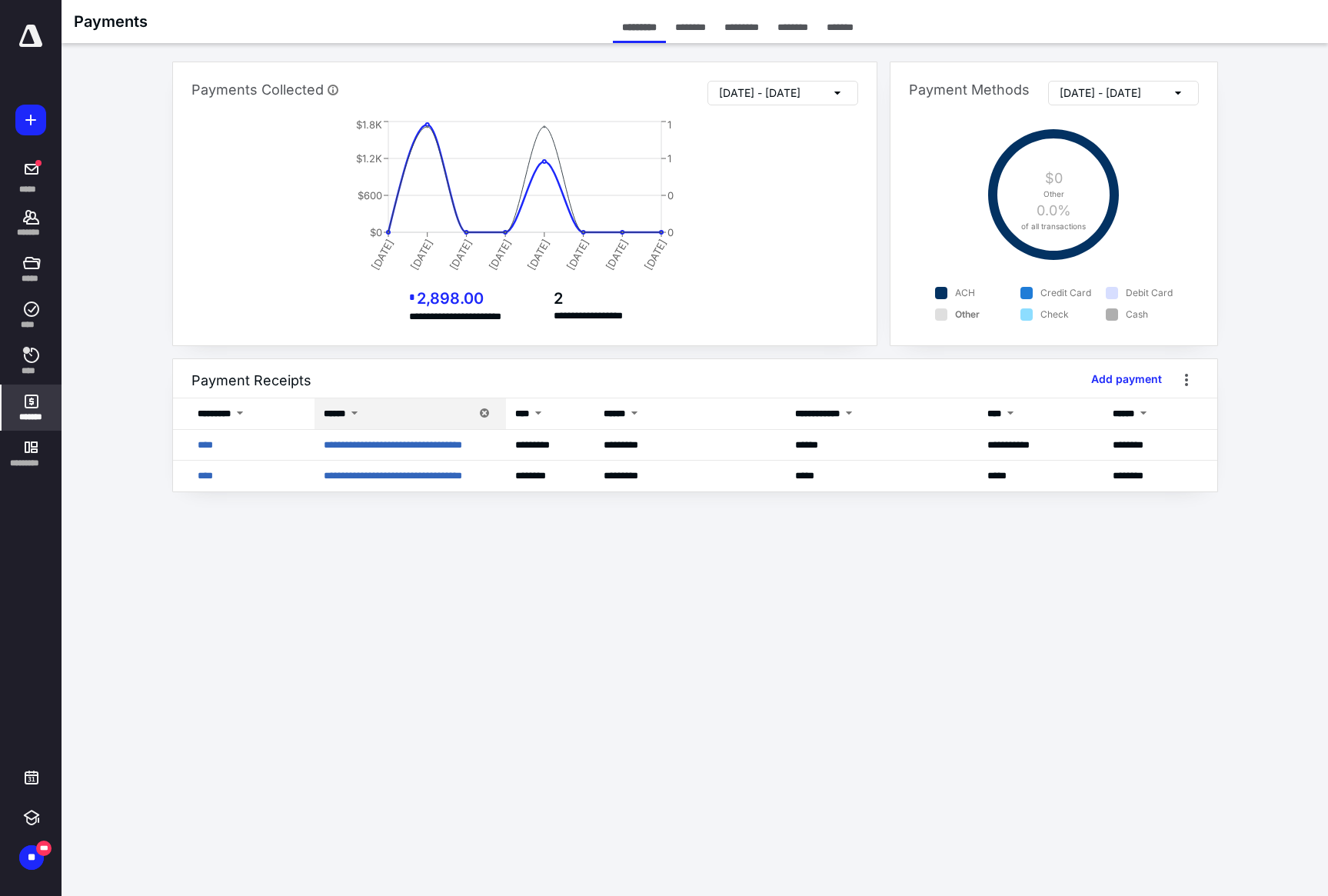 click at bounding box center [354, 415] 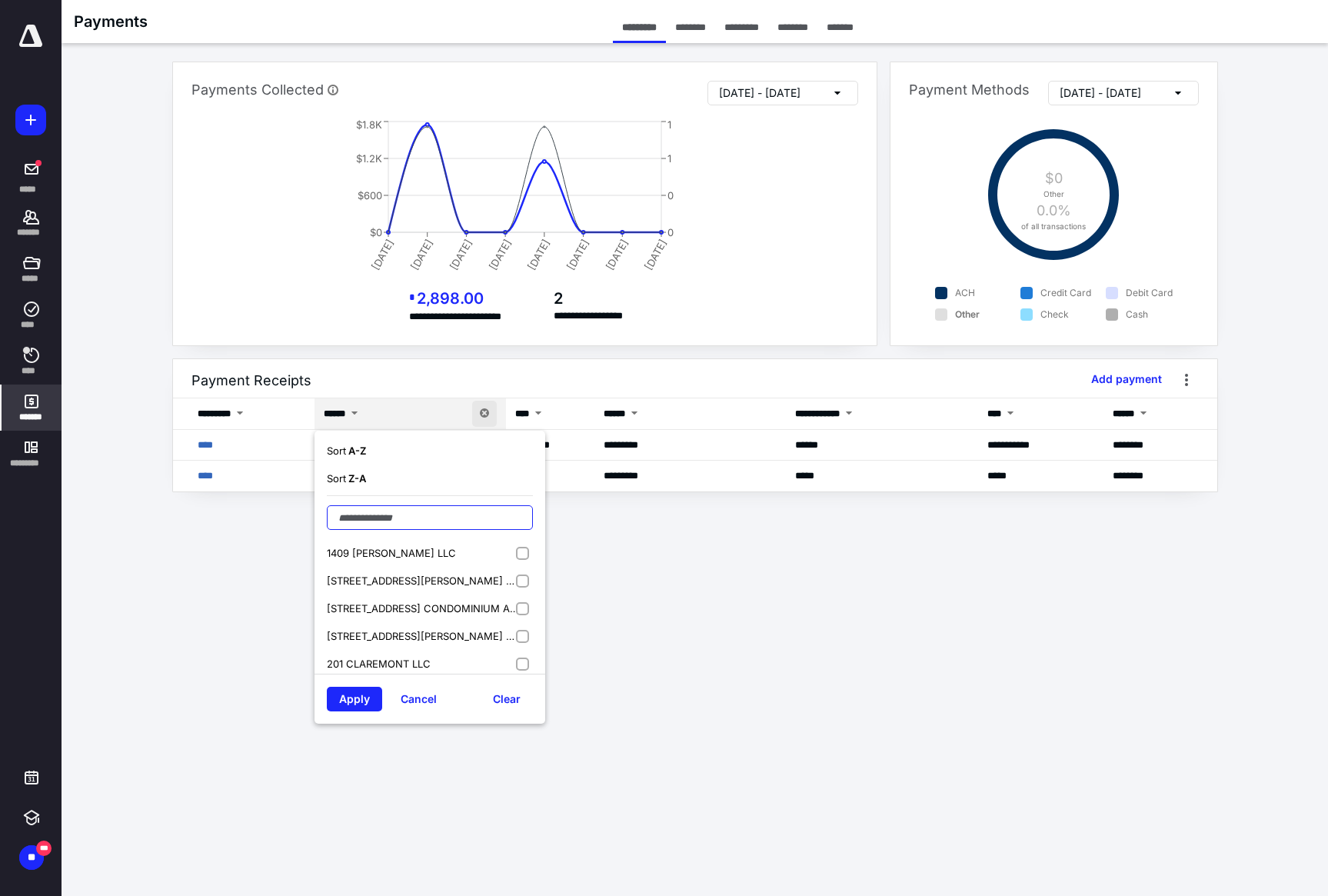 click at bounding box center [430, 518] 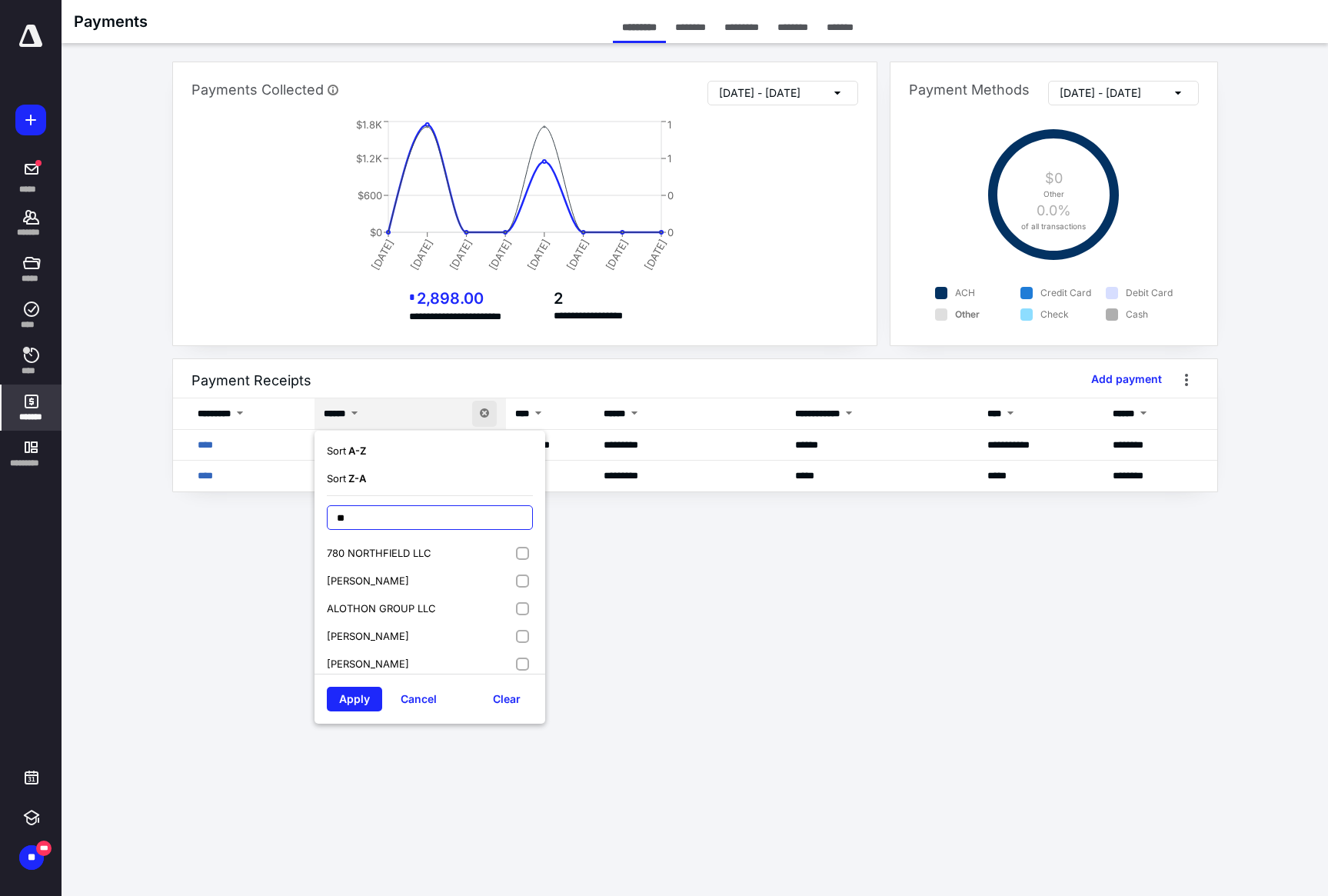 type on "*" 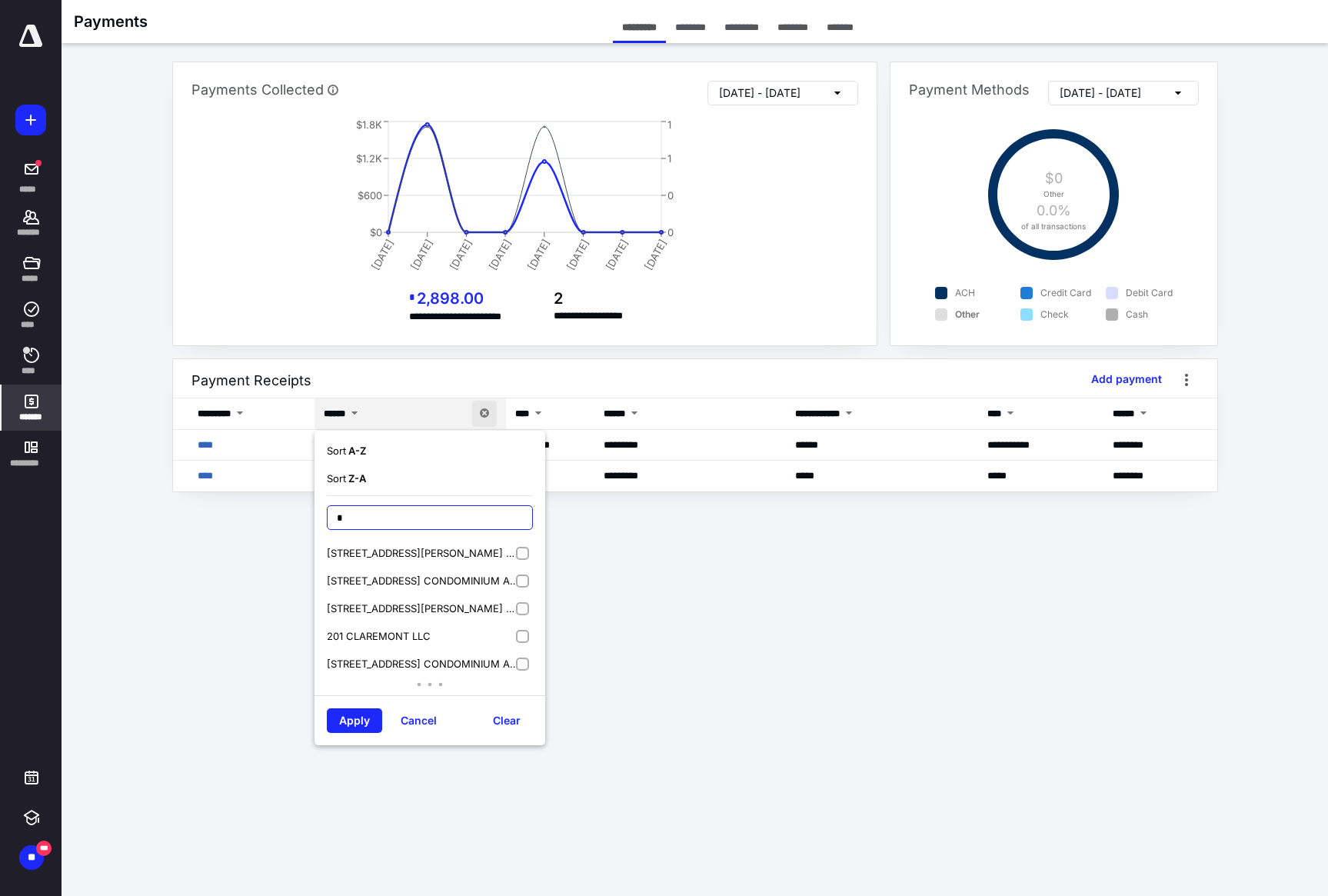 type 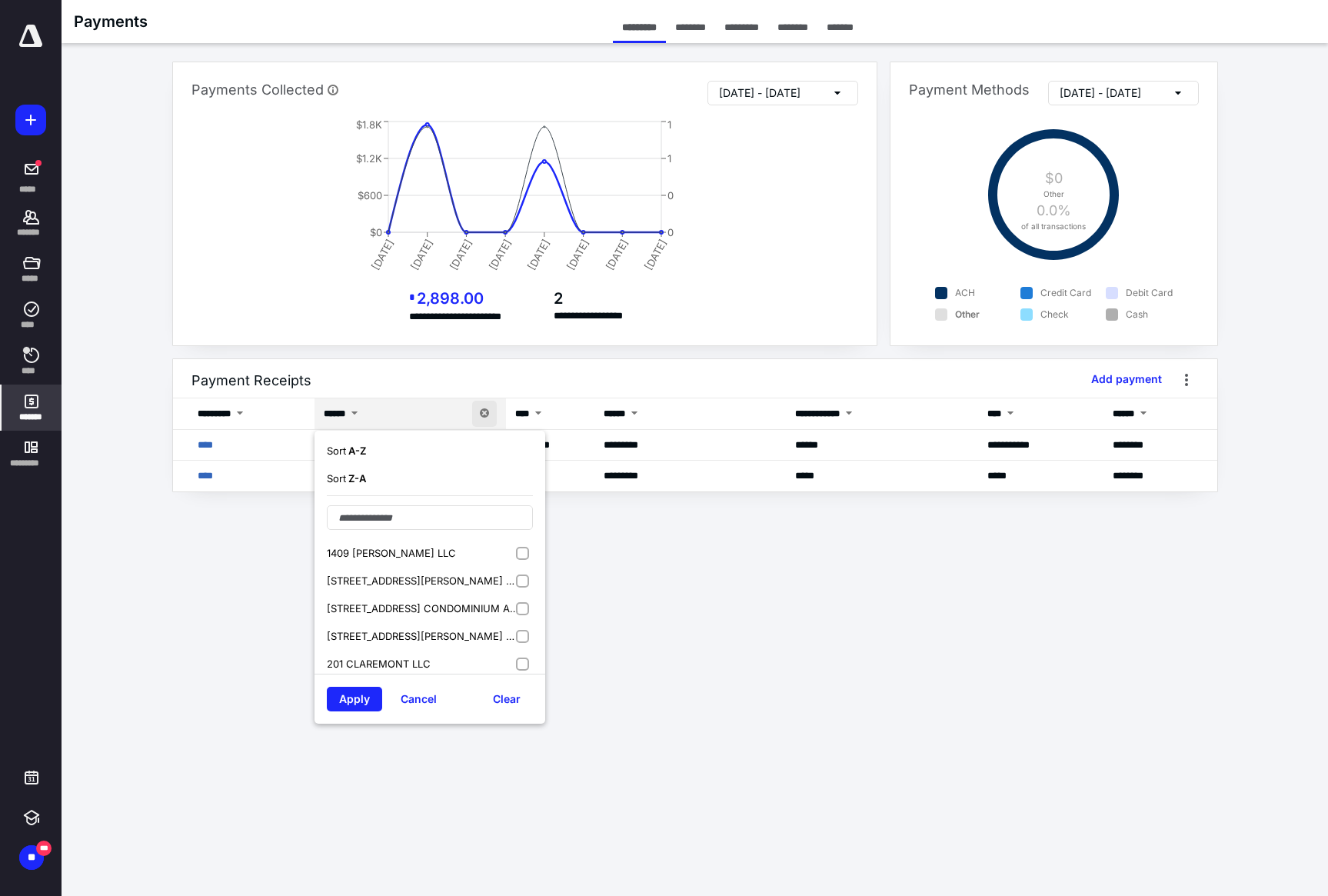 click on "**********" at bounding box center [664, 448] 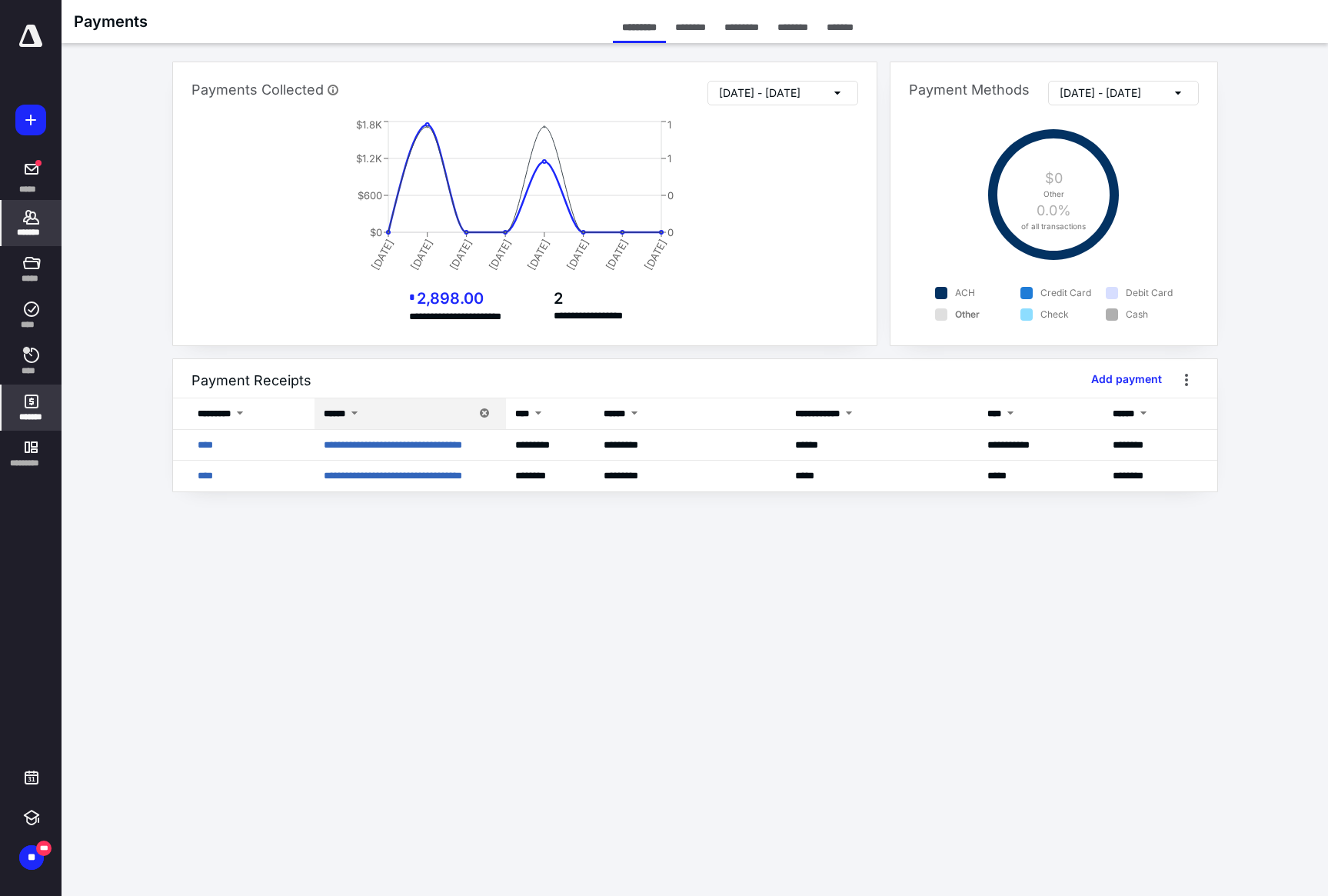 click on "*******" at bounding box center [32, 232] 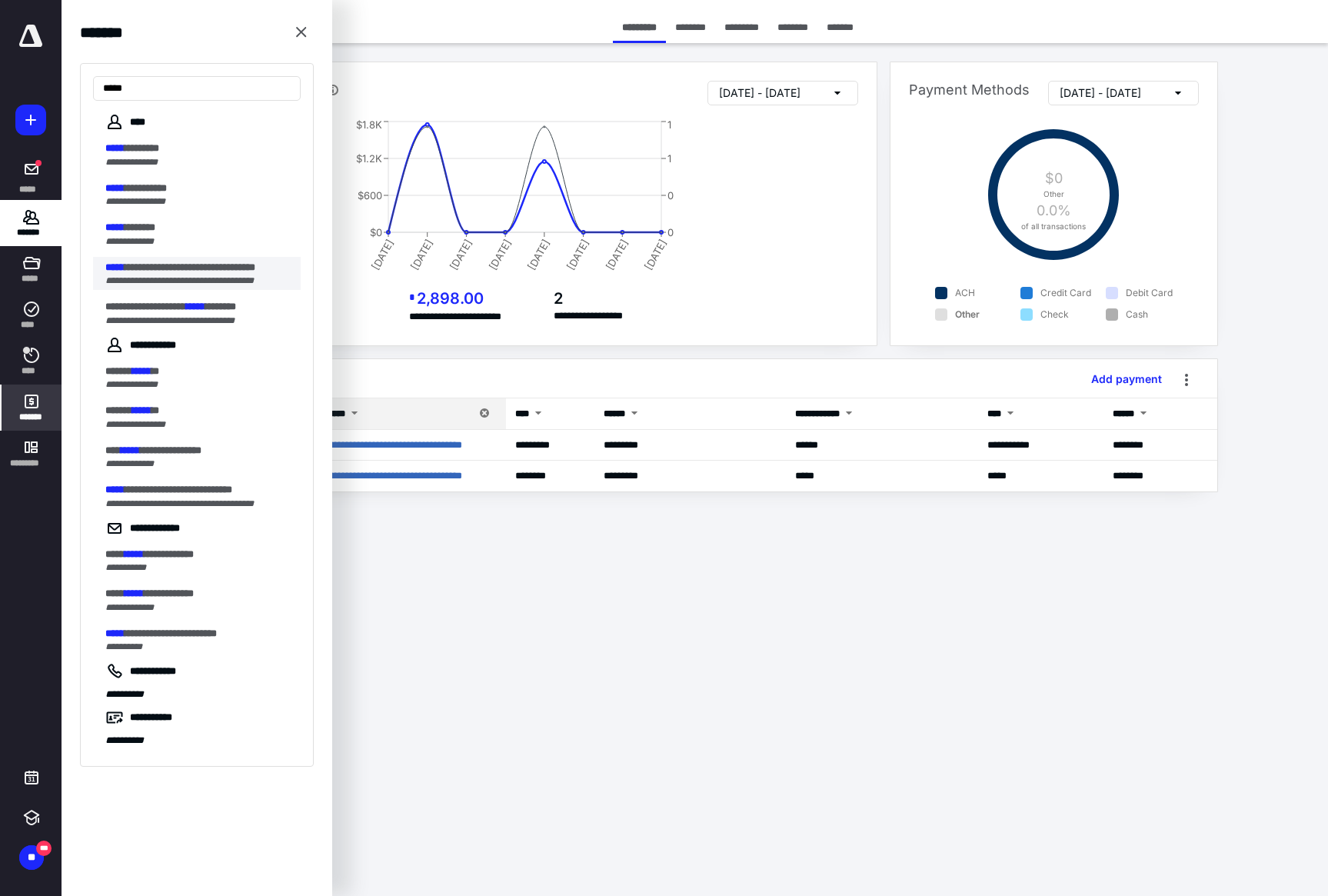 type on "*****" 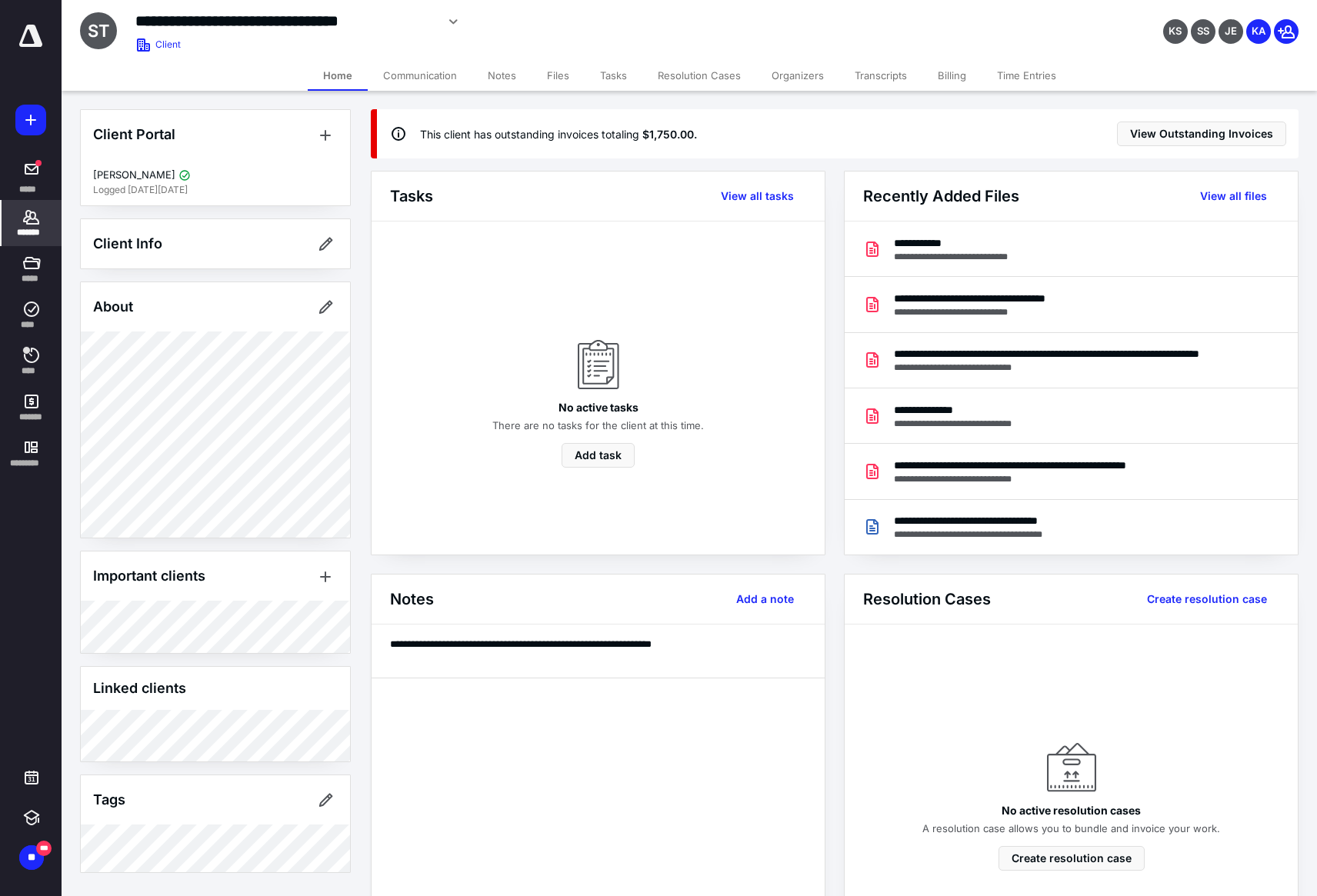 click on "Files" at bounding box center (558, 75) 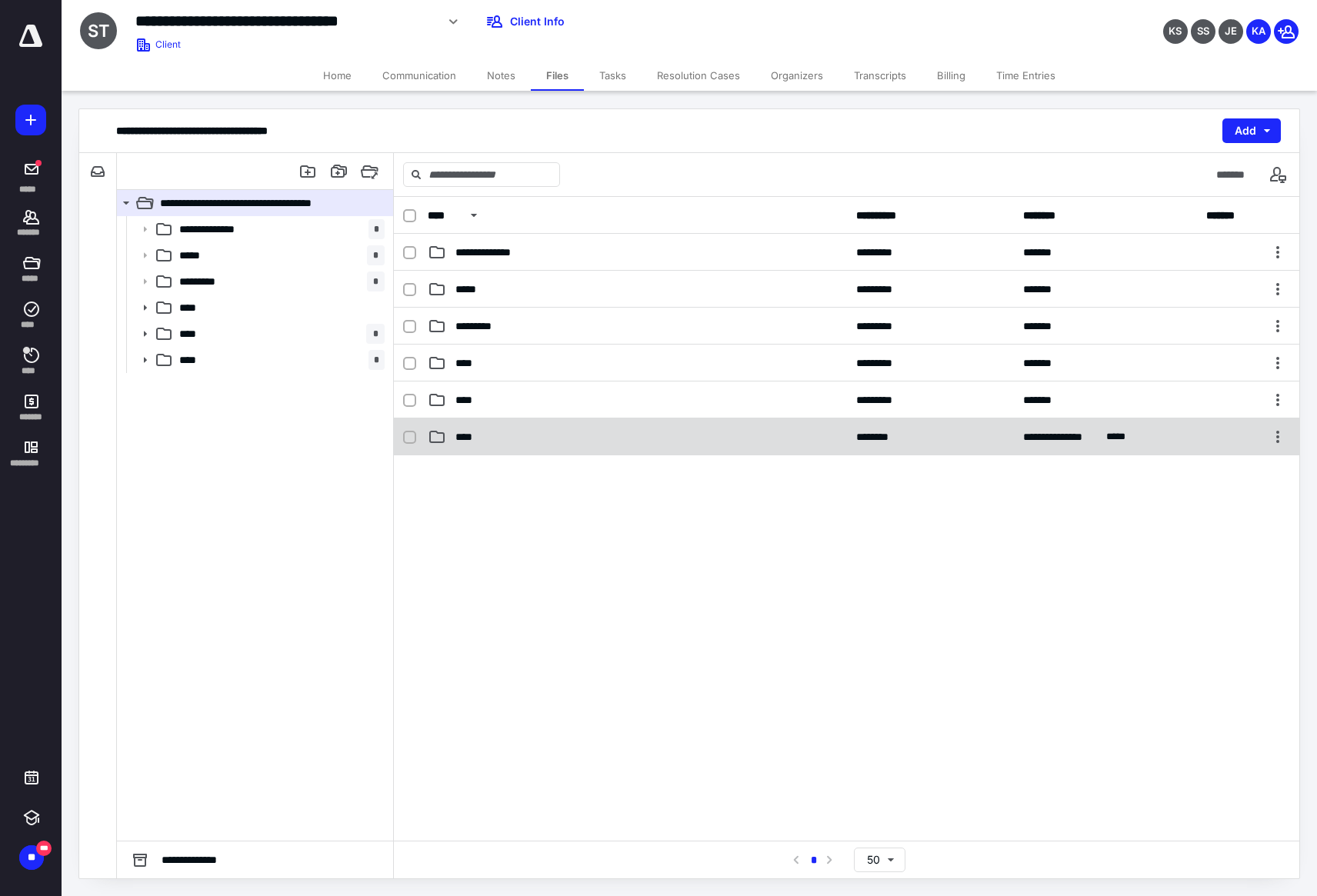 click on "****" at bounding box center (469, 437) 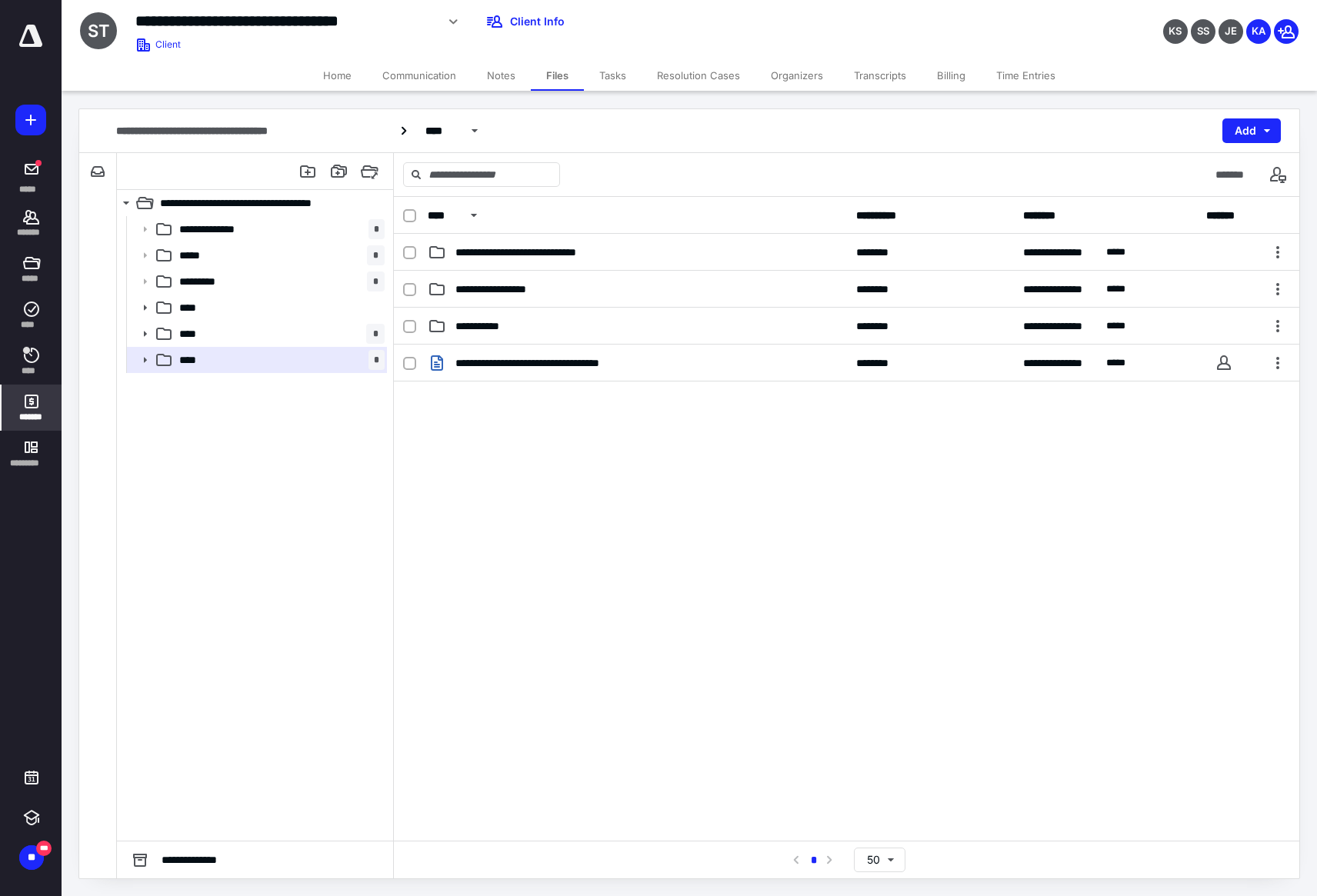 click on "*******" at bounding box center [32, 417] 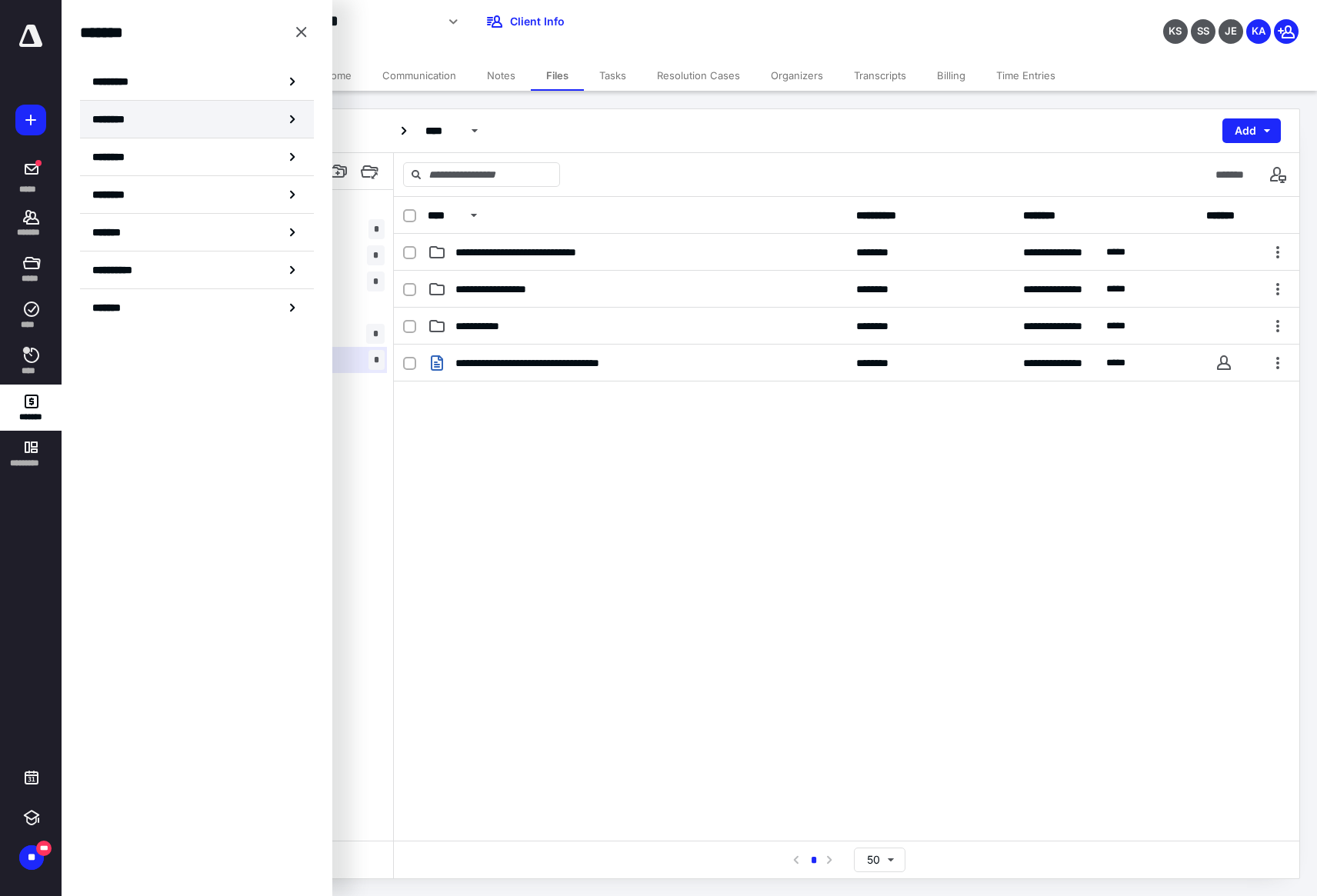 click on "********" at bounding box center [197, 119] 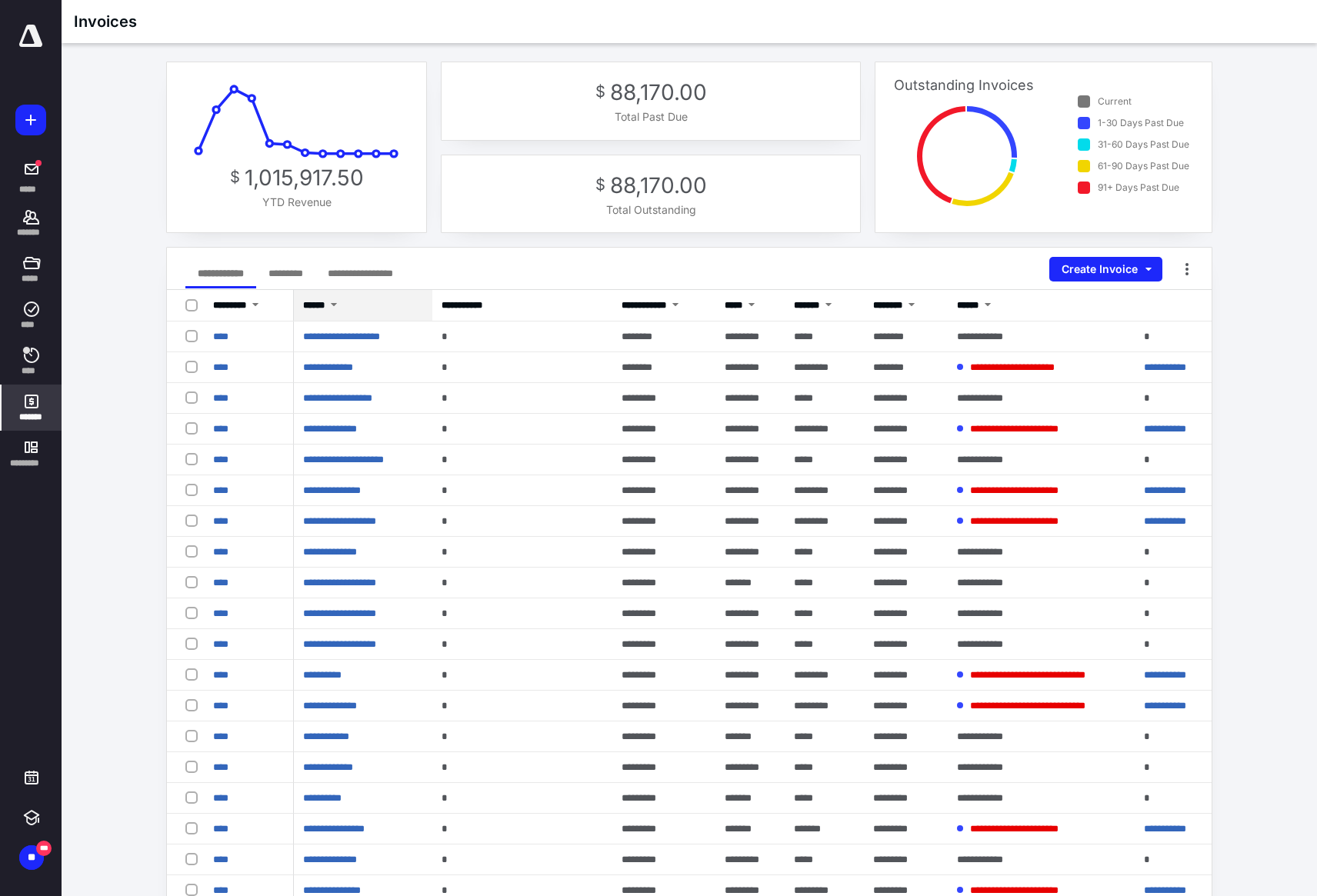 click at bounding box center [334, 306] 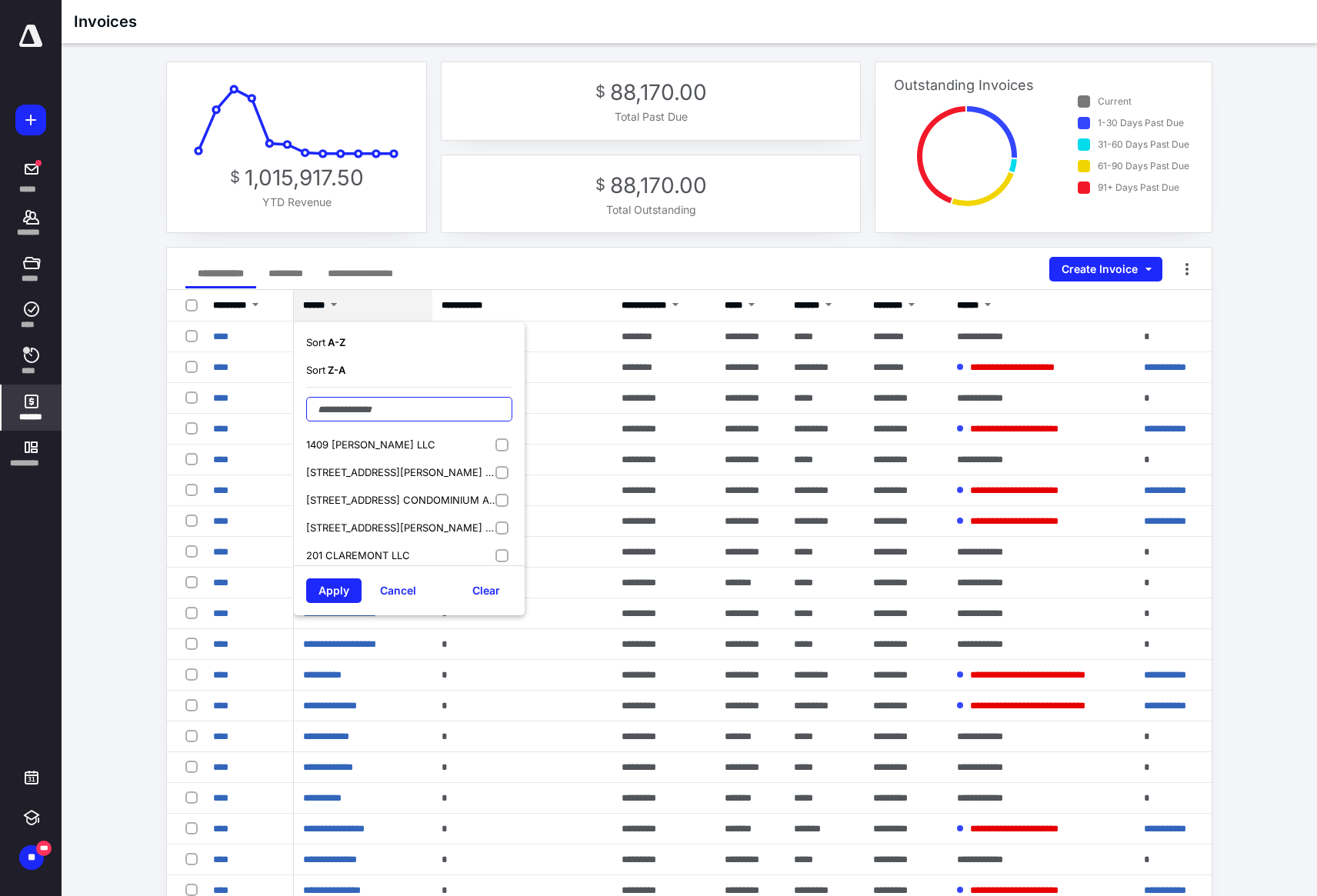 click at bounding box center (409, 409) 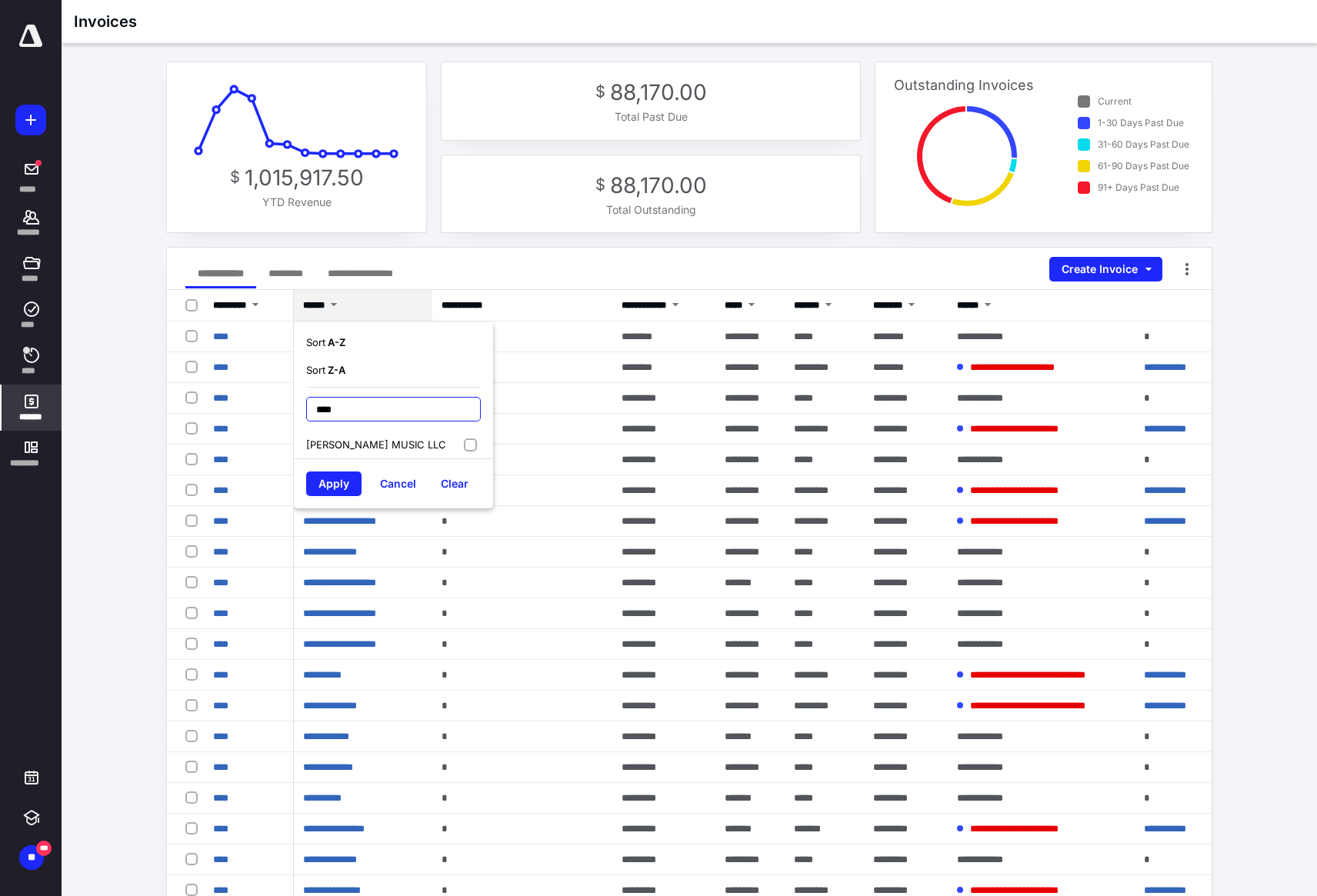 type on "****" 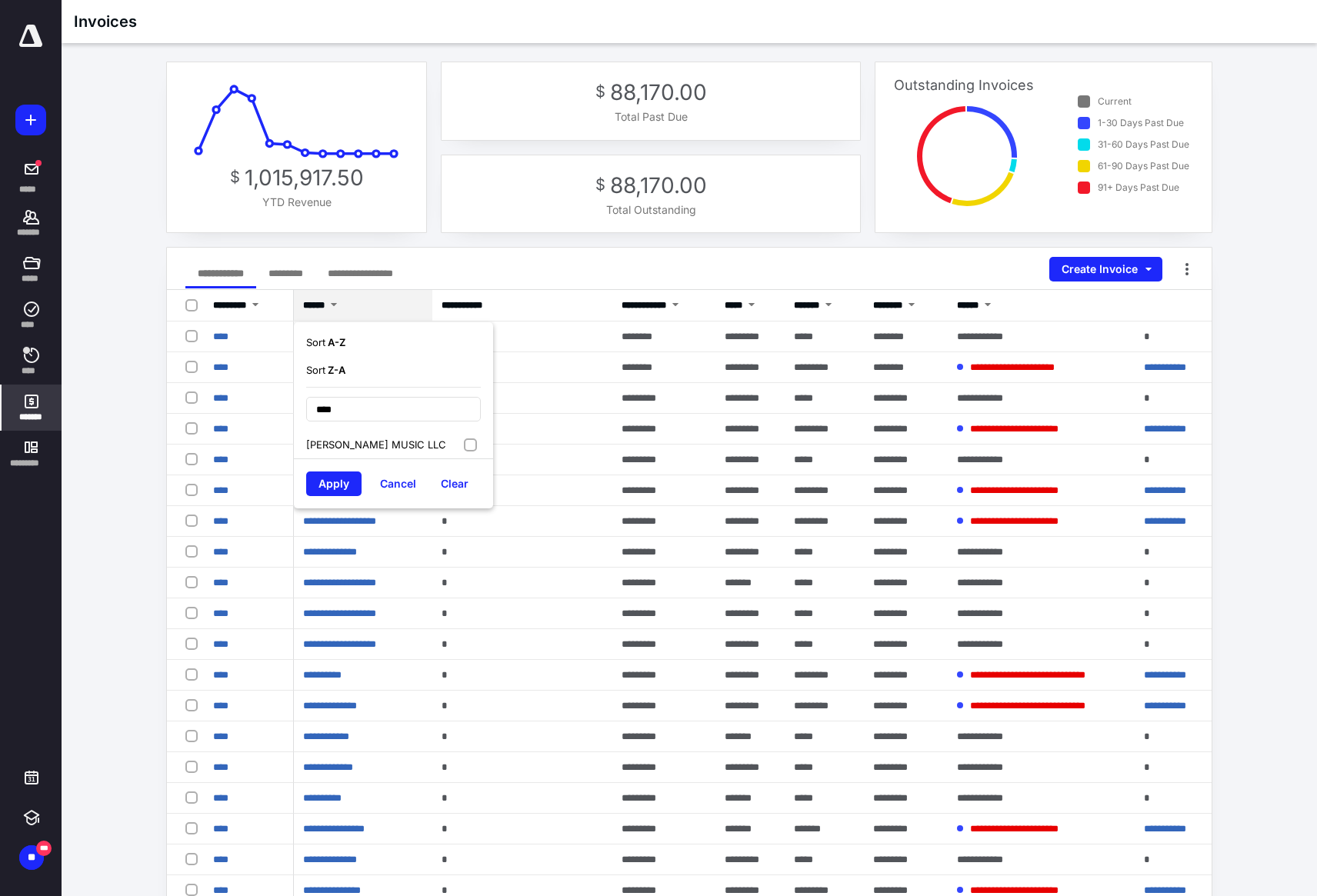 click on "OLGA MUSIC LLC" at bounding box center (393, 445) 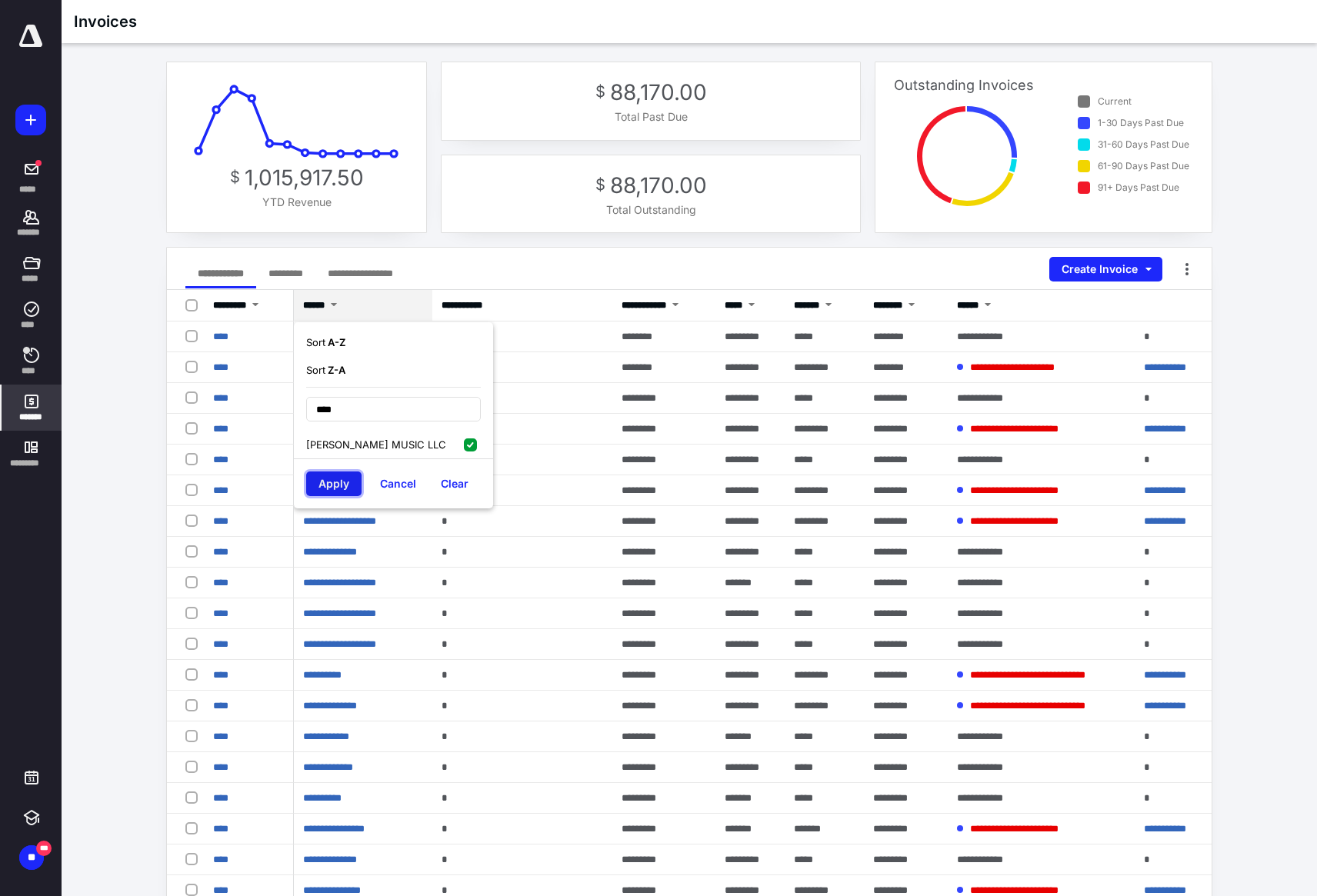 click on "Apply" at bounding box center [334, 484] 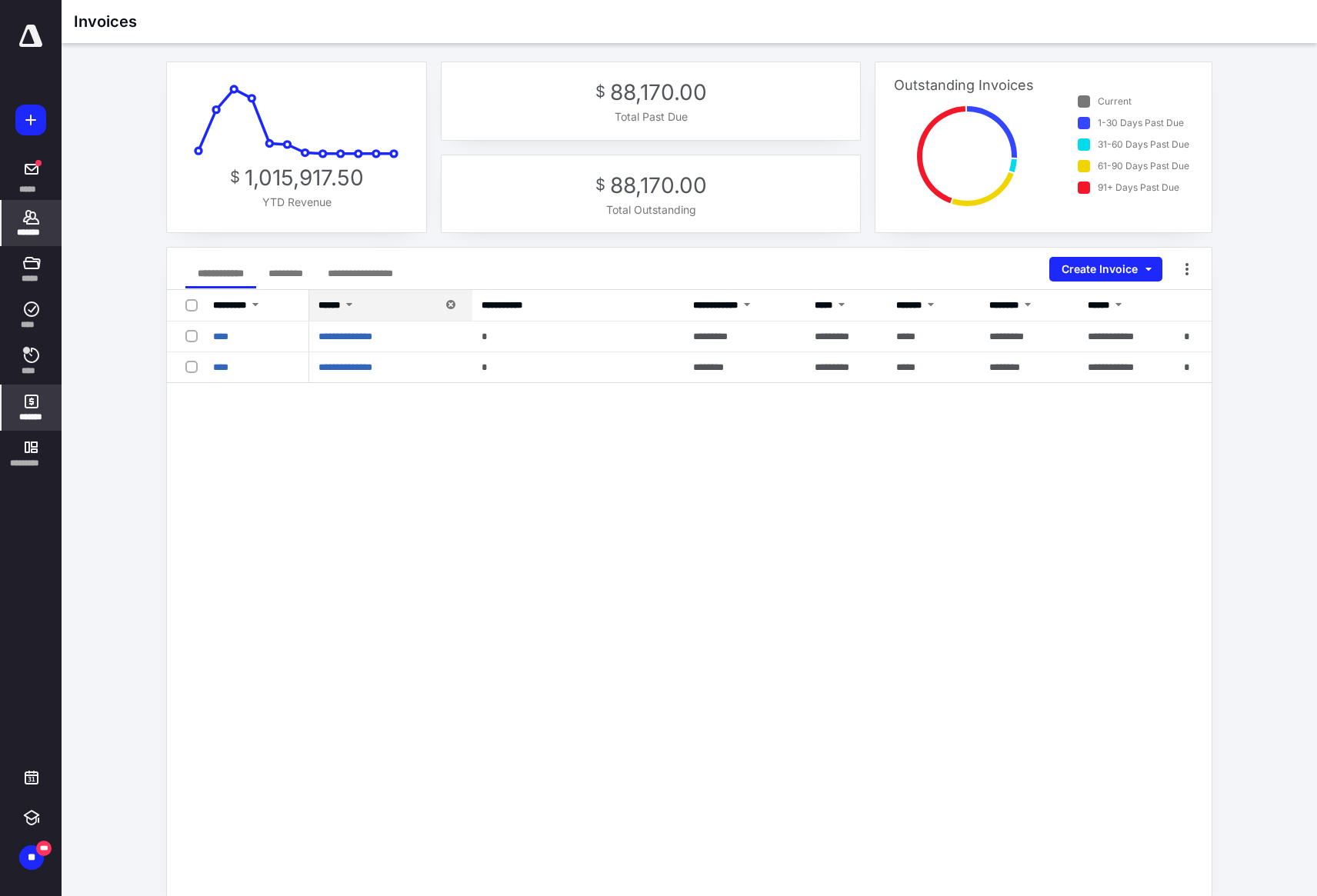 click on "*******" at bounding box center [32, 232] 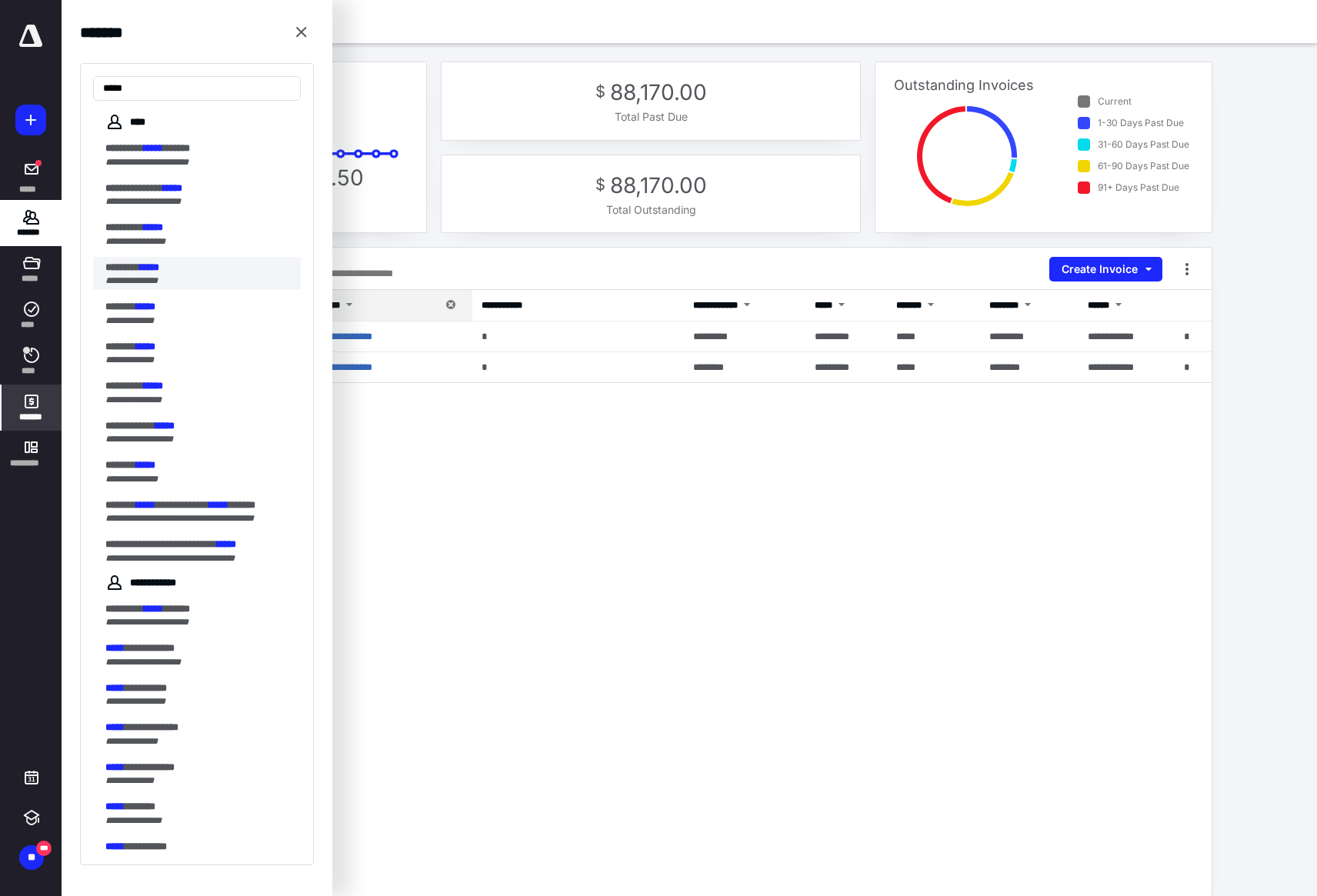 type on "*****" 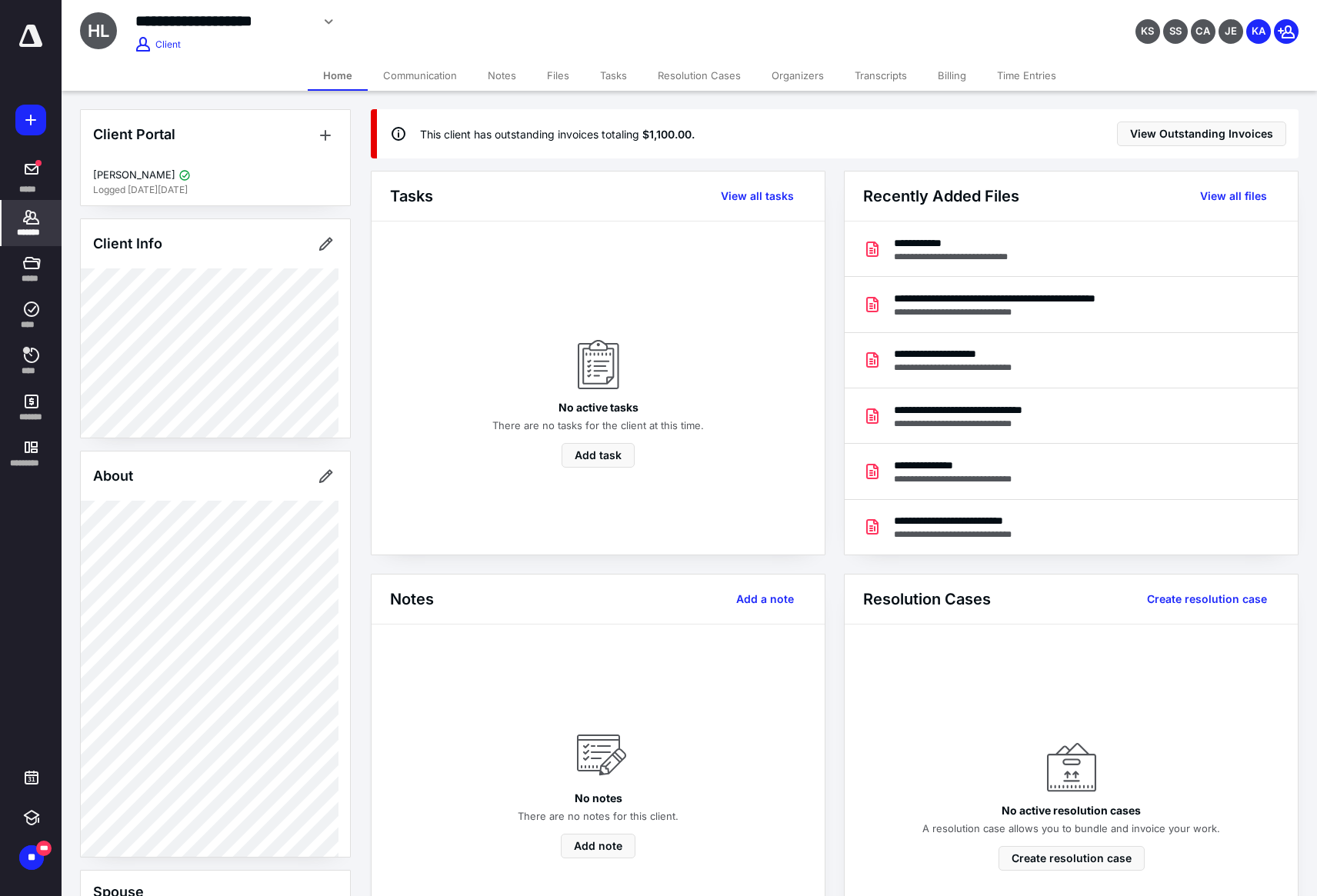 click on "Files" at bounding box center (558, 75) 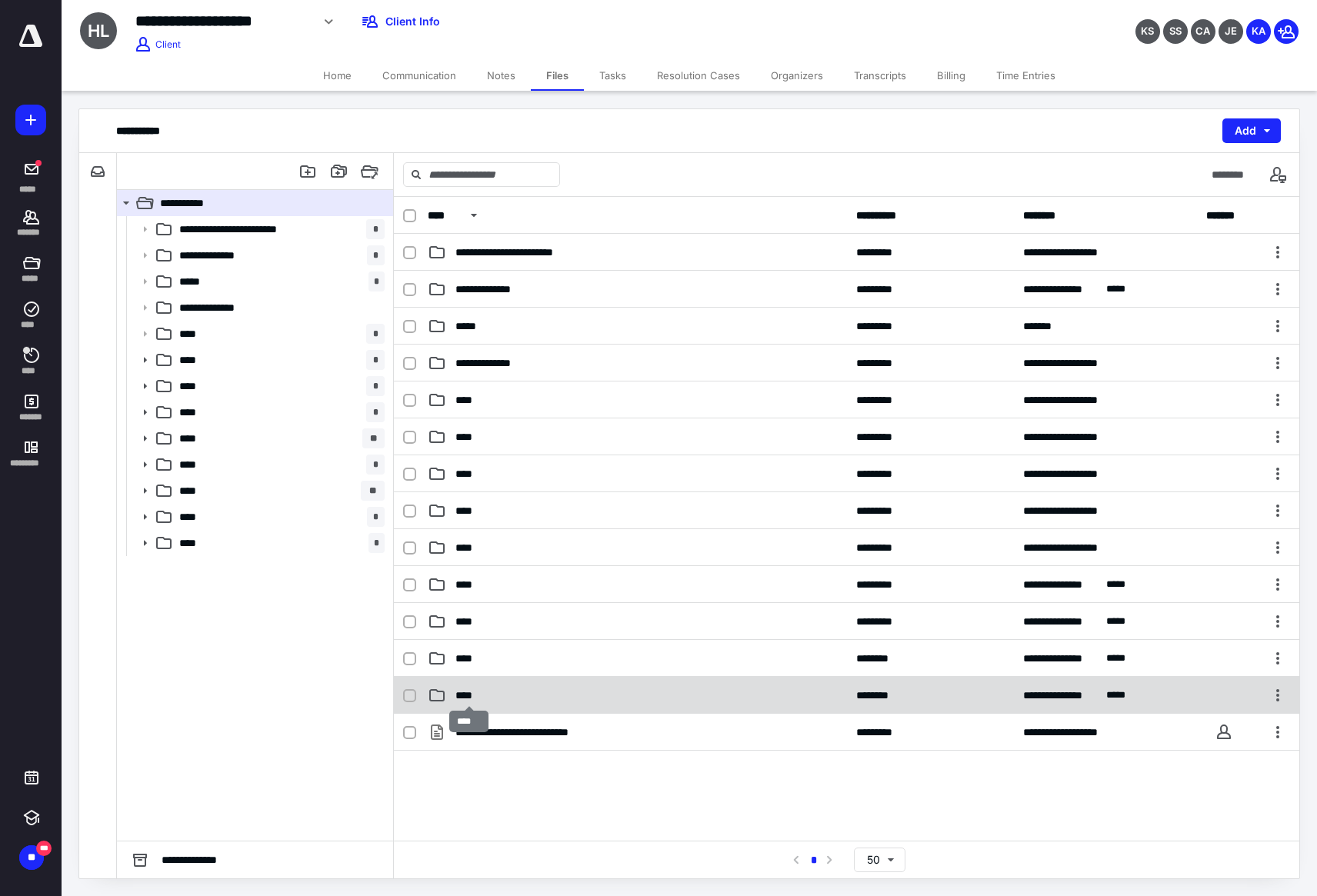 click on "****" at bounding box center (469, 695) 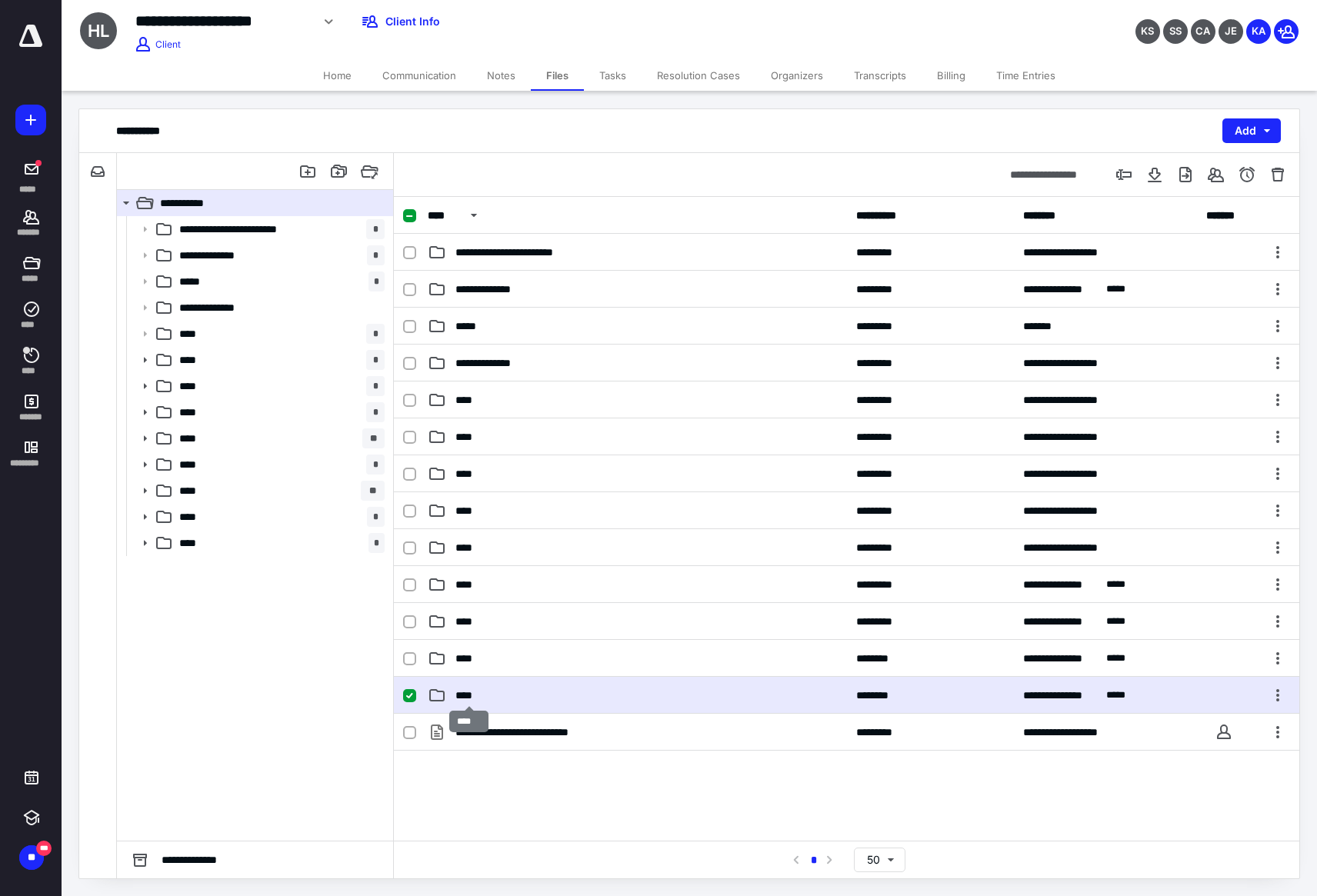click on "****" at bounding box center (469, 695) 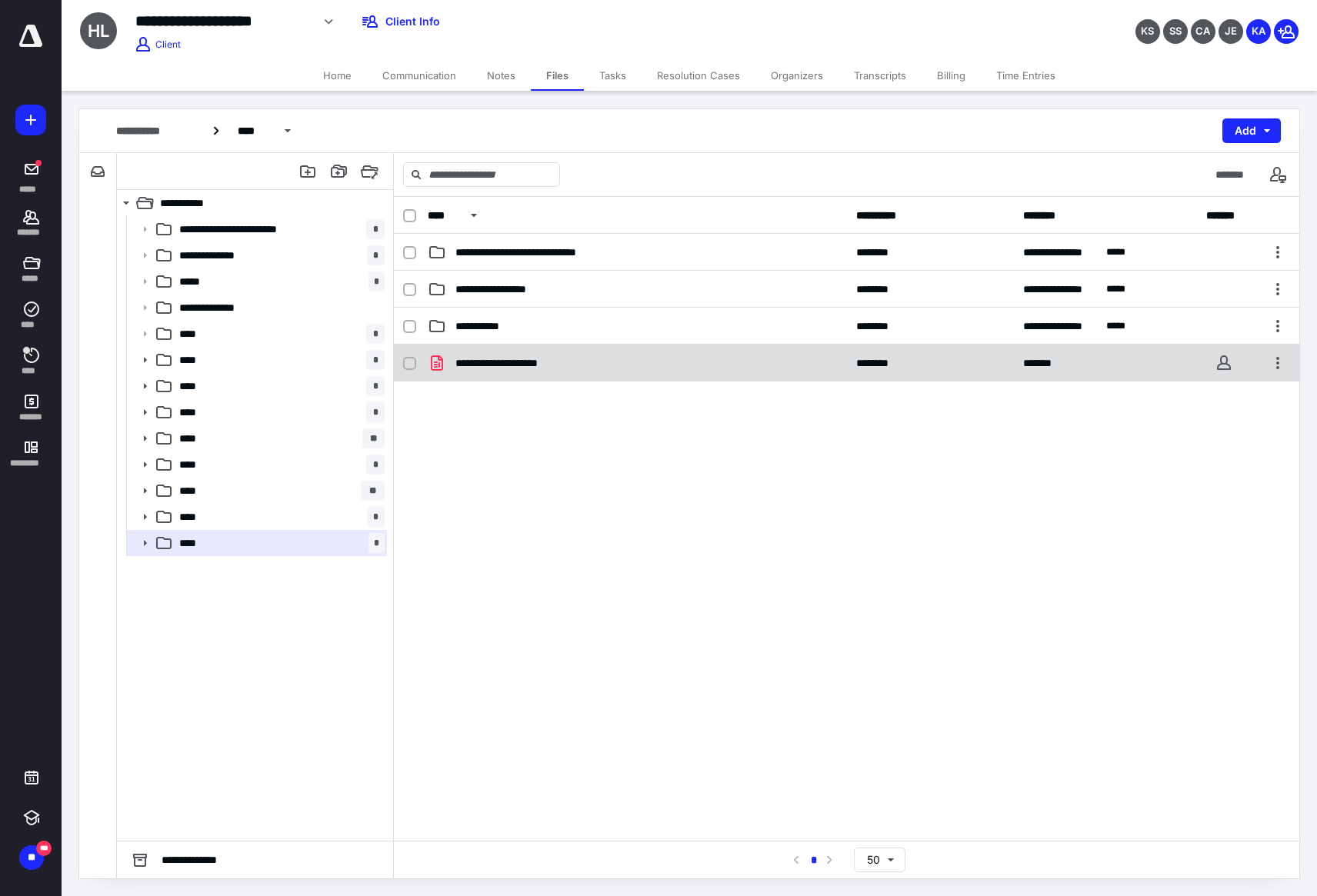 click on "**********" at bounding box center (846, 363) 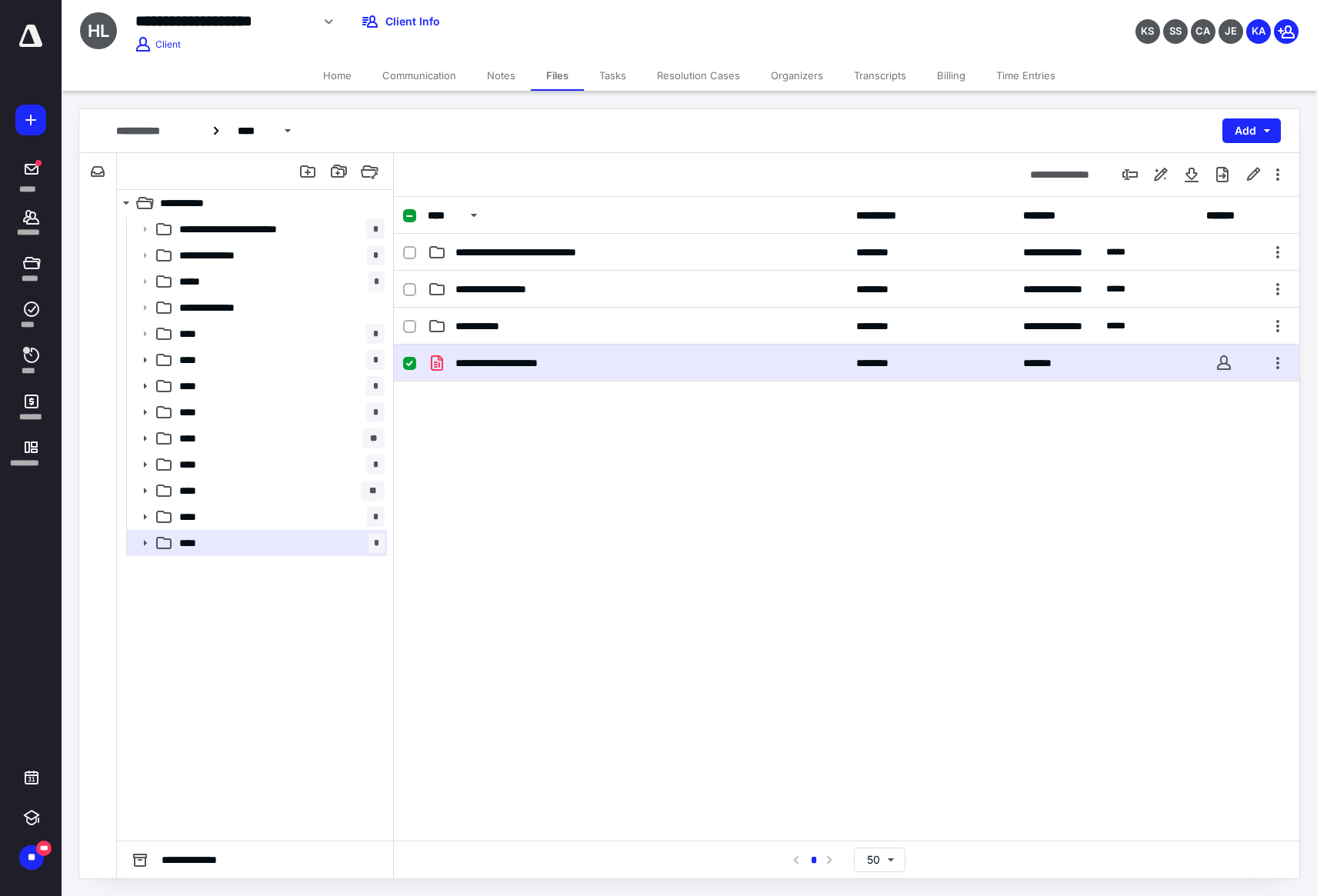 click on "**********" at bounding box center (846, 363) 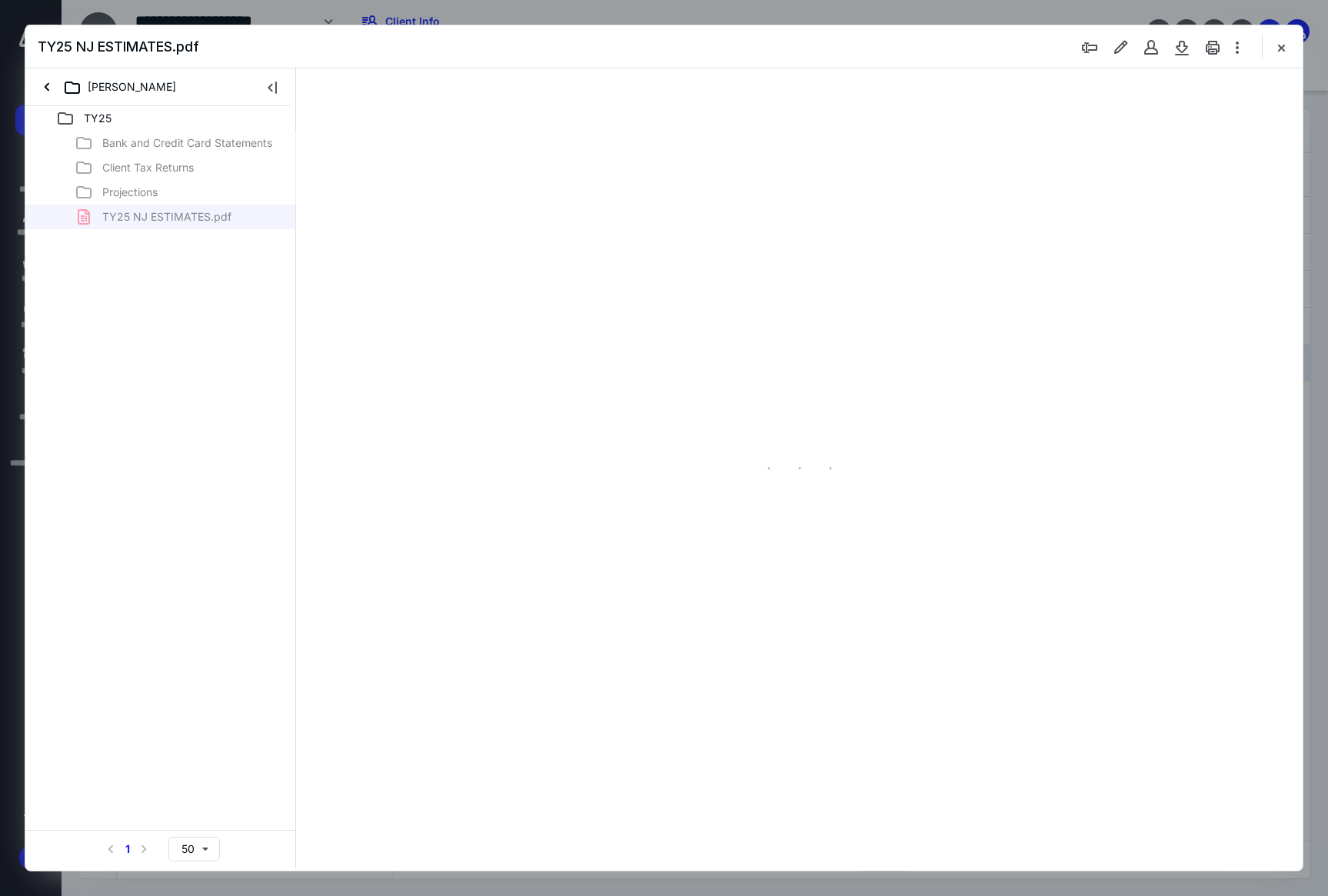 scroll, scrollTop: 0, scrollLeft: 0, axis: both 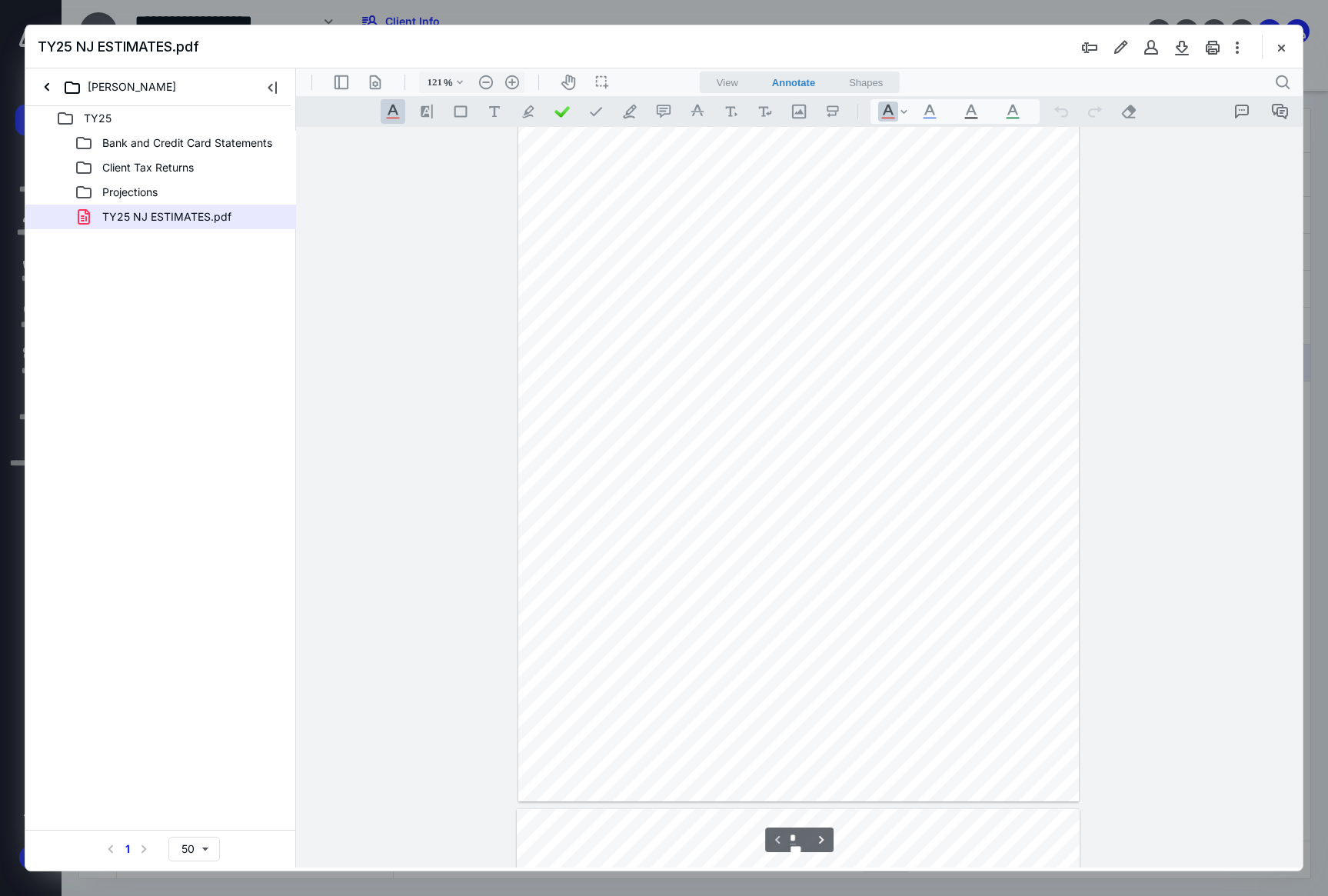 type on "210" 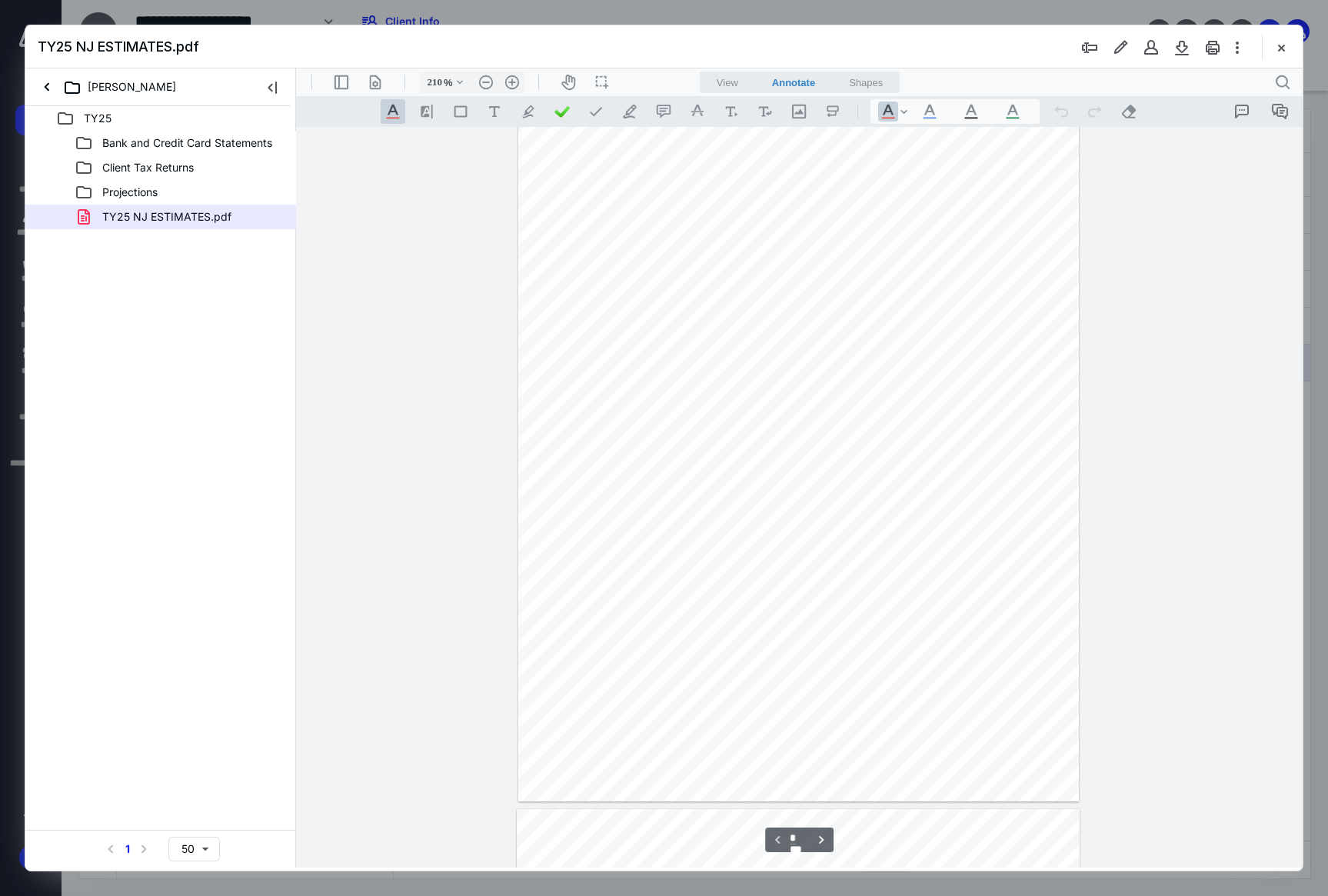 scroll, scrollTop: 108, scrollLeft: 0, axis: vertical 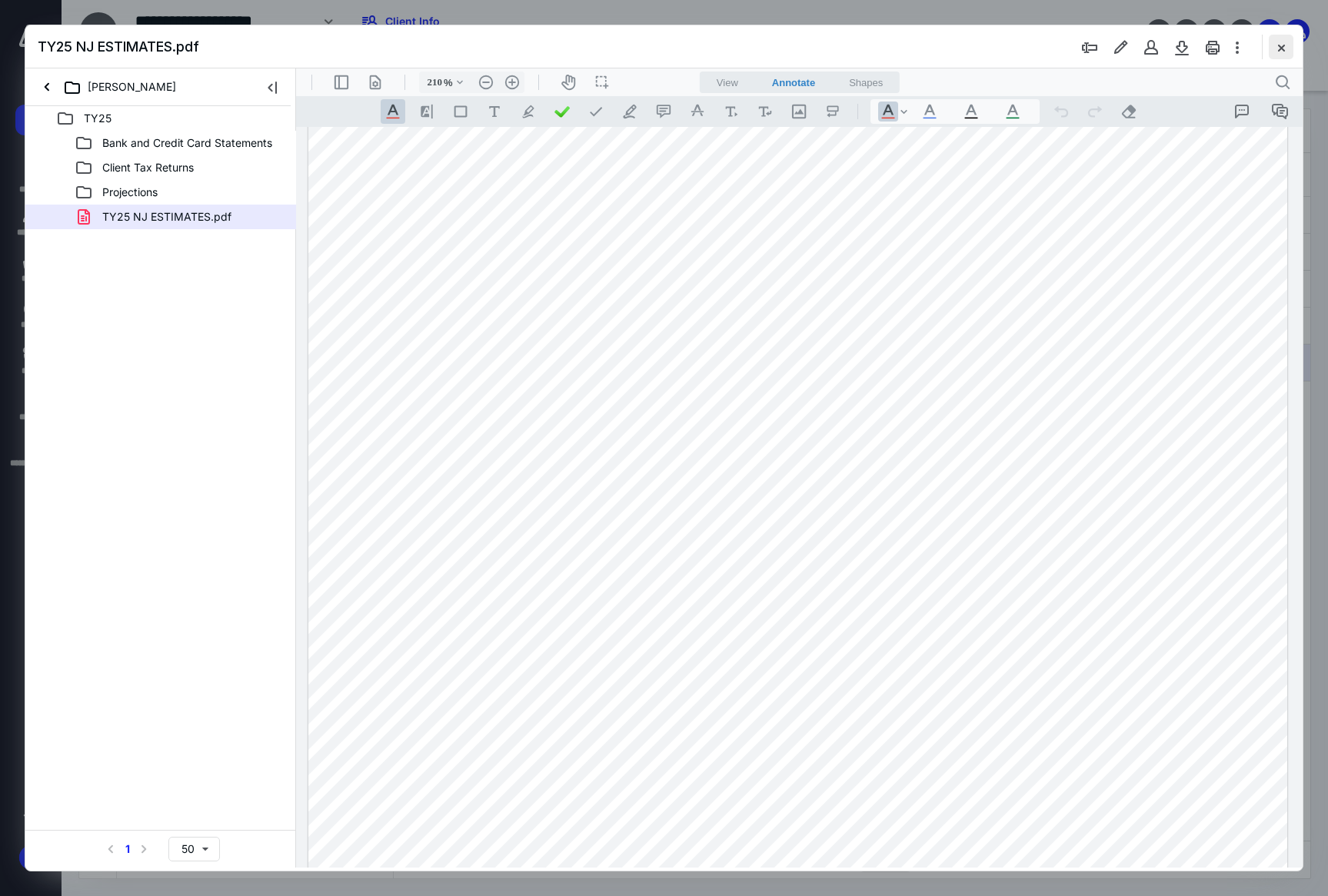 click at bounding box center (1281, 47) 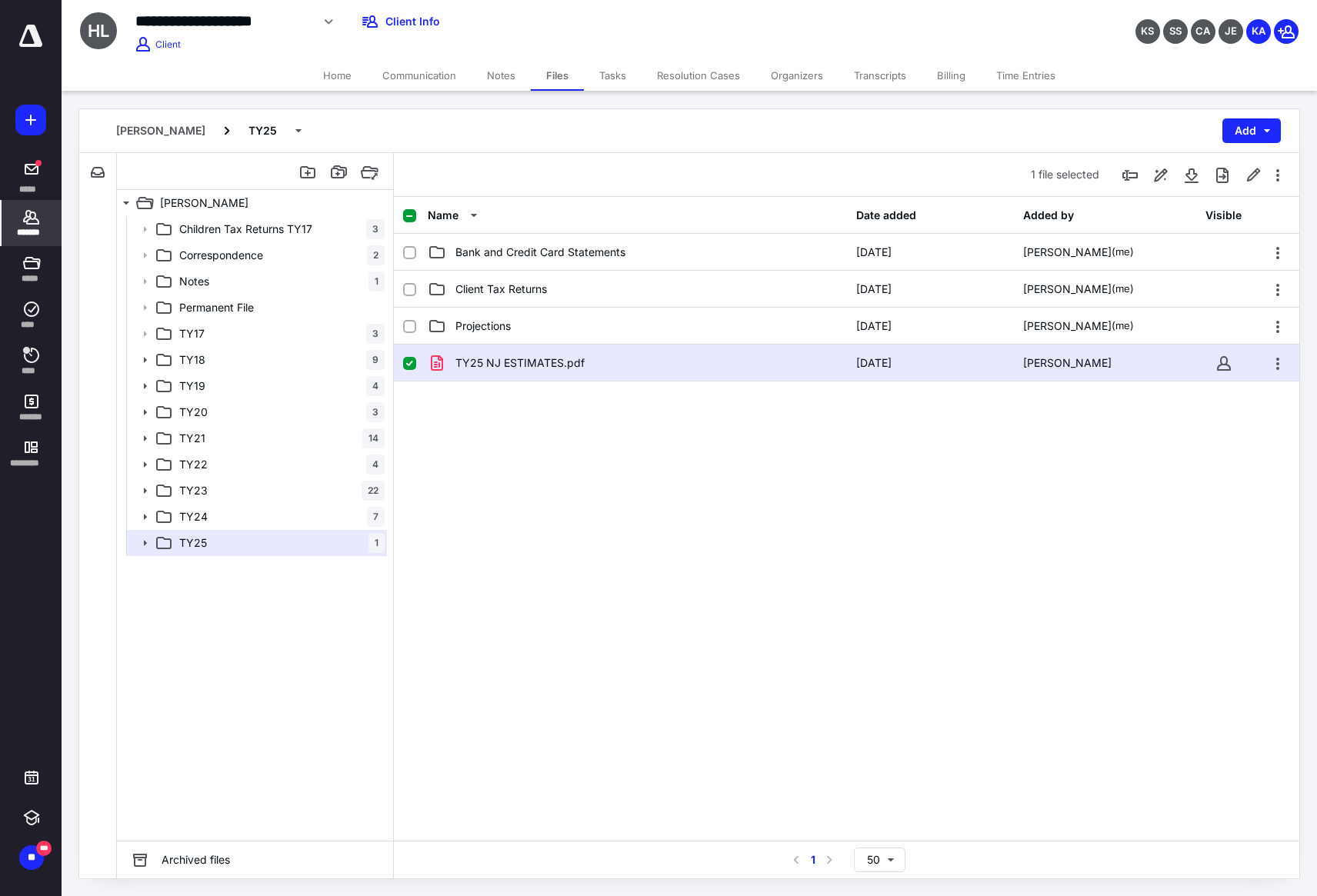 click 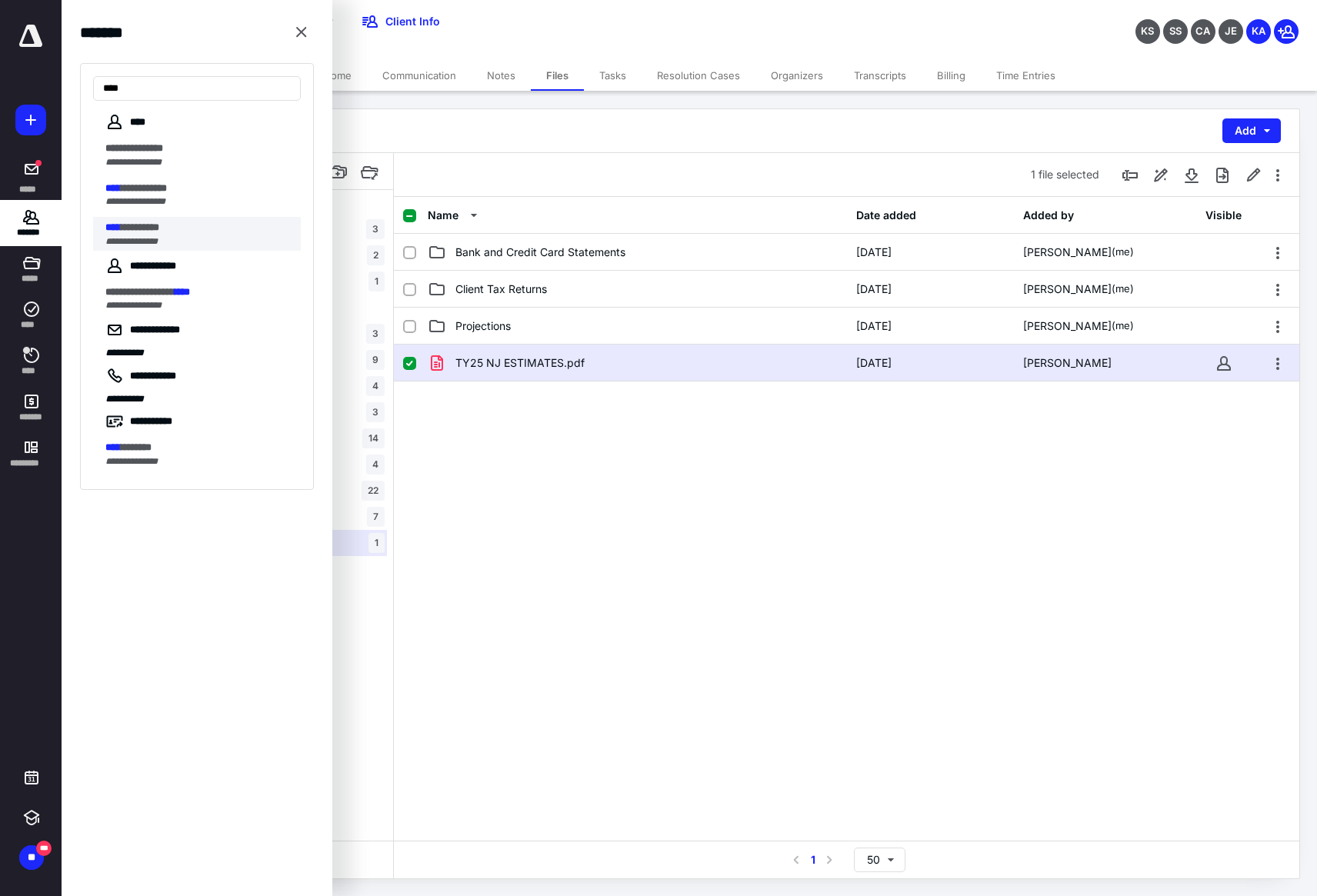 type on "****" 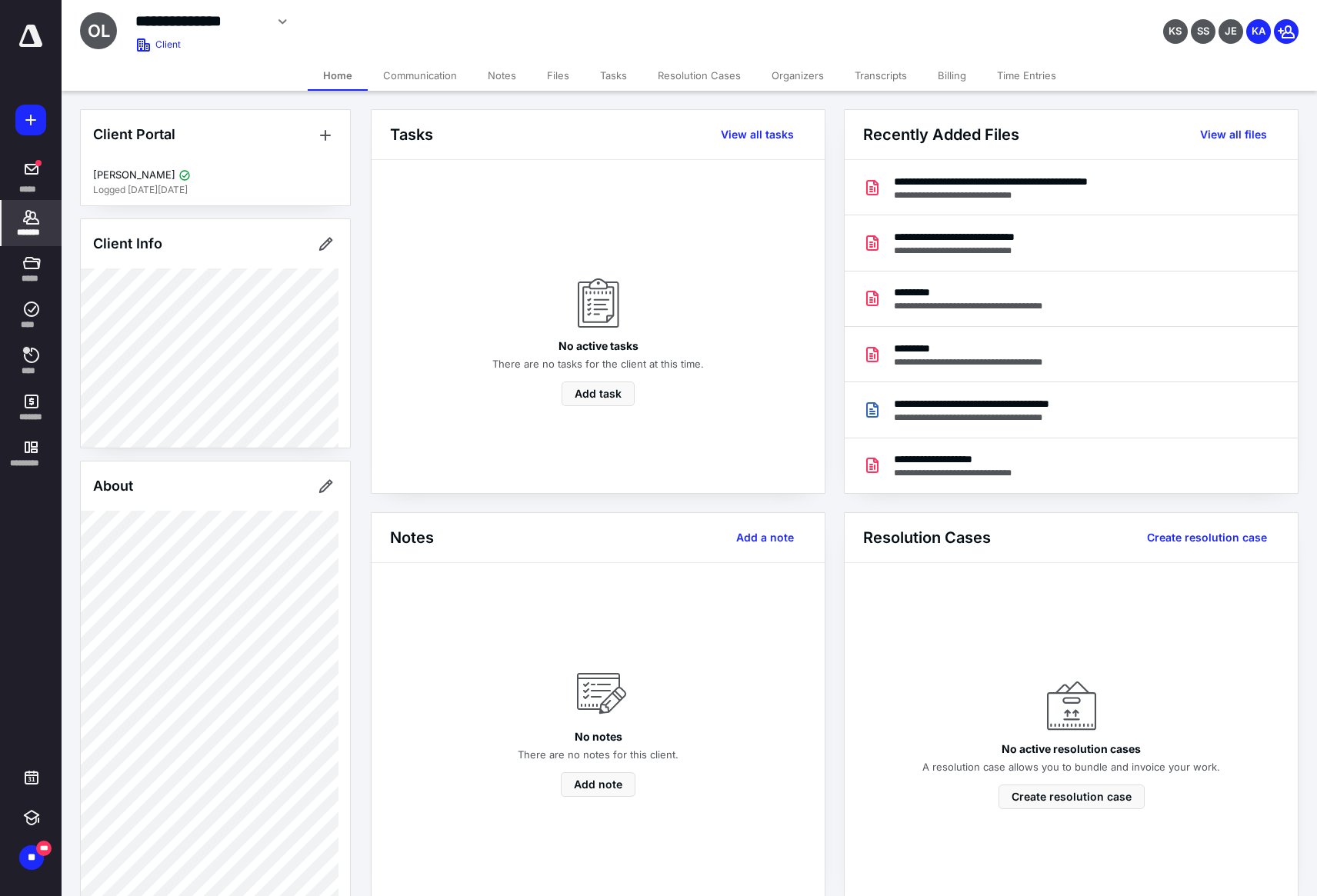 click on "Files" at bounding box center [558, 75] 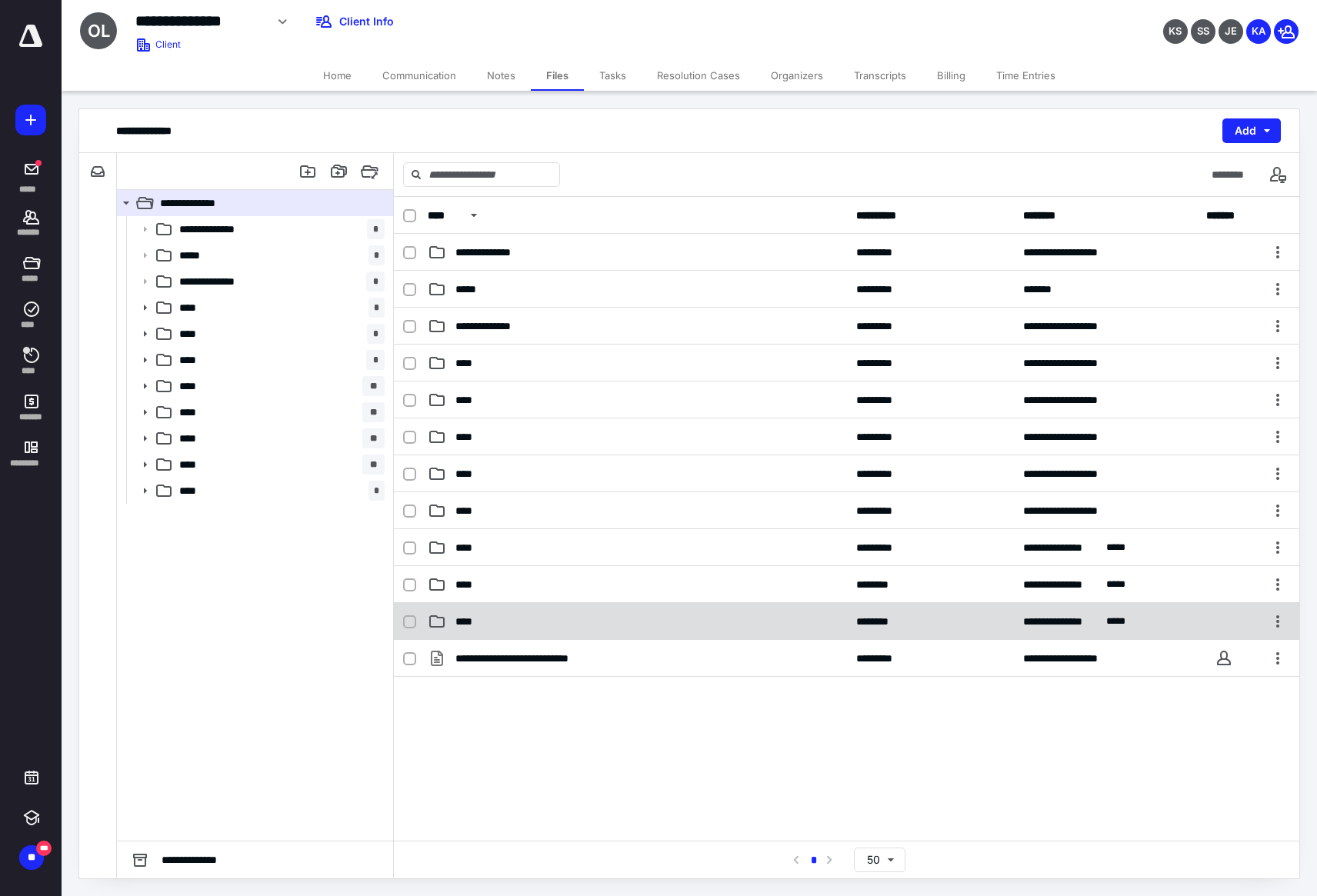 click on "****" at bounding box center (637, 621) 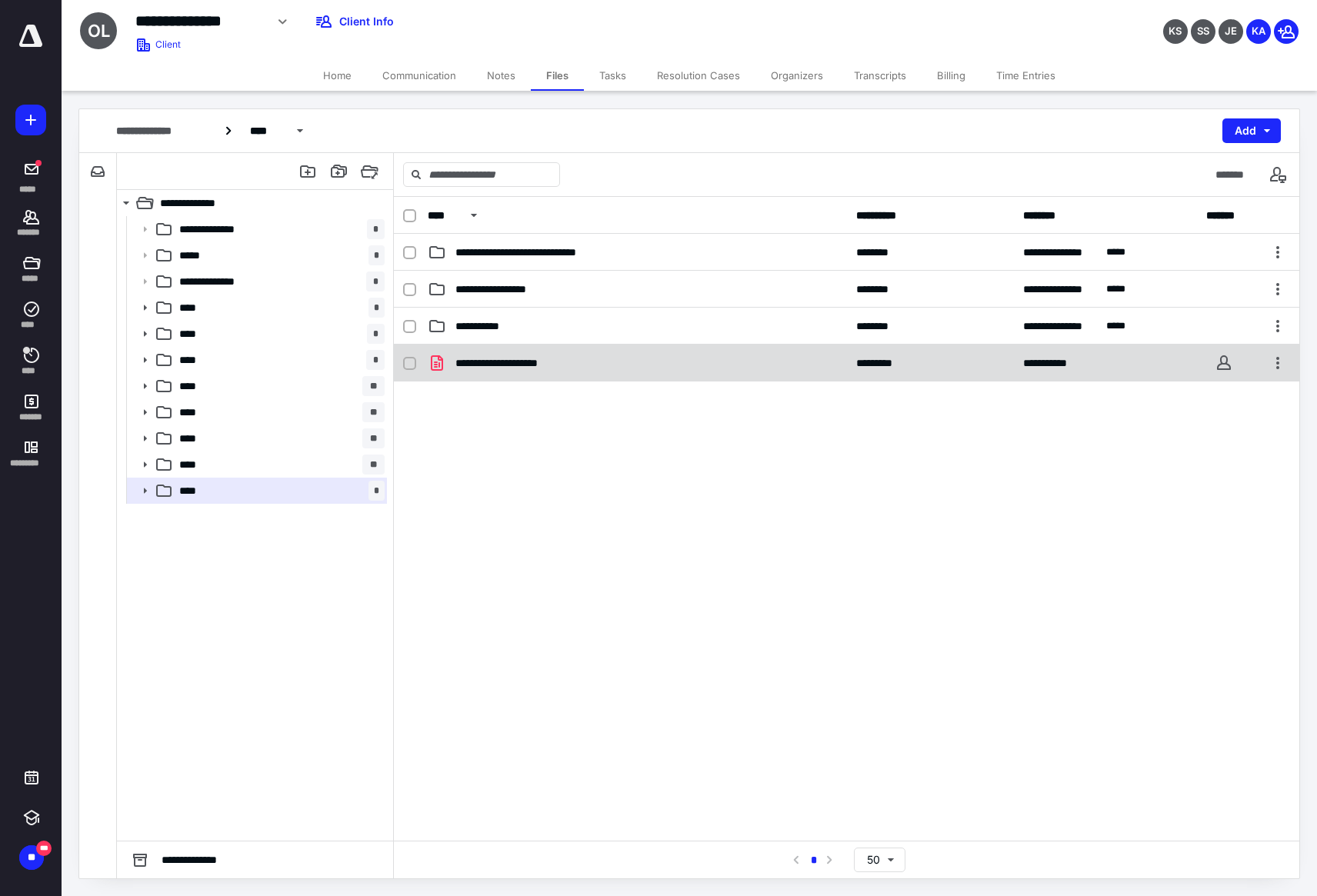 click on "**********" at bounding box center (512, 363) 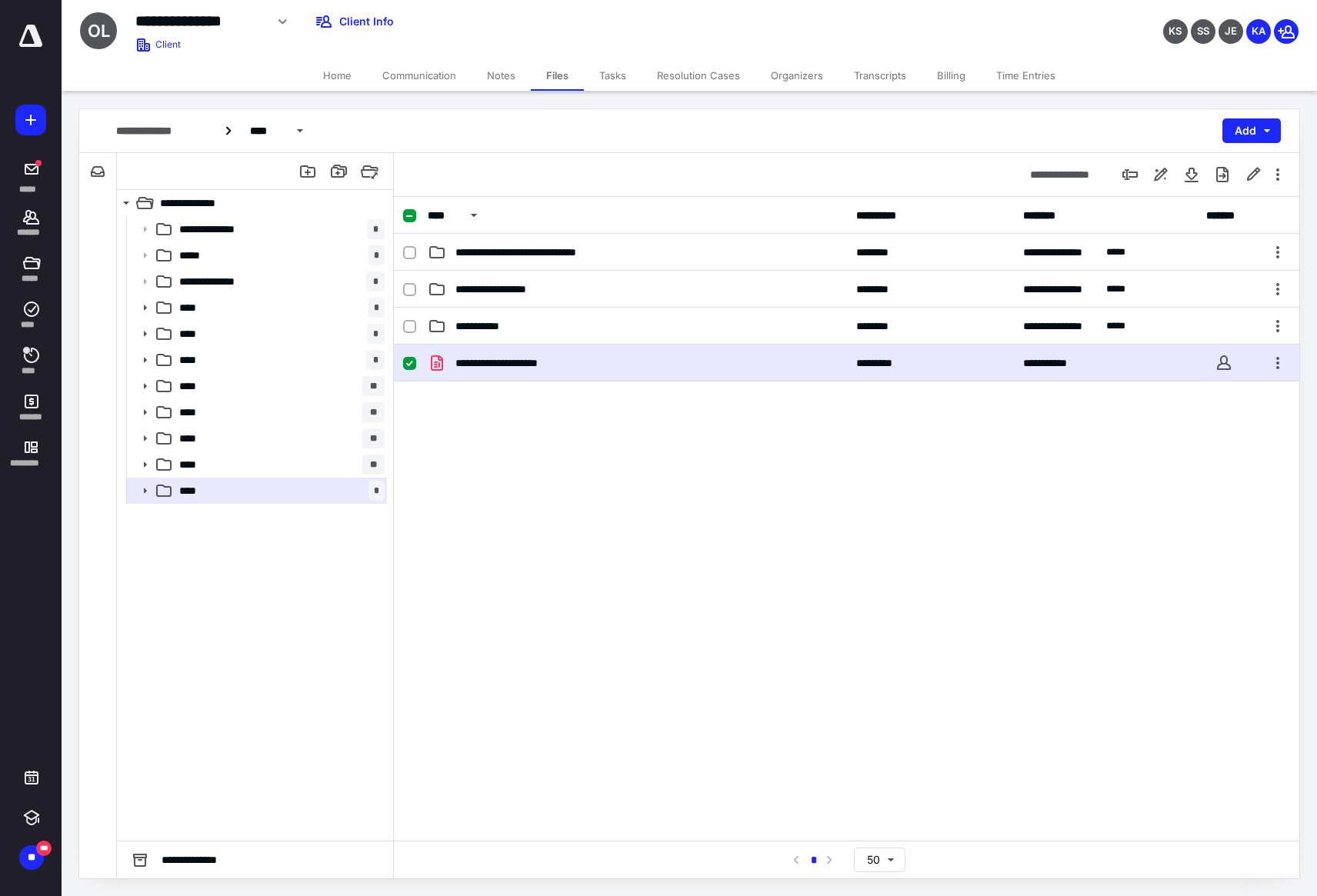click on "**********" at bounding box center [512, 363] 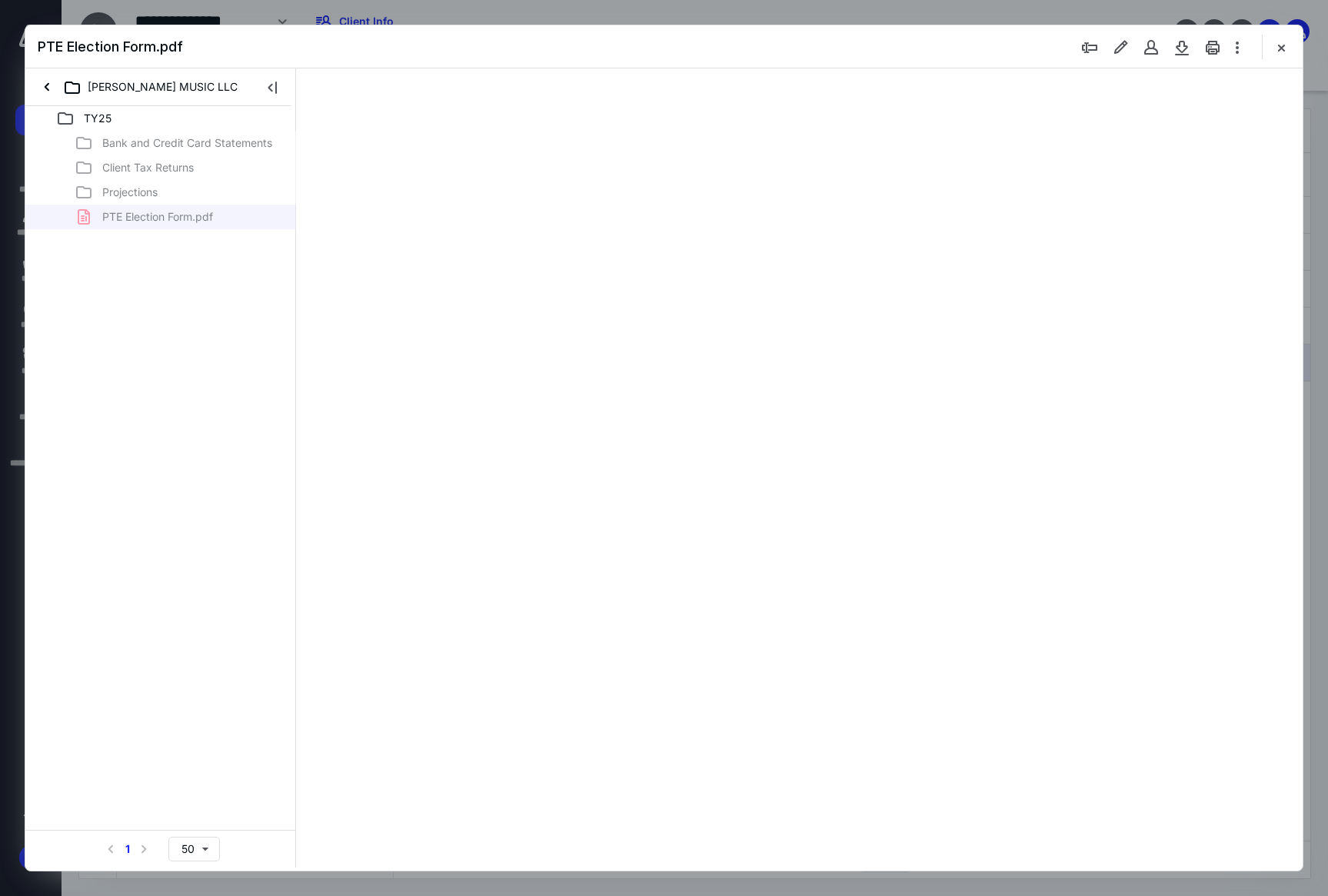 scroll, scrollTop: 0, scrollLeft: 0, axis: both 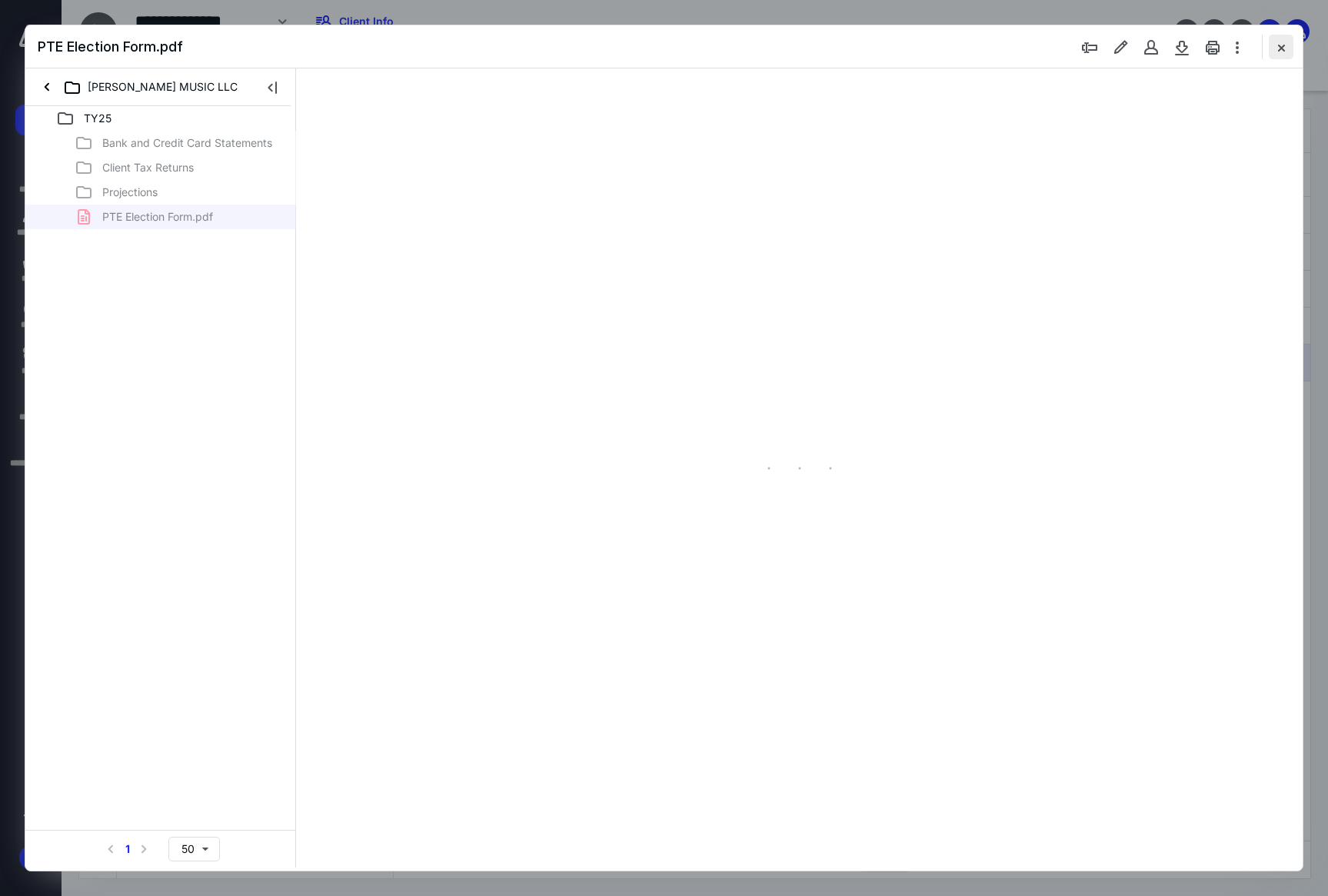 type on "210" 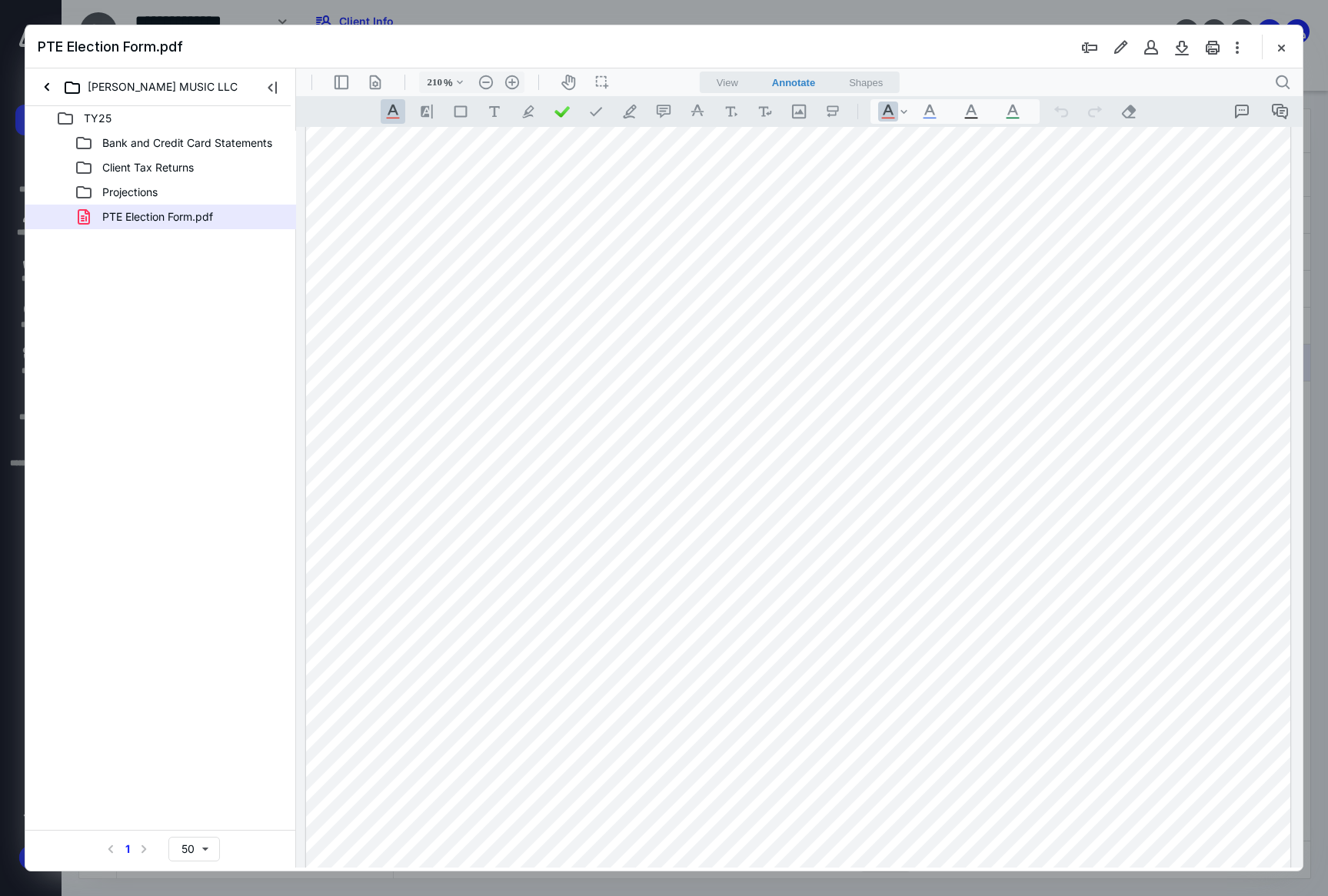 scroll, scrollTop: 308, scrollLeft: 0, axis: vertical 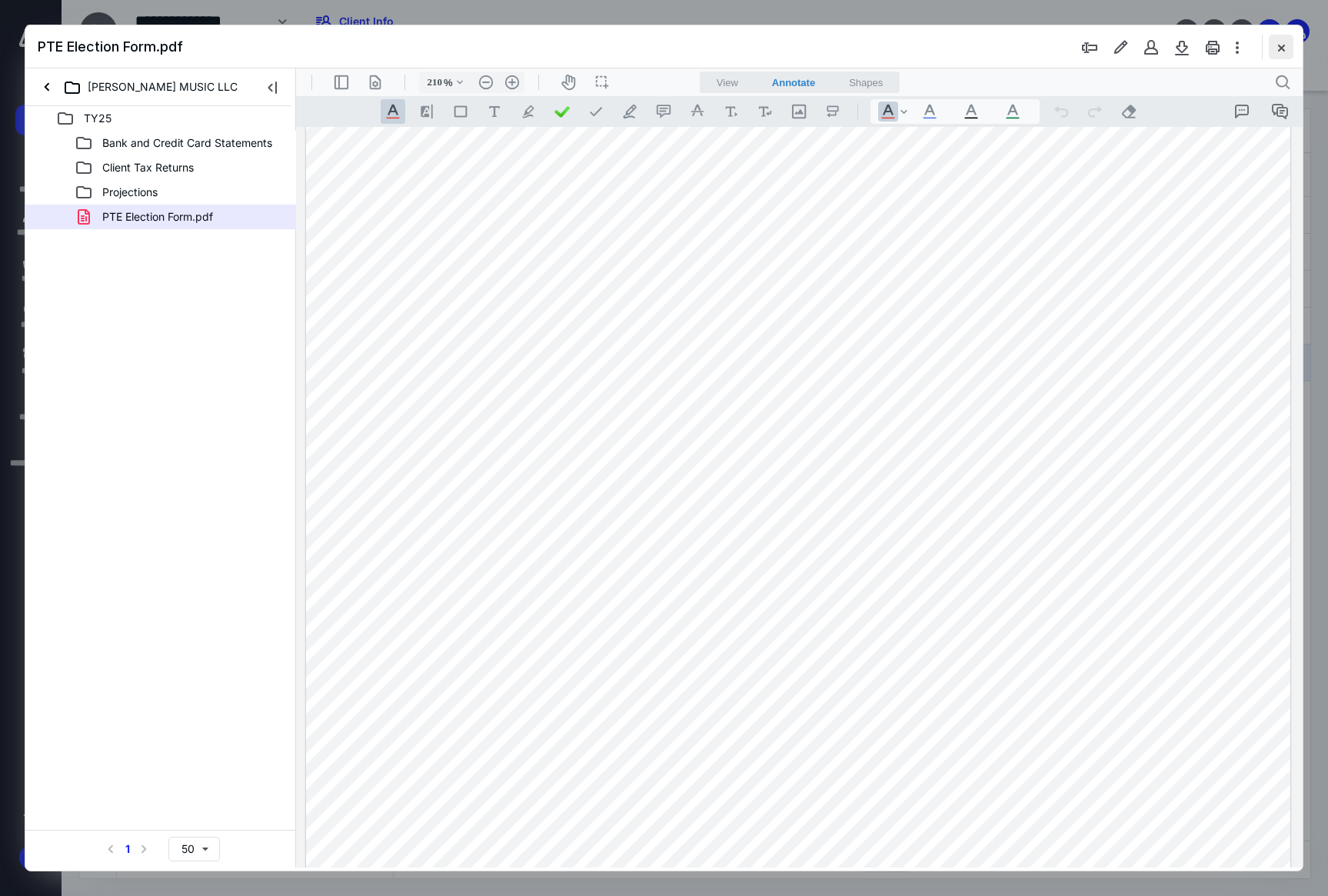 click at bounding box center [1281, 47] 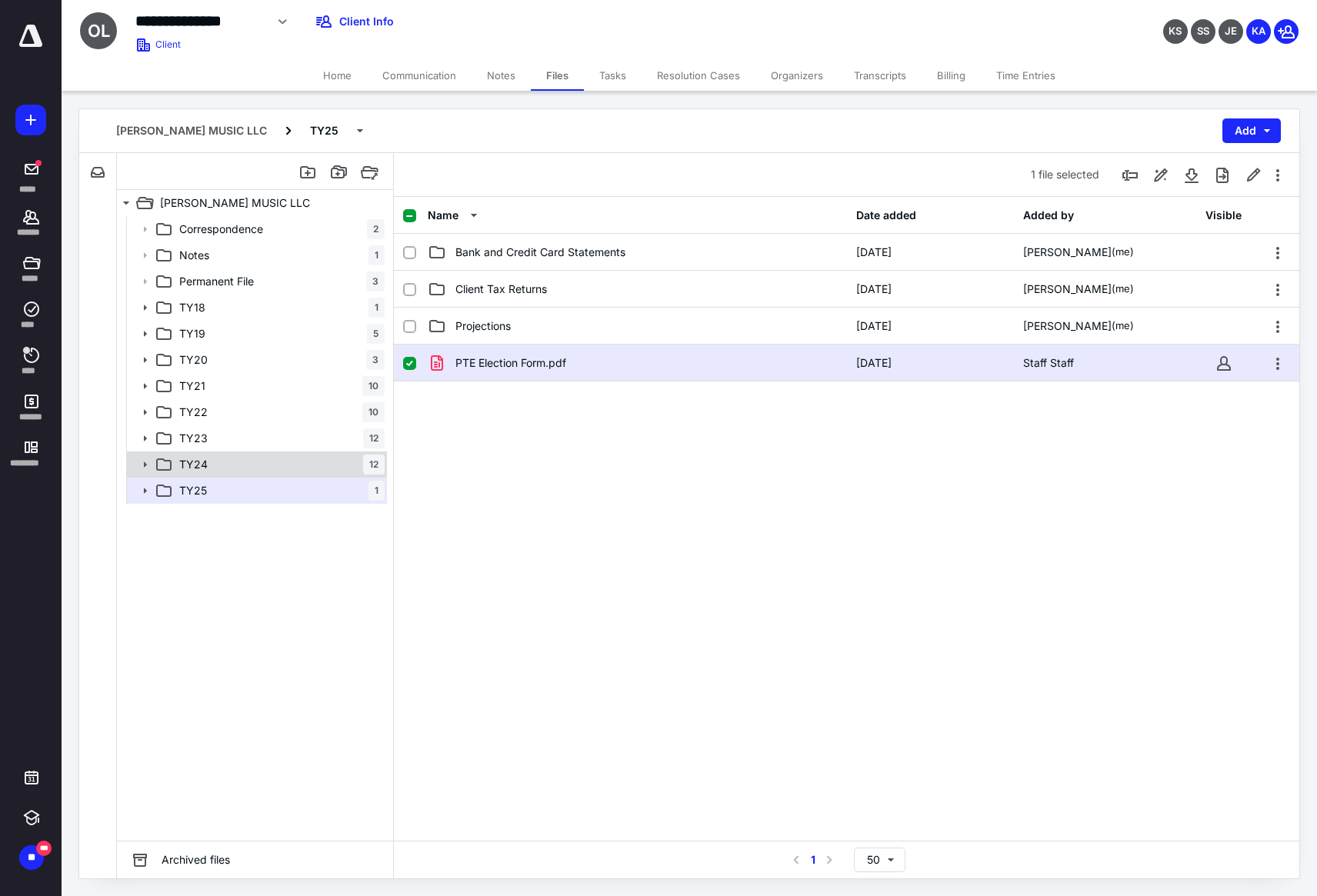 click on "TY24 12" at bounding box center [278, 465] 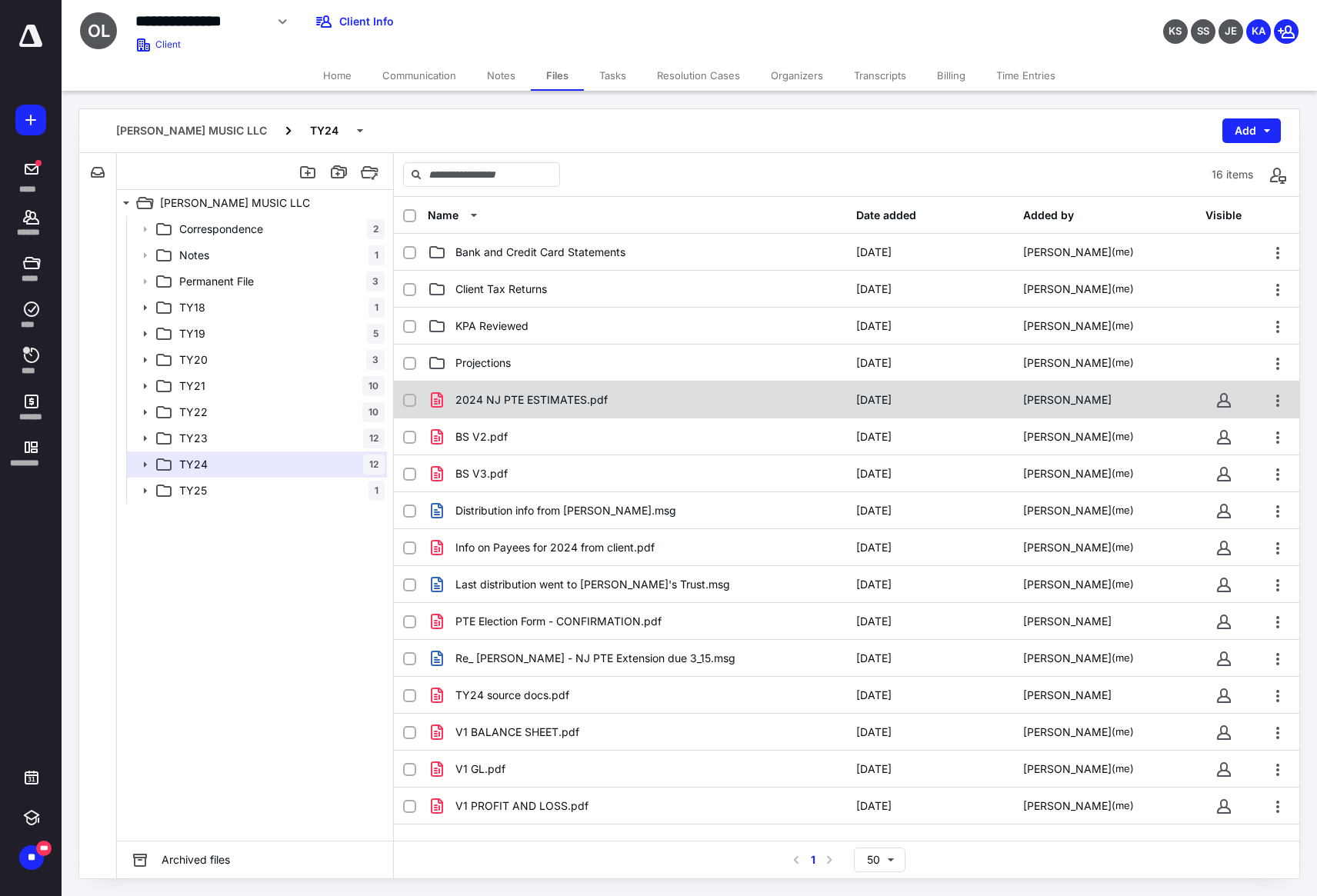 click on "2024 NJ PTE ESTIMATES.pdf" at bounding box center (637, 400) 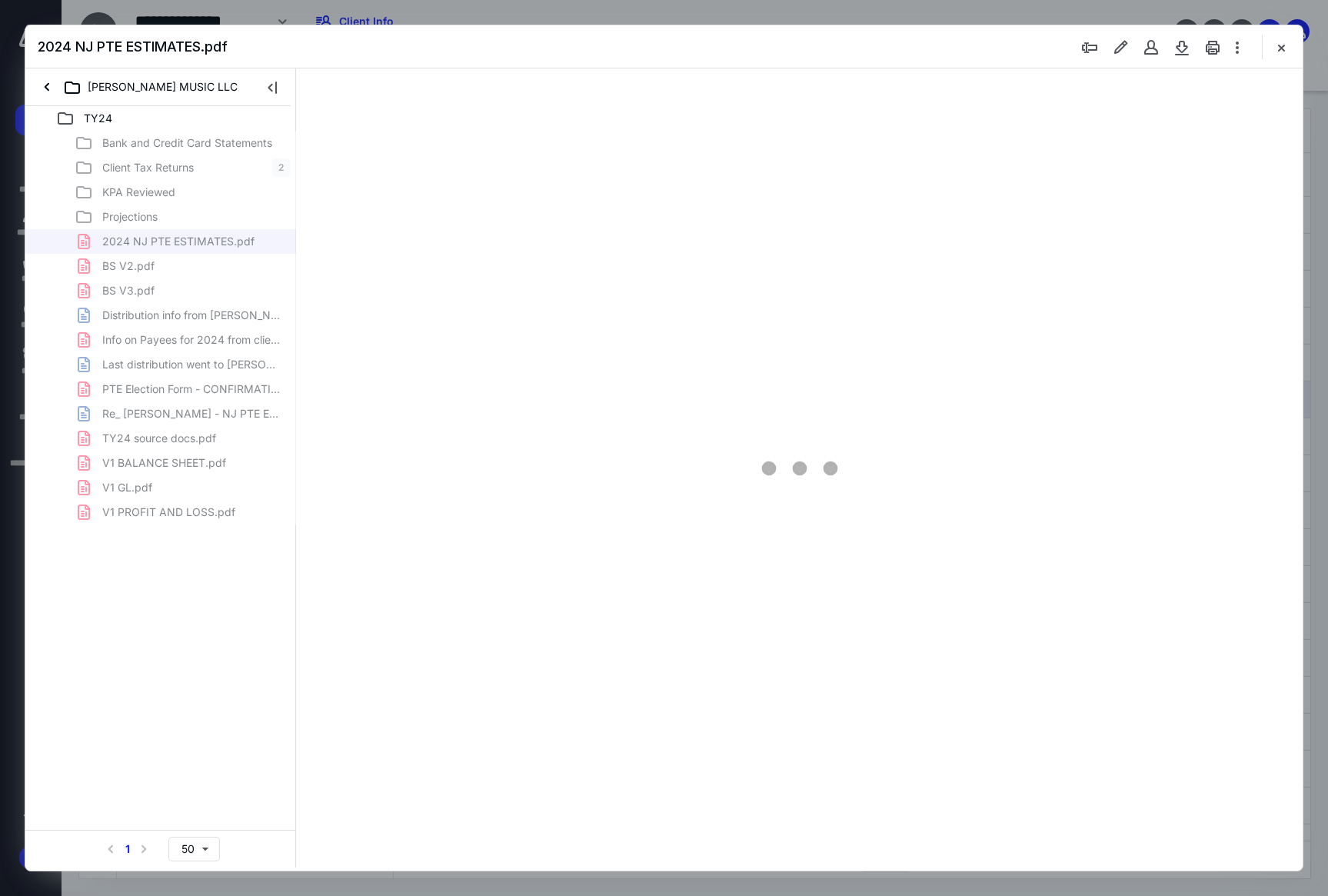 scroll, scrollTop: 0, scrollLeft: 0, axis: both 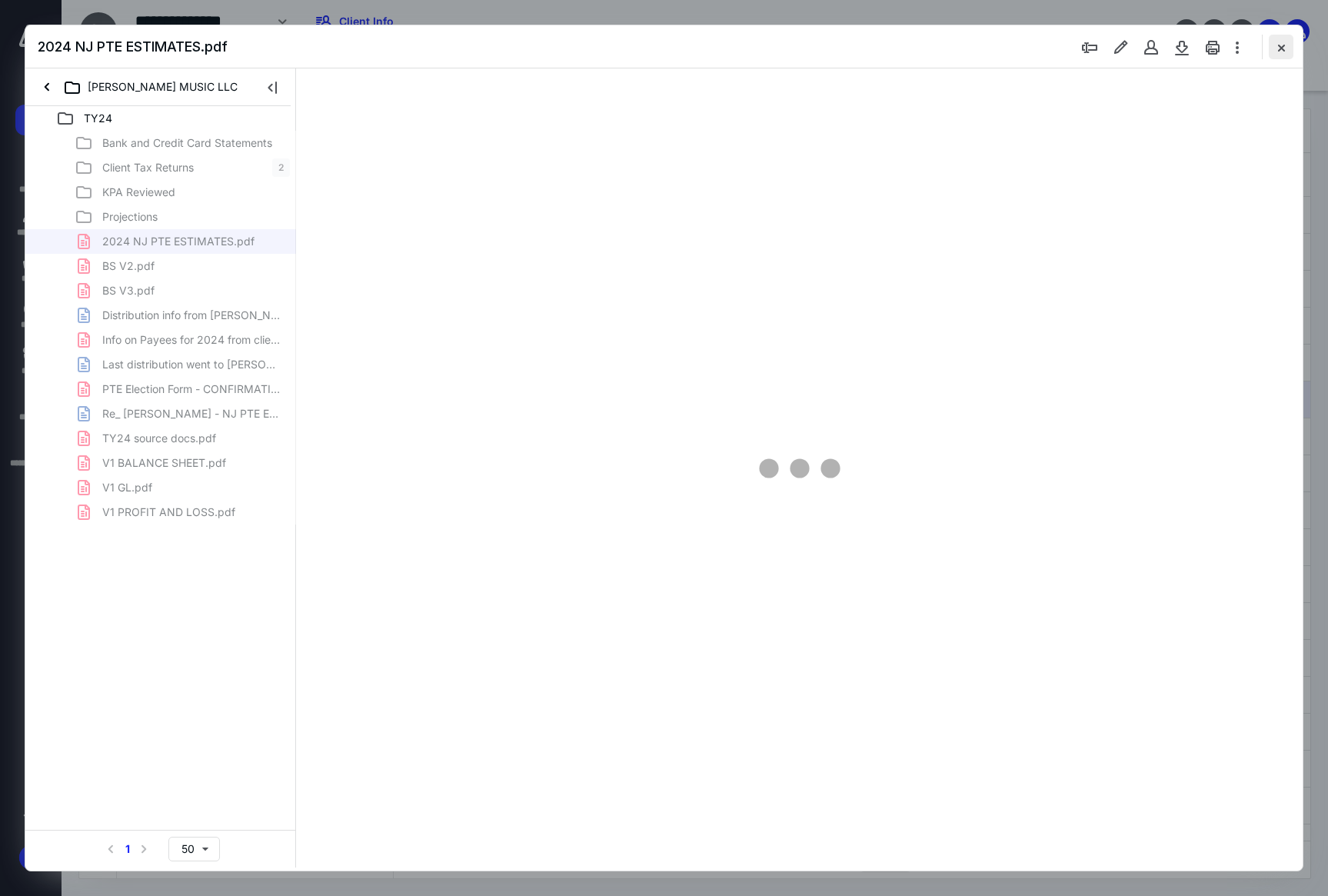 type on "211" 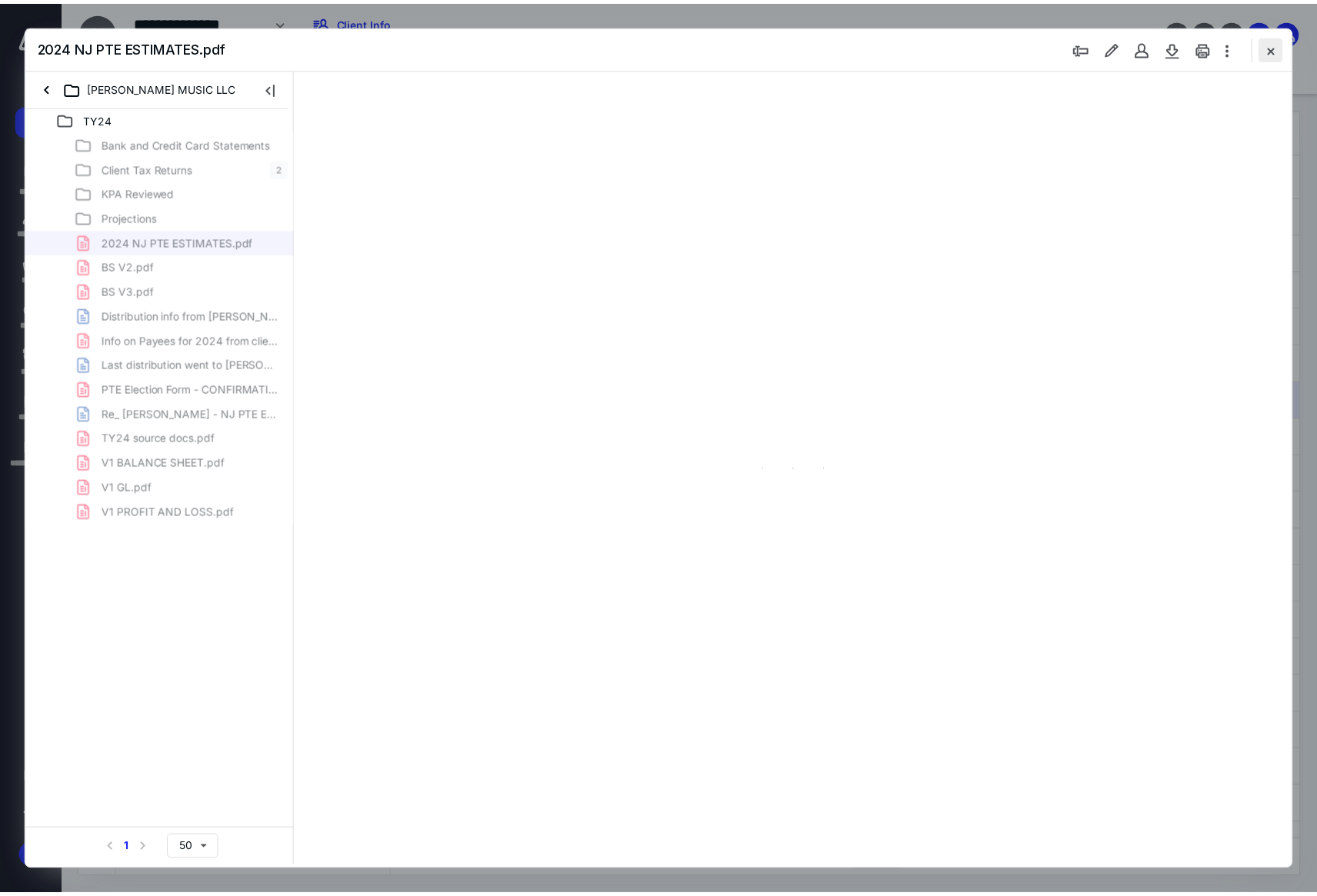 scroll, scrollTop: 65, scrollLeft: 0, axis: vertical 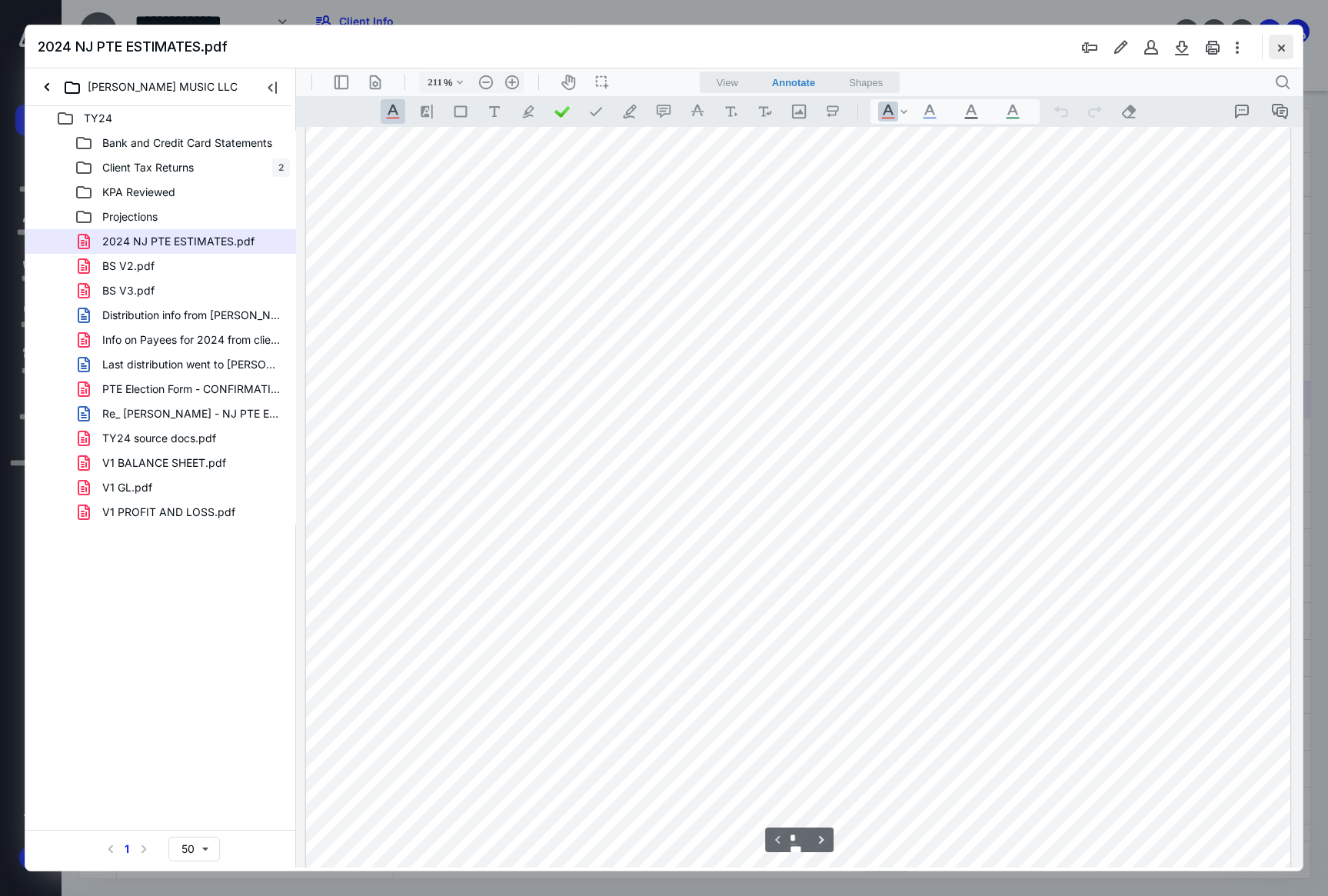 click at bounding box center (1281, 47) 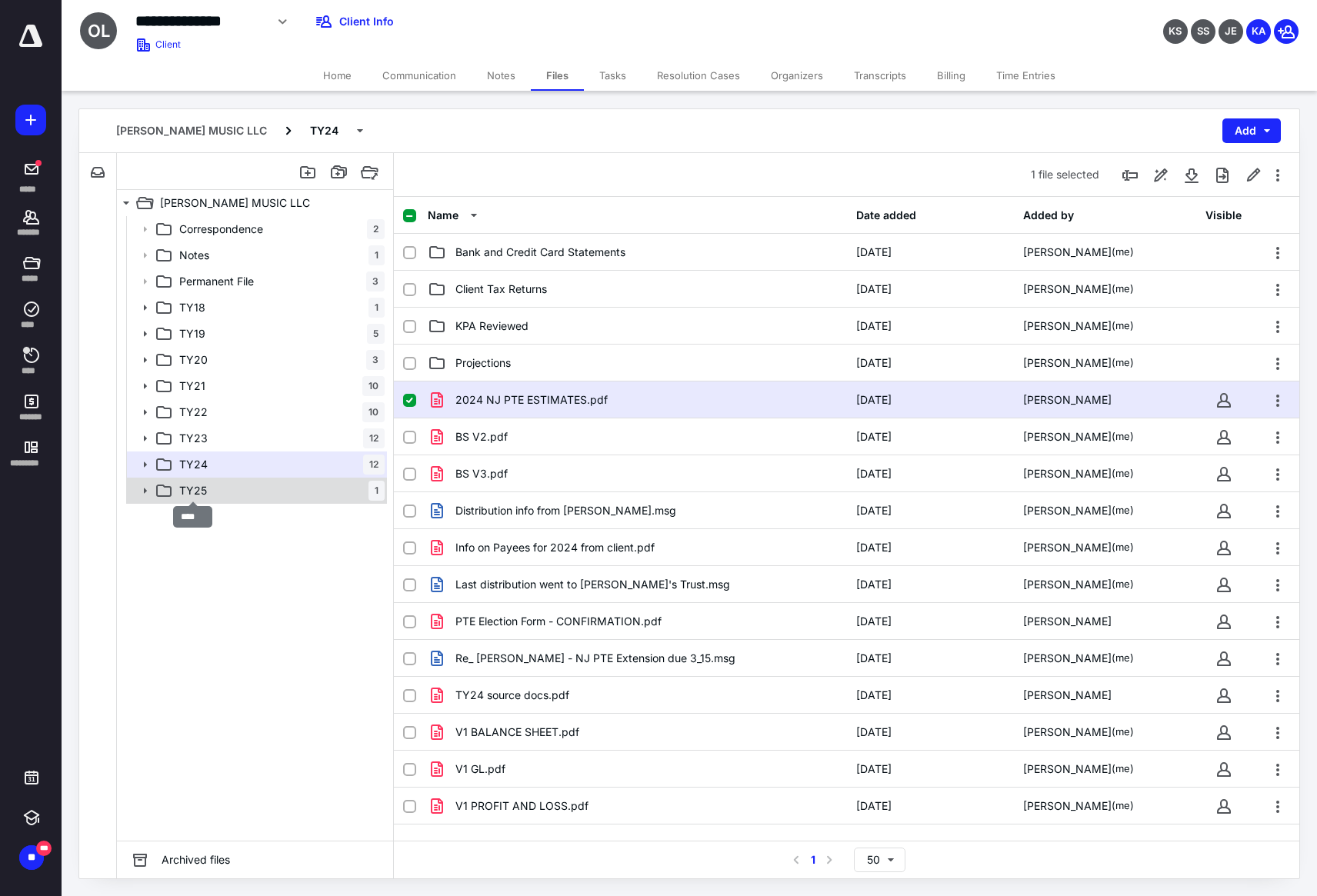 click on "TY25" at bounding box center [193, 491] 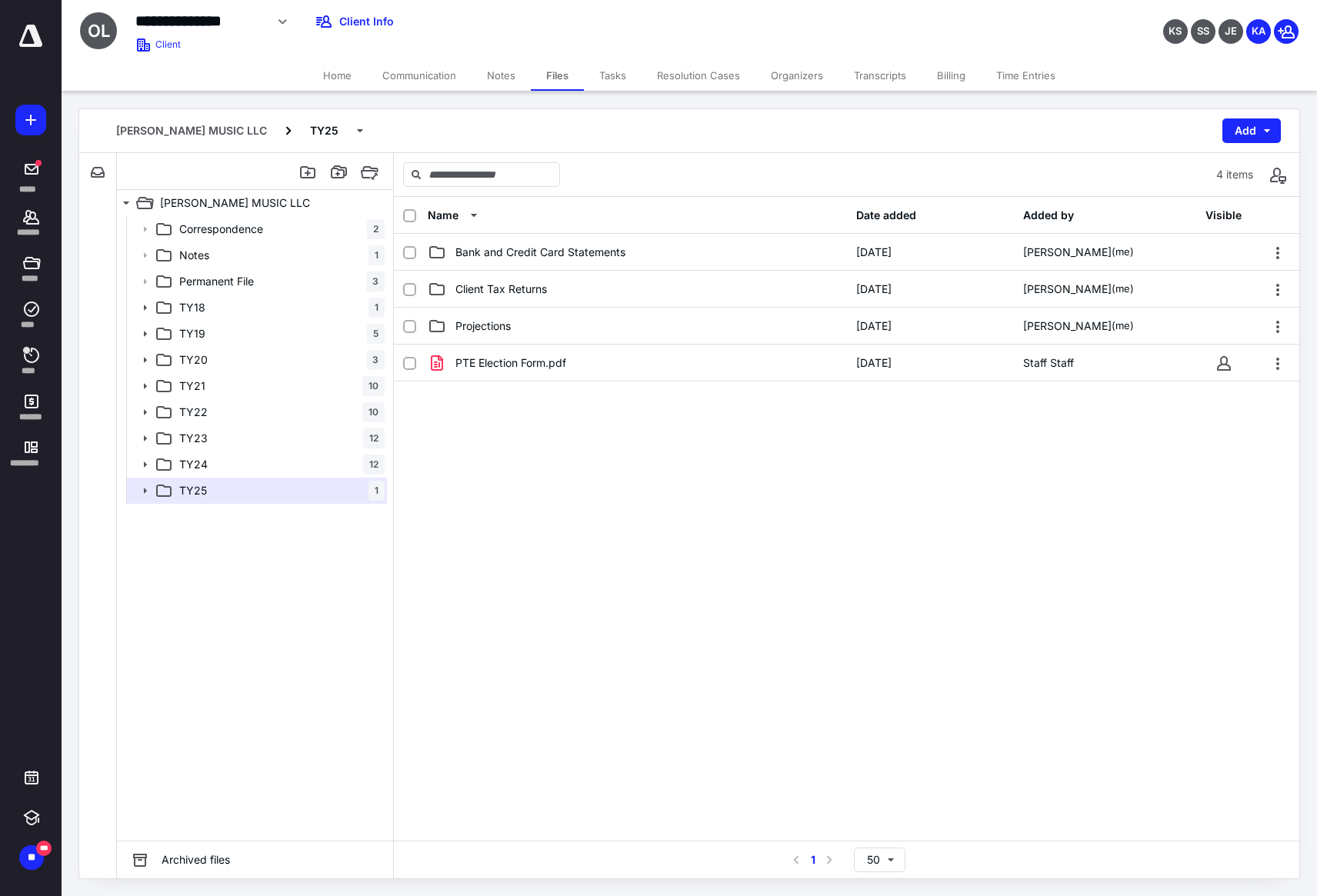 click on "OLGA MUSIC LLC TY25   Add File Inbox: OLGA MUSIC LLC This inbox does not have any files OLGA MUSIC LLC Correspondence 2 Notes 1 Permanent File 3 TY18 1 TY19 5 TY20 3 TY21 10 TY22 10 TY23 12 TY24 12 TY25 1 Correspondence 2 Notes 1 Permanent File 3 TY18 1 TY19 5 TY20 3 TY21 10 TY22 10 TY23 12 TY24 12 TY25 1 Archived files 4 items Name Date added Added by Visible Bank and Credit Card Statements 2/4/2025 Kenneth Alevras  (me) Client Tax Returns 2/4/2025 Kenneth Alevras  (me) Projections 2/4/2025 Kenneth Alevras  (me) PTE Election Form.pdf 3/12/2025 Staff Staff Select a page number for more results 1 50" at bounding box center [689, 494] 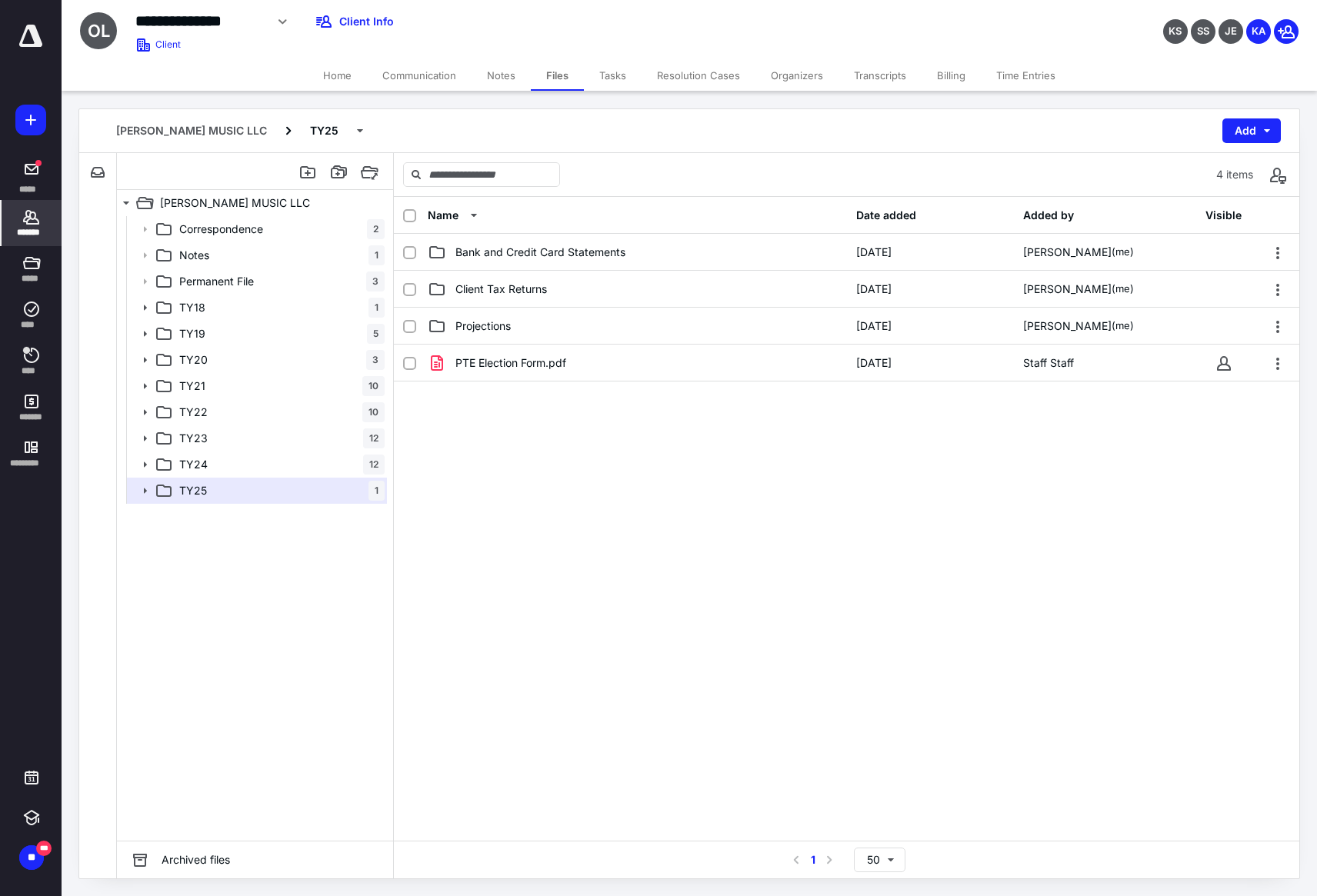 click on "*******" at bounding box center [32, 232] 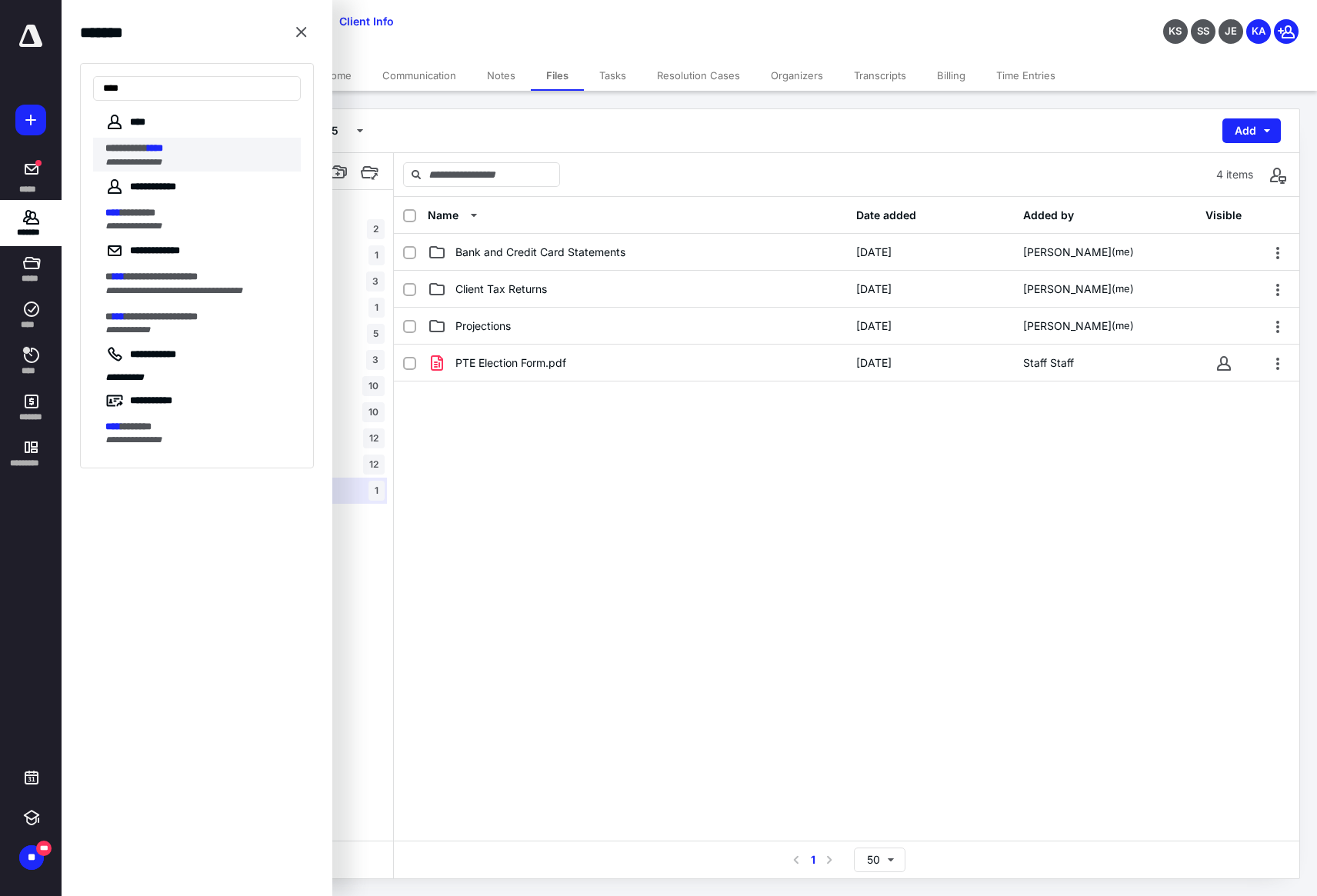 type on "****" 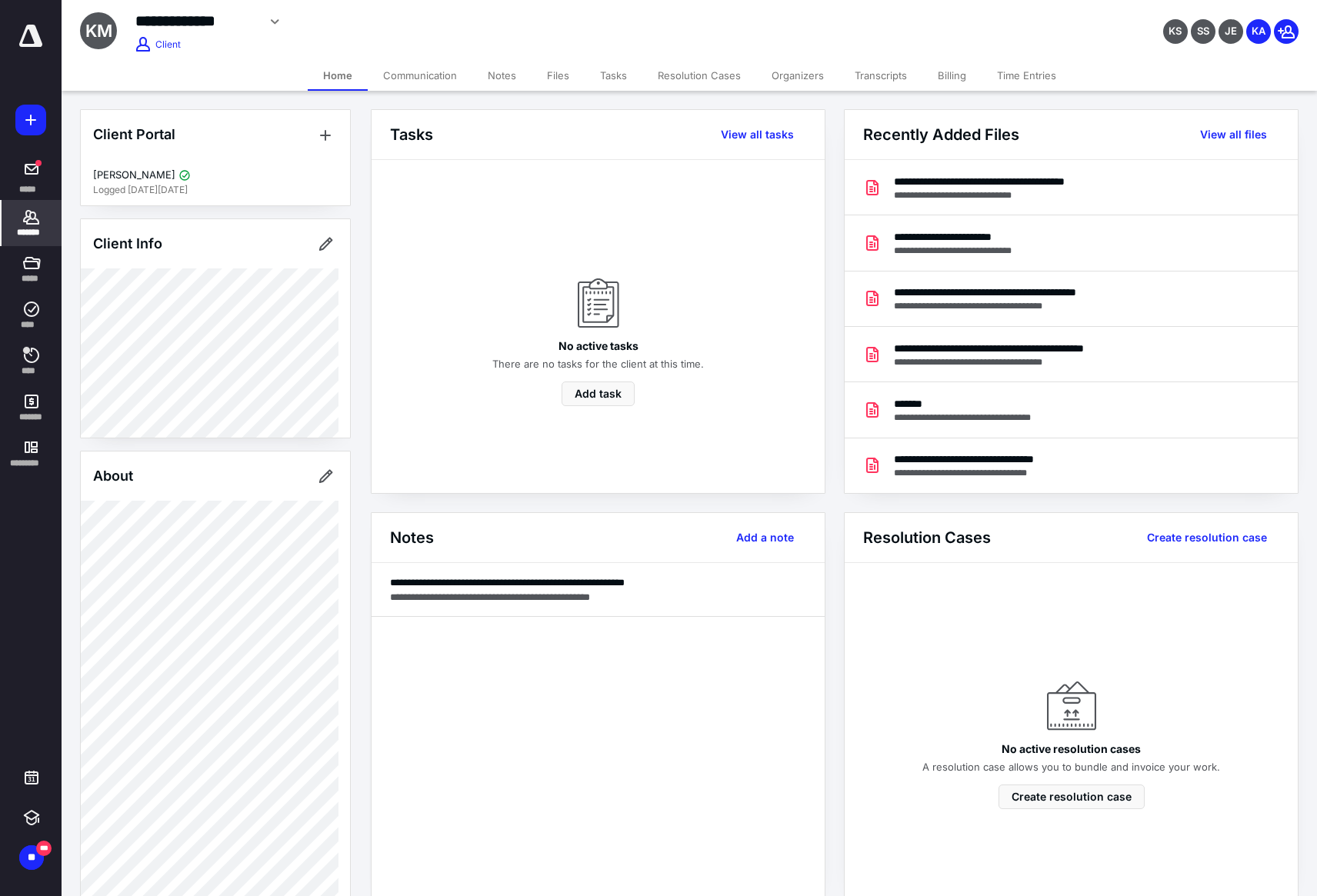 click on "Files" at bounding box center (558, 75) 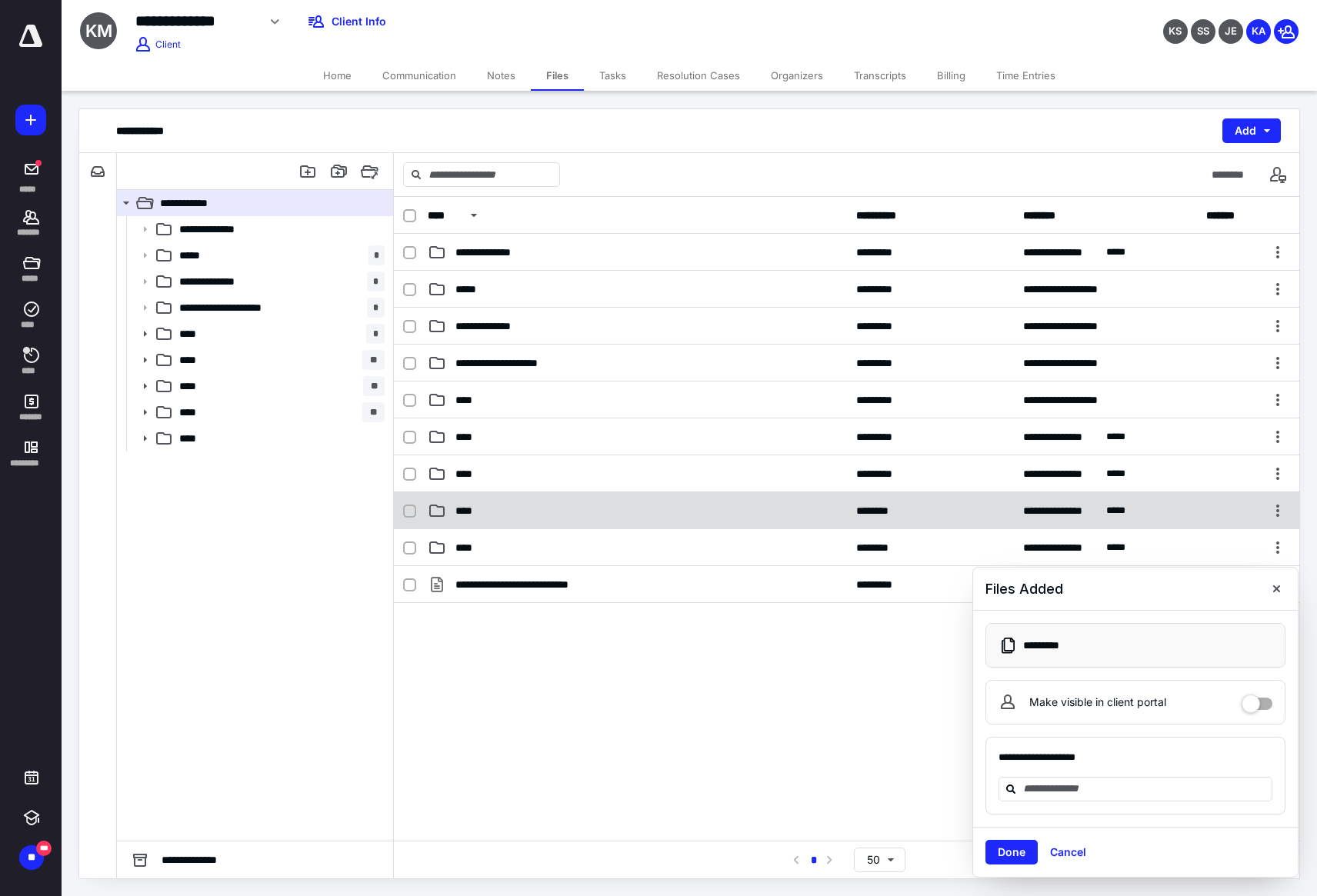click on "****" at bounding box center (637, 511) 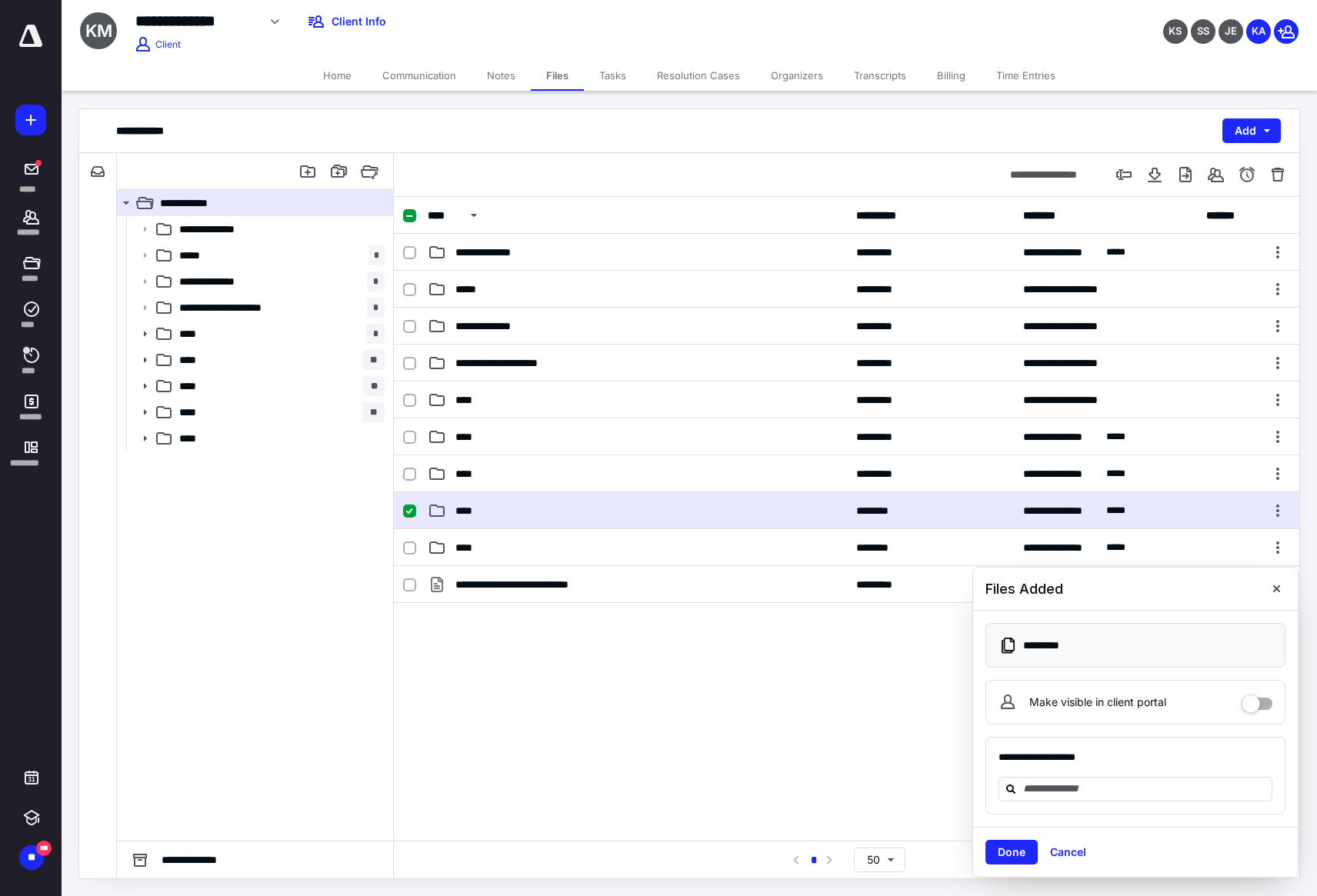 click on "****" at bounding box center [637, 511] 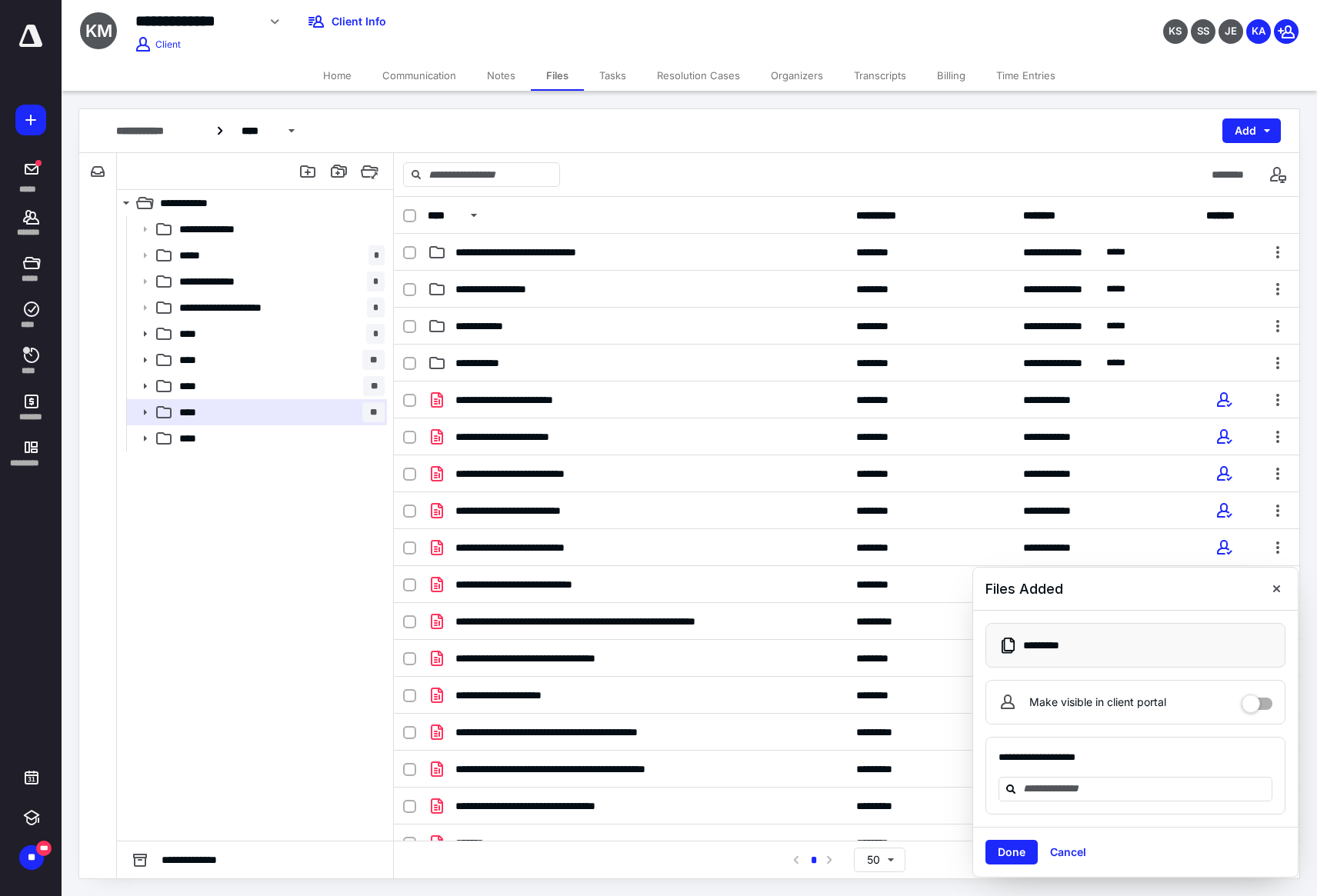 scroll, scrollTop: 58, scrollLeft: 0, axis: vertical 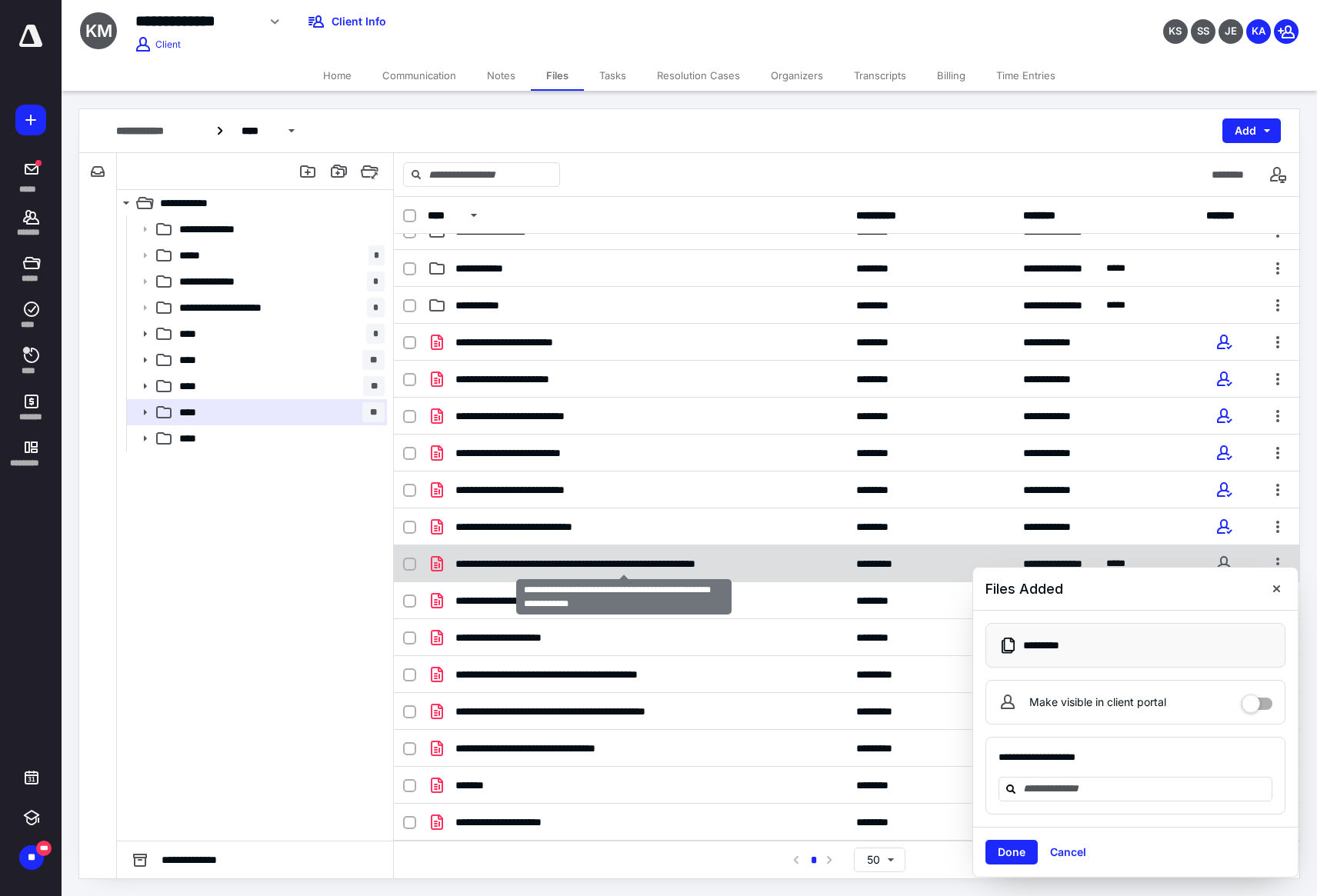 checkbox on "true" 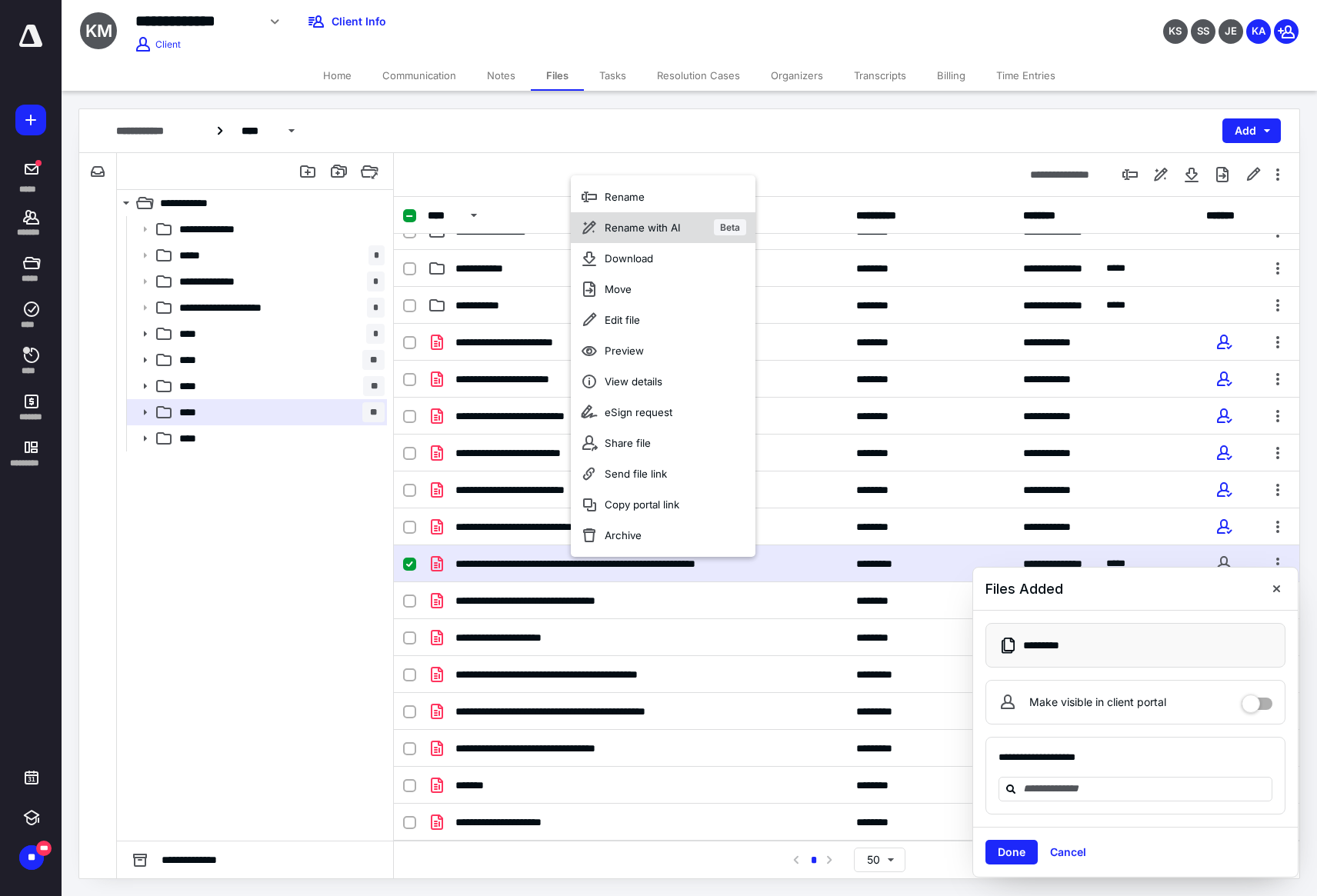 click on "Rename with AI" at bounding box center (642, 228) 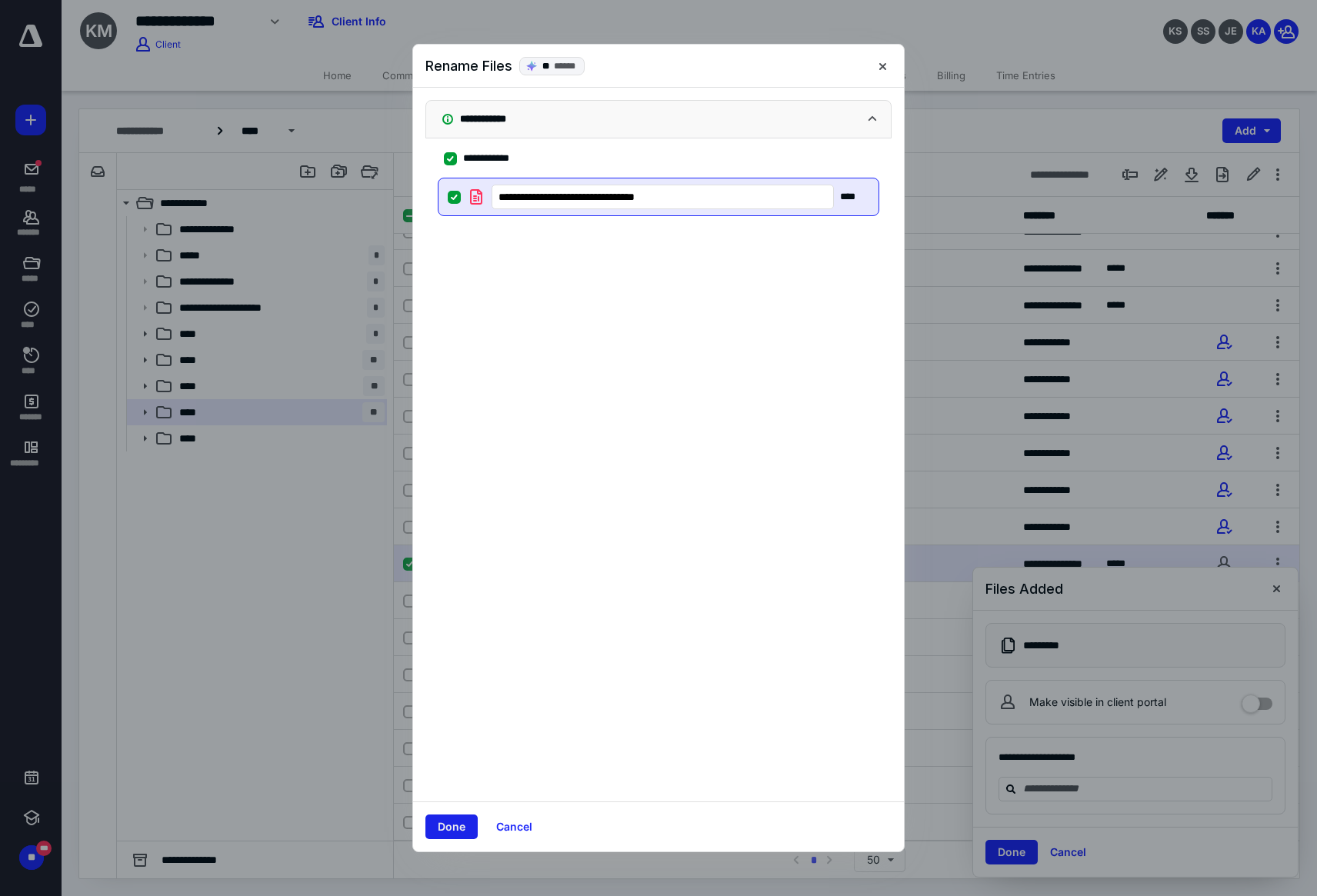 click on "Done" at bounding box center [452, 827] 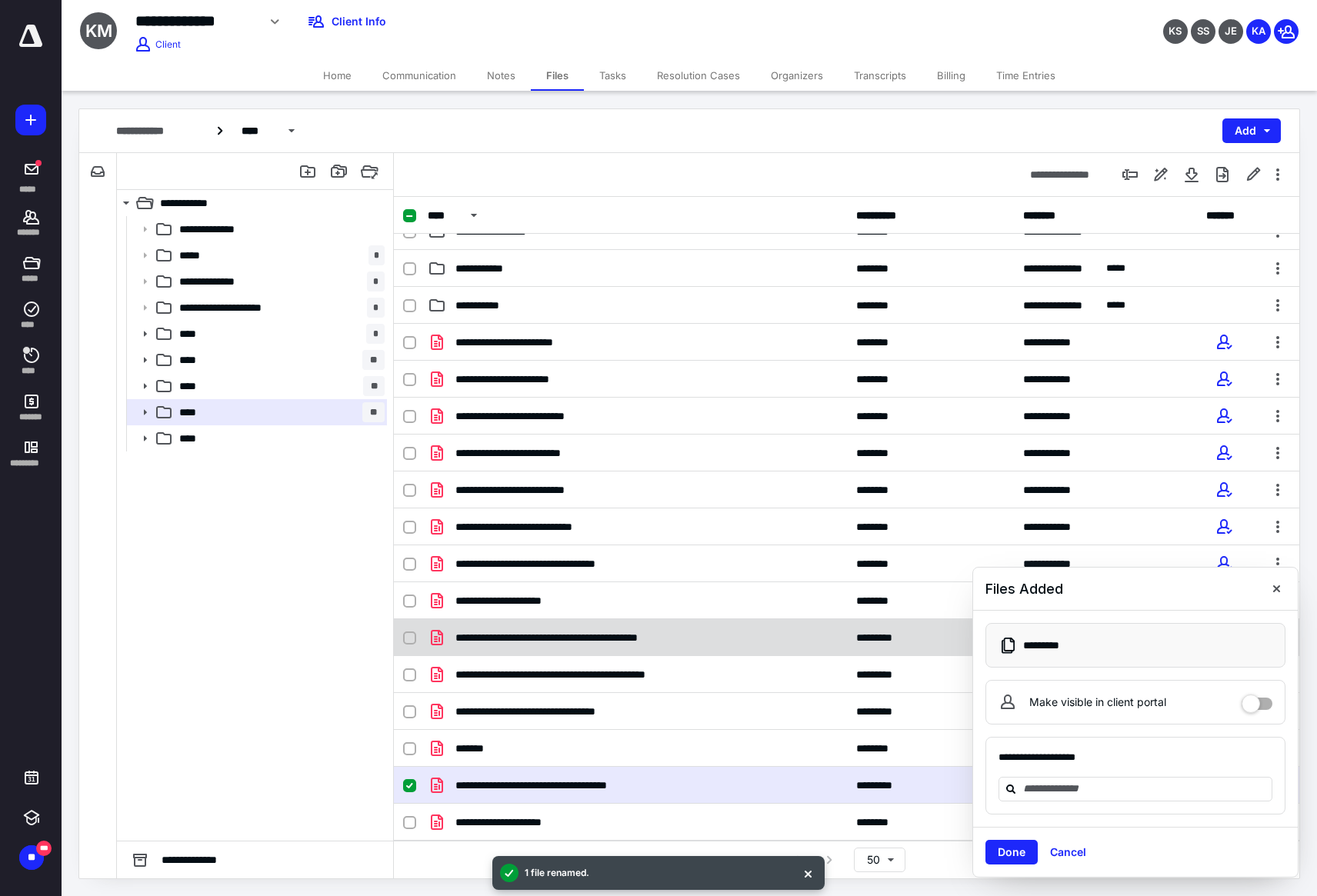 scroll, scrollTop: 15, scrollLeft: 0, axis: vertical 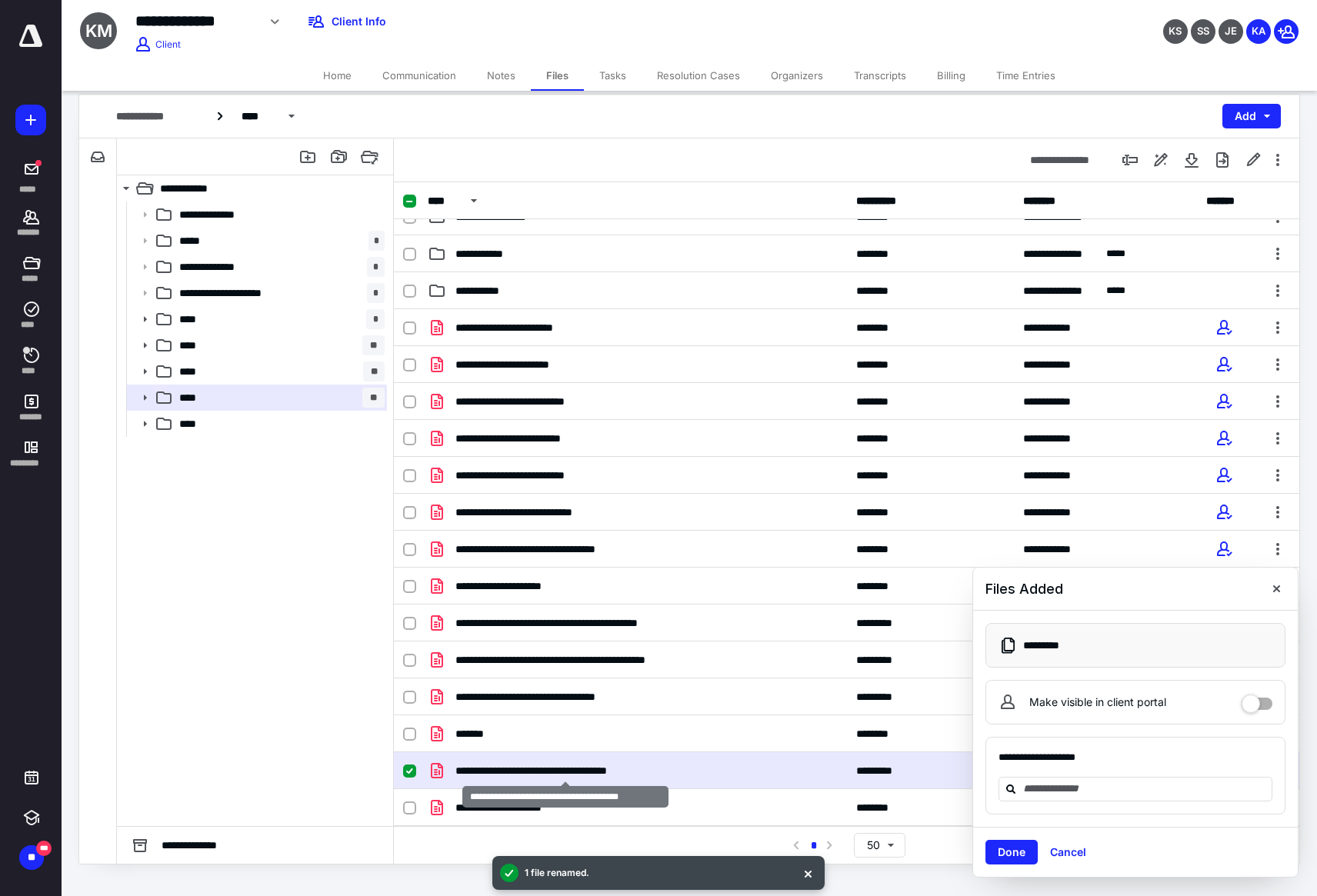 click on "**********" at bounding box center [565, 771] 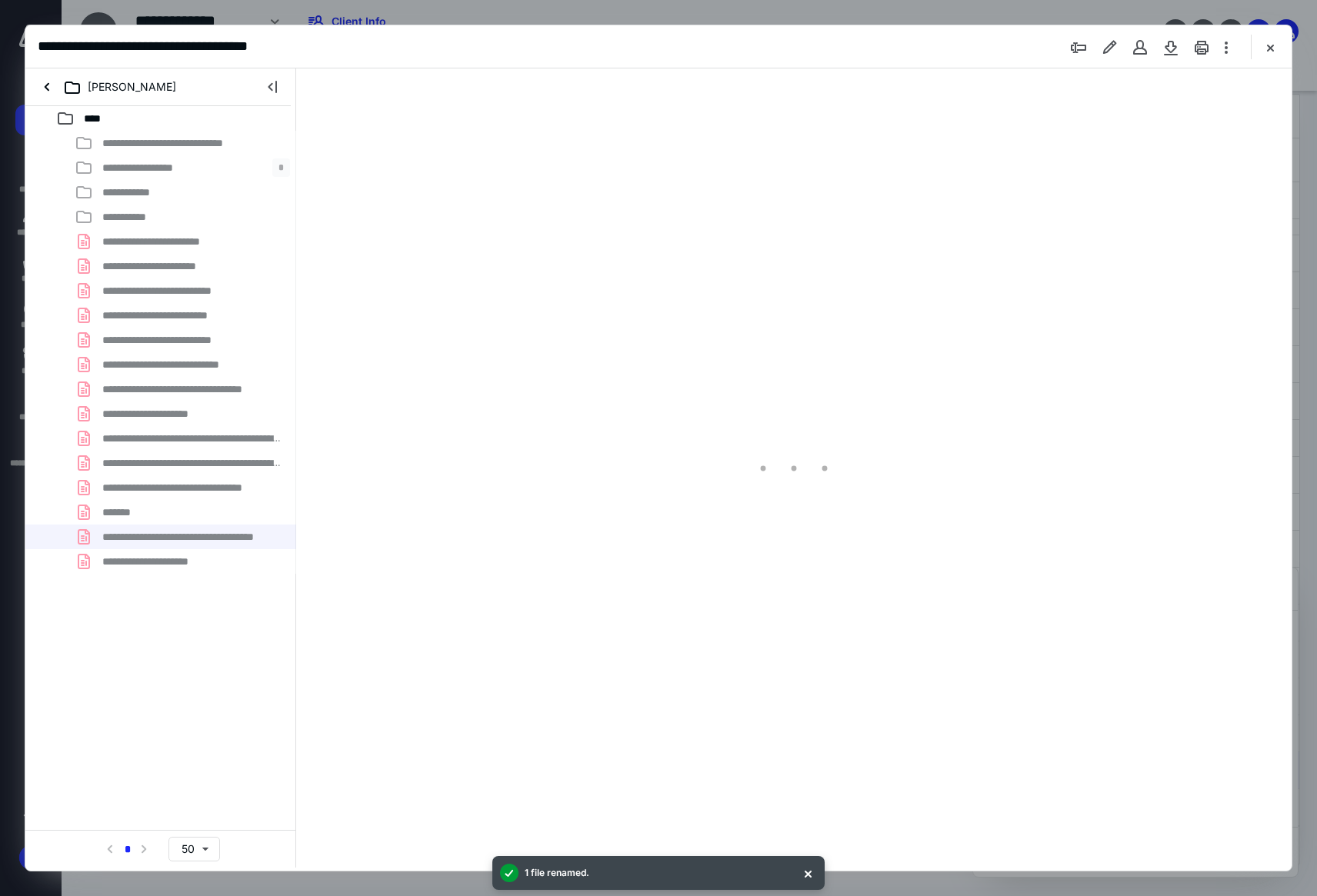scroll, scrollTop: 0, scrollLeft: 0, axis: both 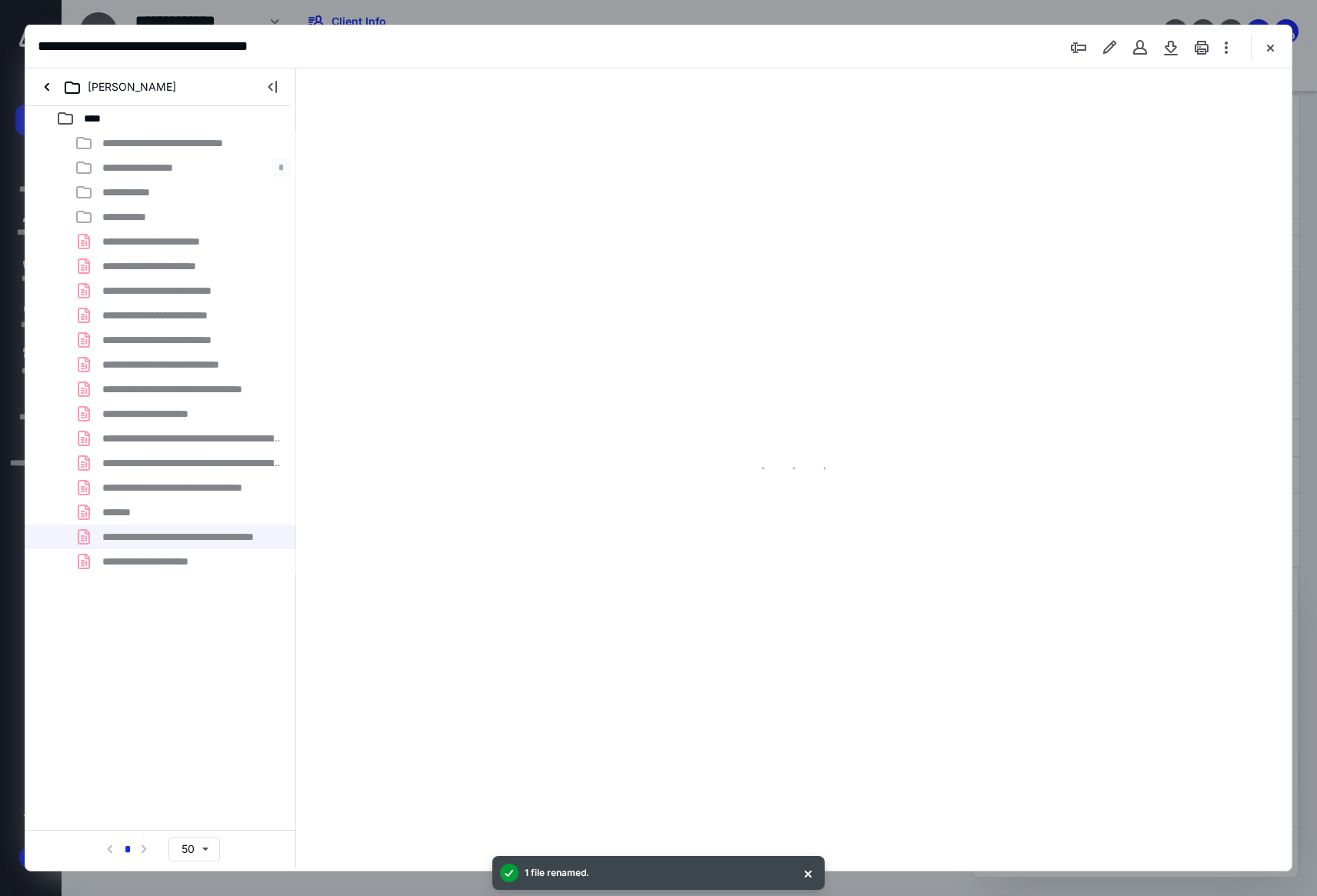 type on "207" 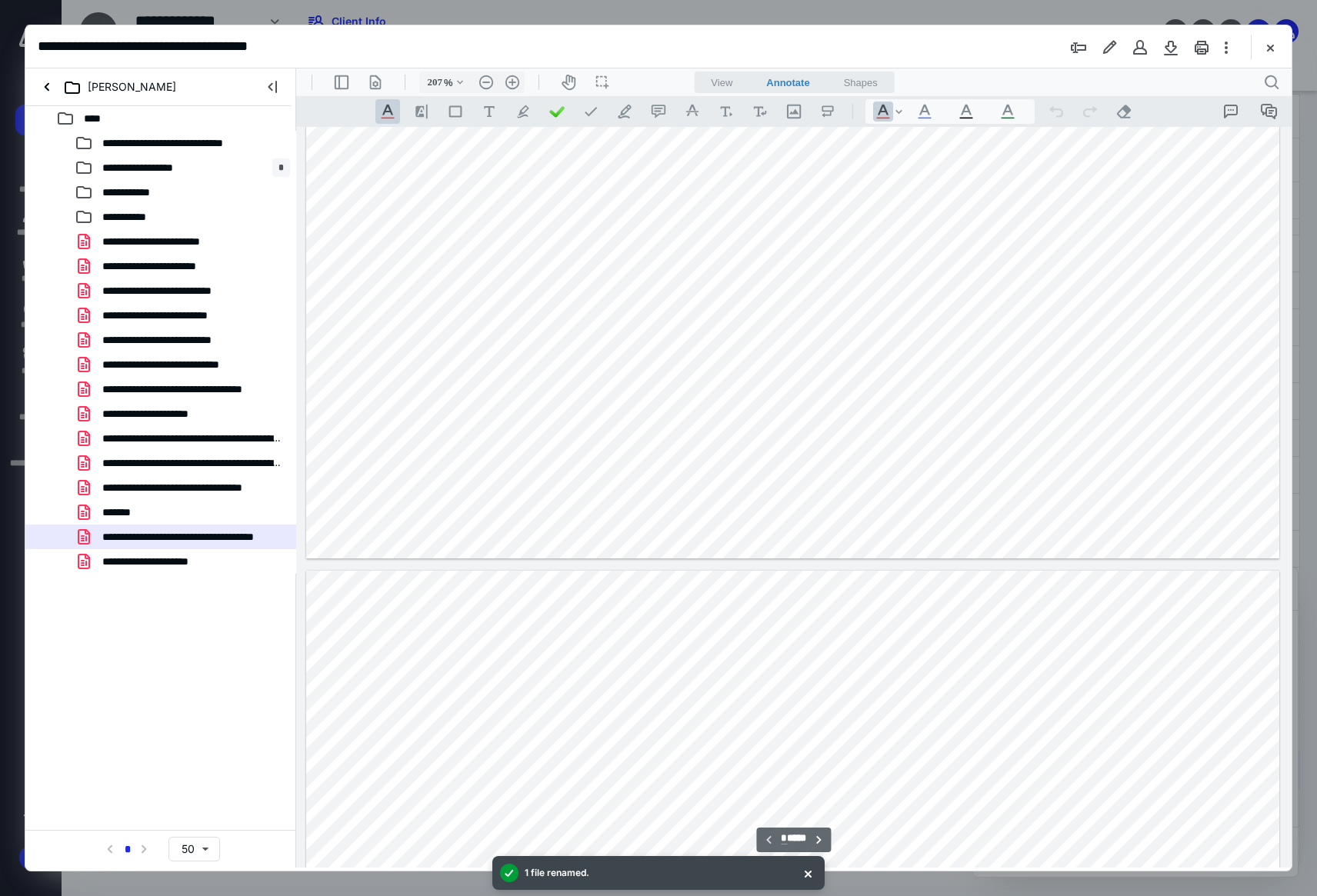 type on "*" 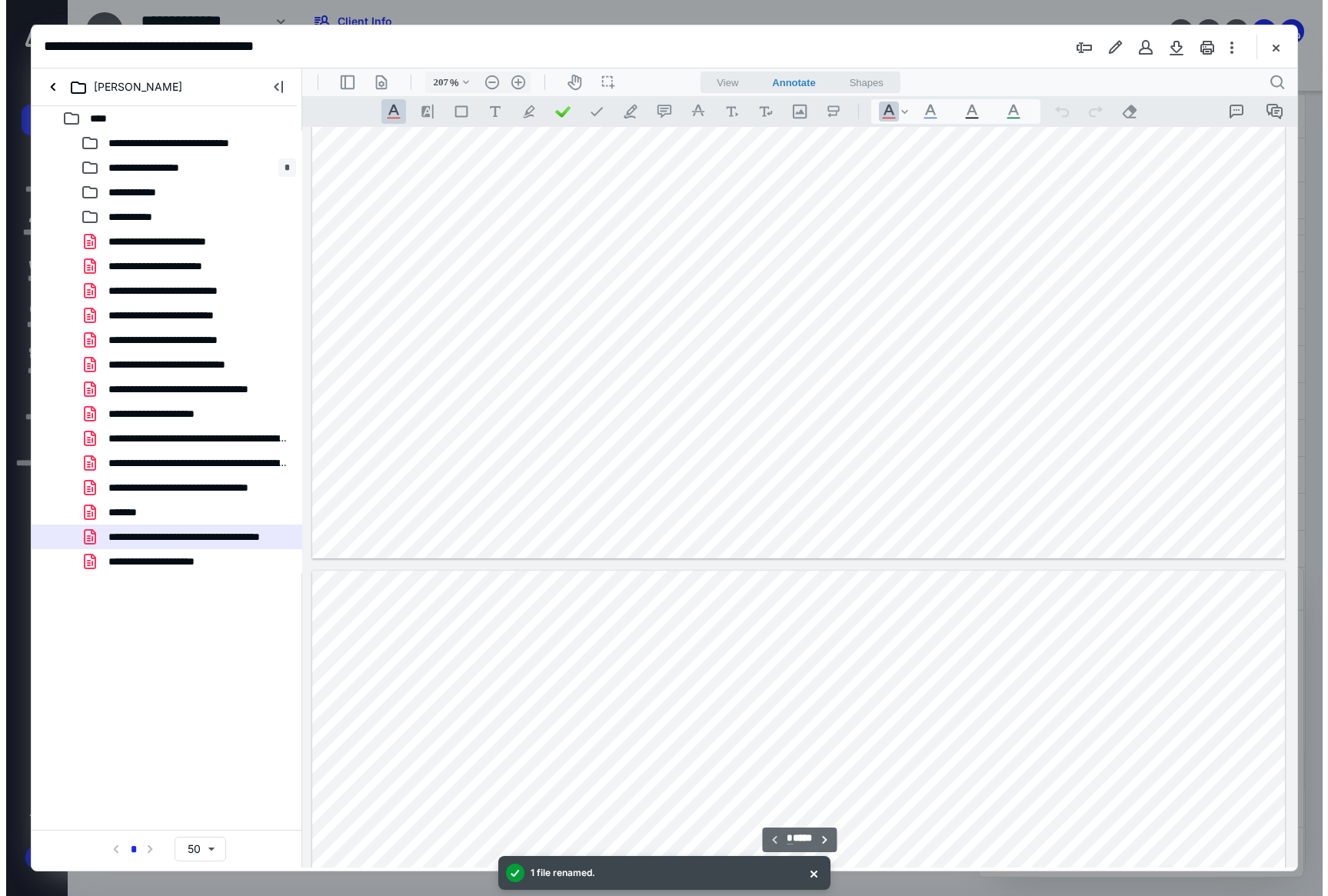 scroll, scrollTop: 1141, scrollLeft: 0, axis: vertical 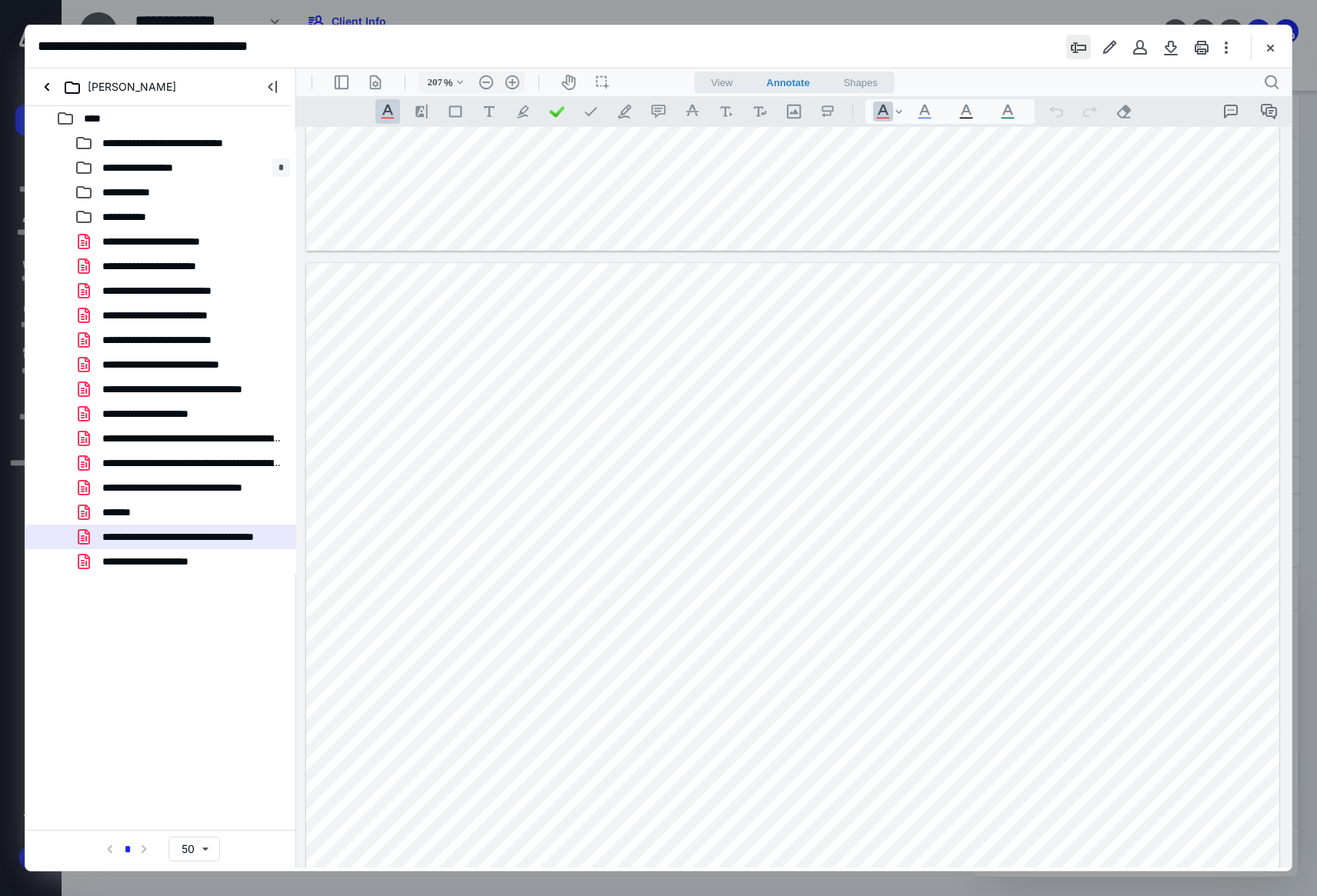 click at bounding box center [1079, 47] 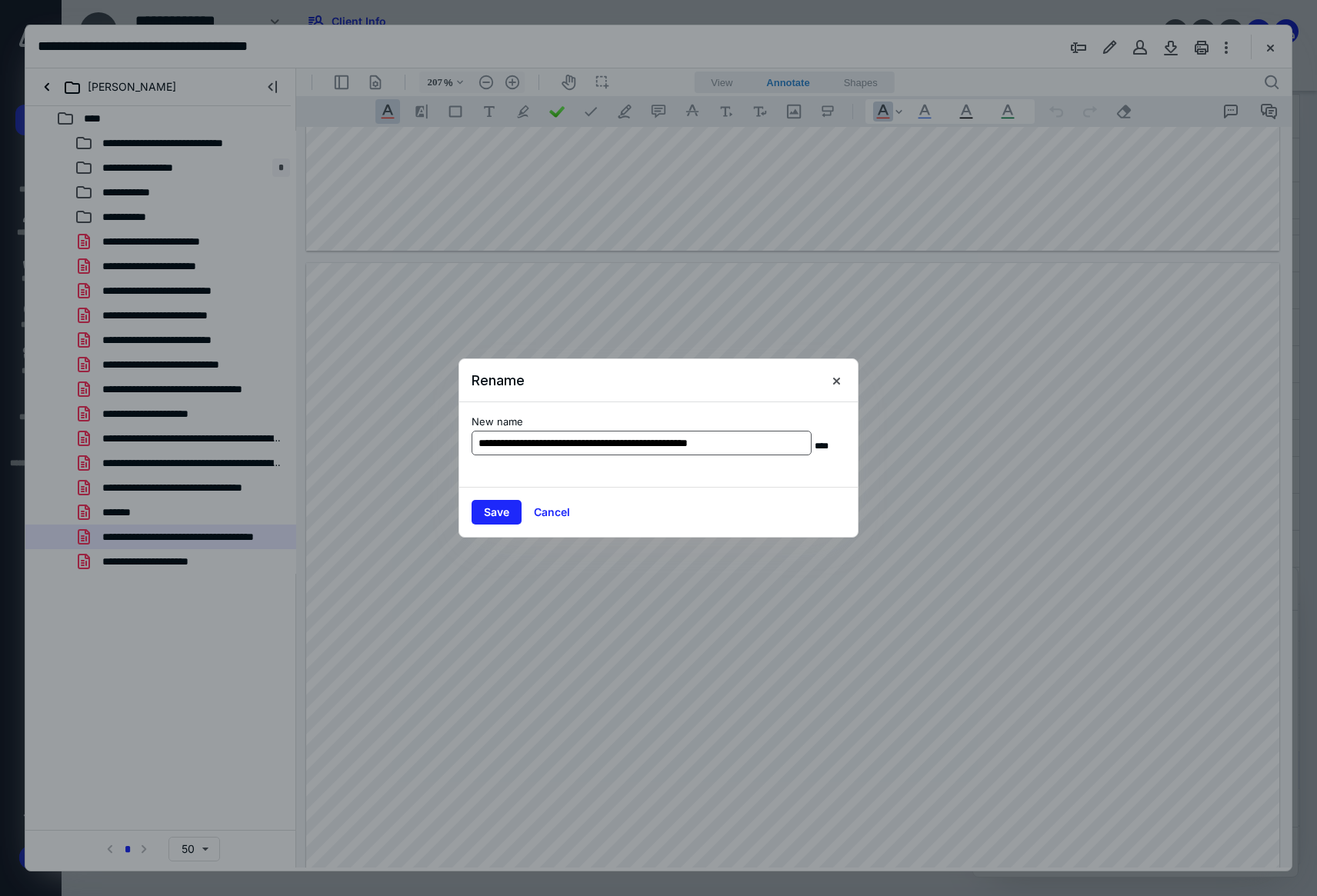 type on "**********" 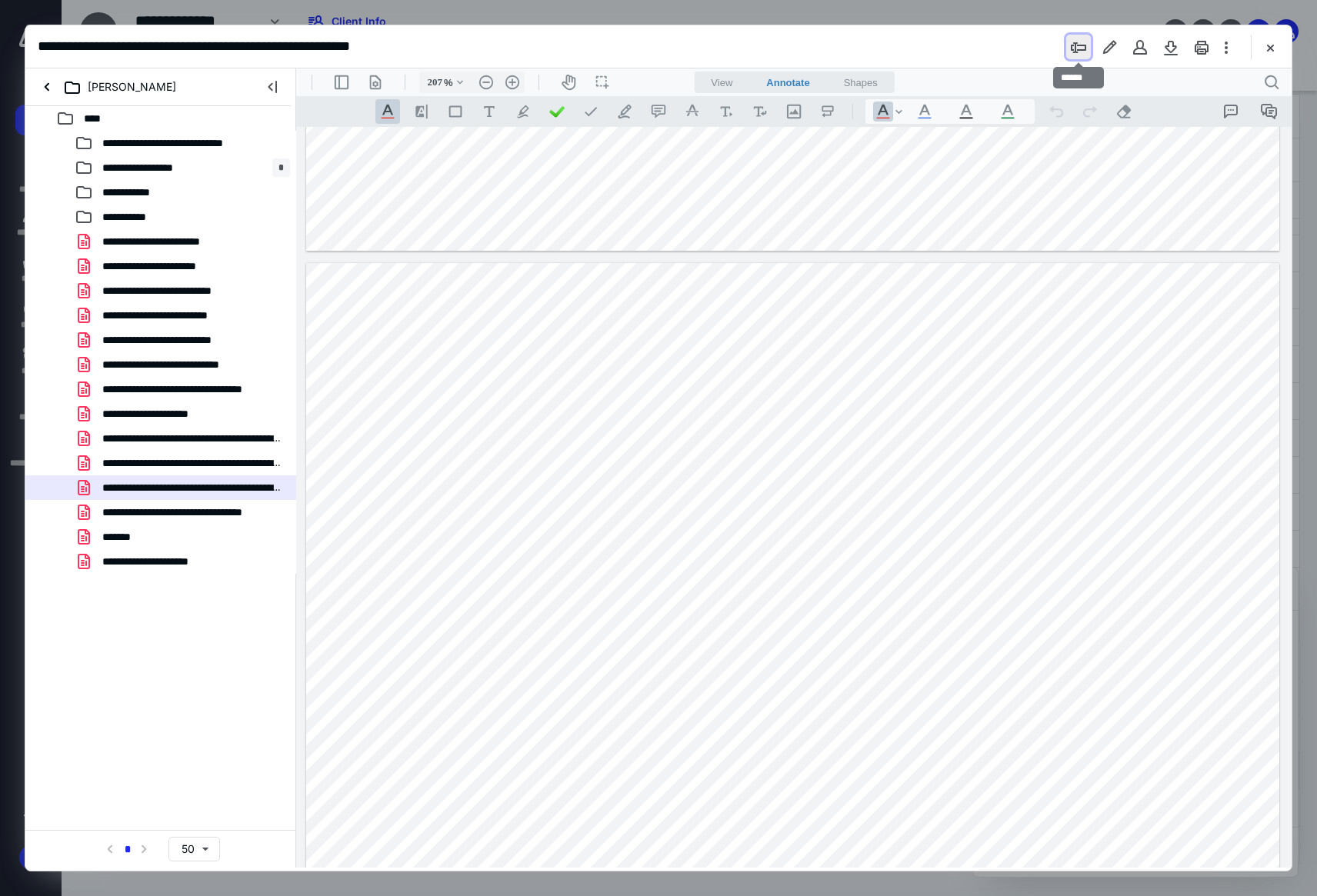 click at bounding box center (1079, 47) 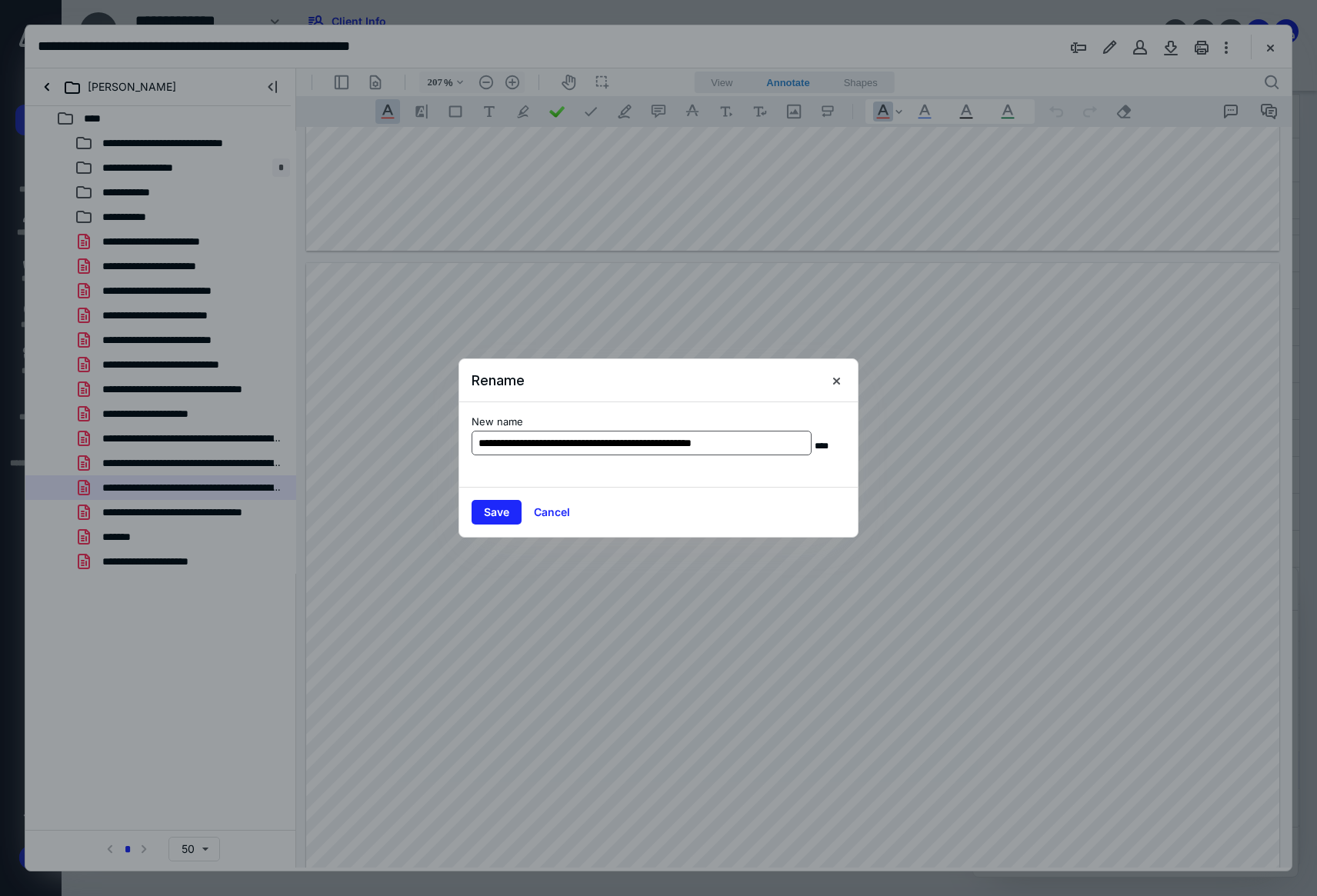 drag, startPoint x: 555, startPoint y: 440, endPoint x: 633, endPoint y: 441, distance: 78.00641 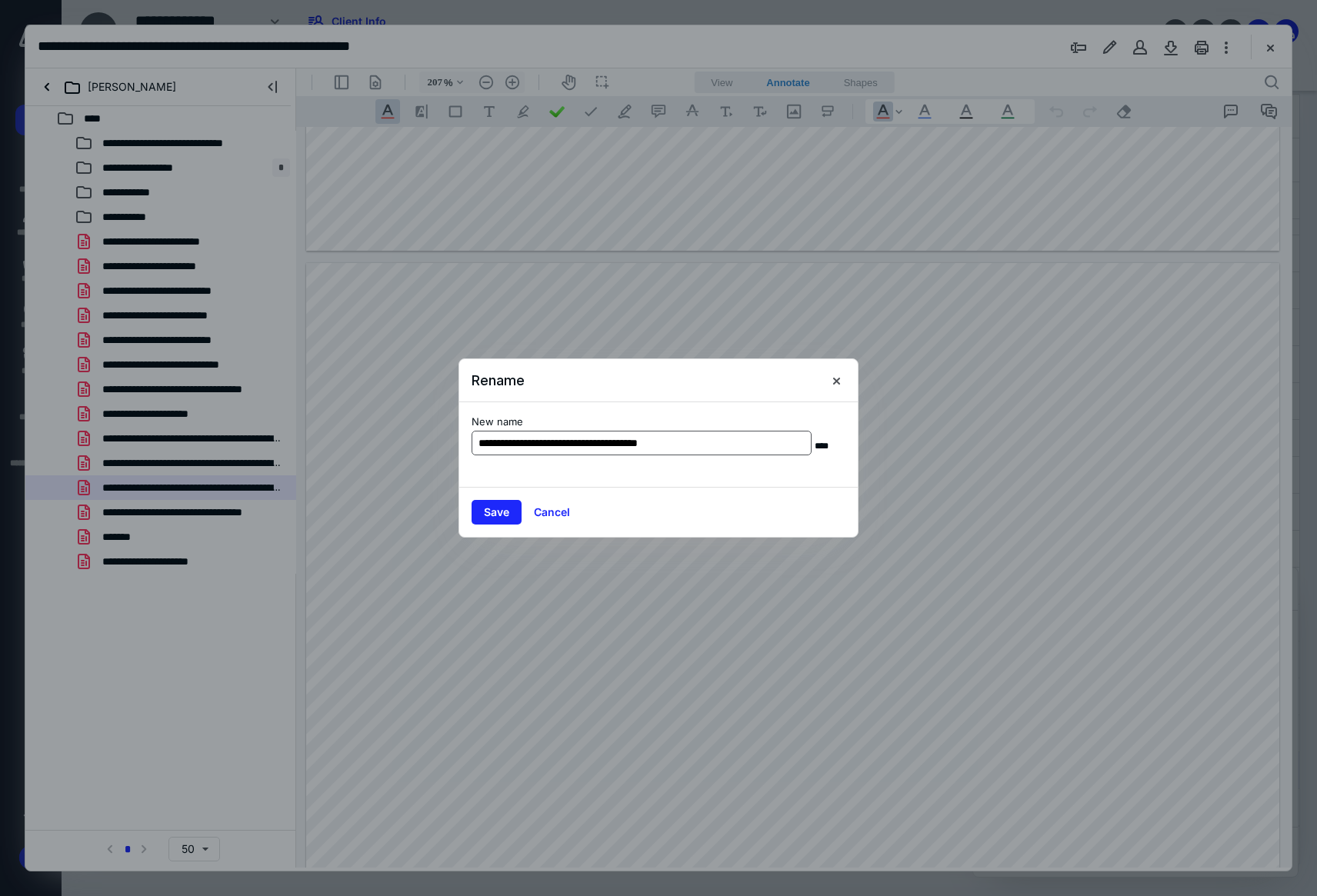 click on "**********" at bounding box center [642, 443] 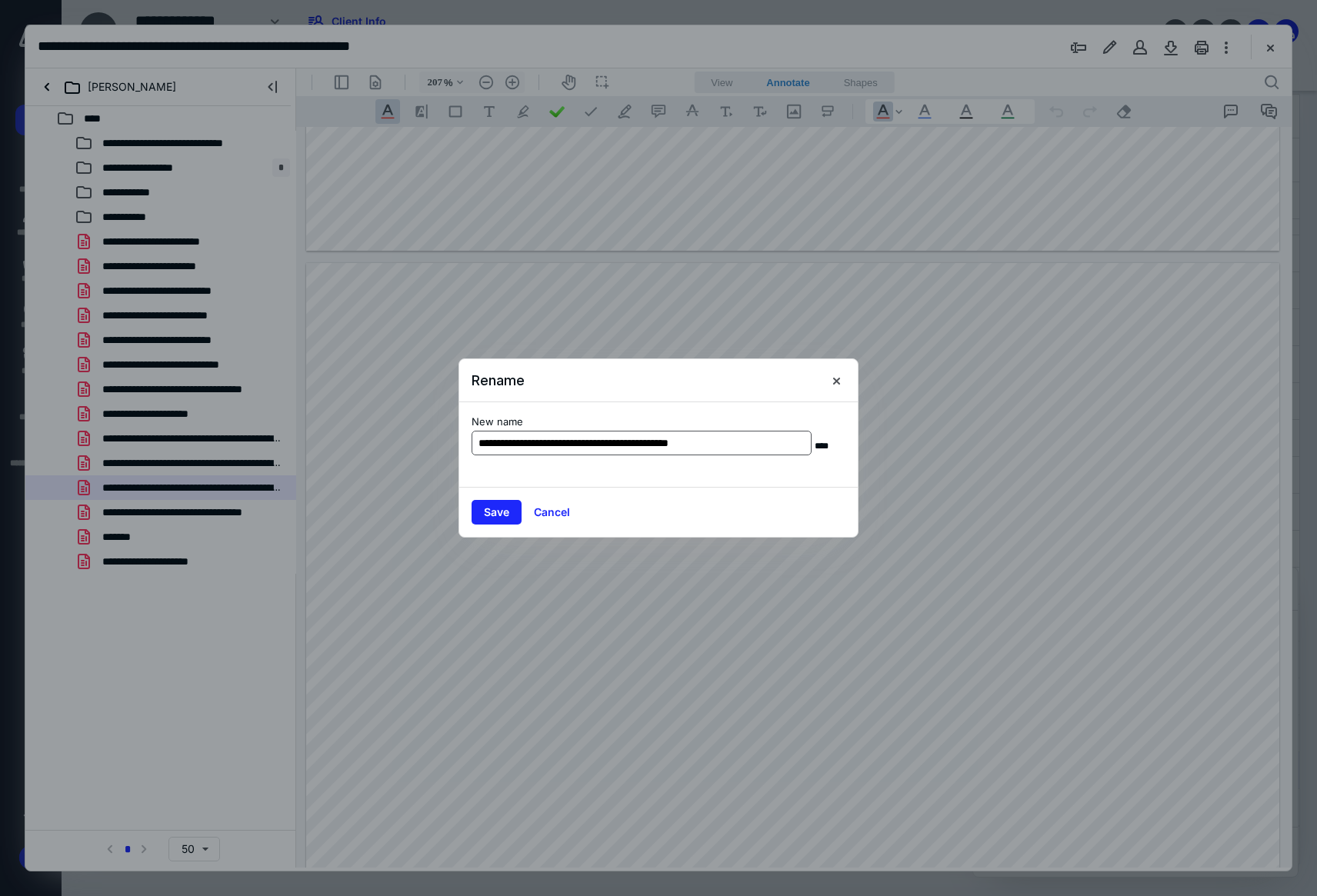 type on "**********" 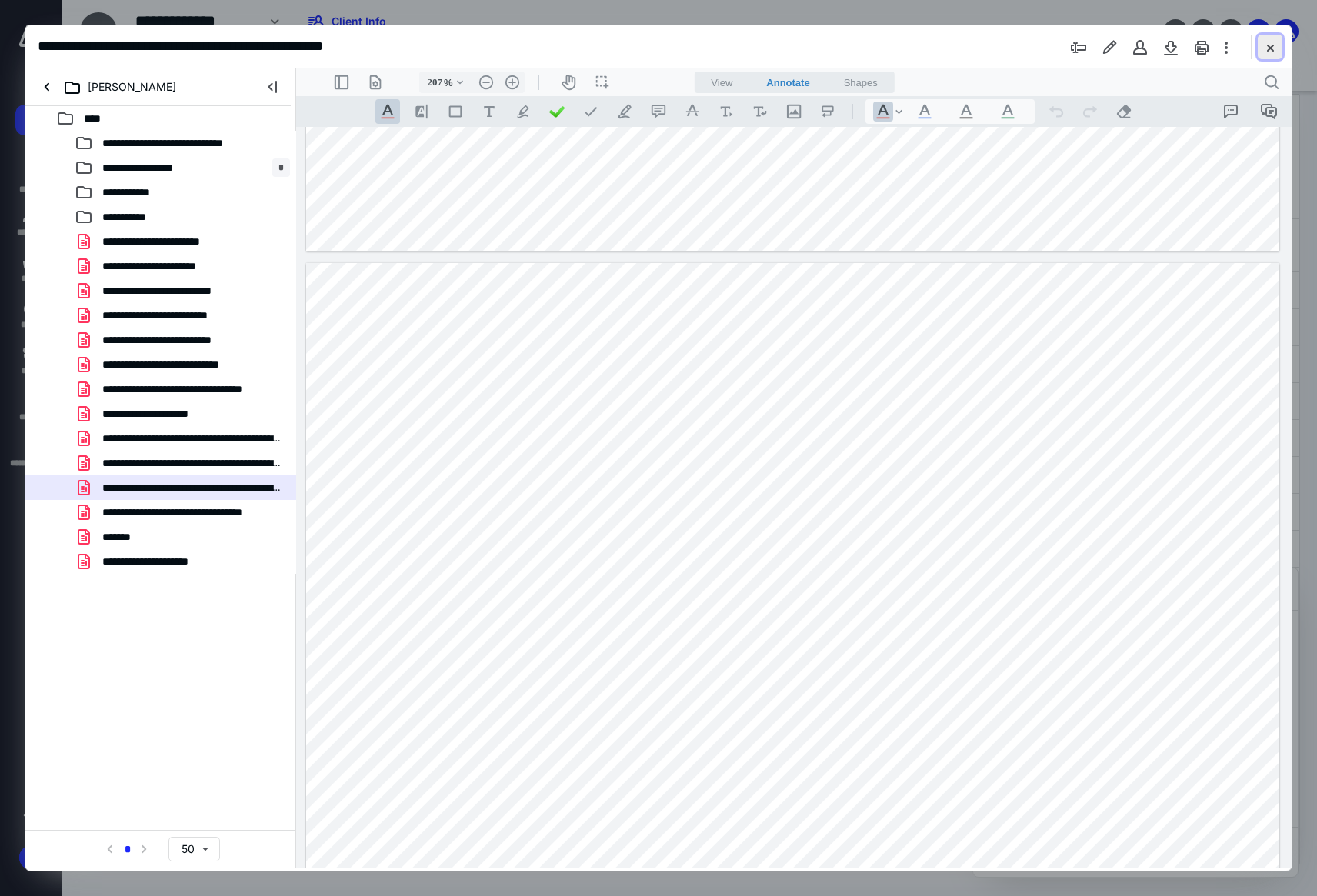 click at bounding box center (1270, 47) 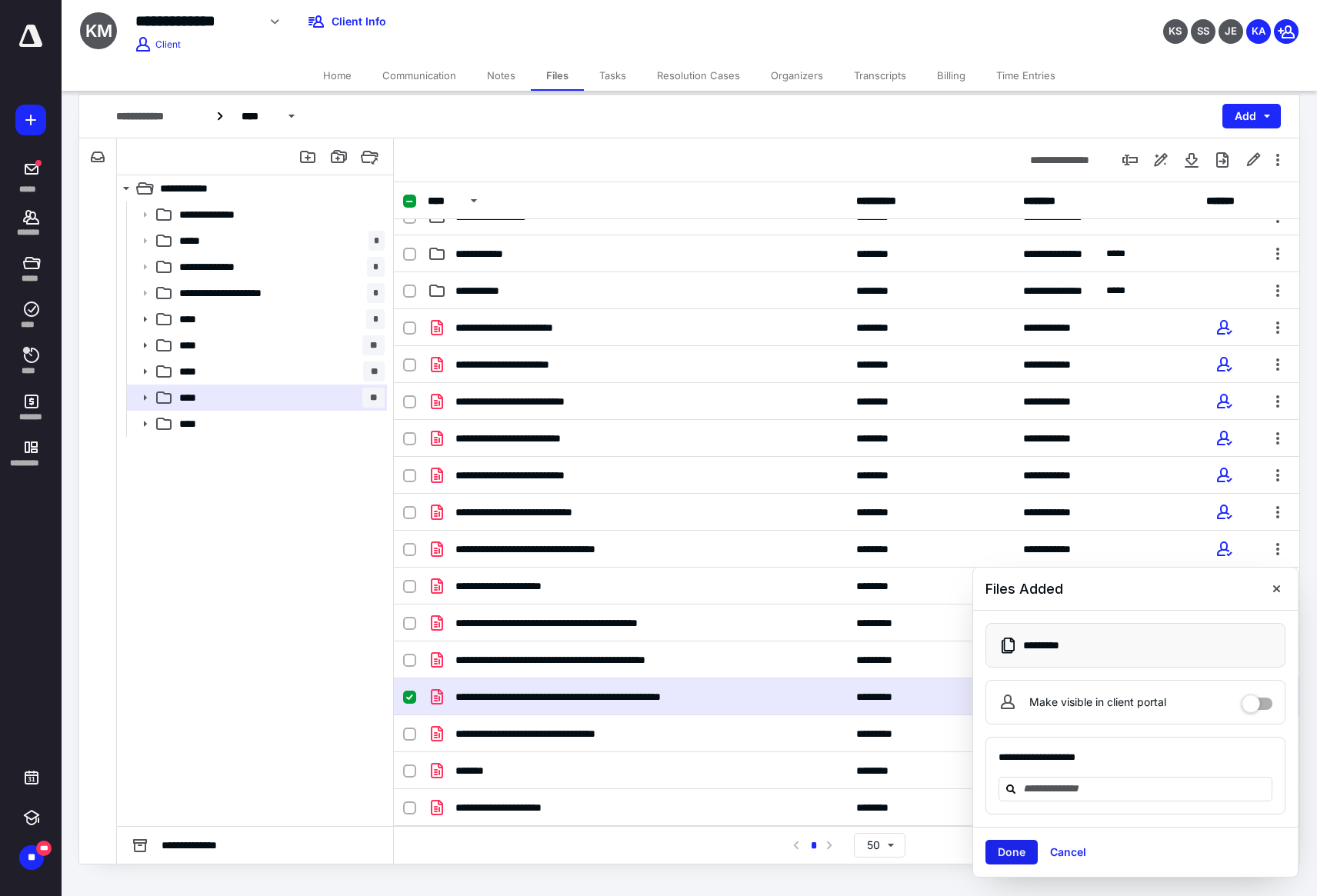 click on "Done" at bounding box center (1012, 852) 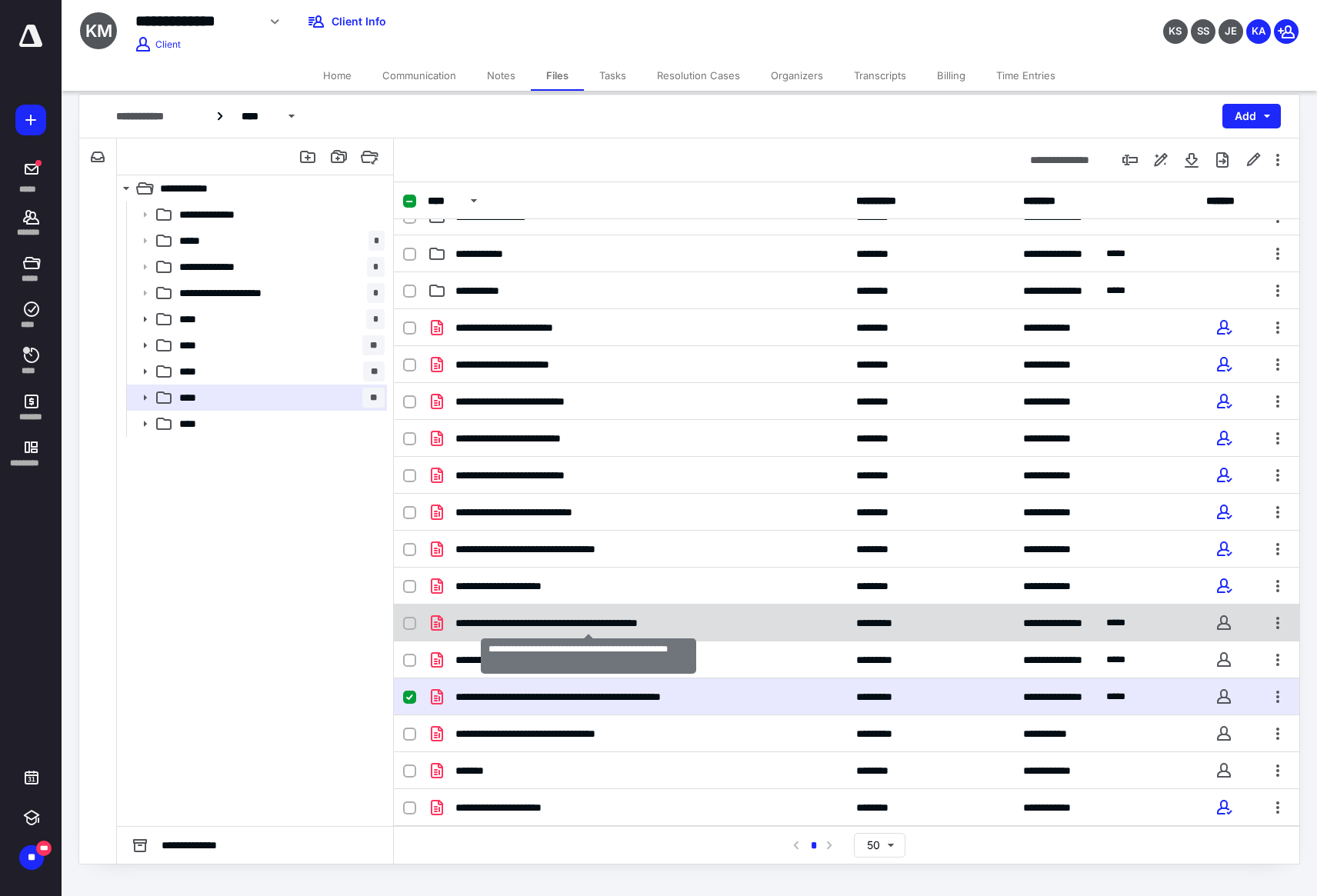 click on "**********" at bounding box center [588, 623] 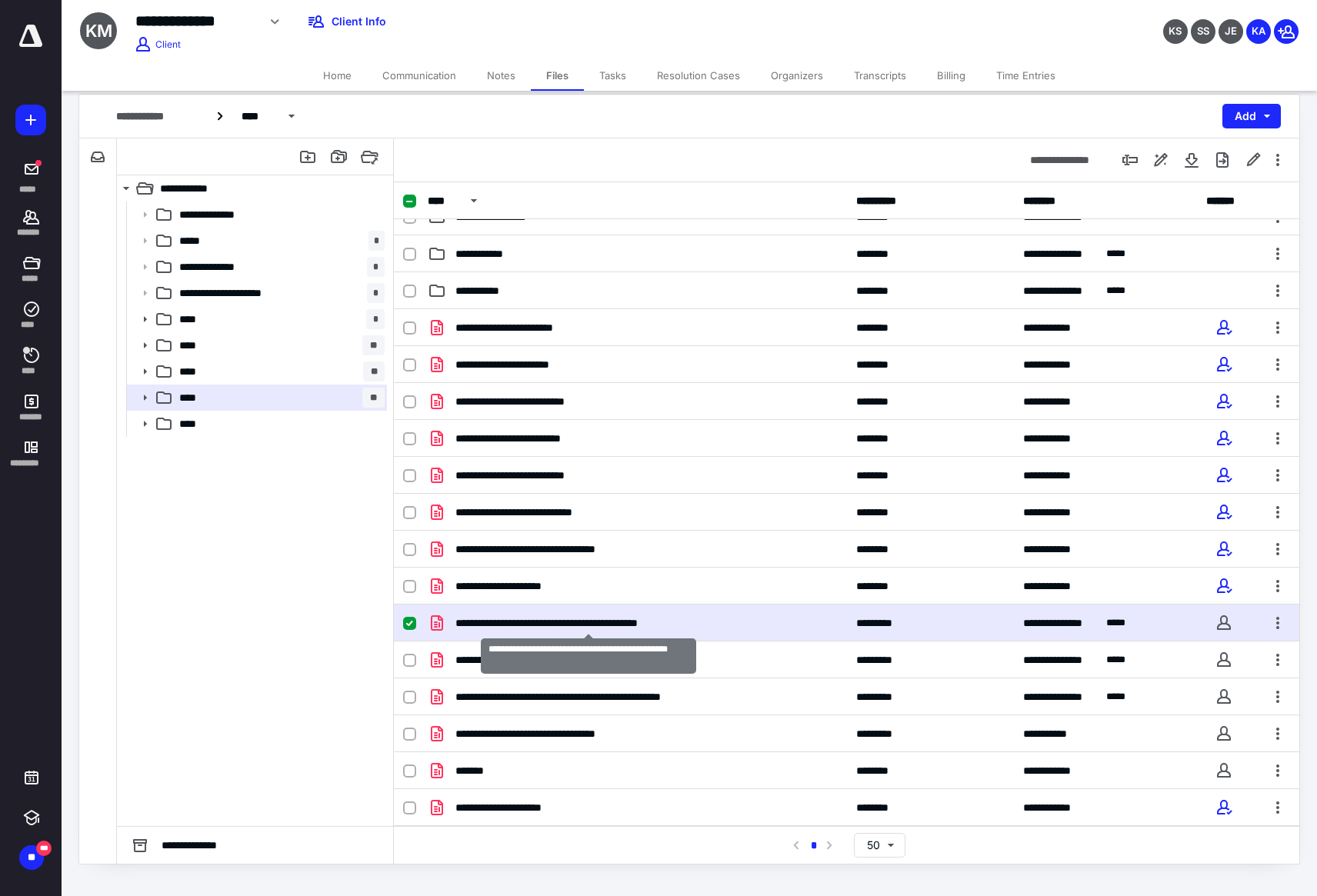 click on "**********" at bounding box center [588, 623] 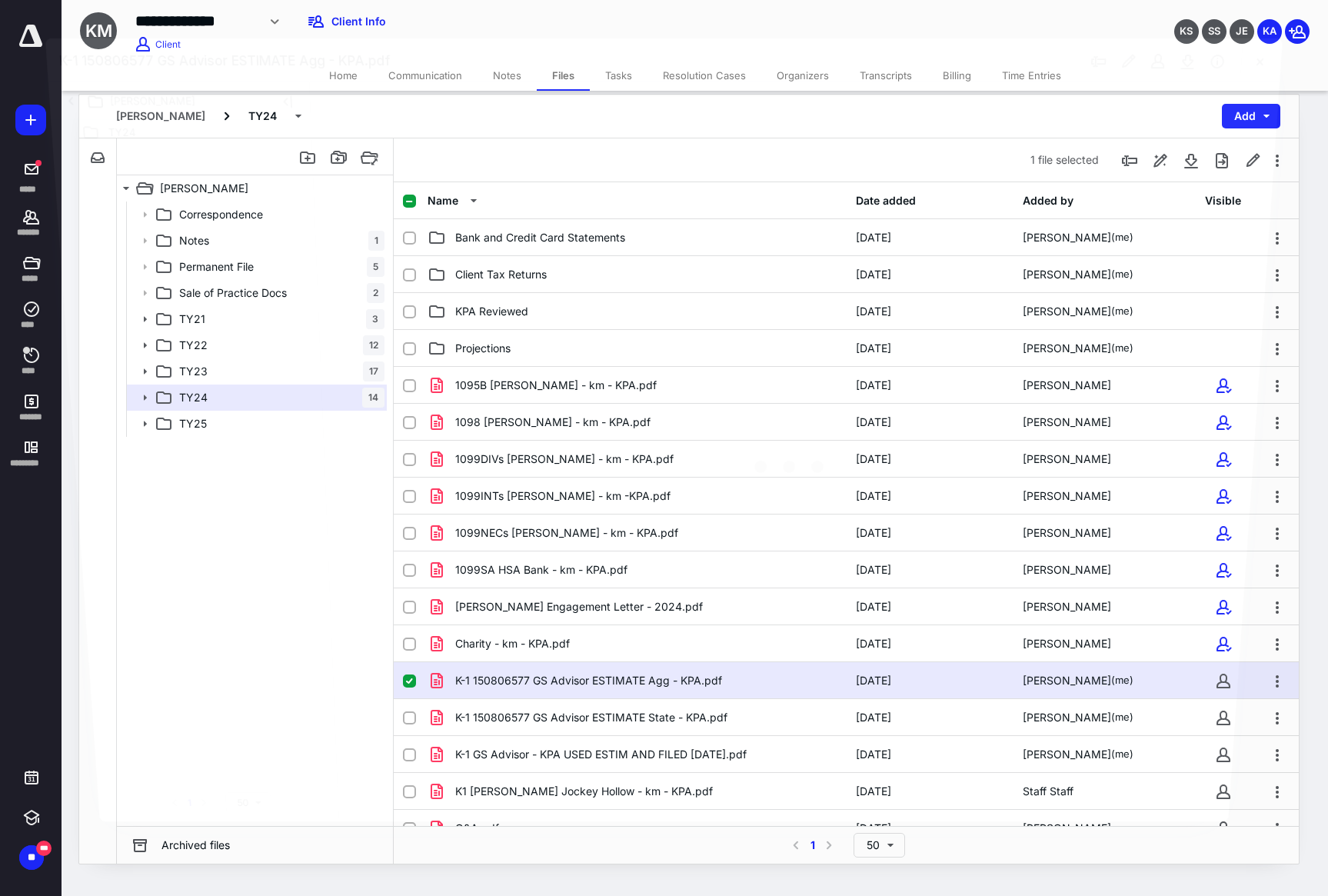 scroll, scrollTop: 58, scrollLeft: 0, axis: vertical 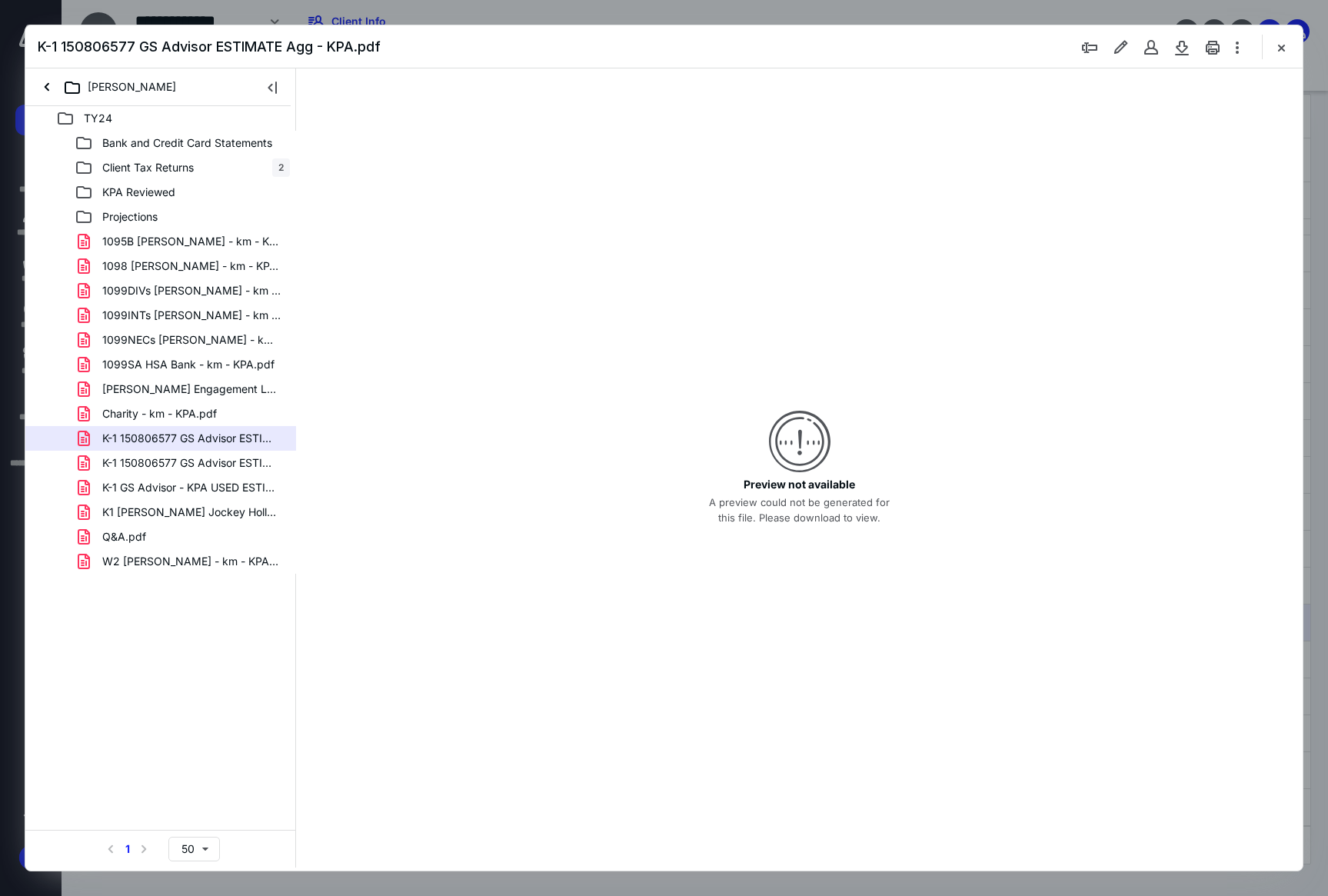 click on "K-1 150806577 GS Advisor ESTIMATE Agg - KPA.pdf" at bounding box center (191, 438) 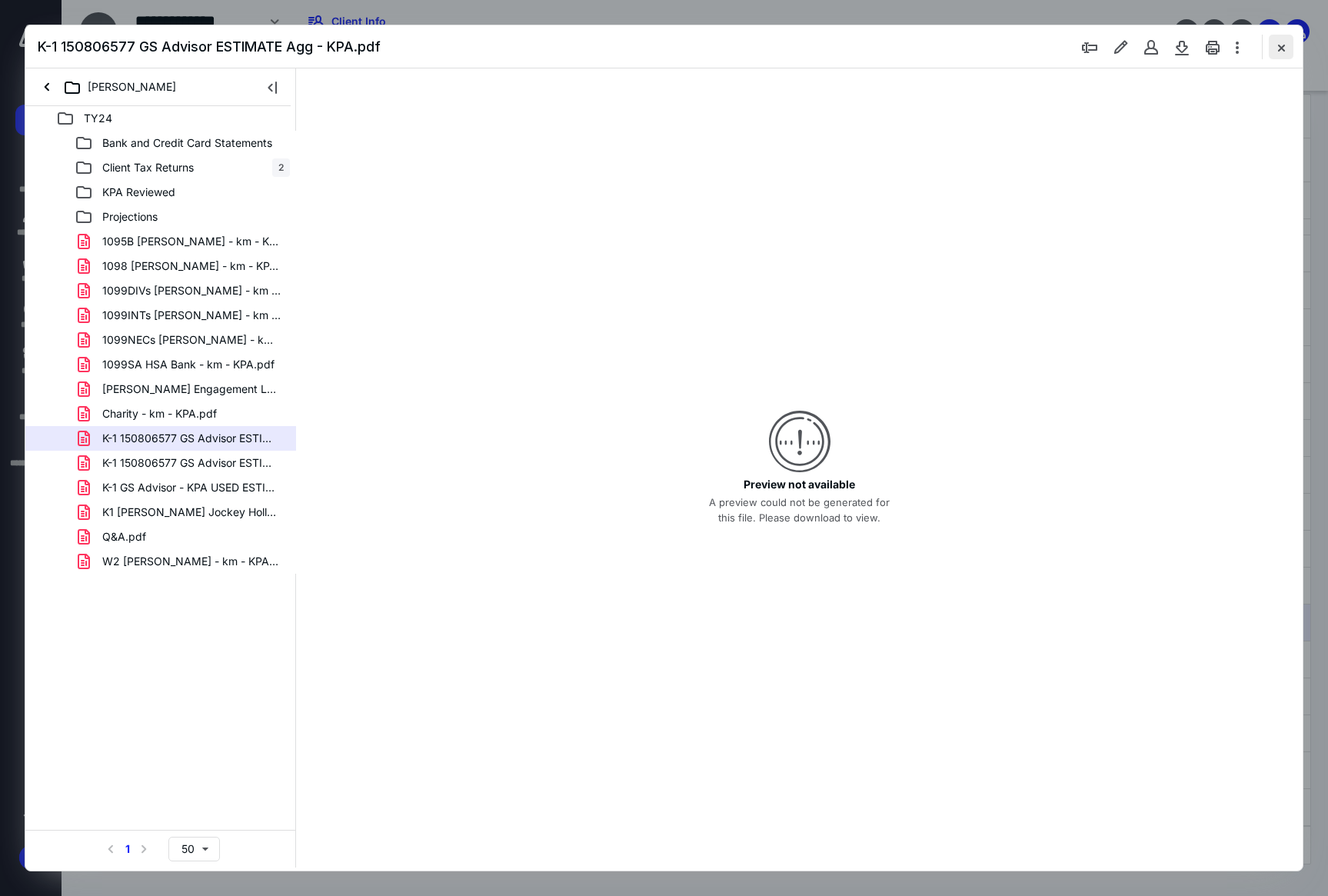 click at bounding box center [1281, 47] 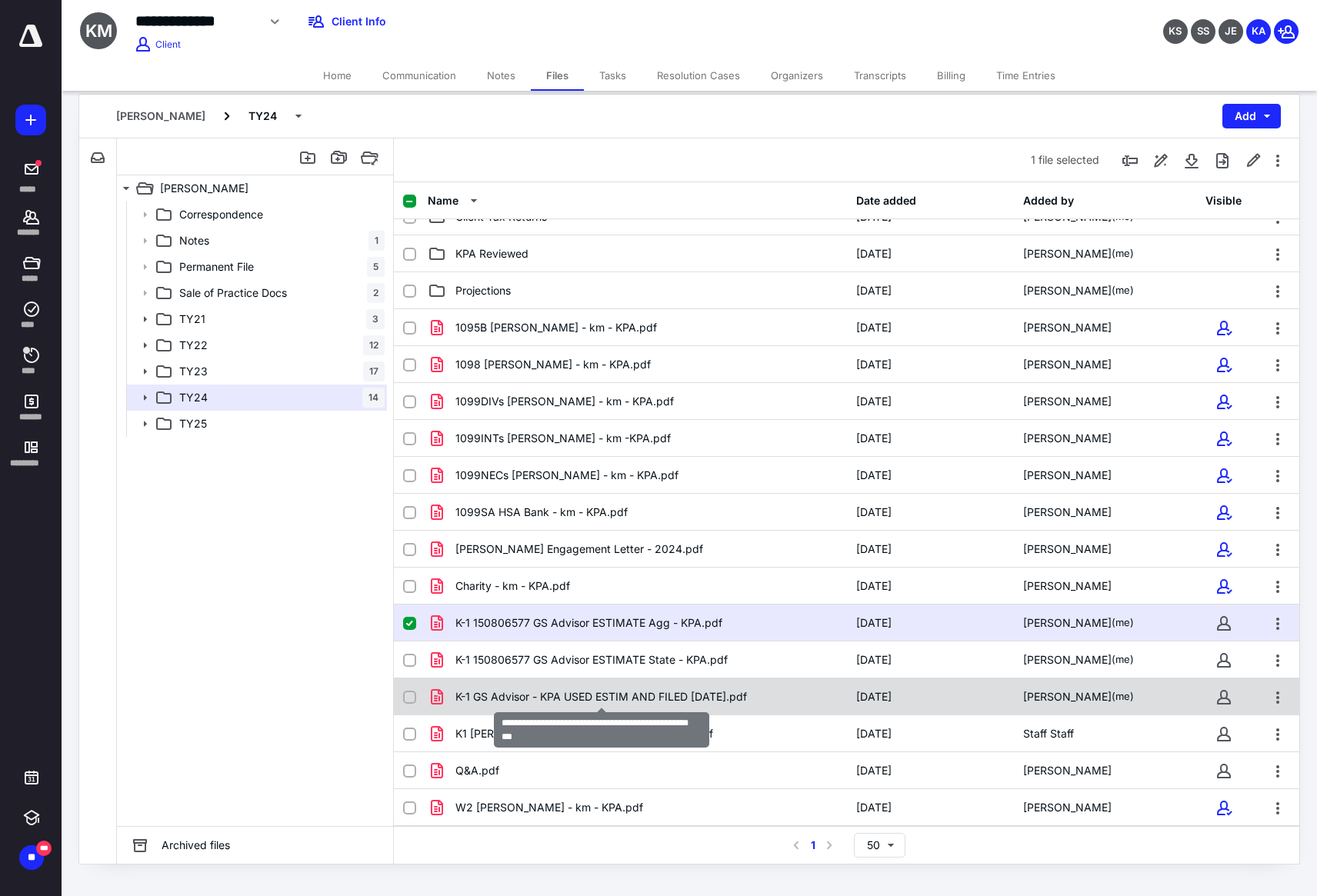 click on "K-1 GS Advisor - KPA USED ESTIM AND FILED 4.15.25.pdf" at bounding box center (601, 697) 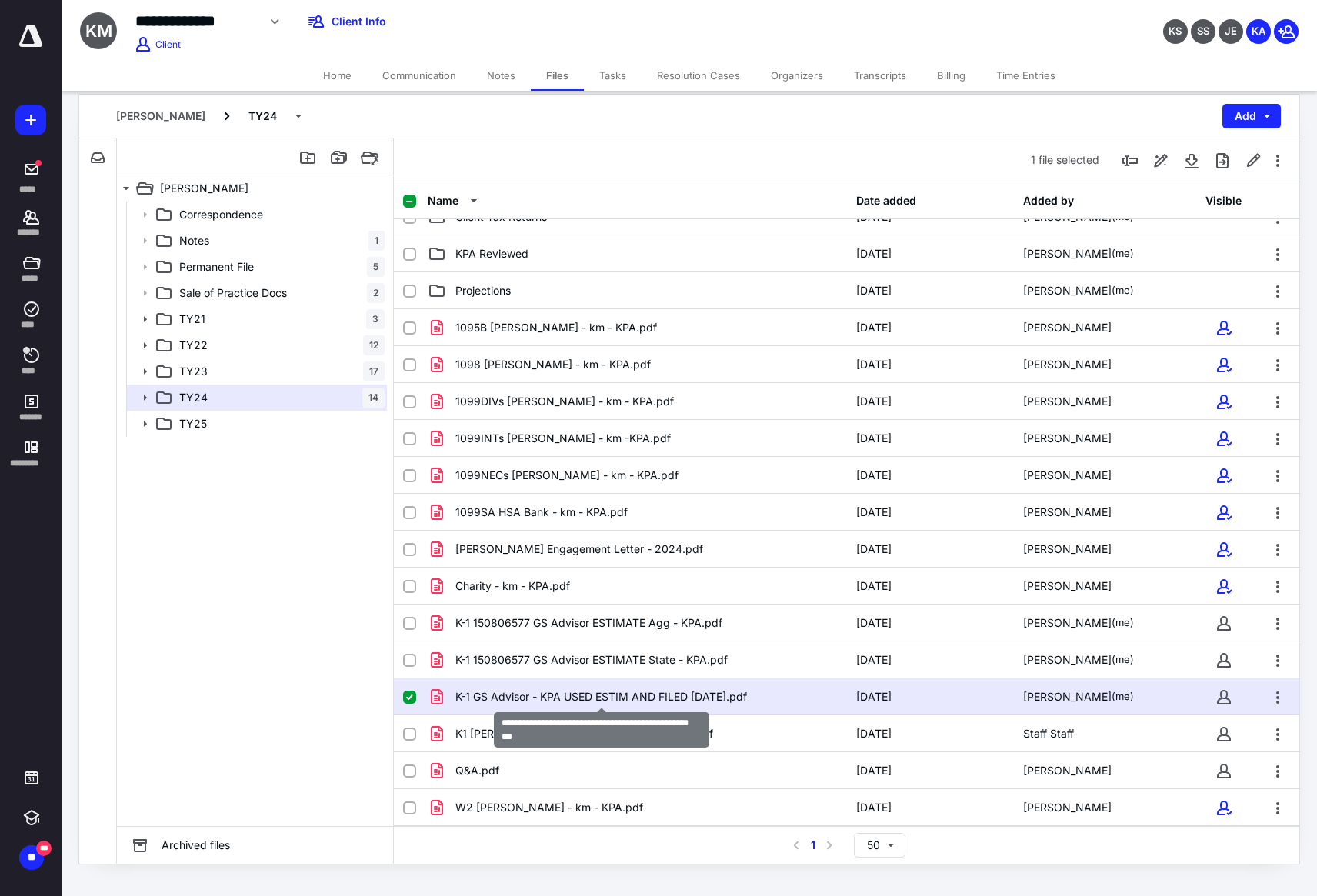 click on "K-1 GS Advisor - KPA USED ESTIM AND FILED 4.15.25.pdf" at bounding box center [601, 697] 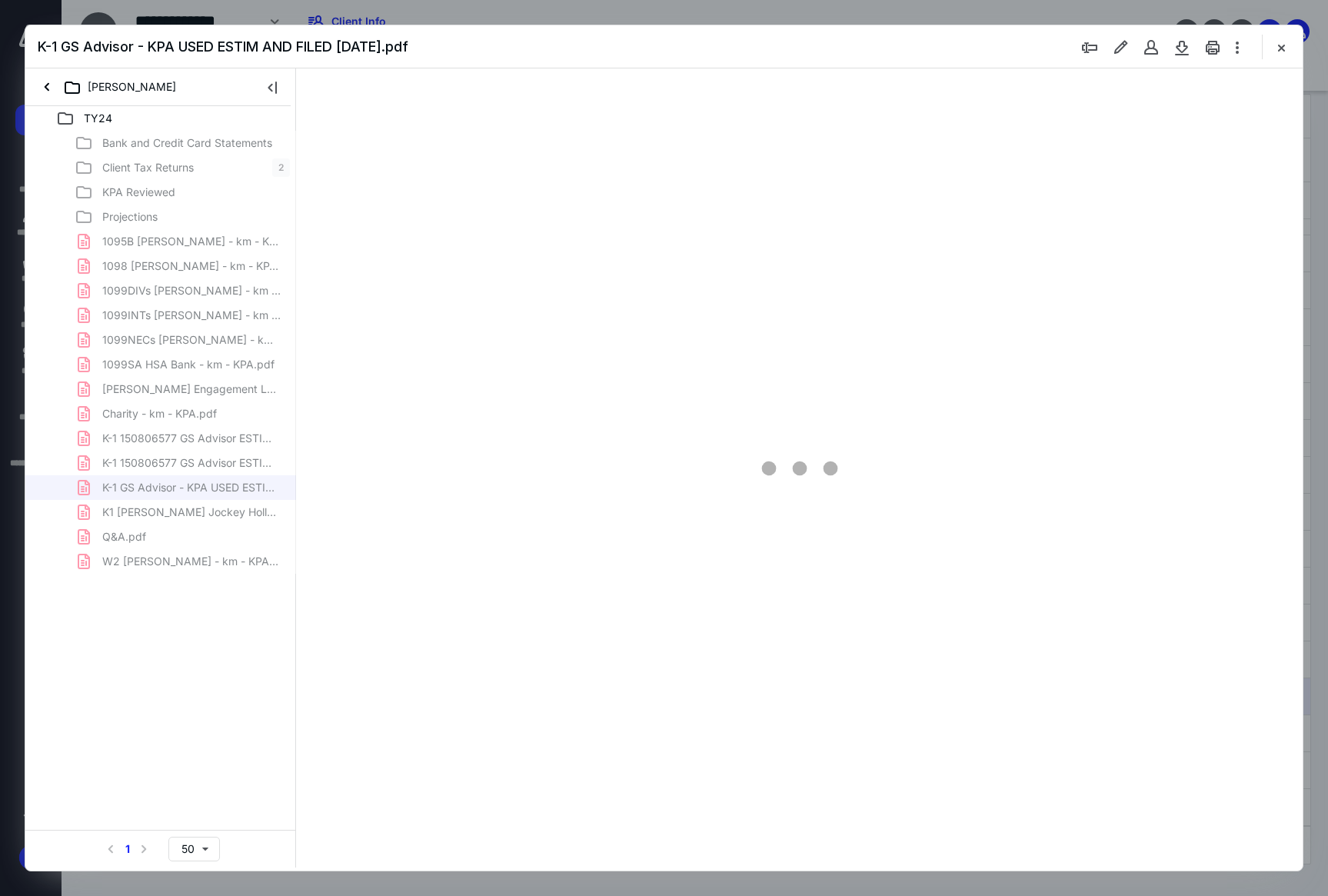 scroll, scrollTop: 0, scrollLeft: 0, axis: both 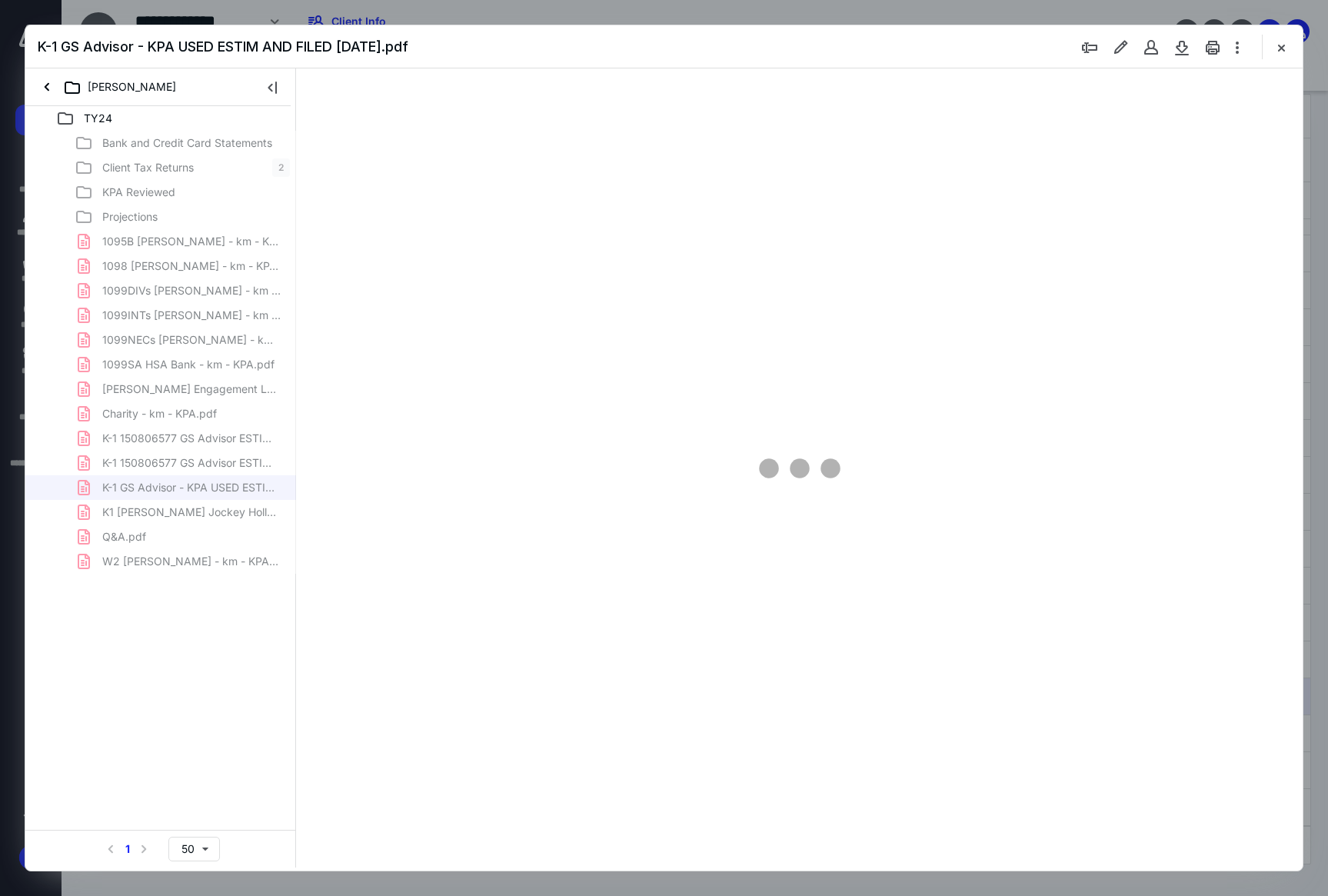 type on "210" 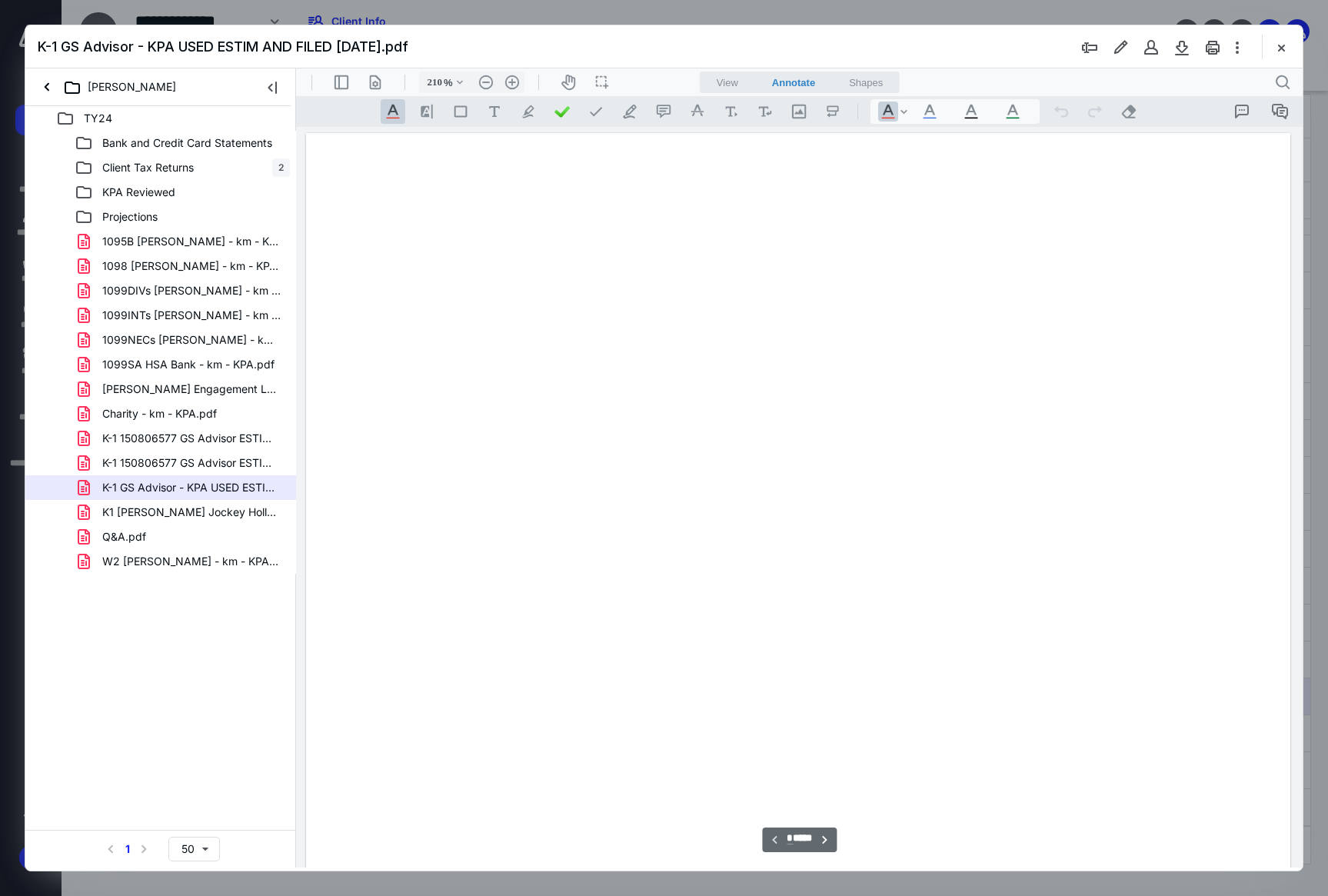 scroll, scrollTop: 65, scrollLeft: 0, axis: vertical 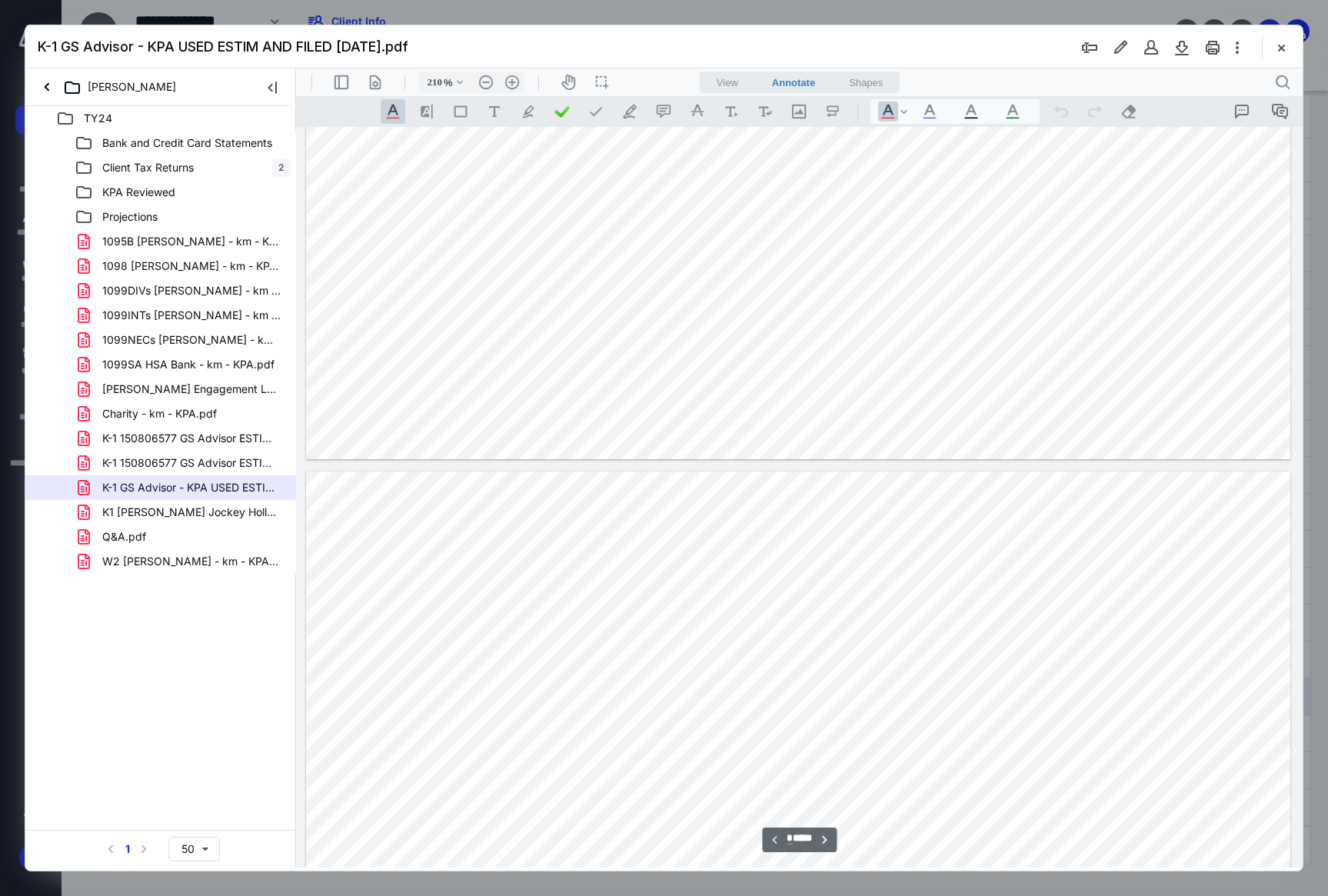 type on "*" 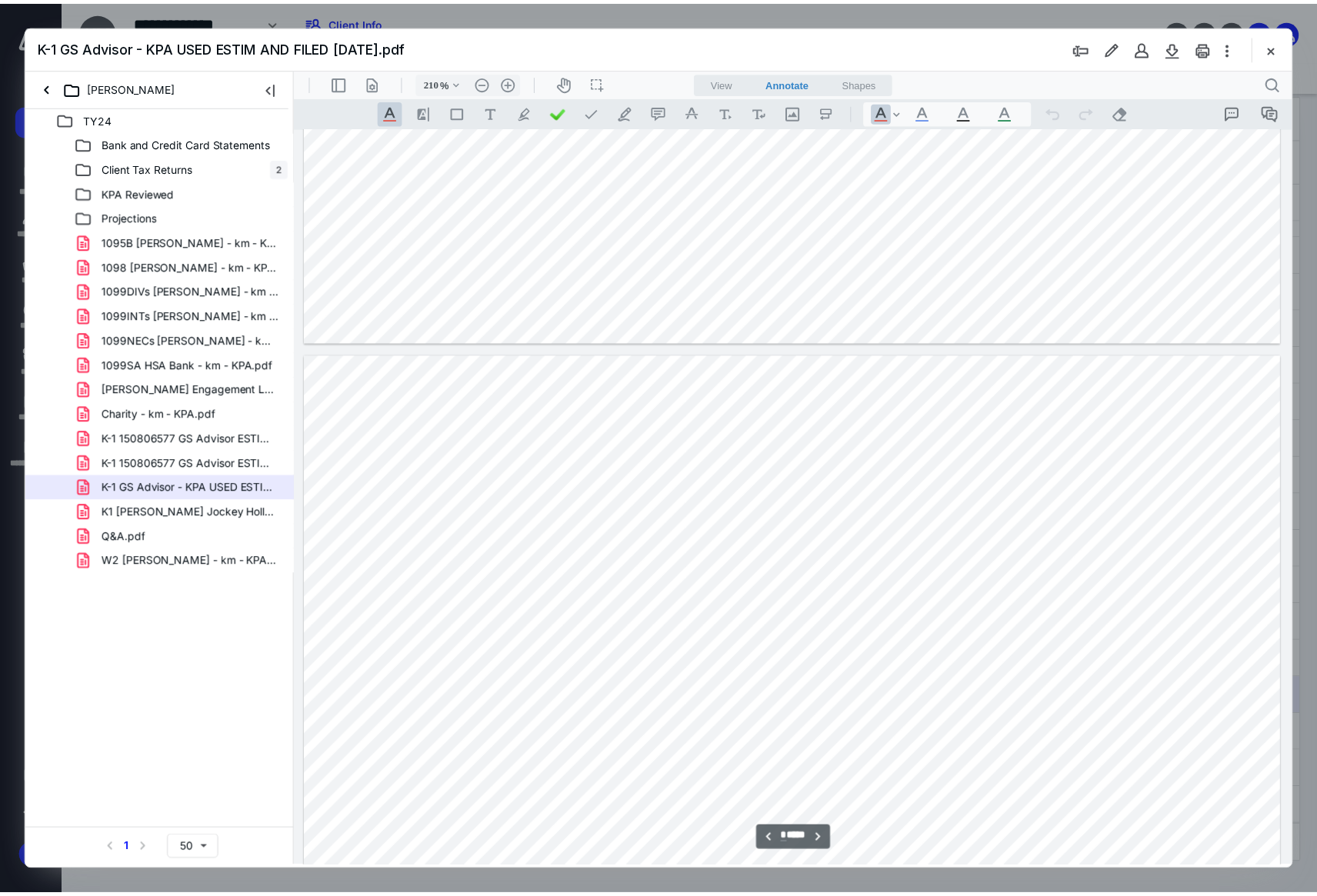 scroll, scrollTop: 1372, scrollLeft: 0, axis: vertical 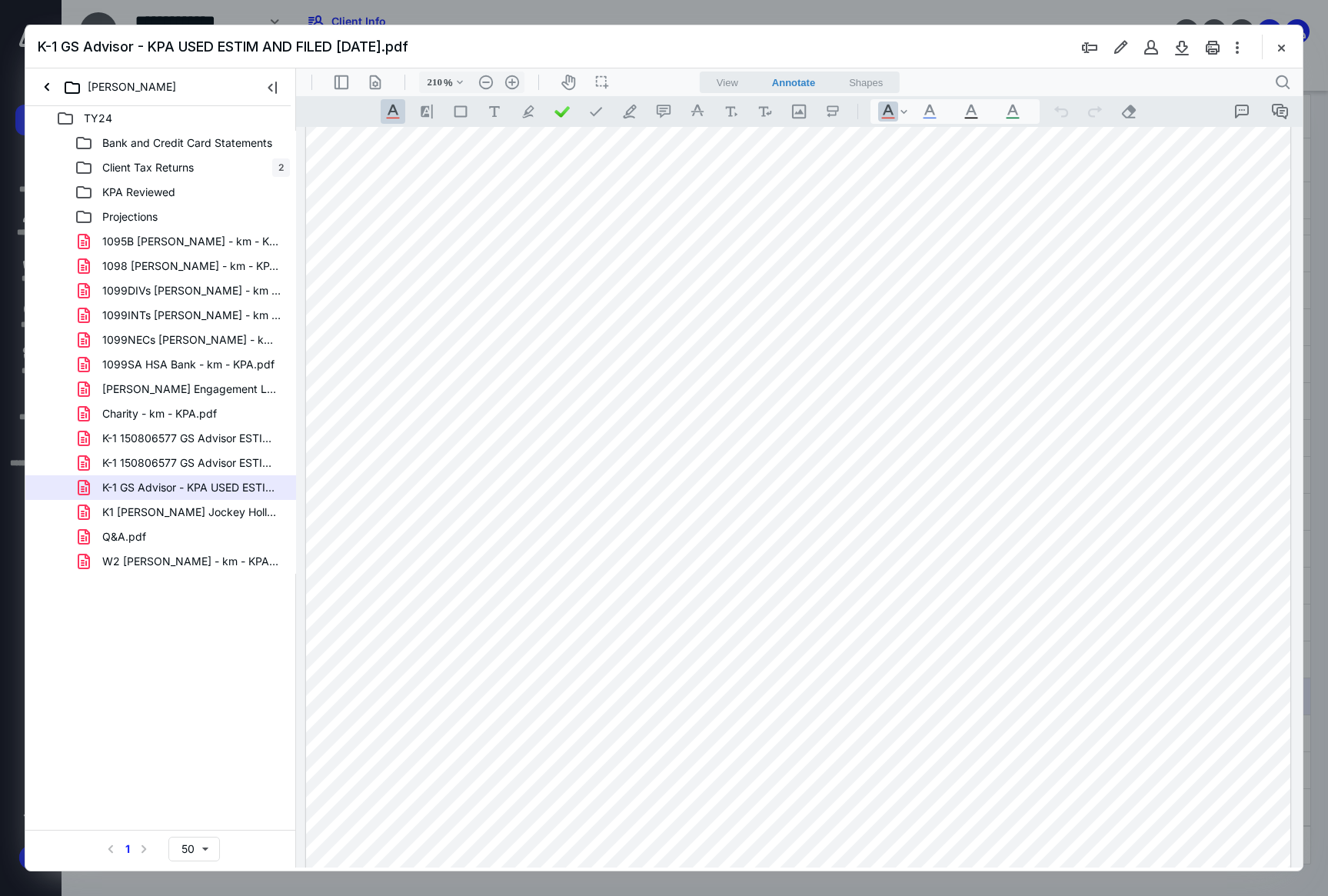 drag, startPoint x: 1293, startPoint y: 45, endPoint x: 1245, endPoint y: 63, distance: 51.26402 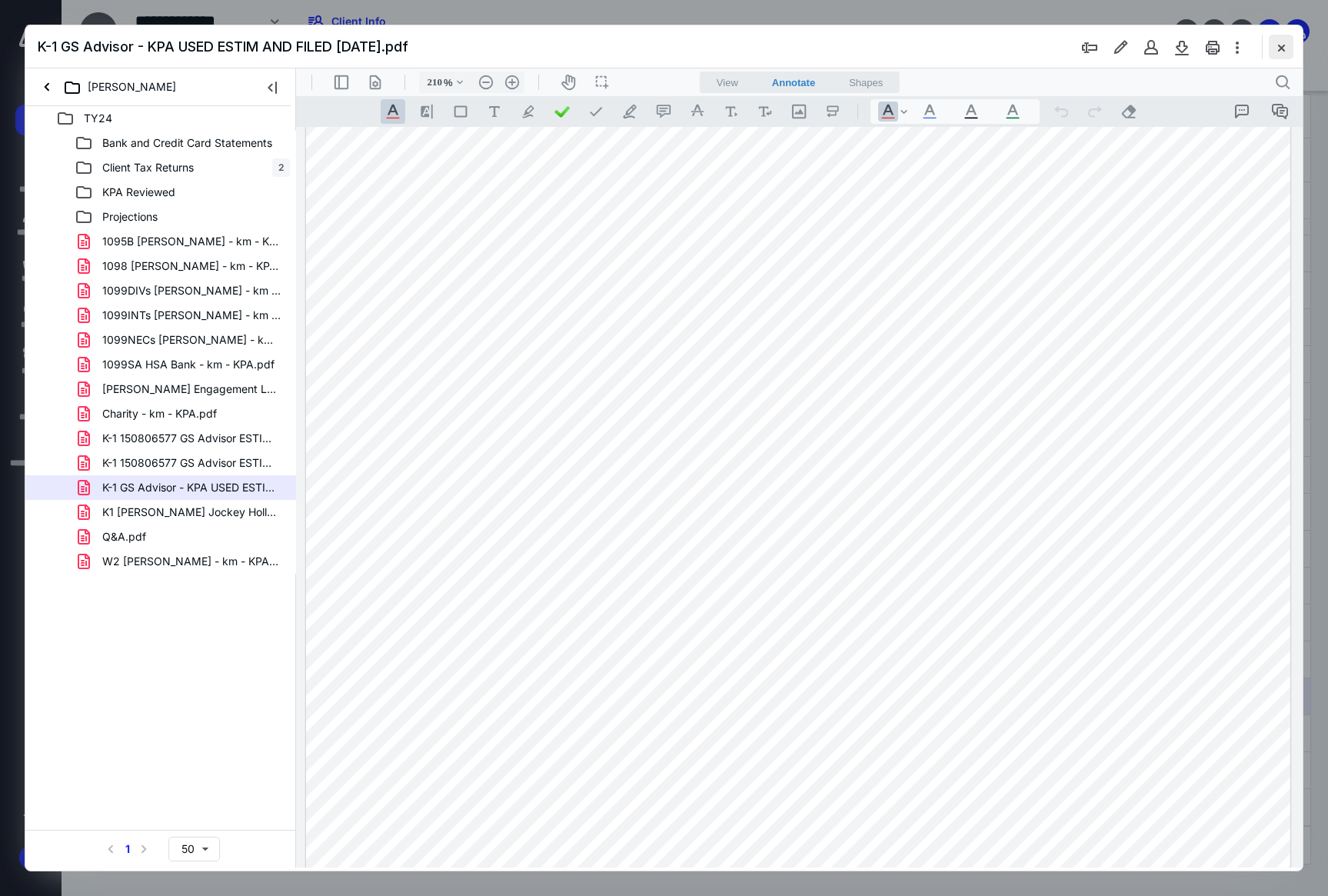 click at bounding box center [1281, 47] 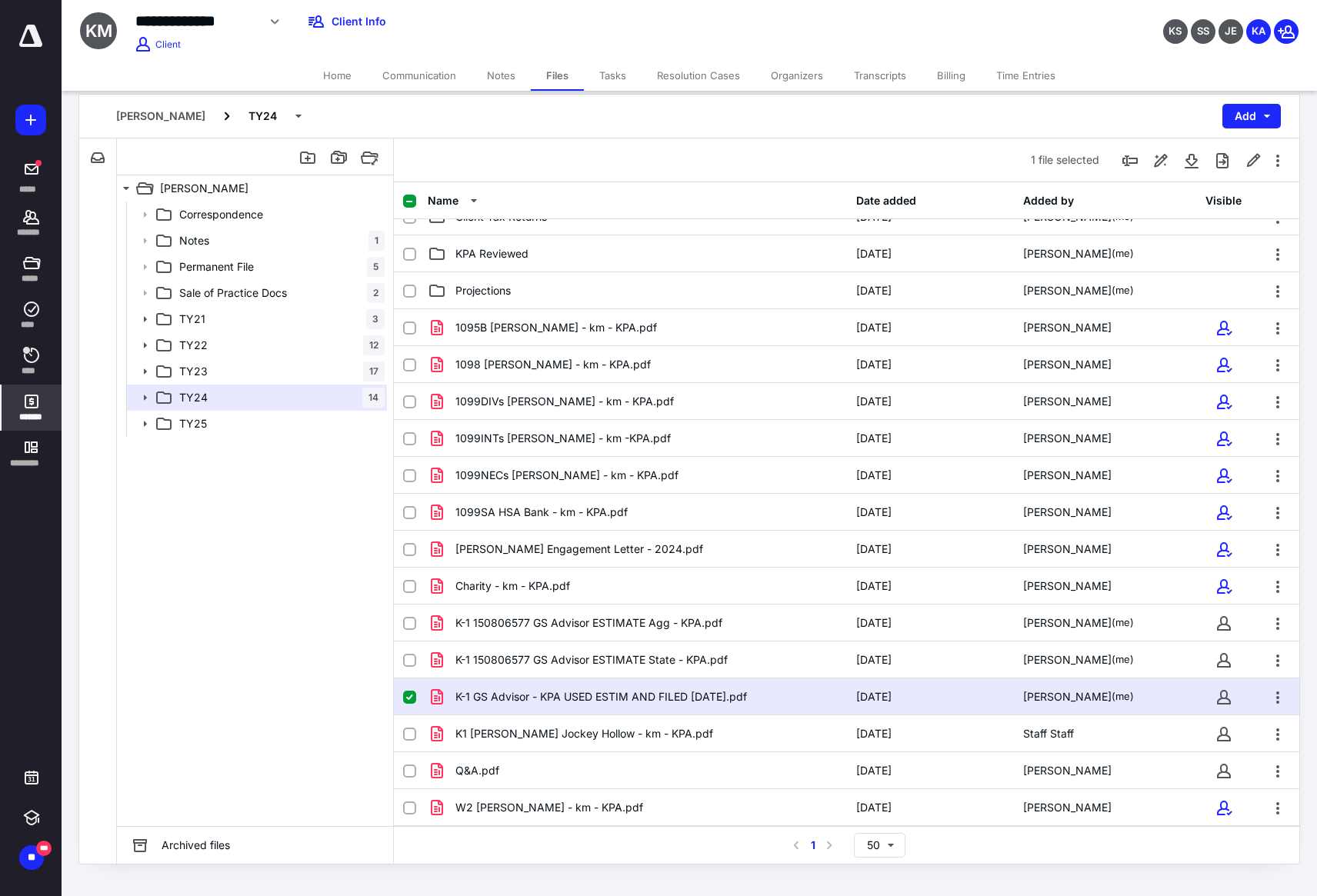 click on "*******" at bounding box center [32, 417] 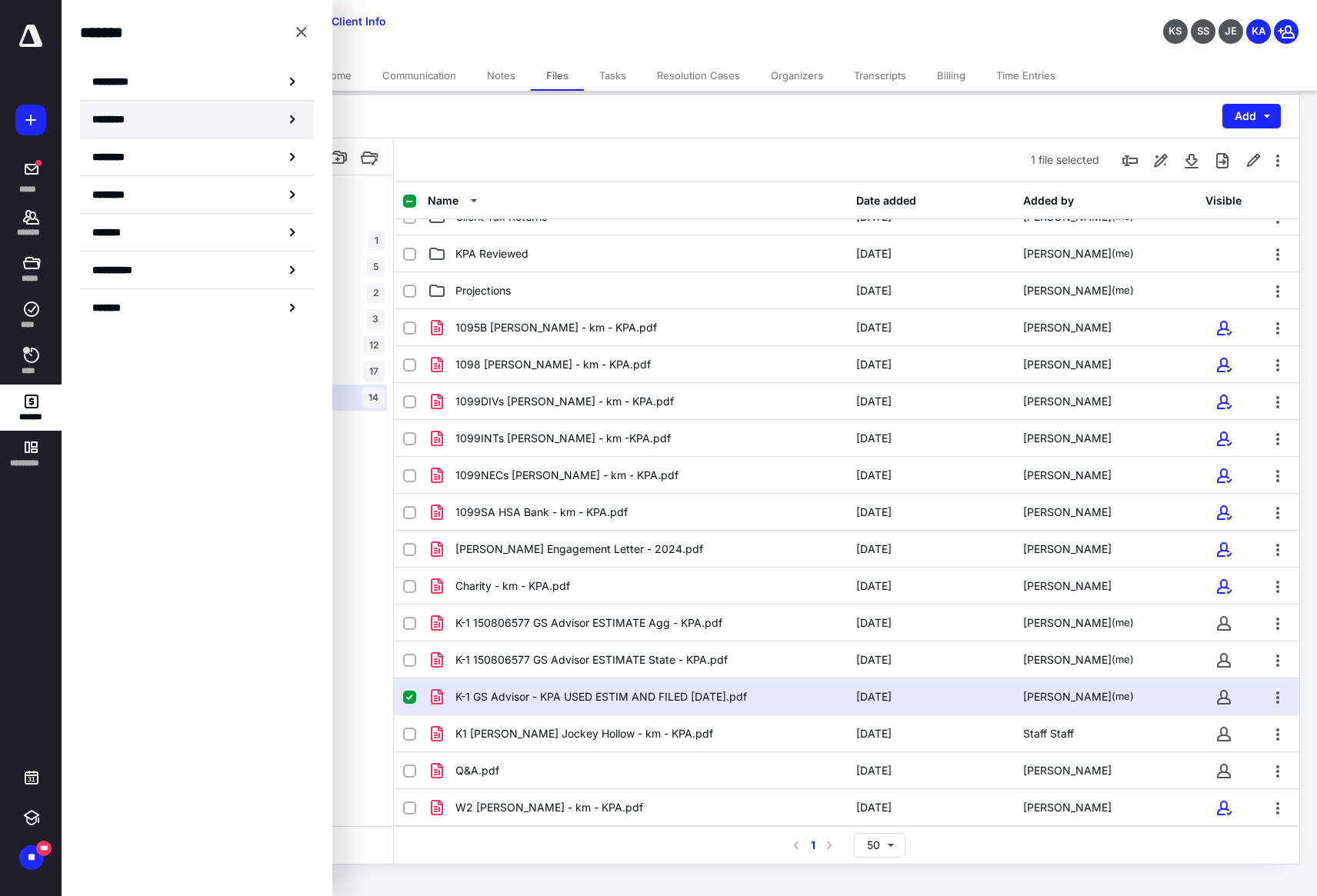 click on "********" at bounding box center (197, 119) 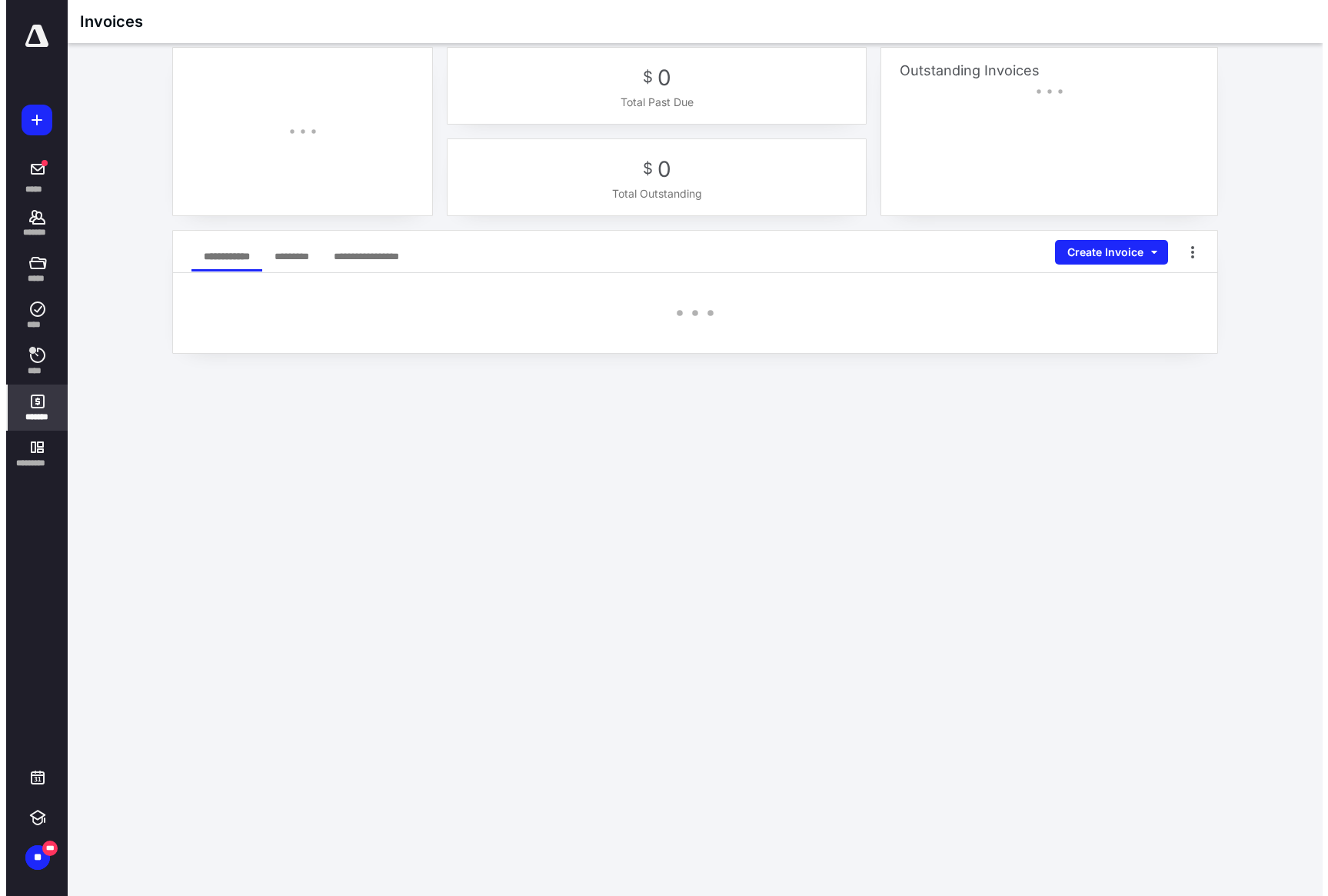 scroll, scrollTop: 0, scrollLeft: 0, axis: both 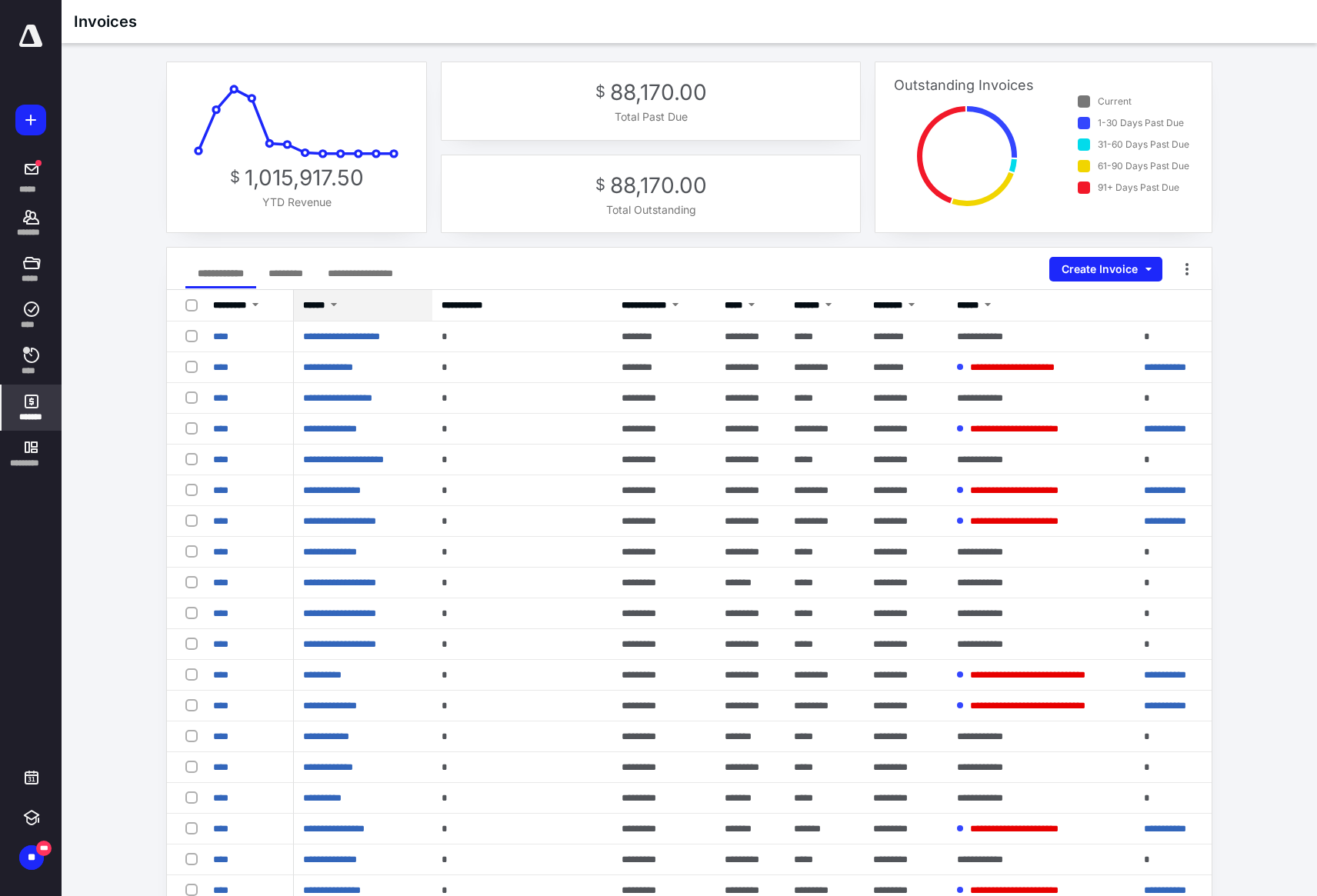 click at bounding box center (334, 306) 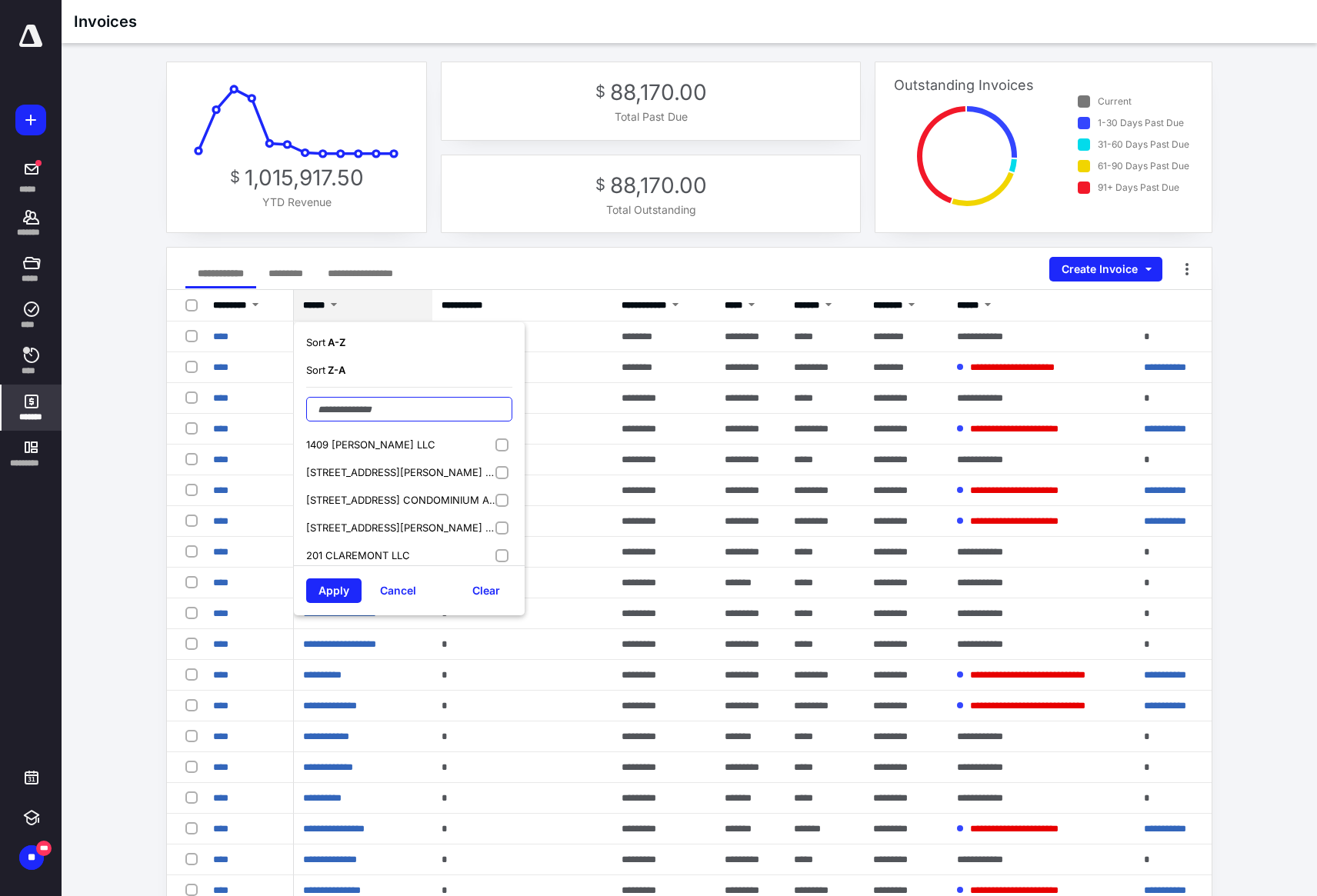 click at bounding box center (409, 409) 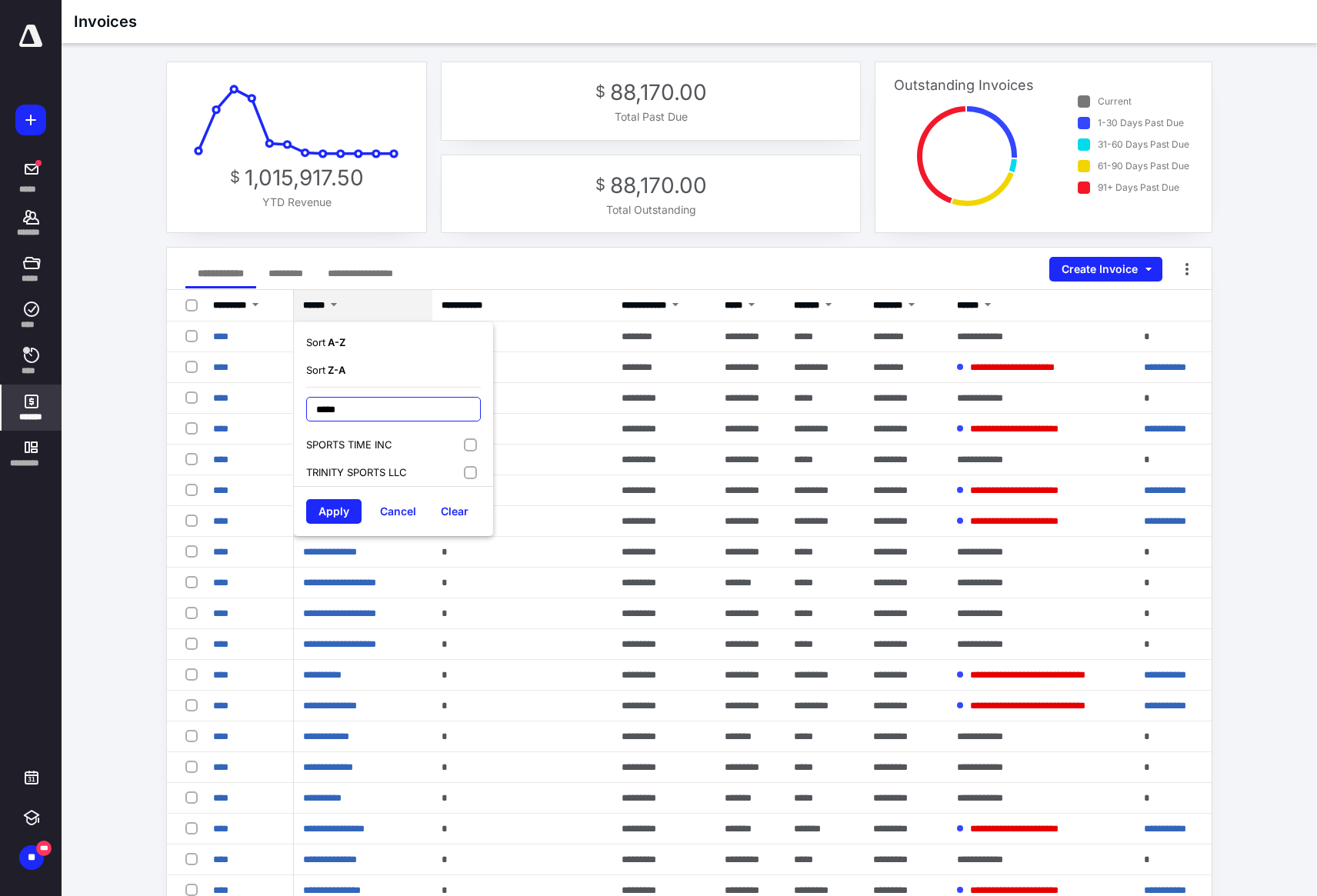 type on "*****" 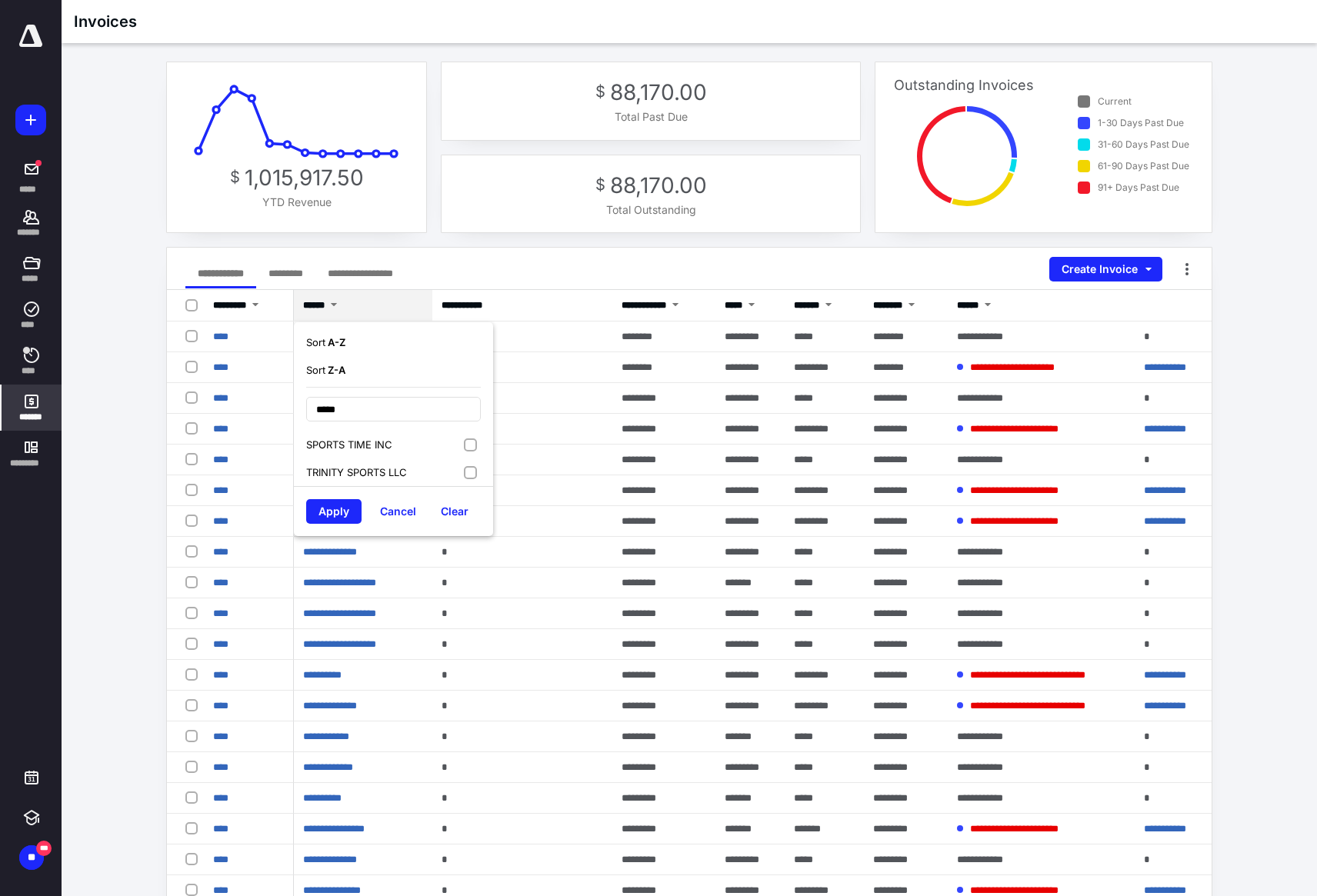 click on "SPORTS TIME INC" at bounding box center (393, 445) 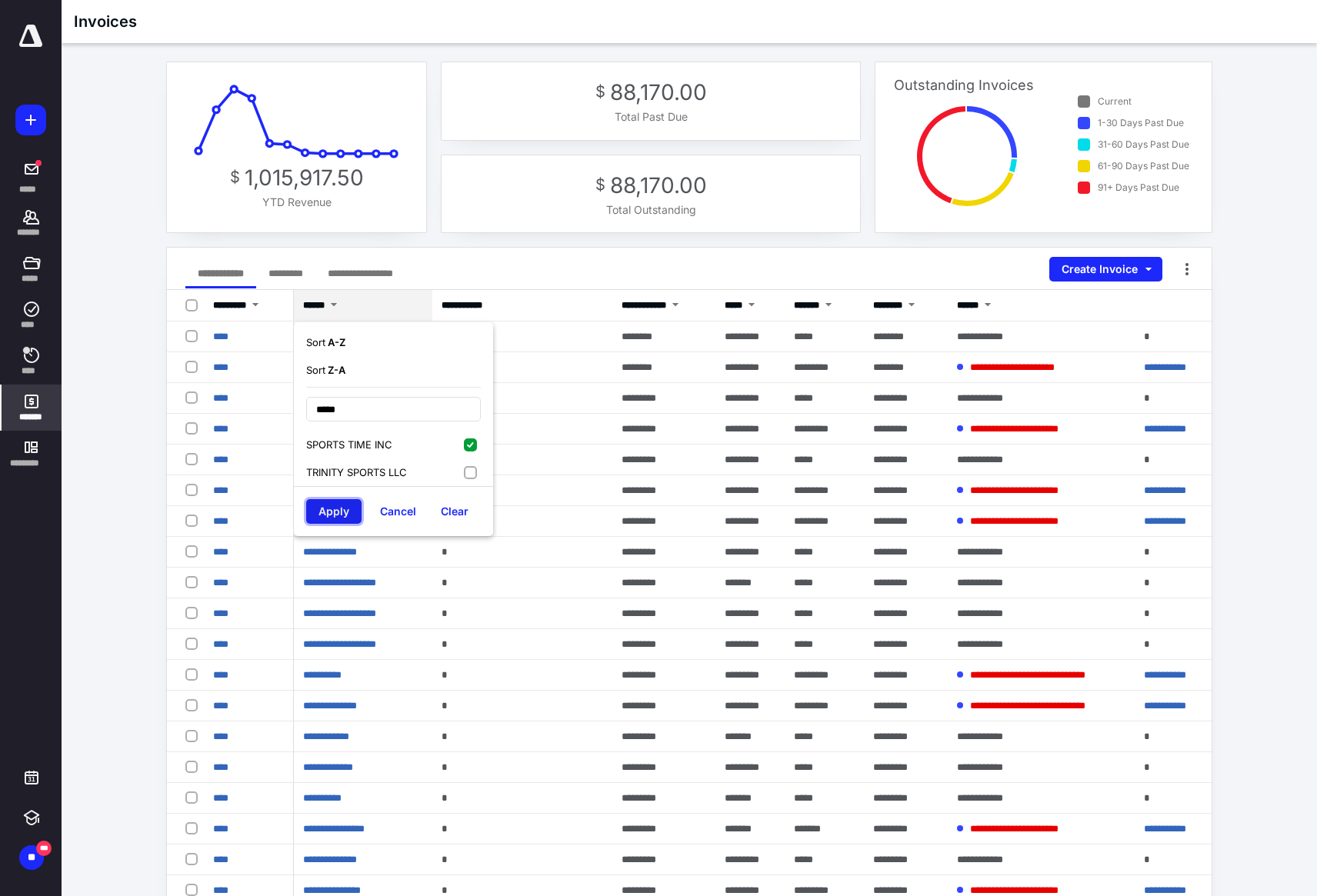 click on "Apply" at bounding box center [334, 511] 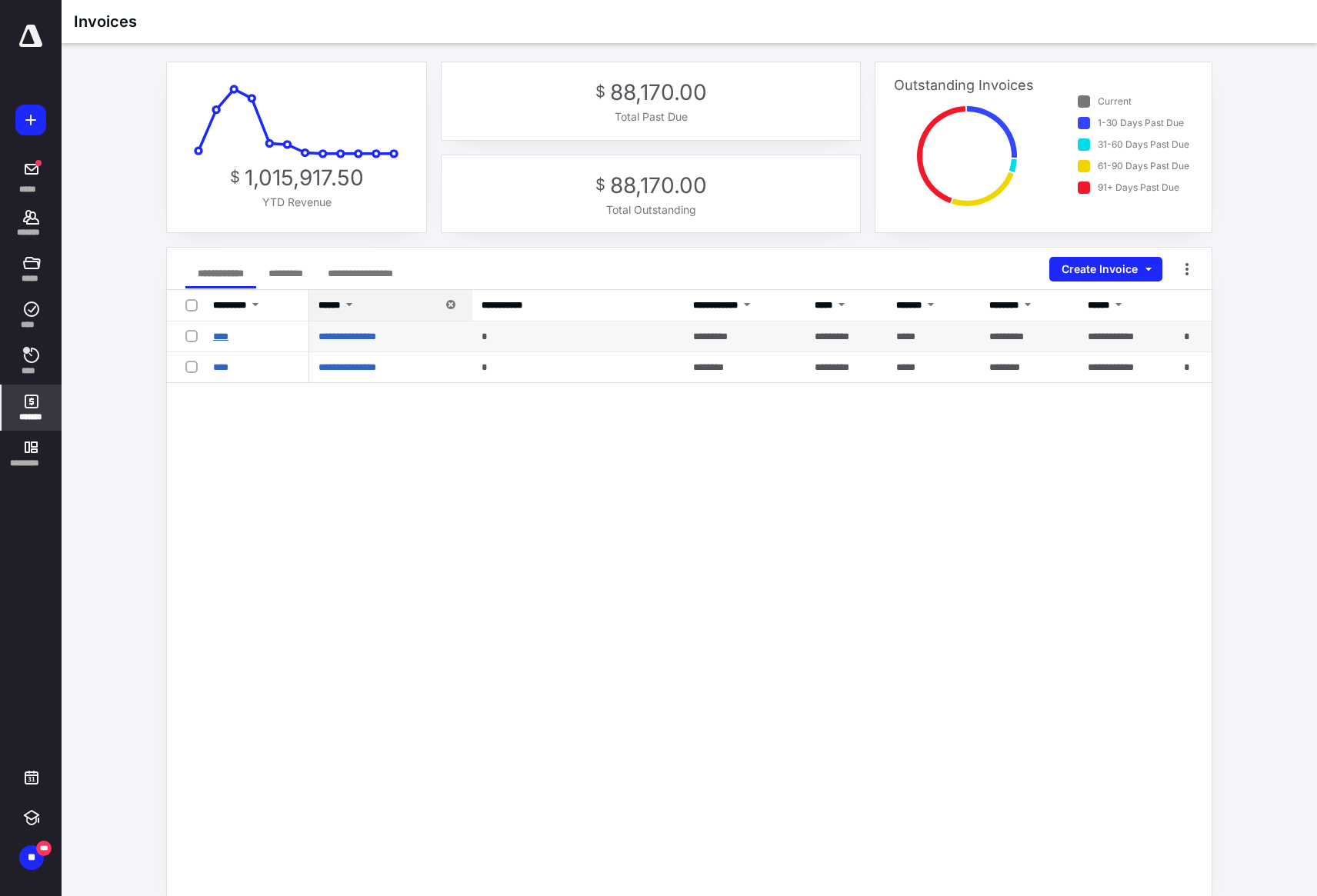 click on "****" at bounding box center (221, 336) 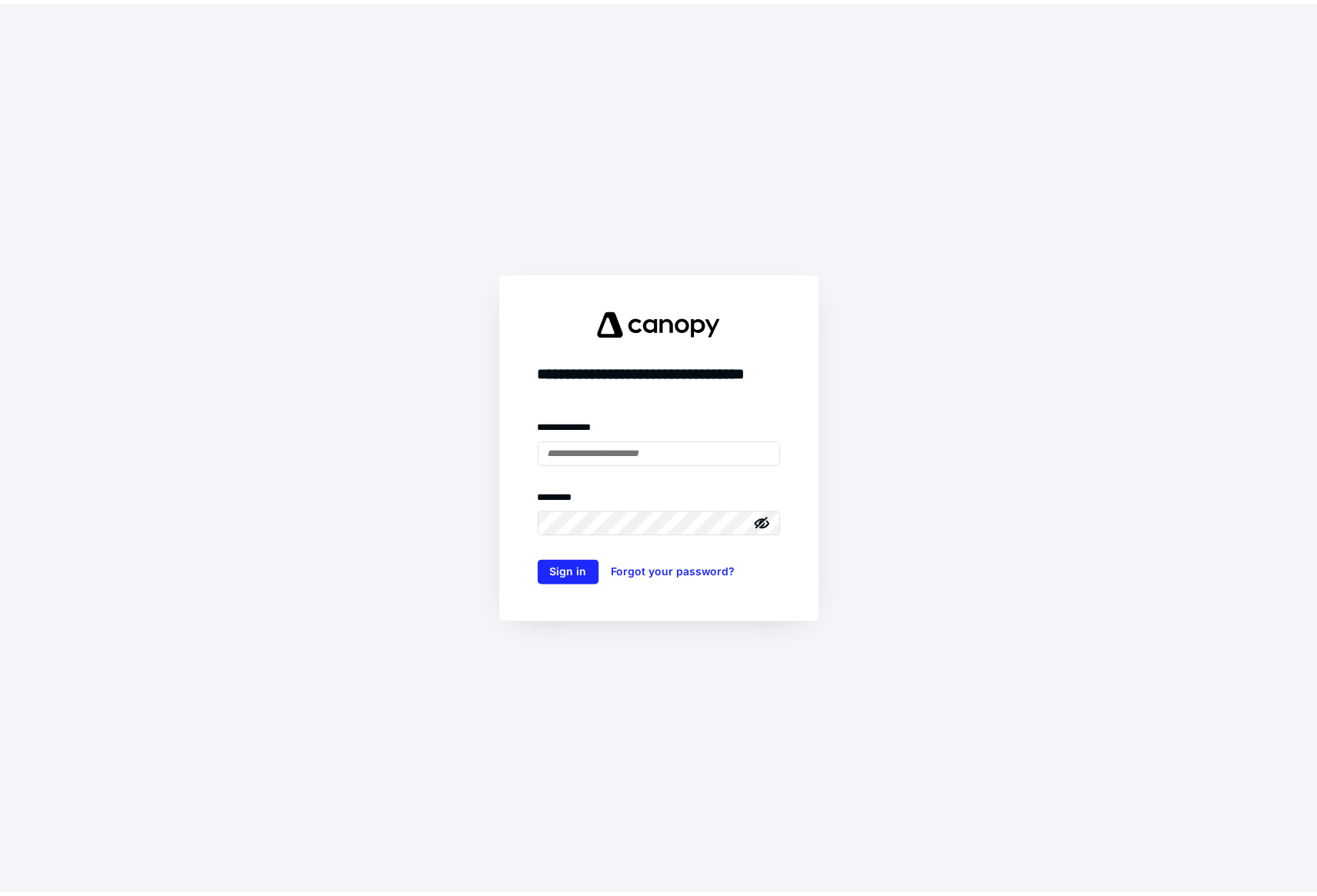scroll, scrollTop: 0, scrollLeft: 0, axis: both 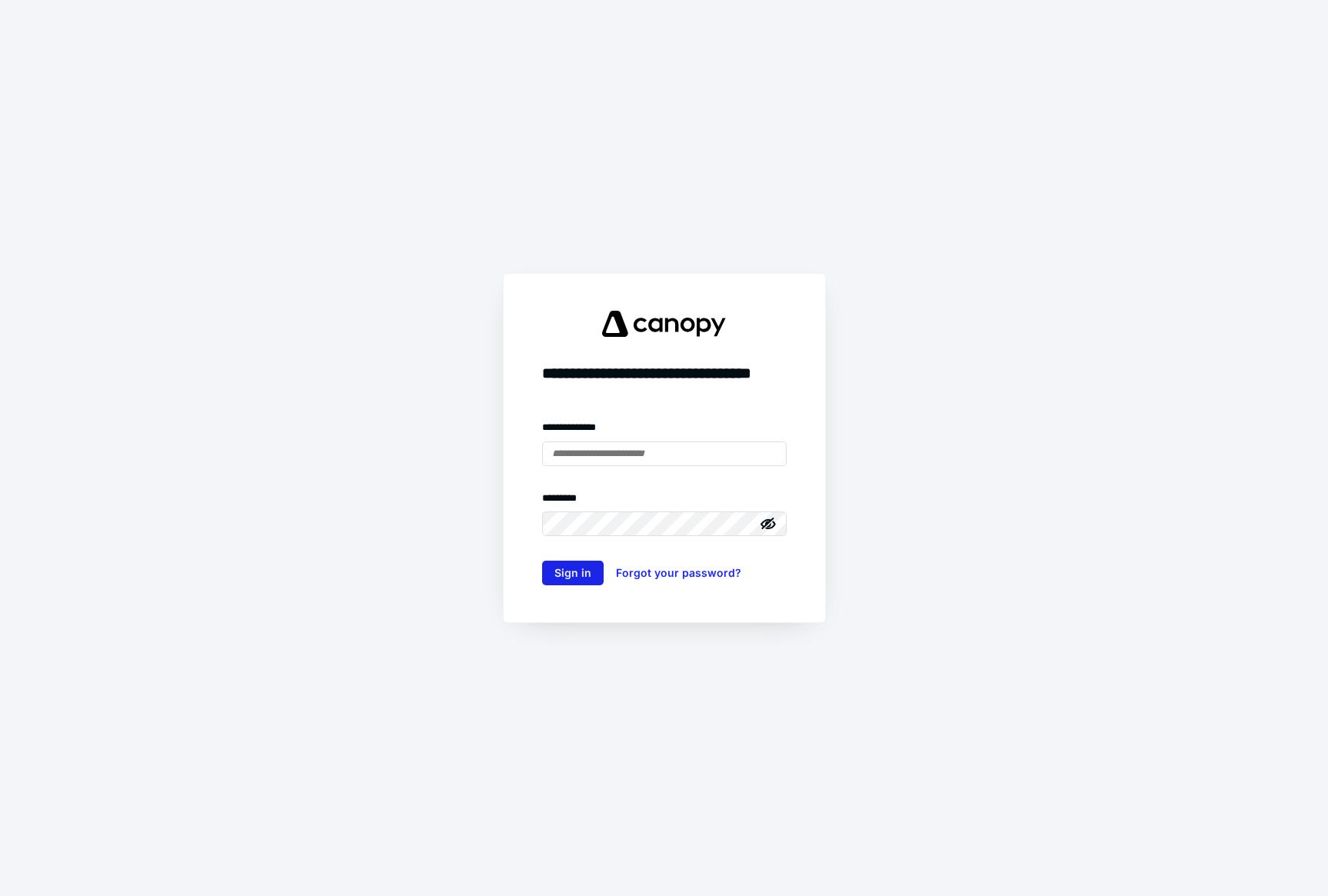type on "**********" 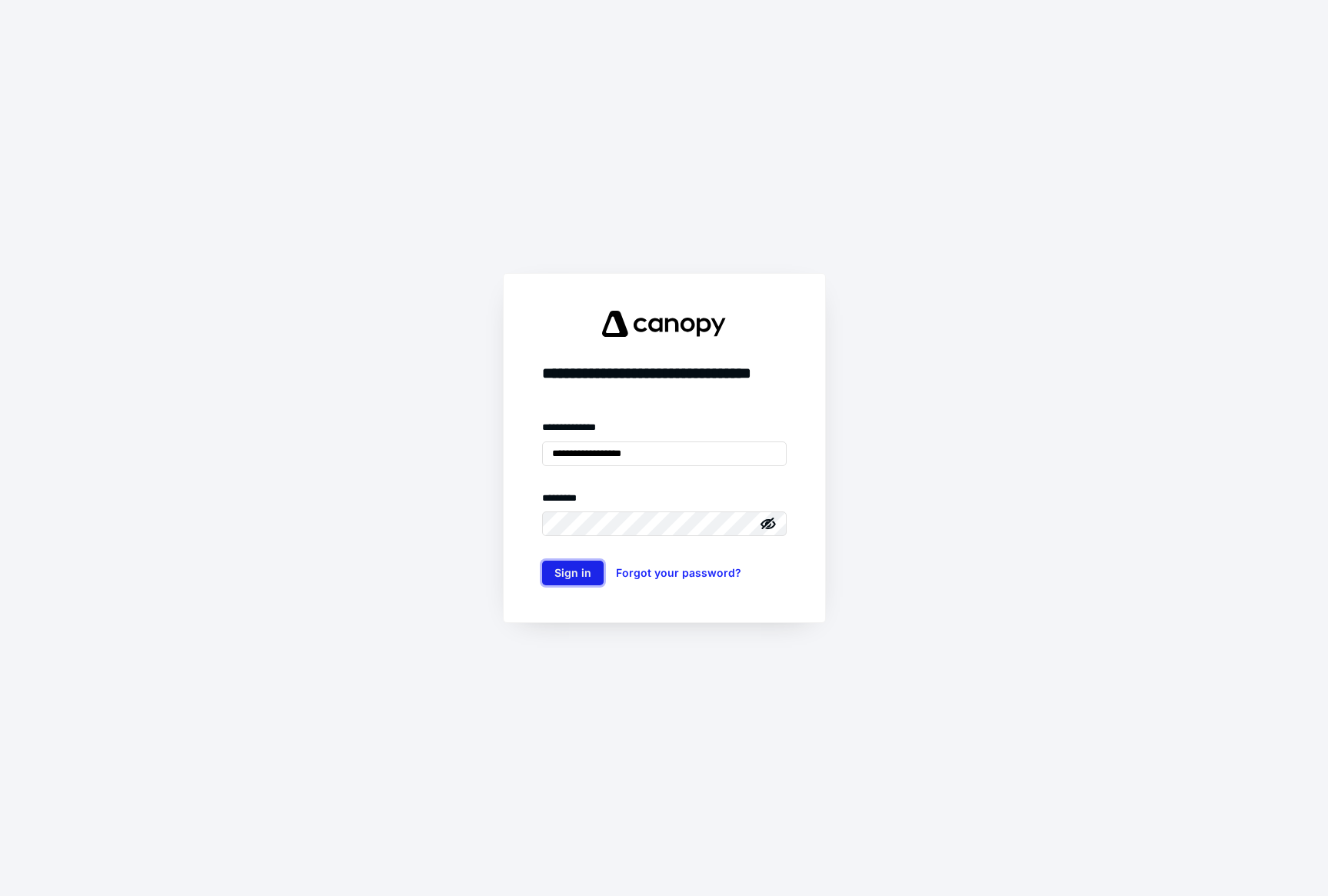 click on "Sign in" at bounding box center [573, 573] 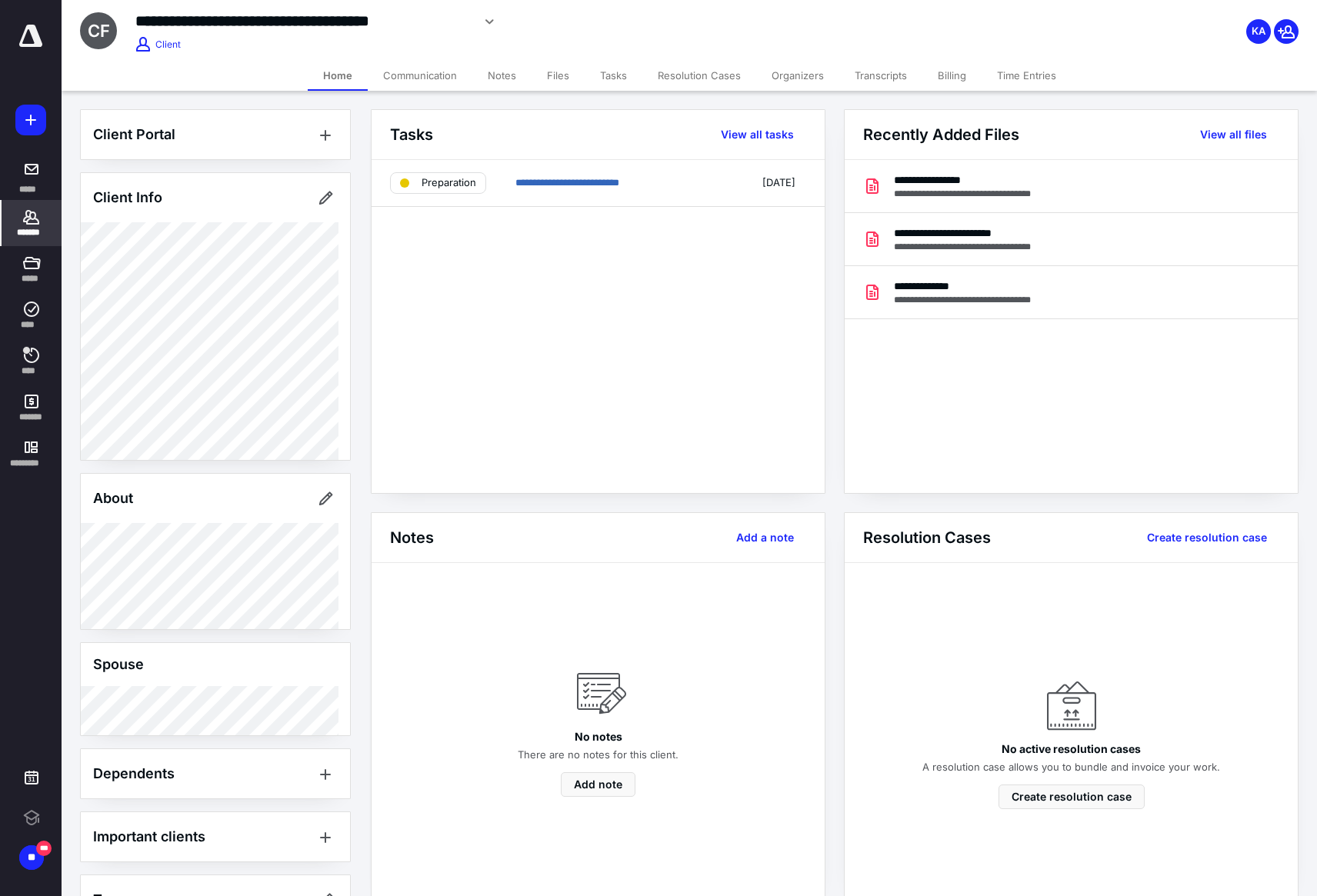 click on "*******" at bounding box center (32, 232) 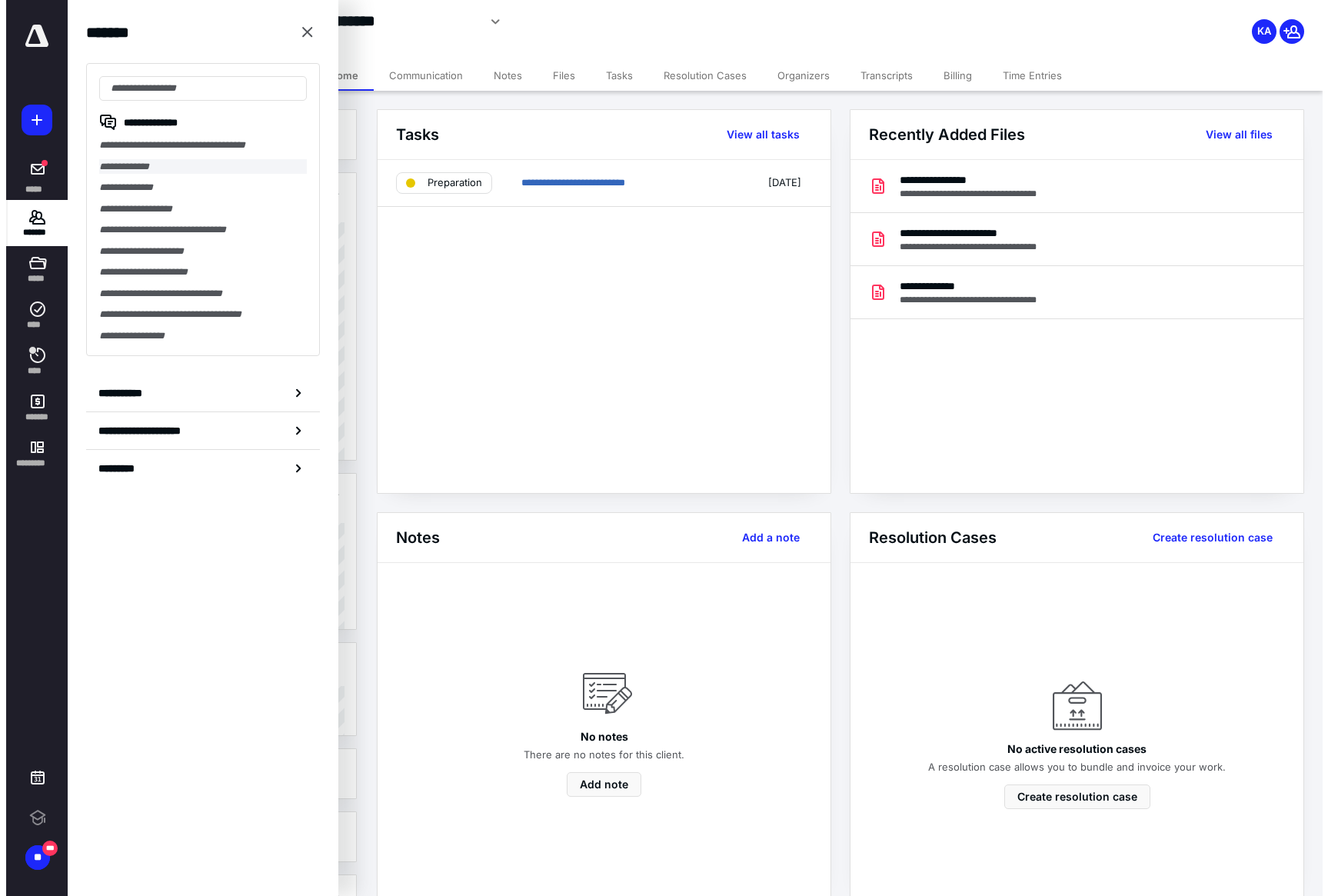 scroll, scrollTop: 0, scrollLeft: 0, axis: both 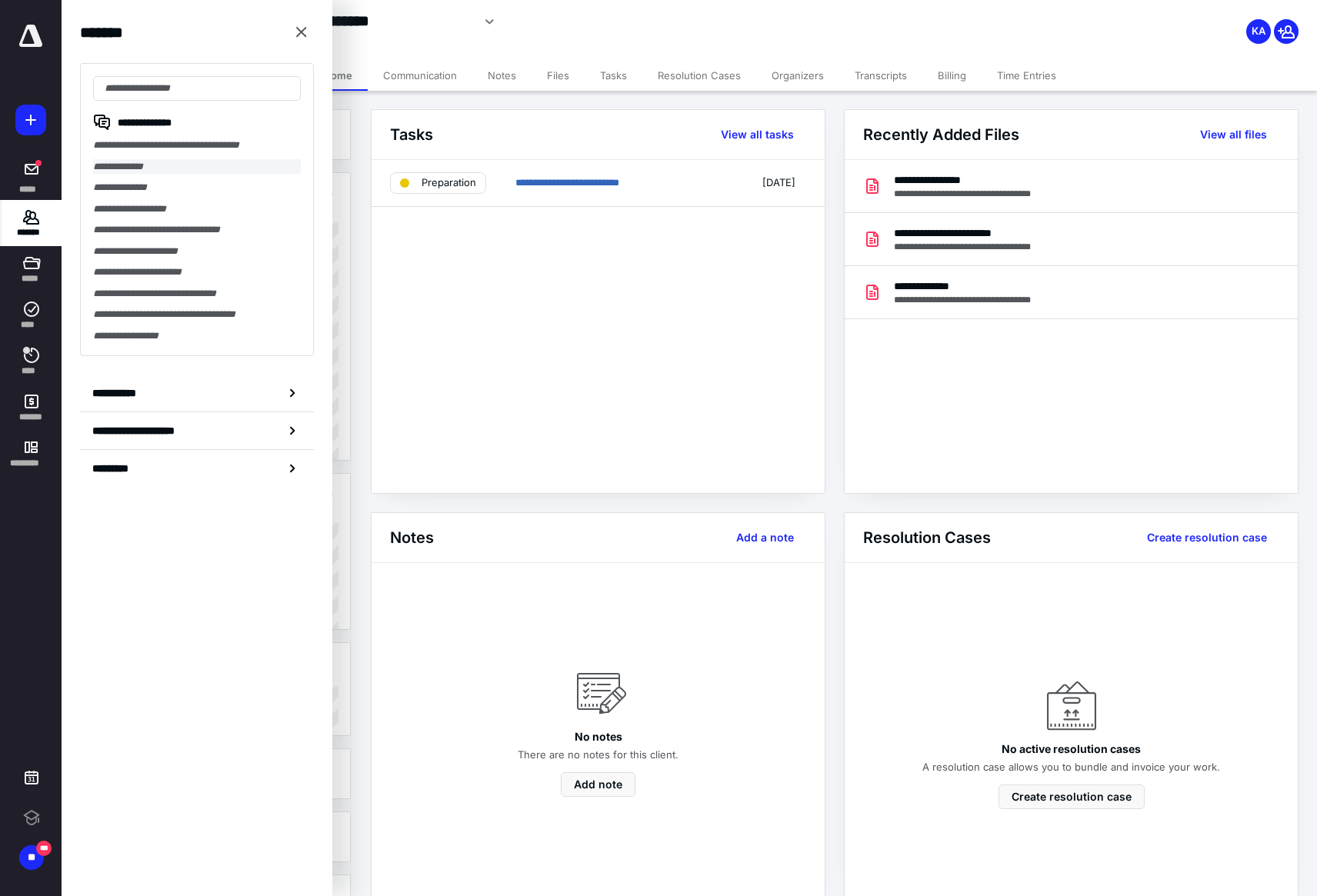click on "**********" at bounding box center [197, 167] 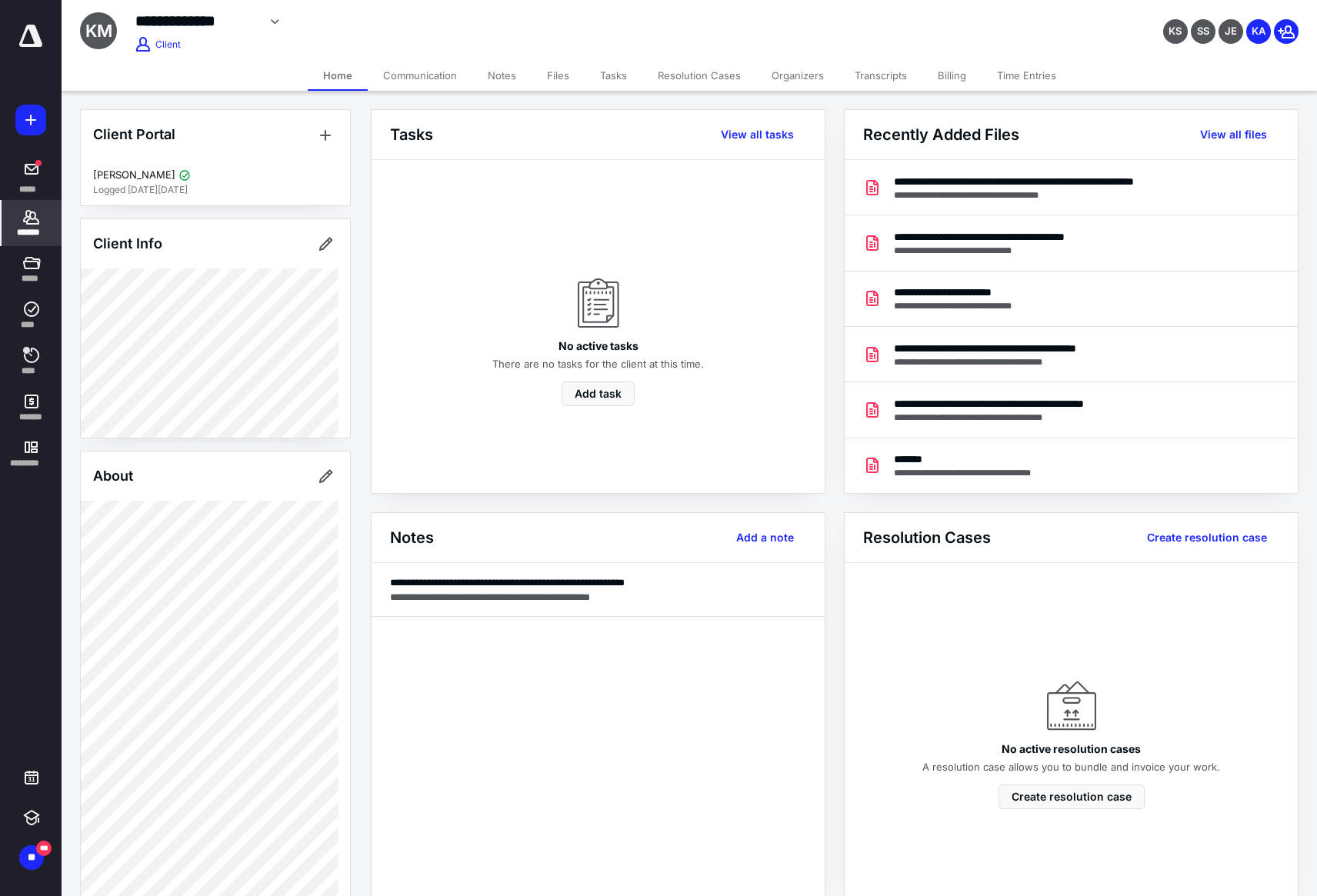 click on "Tasks" at bounding box center [613, 75] 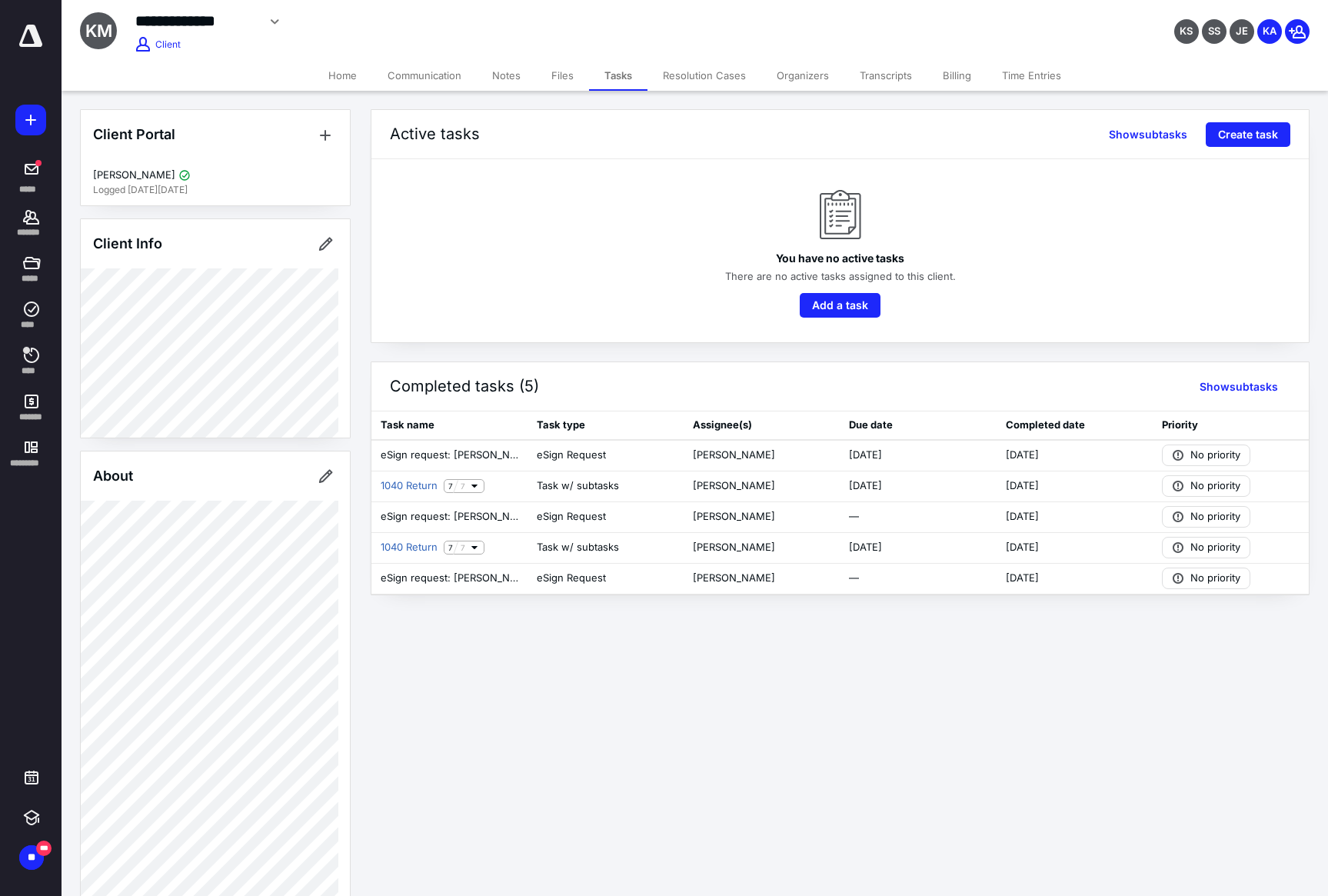 click on "Files" at bounding box center (562, 75) 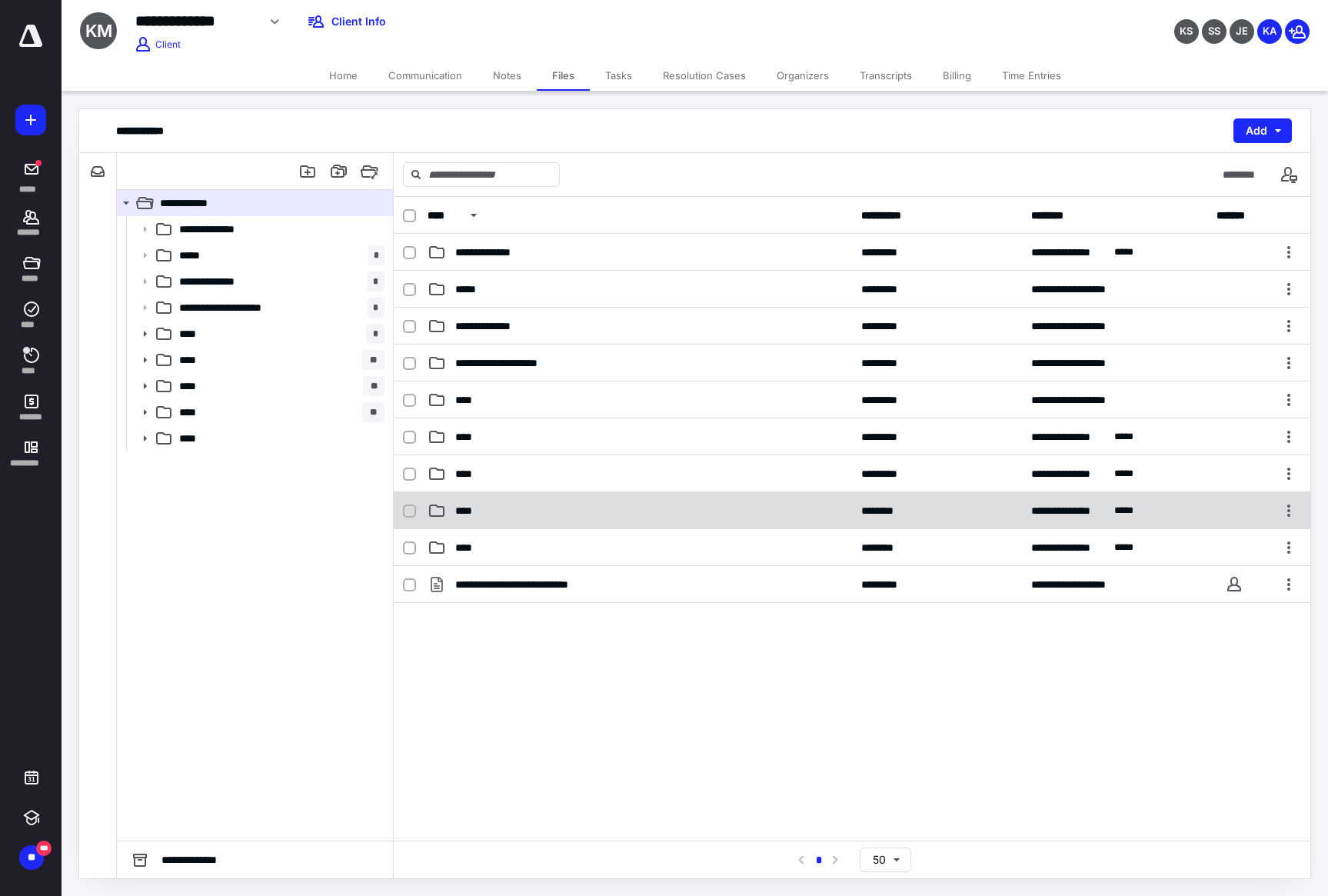 click on "****" at bounding box center [469, 511] 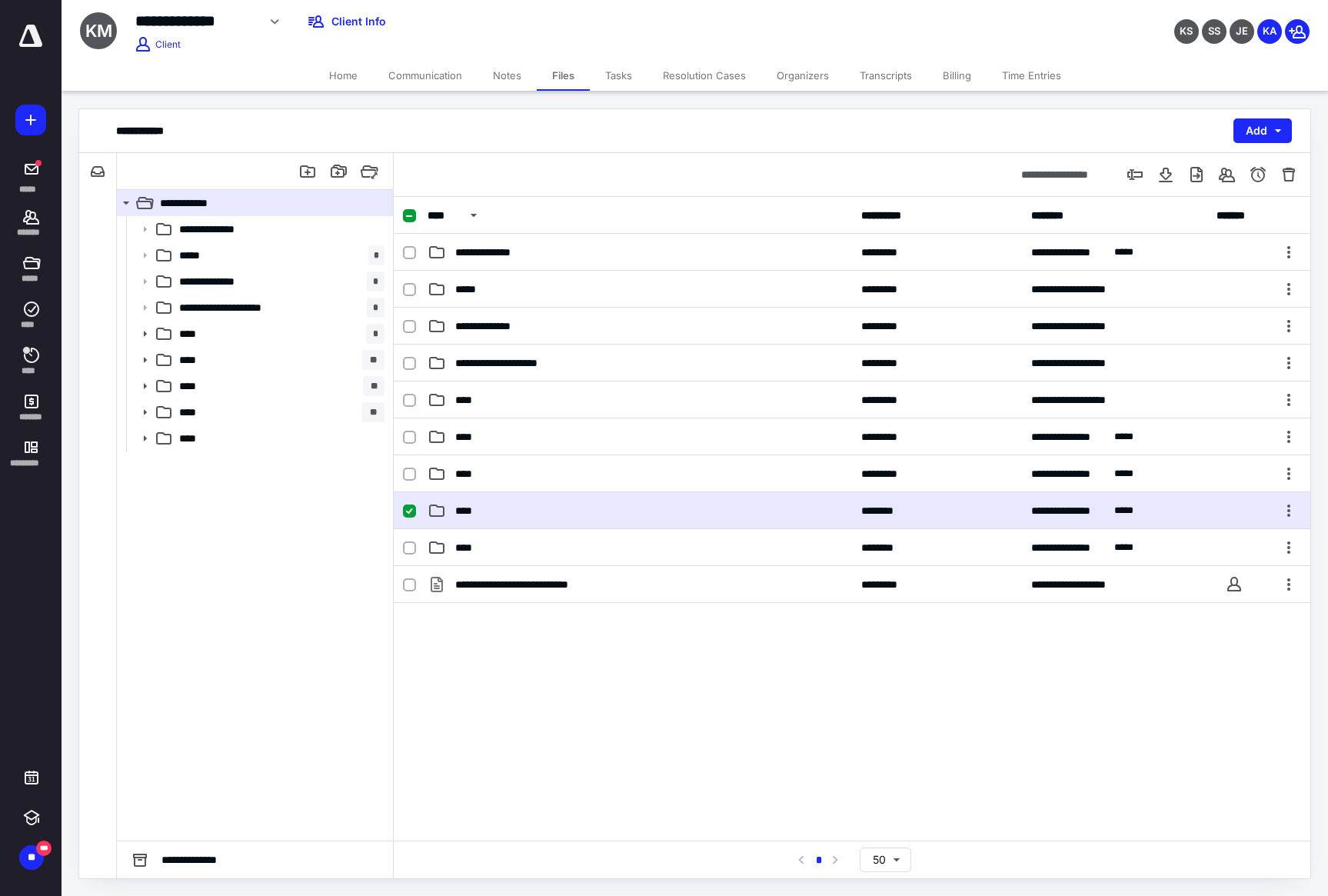click on "****" at bounding box center [469, 511] 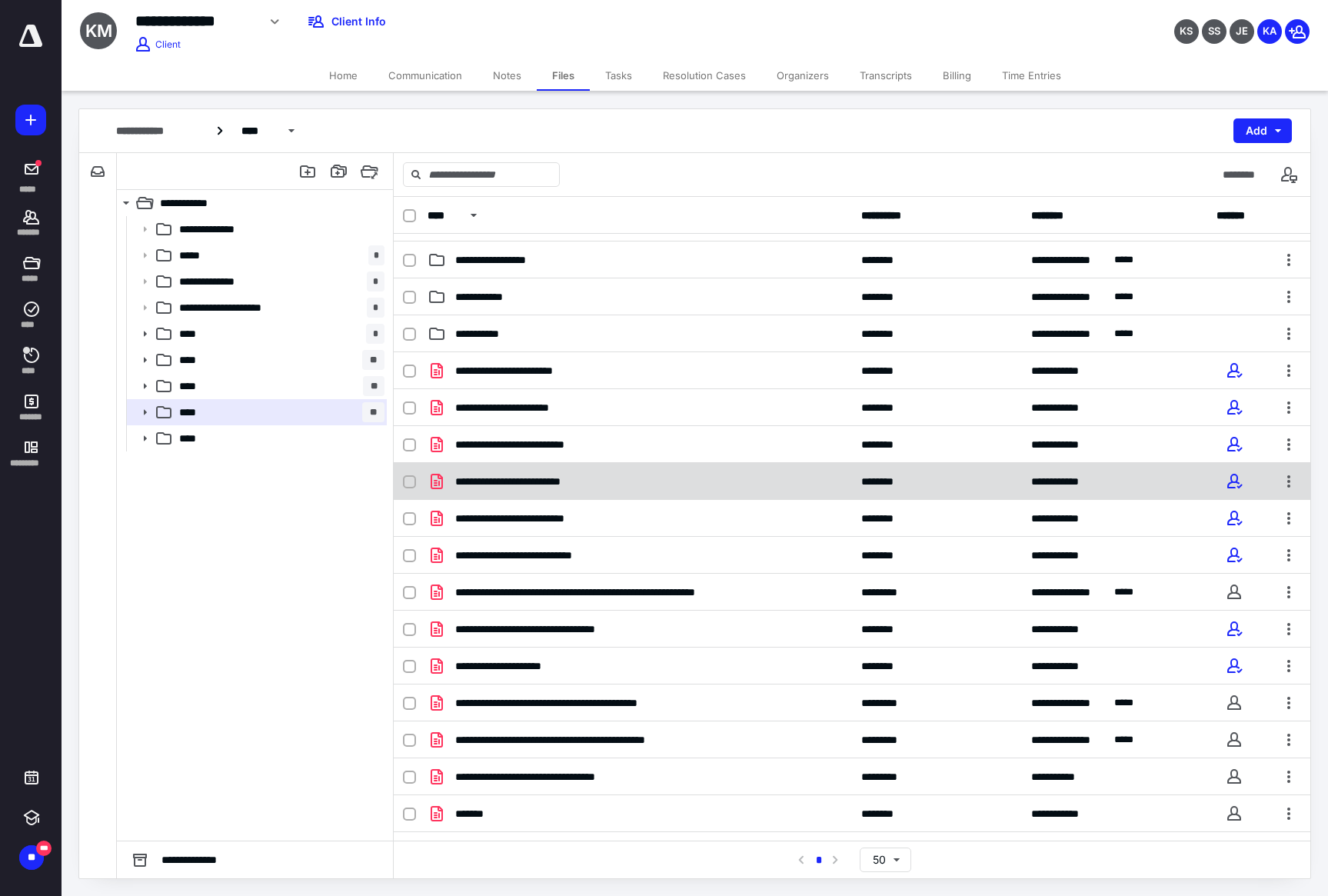 scroll, scrollTop: 58, scrollLeft: 0, axis: vertical 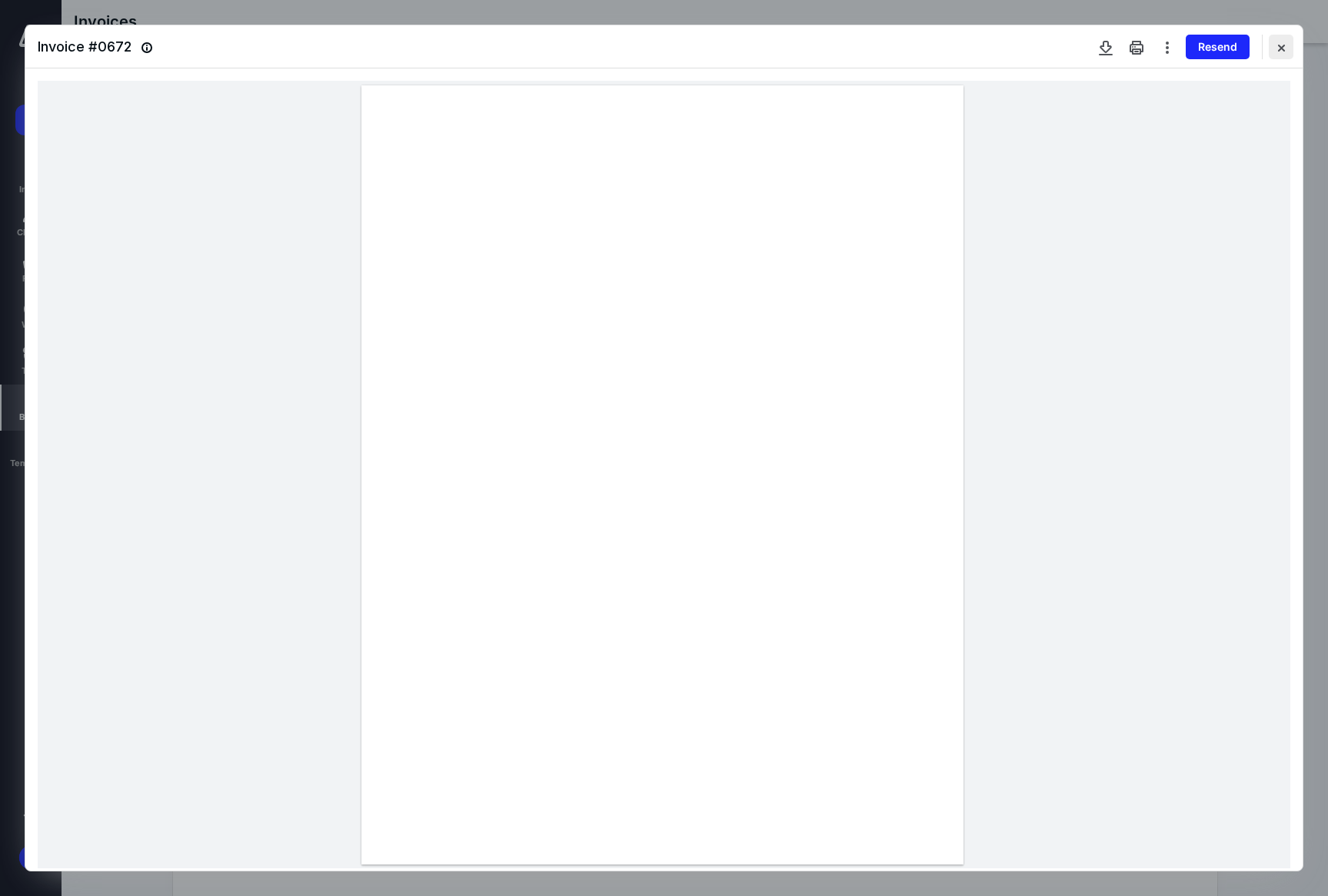click at bounding box center (1281, 47) 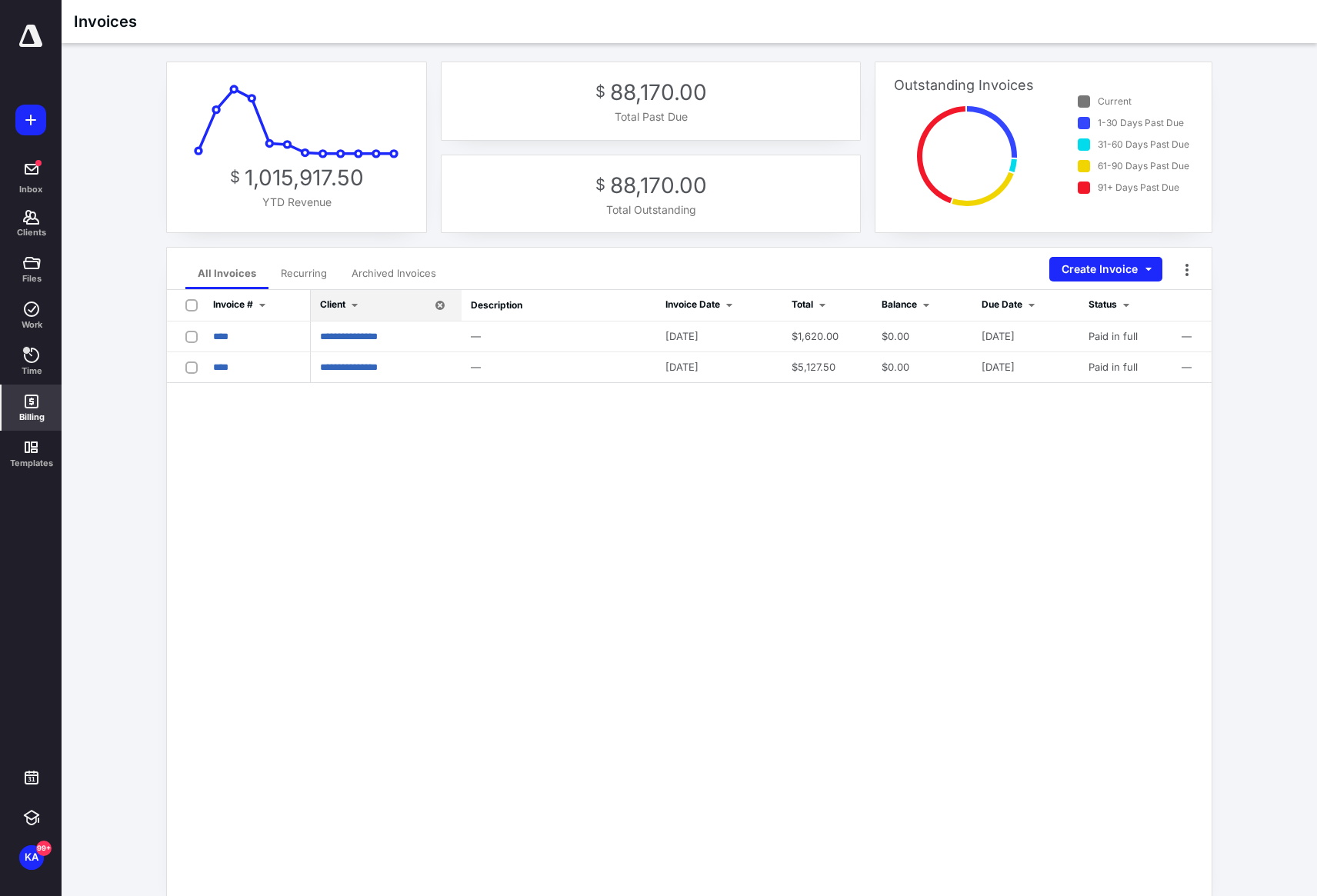 click on "Billing" at bounding box center [32, 417] 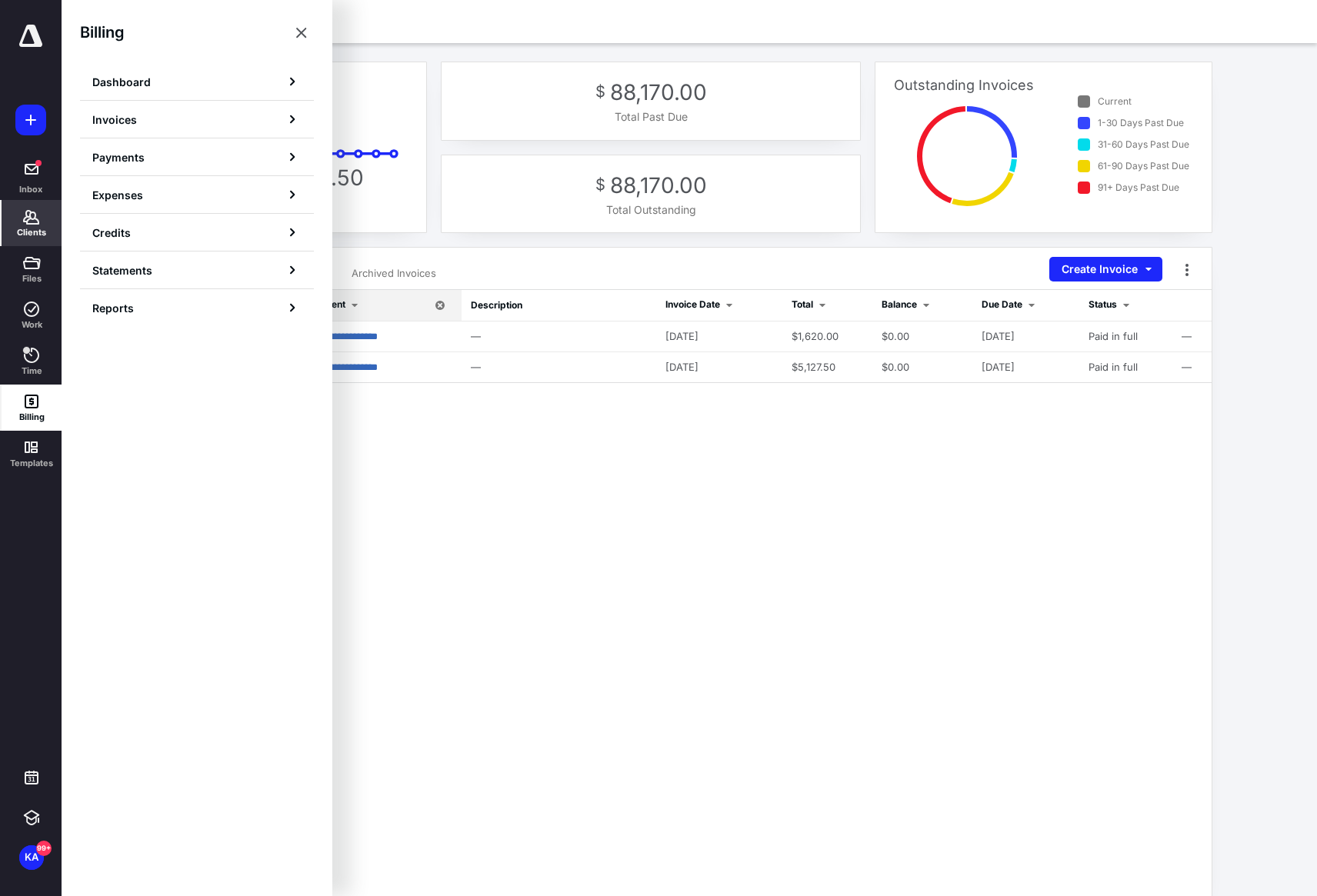 click on "Clients" at bounding box center (32, 223) 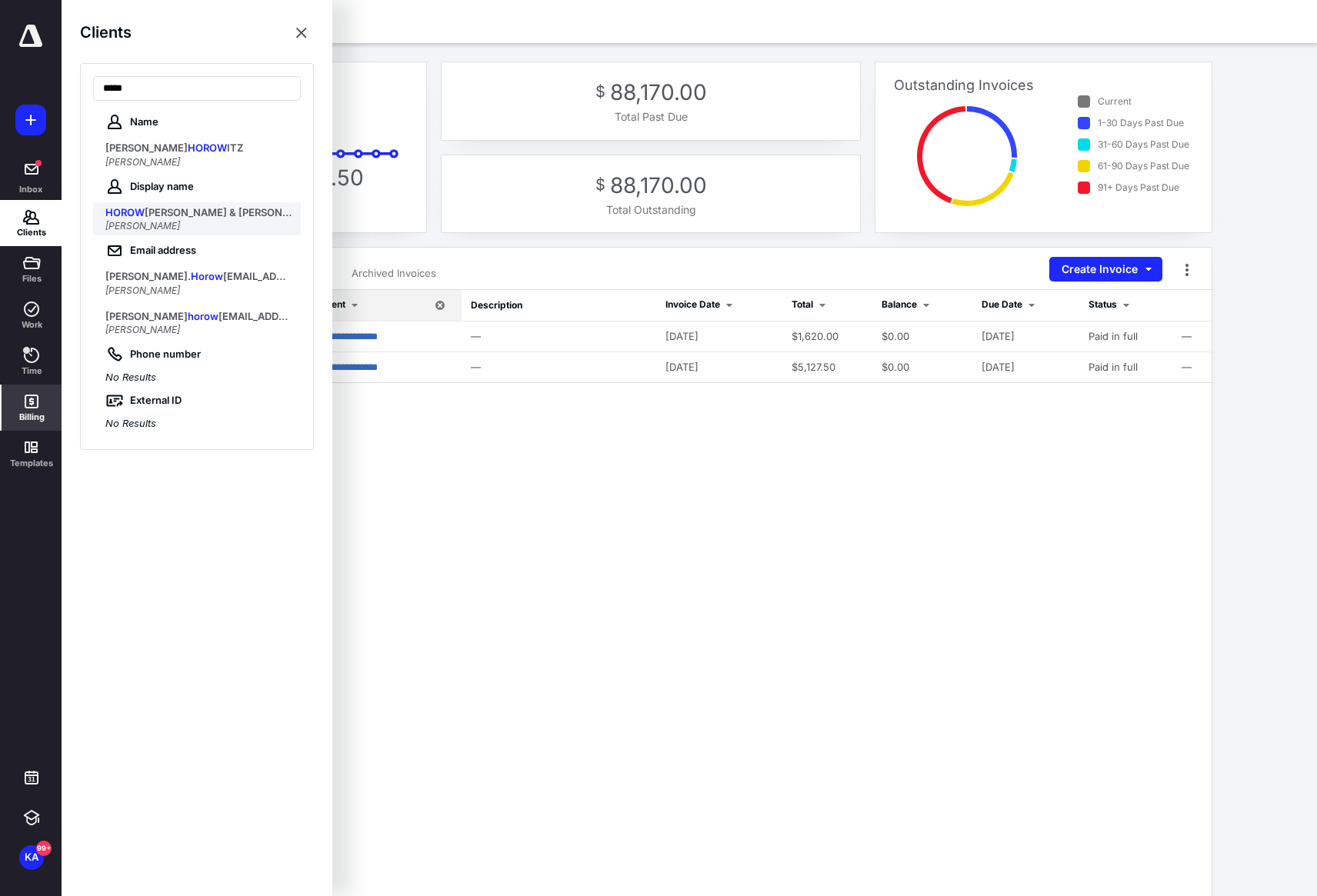 type on "*****" 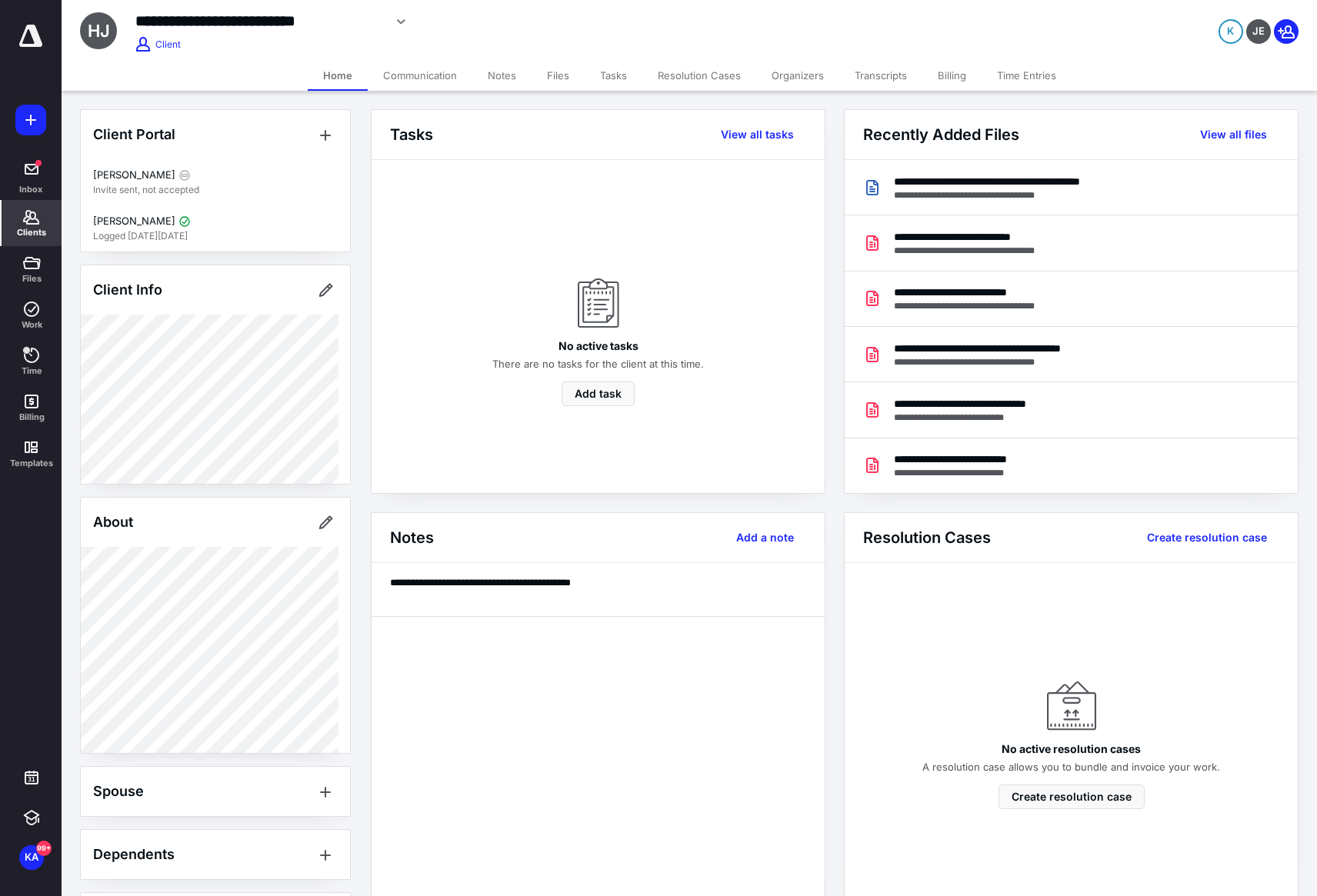 click on "Files" at bounding box center [558, 75] 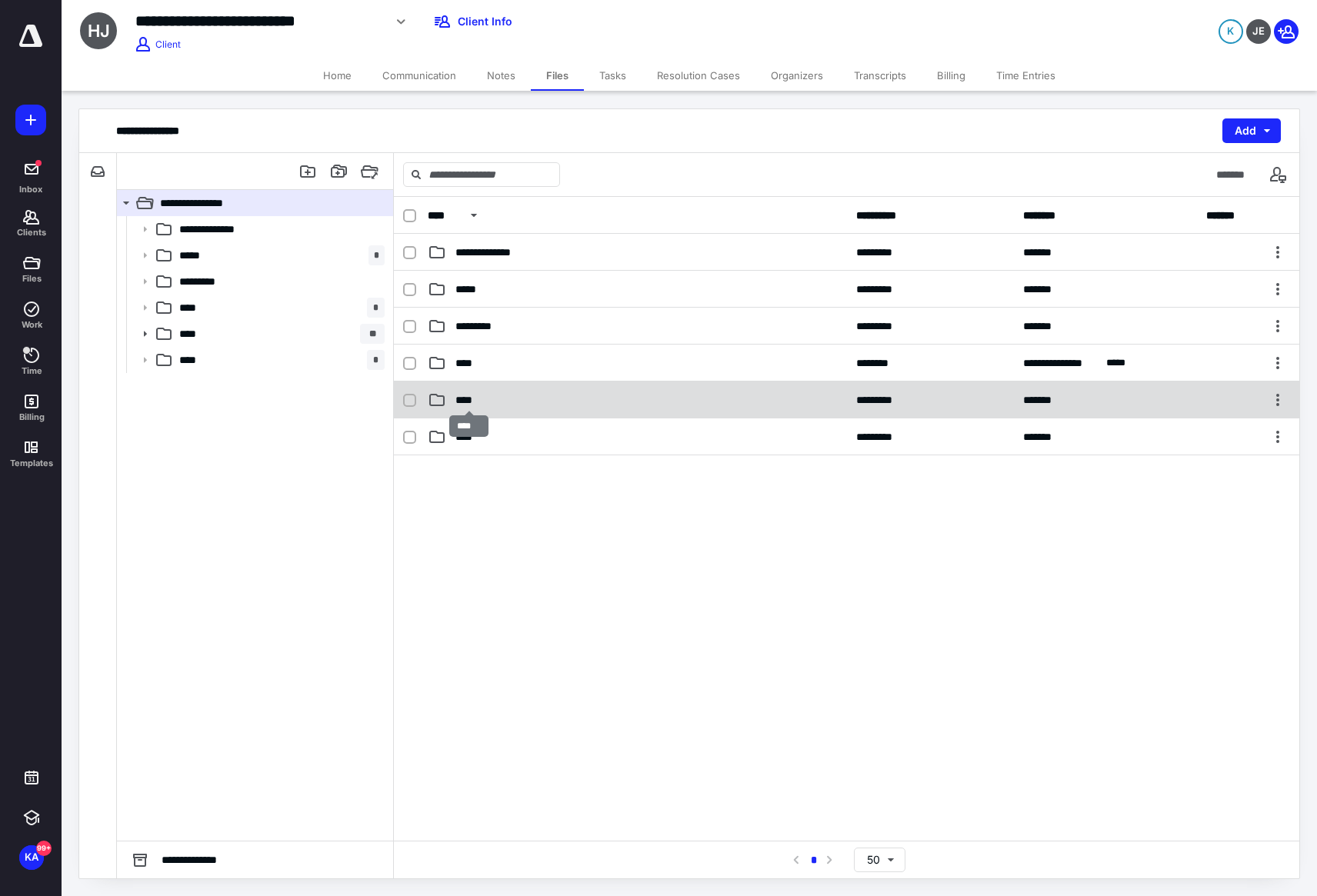click on "****" at bounding box center (469, 400) 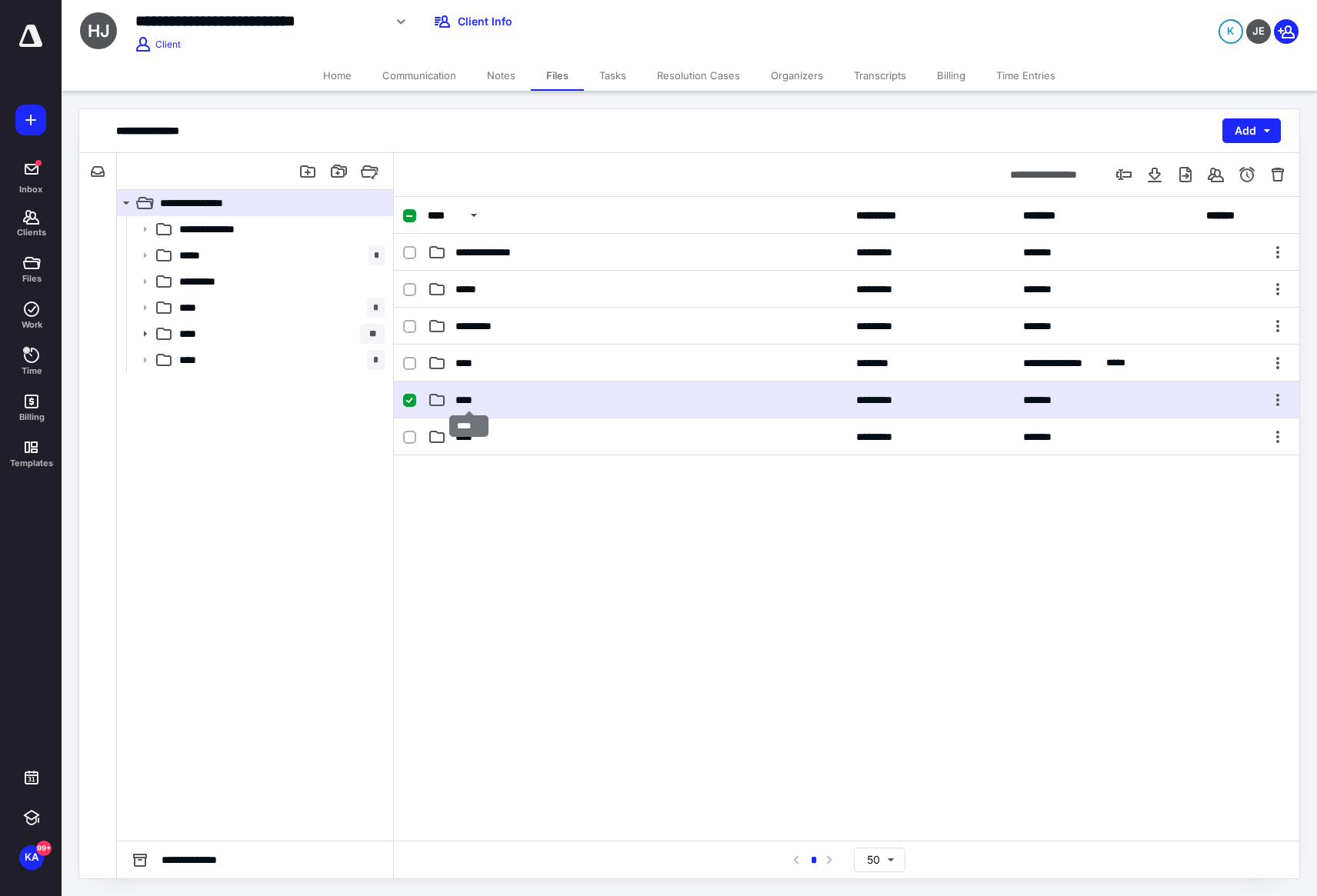 click on "****" at bounding box center (469, 400) 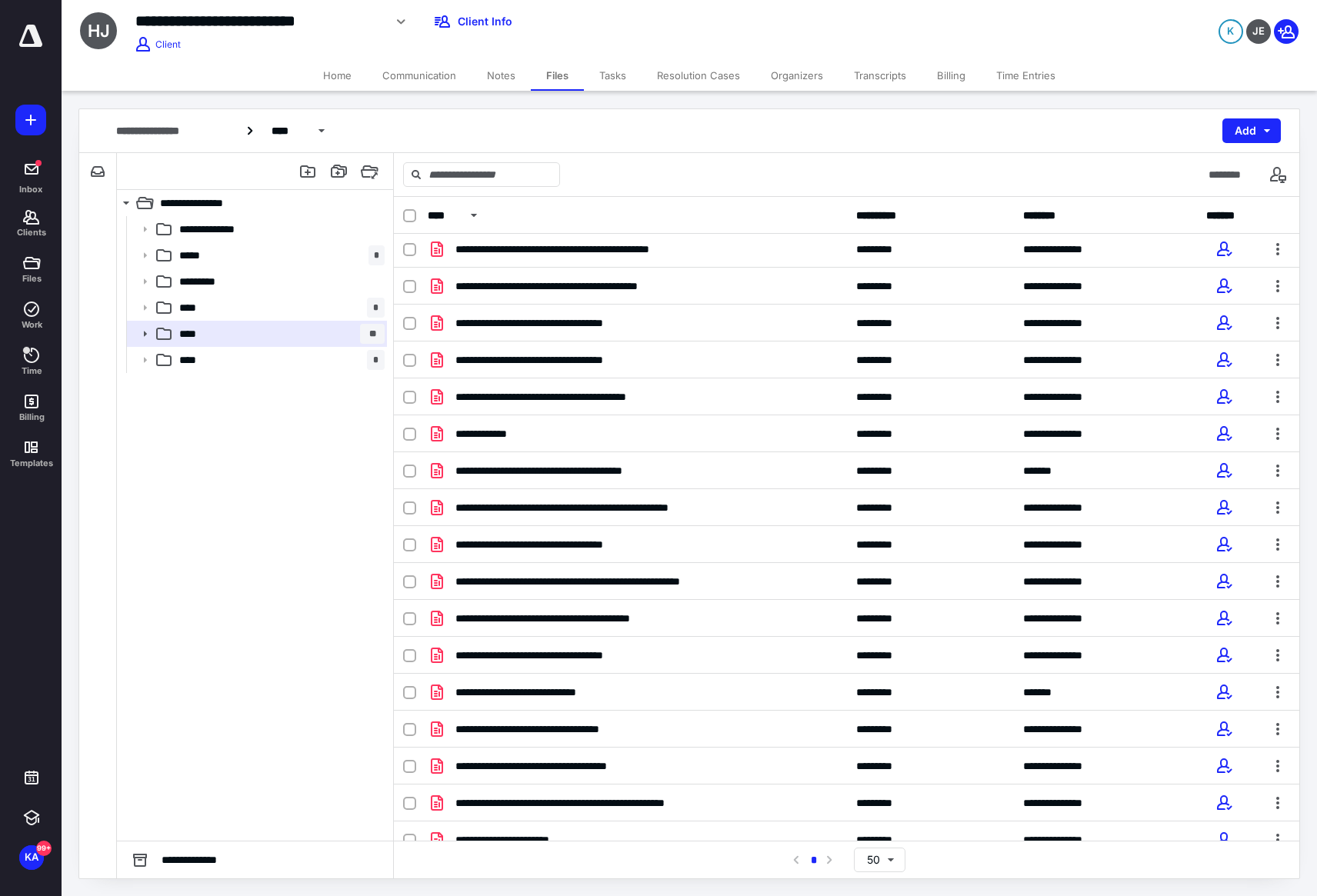 scroll, scrollTop: 1018, scrollLeft: 0, axis: vertical 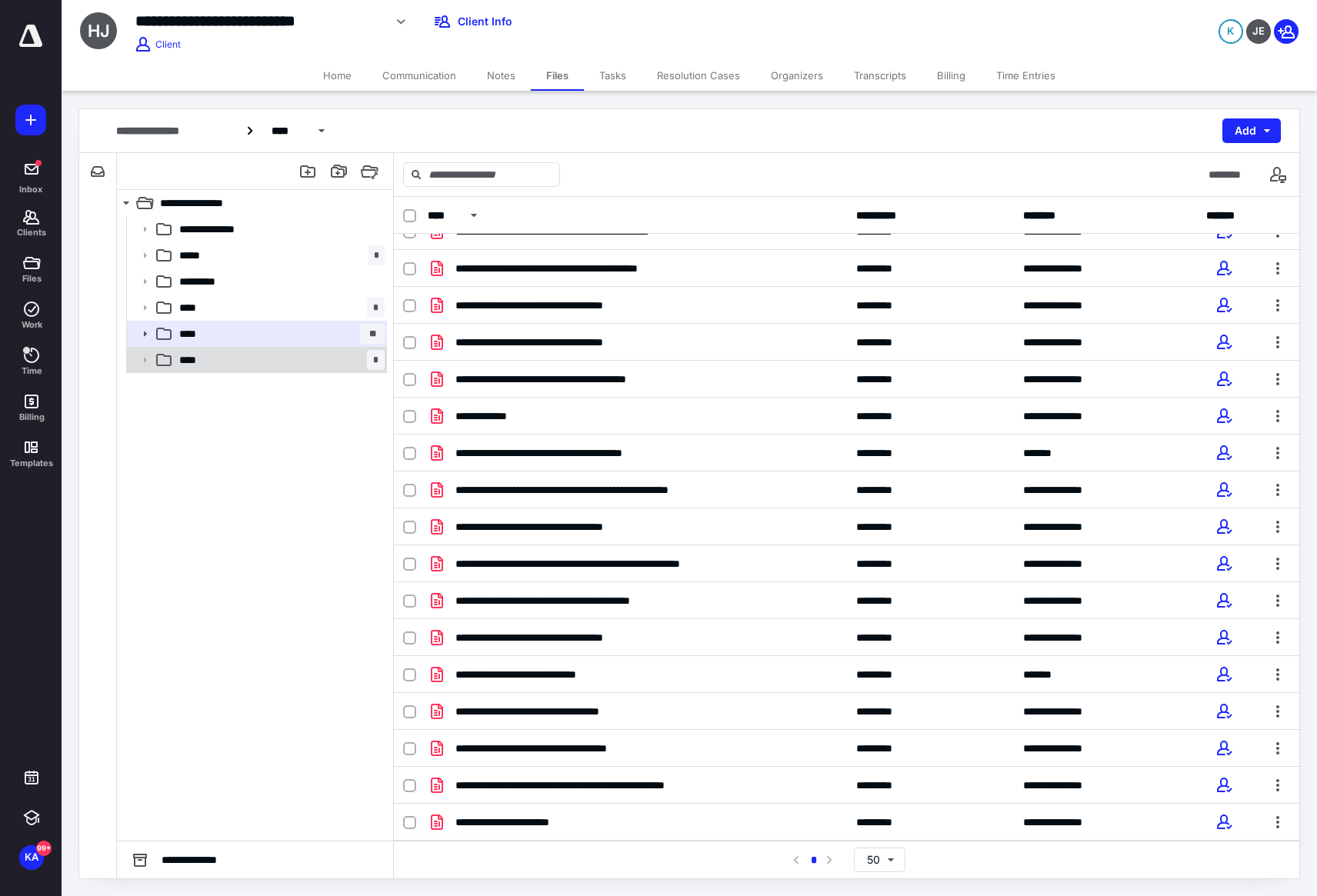 click on "**** *" at bounding box center [278, 360] 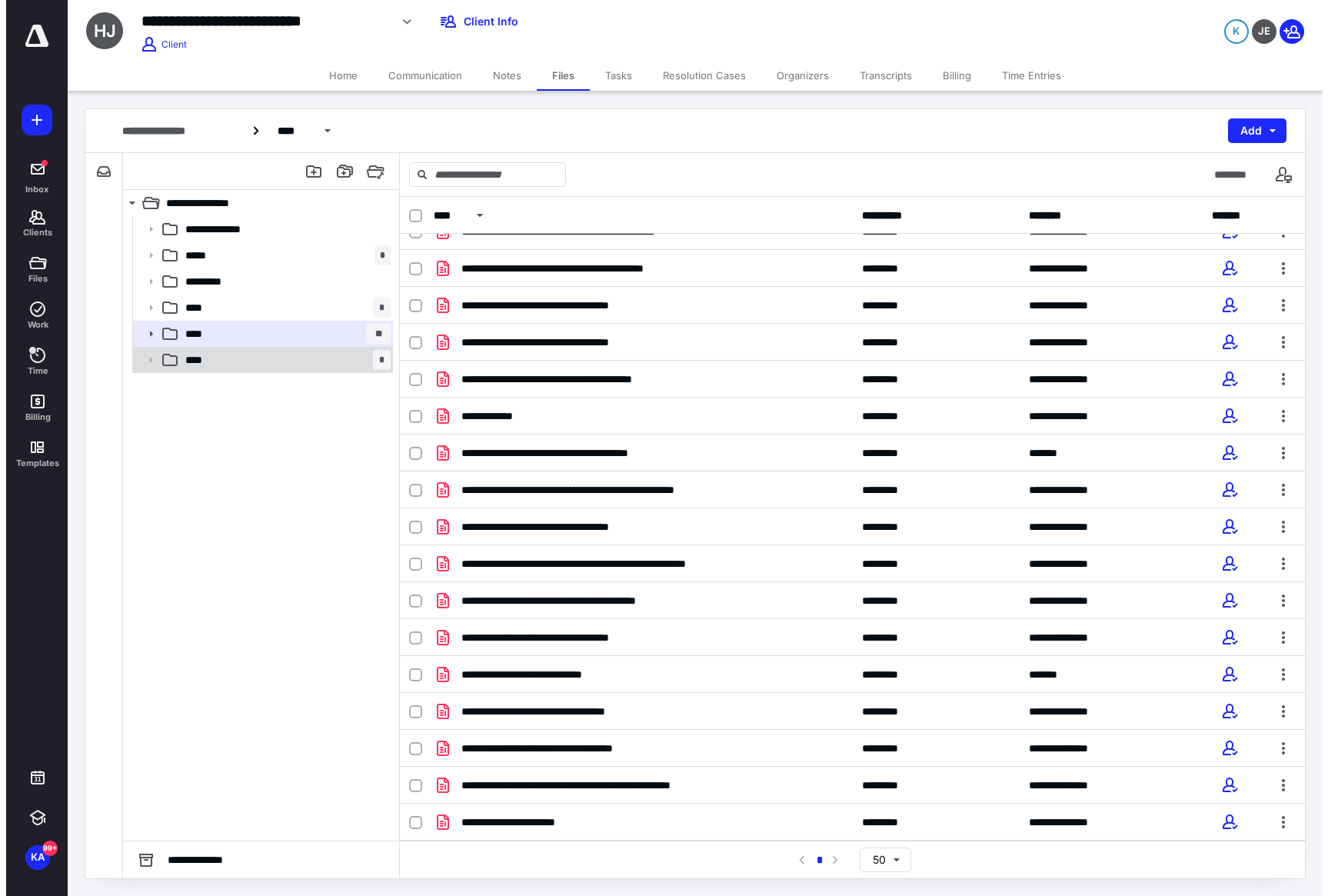 scroll, scrollTop: 0, scrollLeft: 0, axis: both 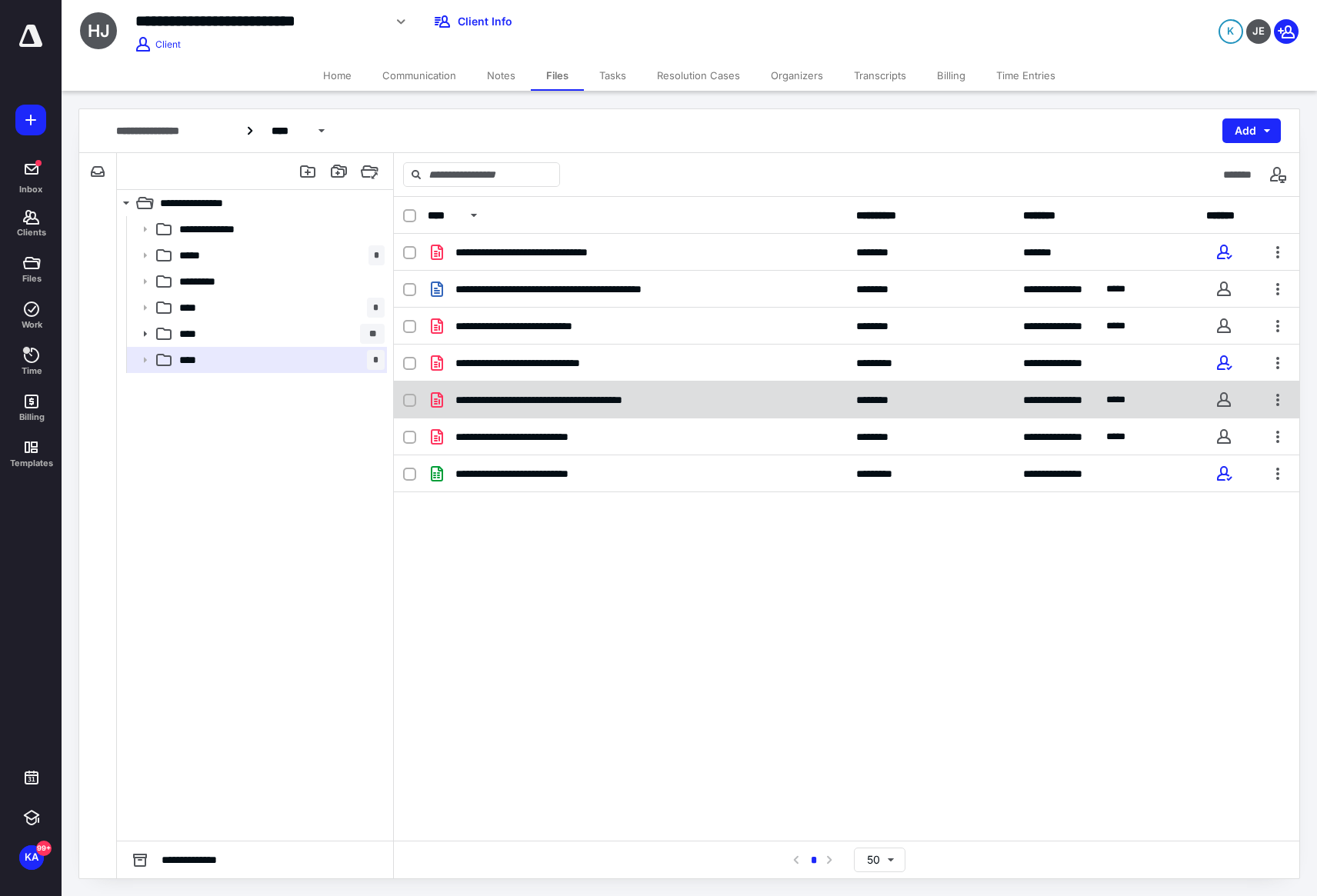 click on "**********" at bounding box center (637, 400) 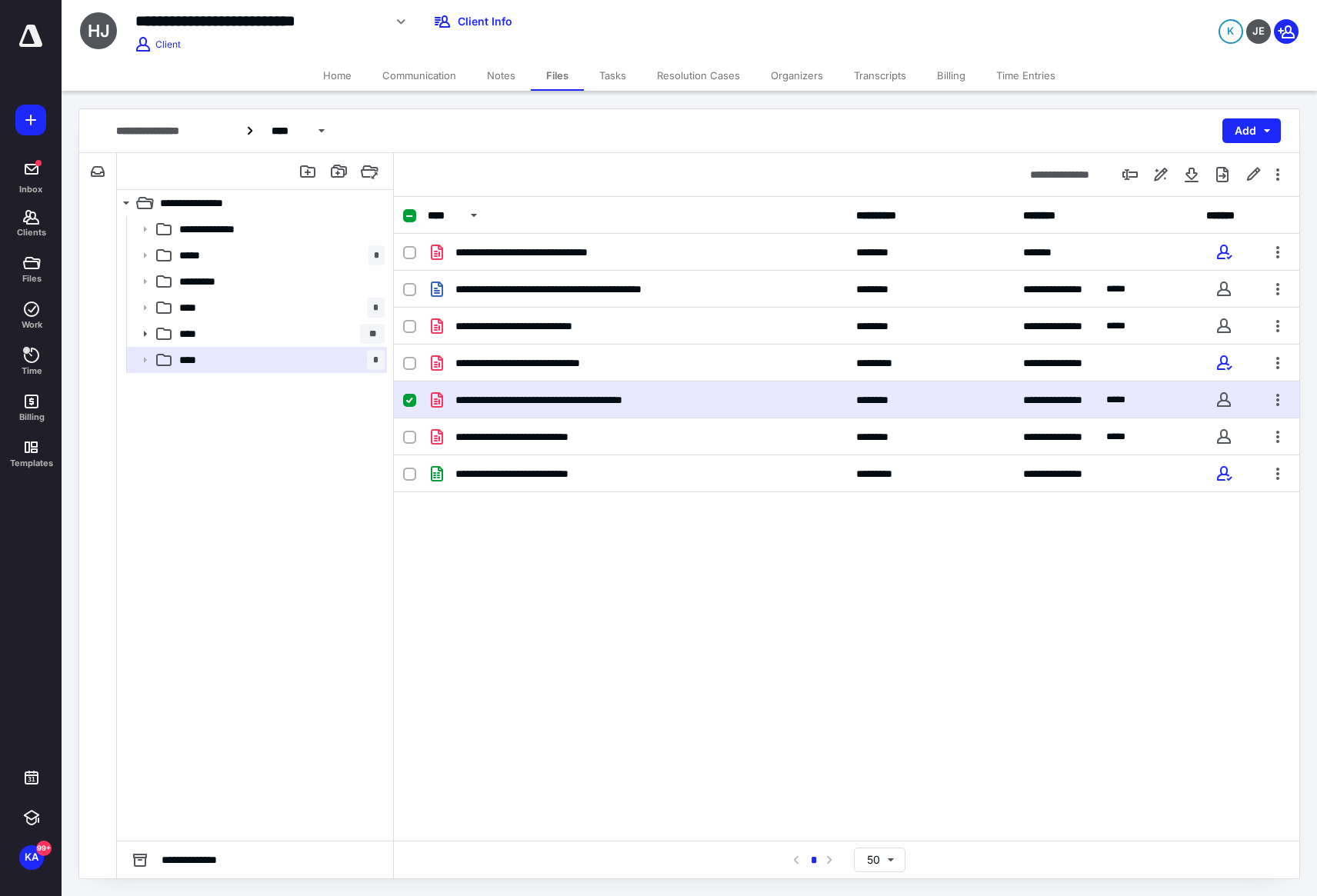 click on "**********" at bounding box center (637, 400) 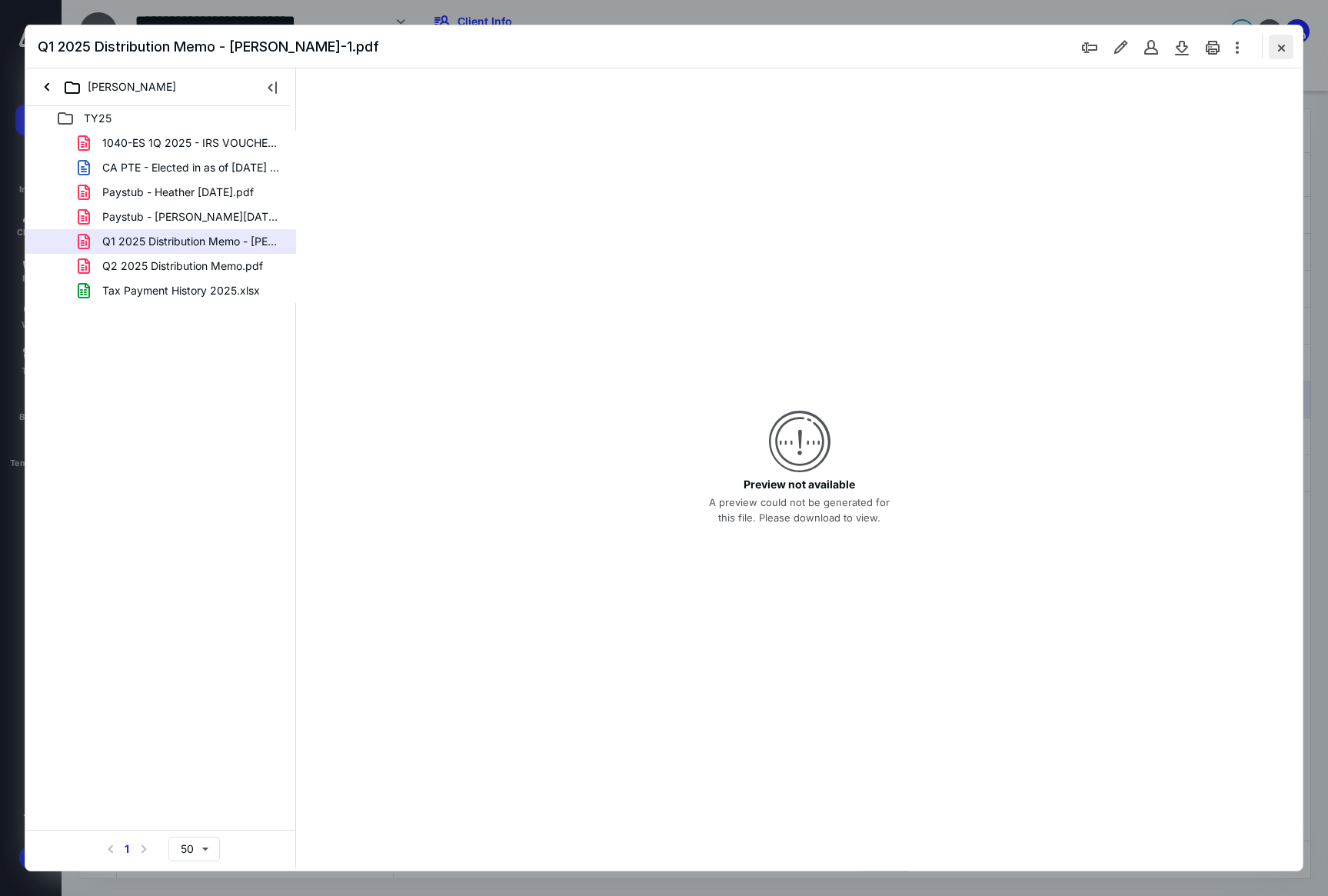 click at bounding box center (1281, 47) 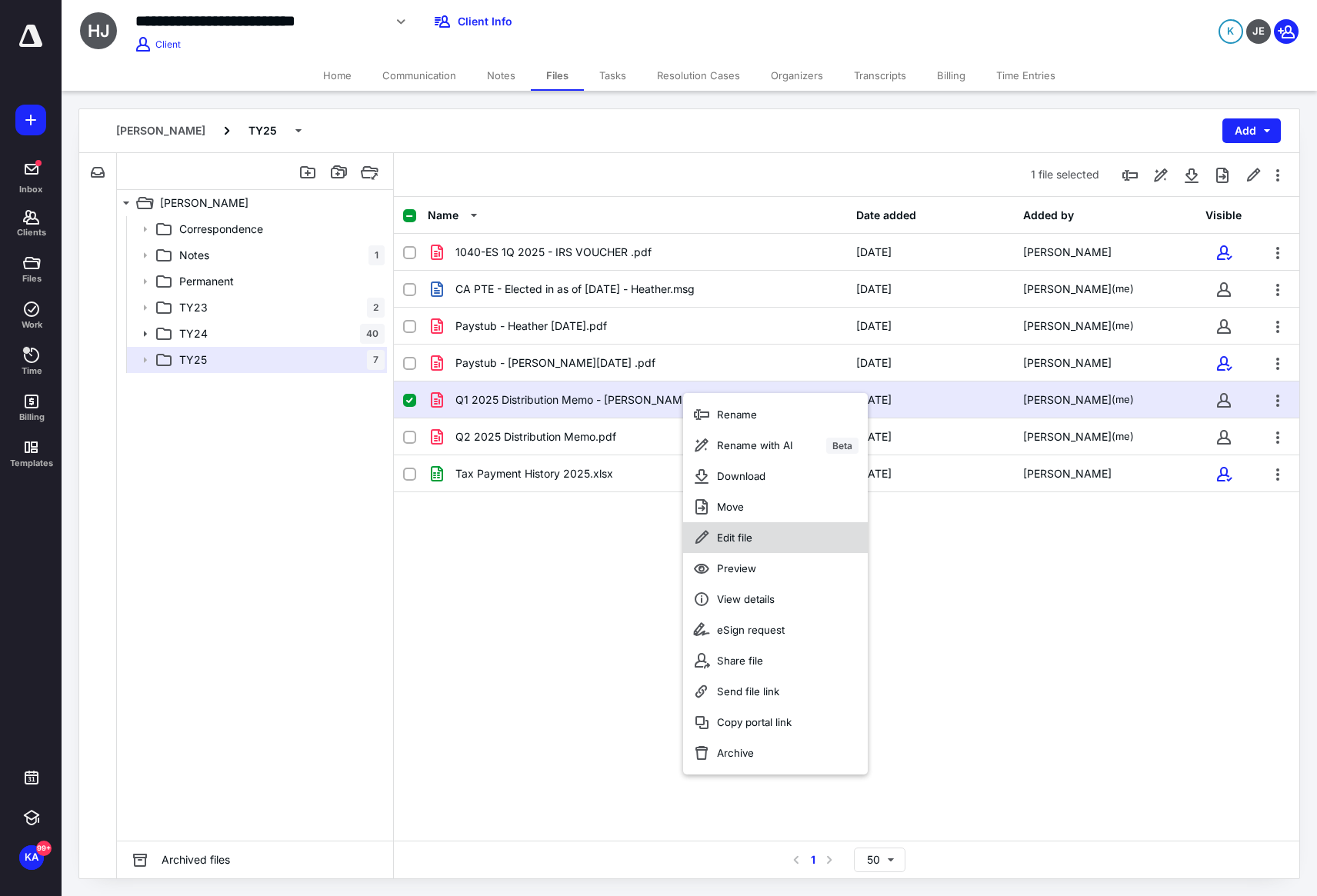 click on "Edit file" at bounding box center [735, 538] 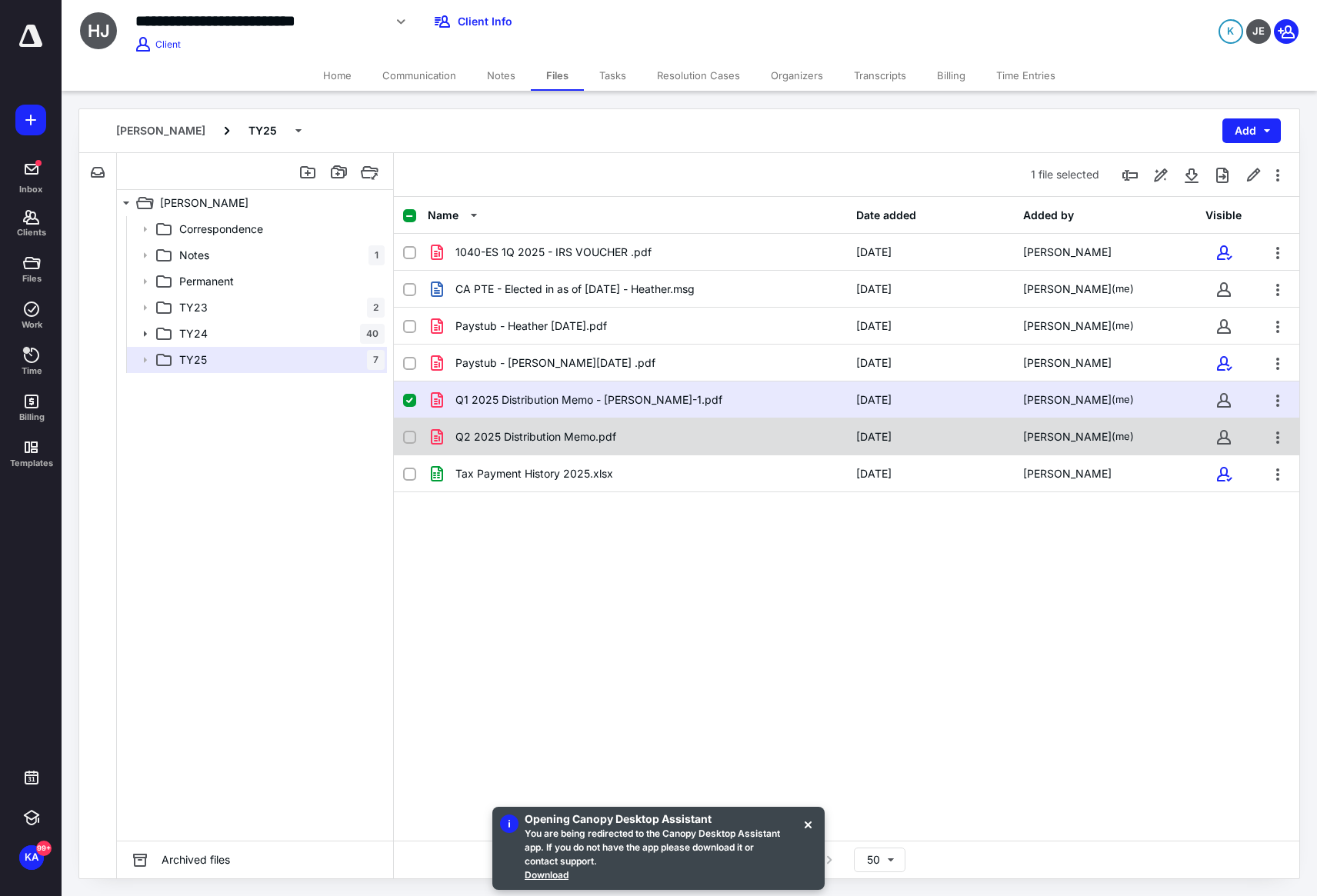 click on "Q2 2025 Distribution Memo.pdf" at bounding box center (637, 437) 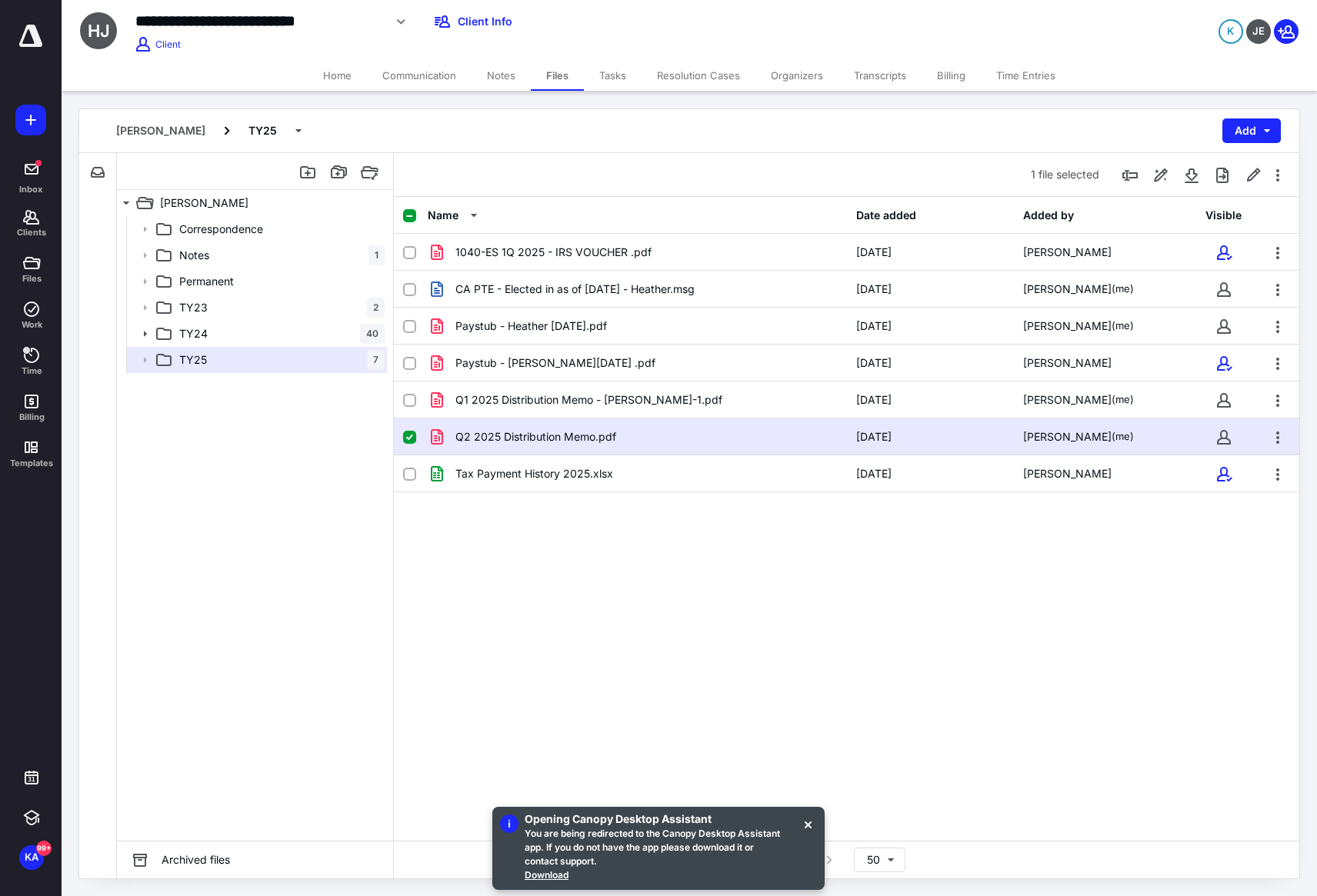 click on "Q2 2025 Distribution Memo.pdf" at bounding box center (637, 437) 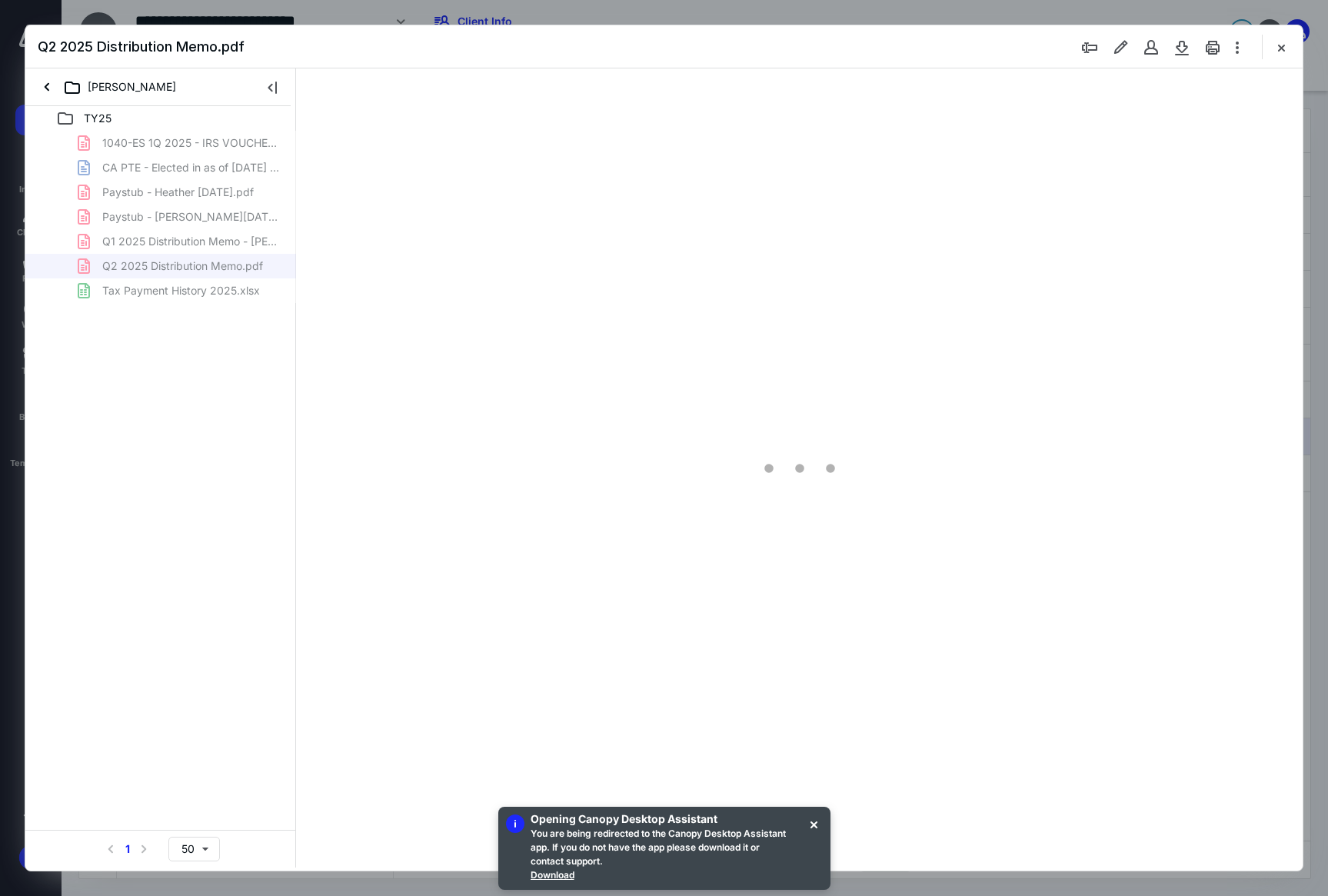 scroll, scrollTop: 0, scrollLeft: 0, axis: both 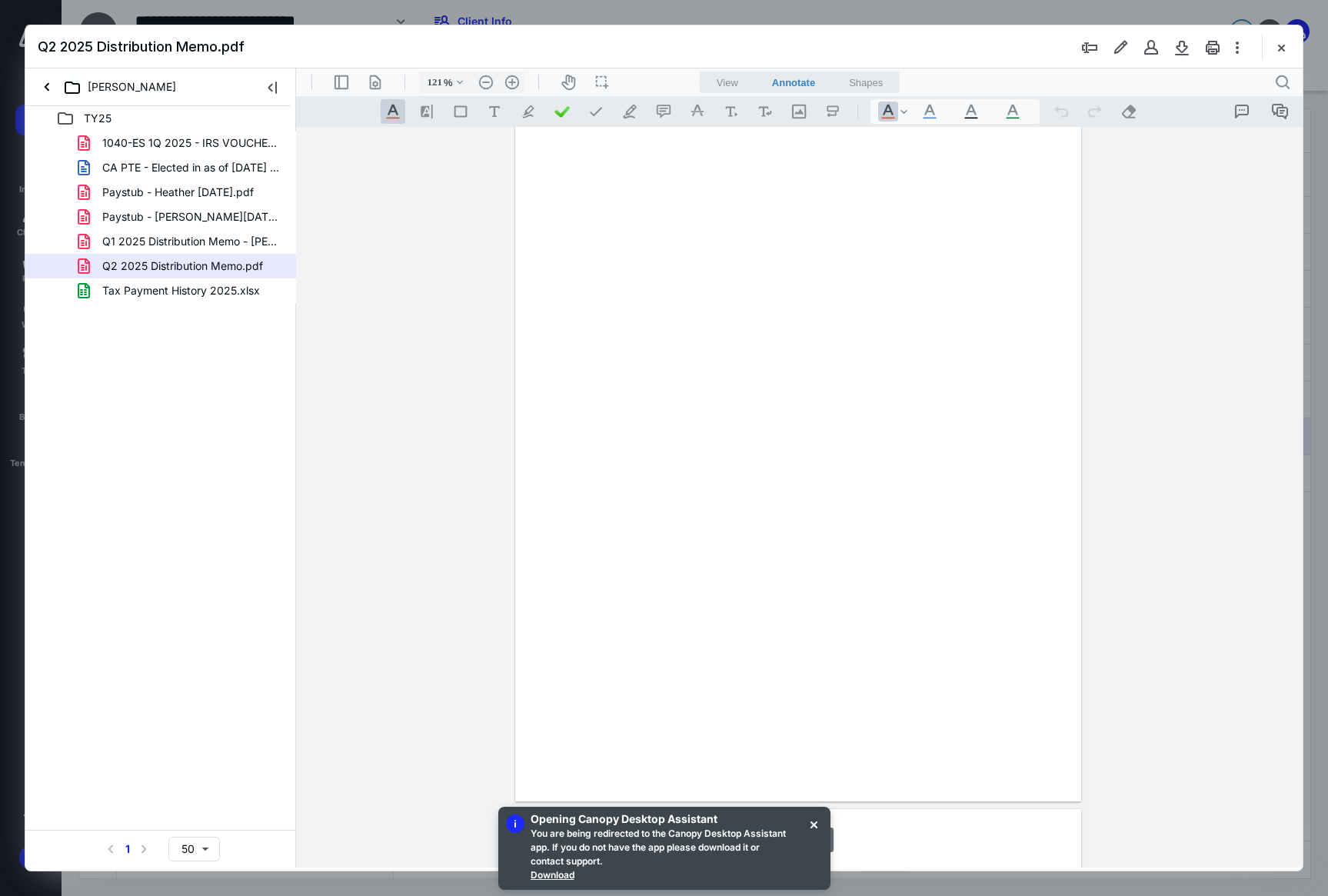 type on "209" 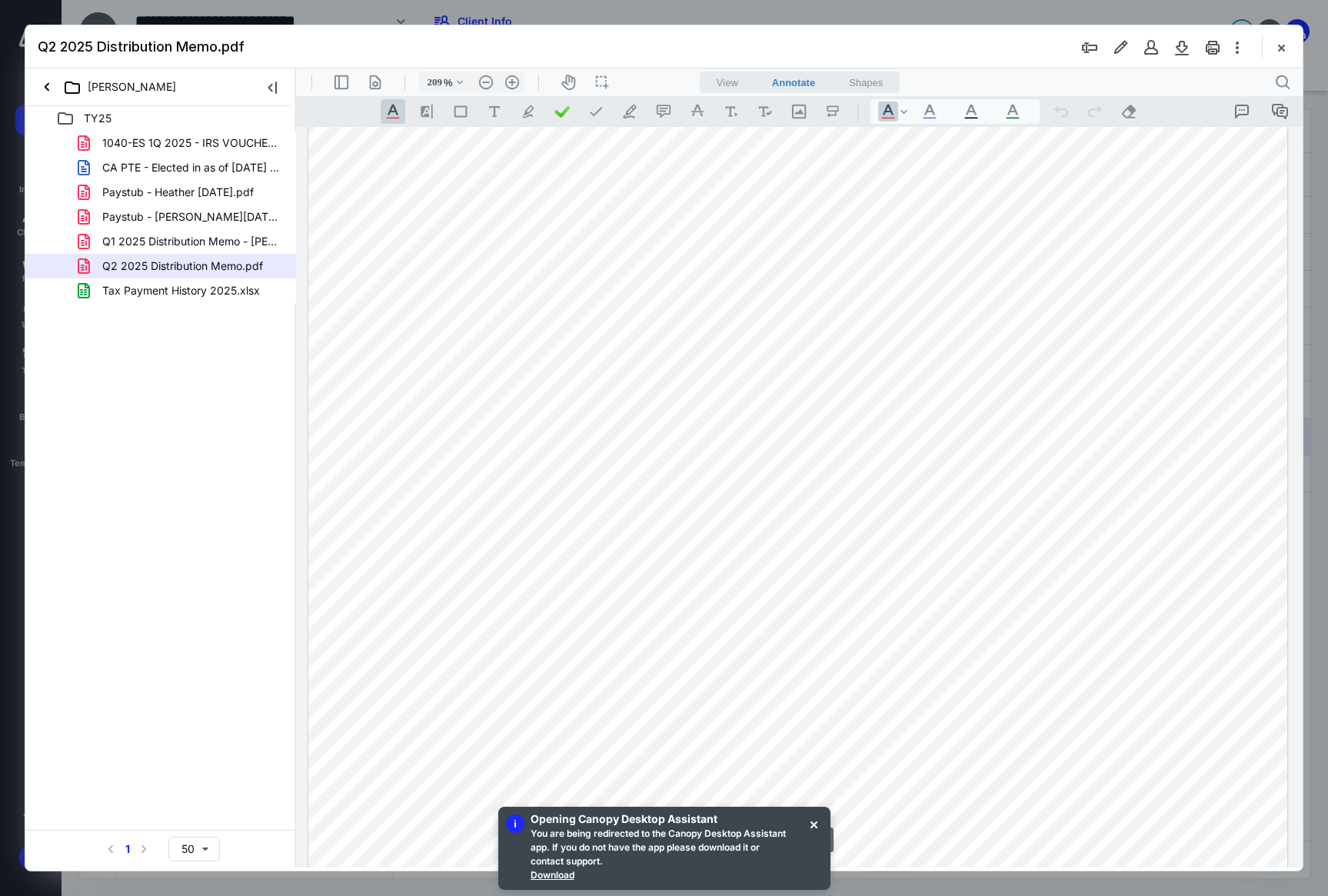 scroll, scrollTop: 108, scrollLeft: 0, axis: vertical 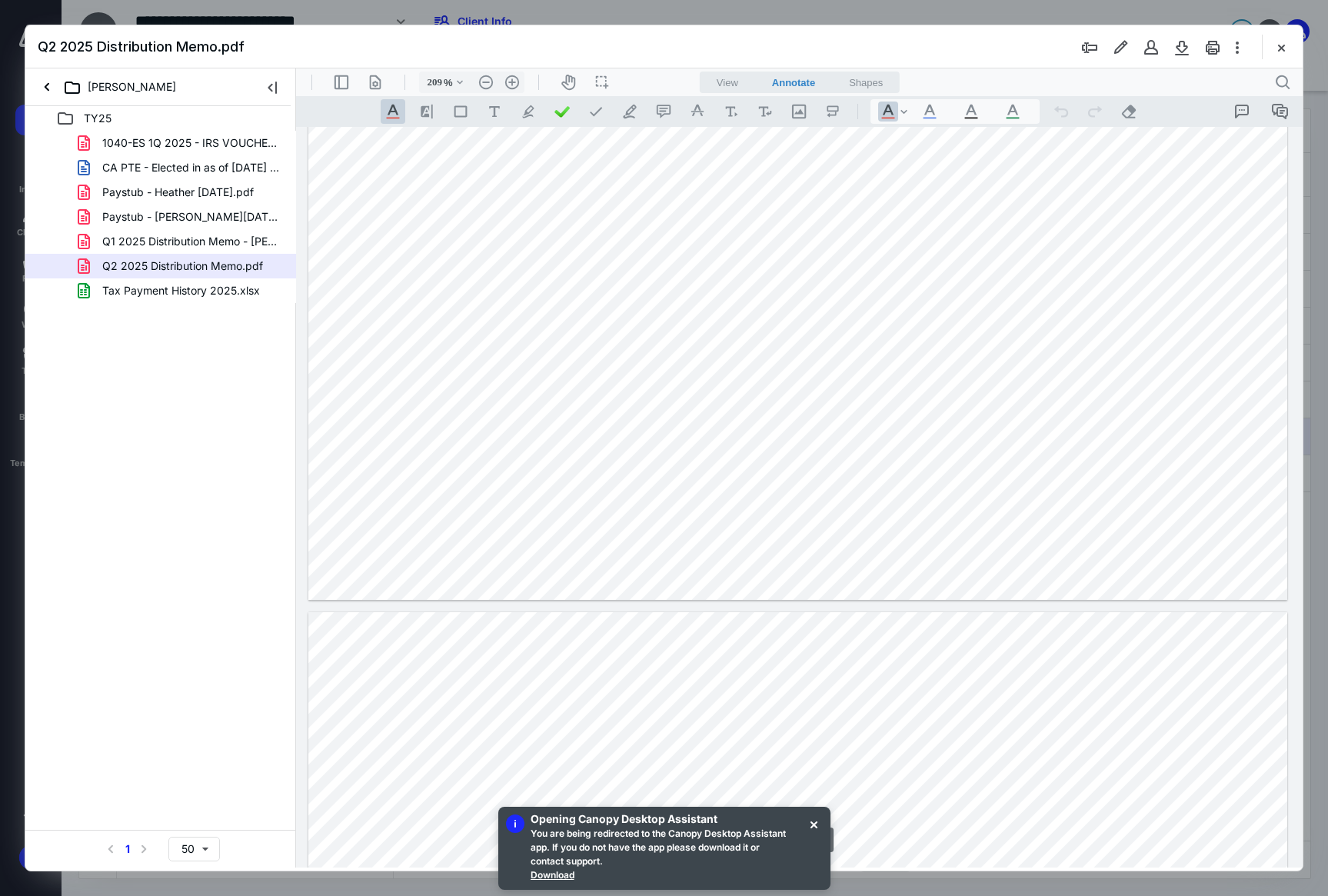 type on "*" 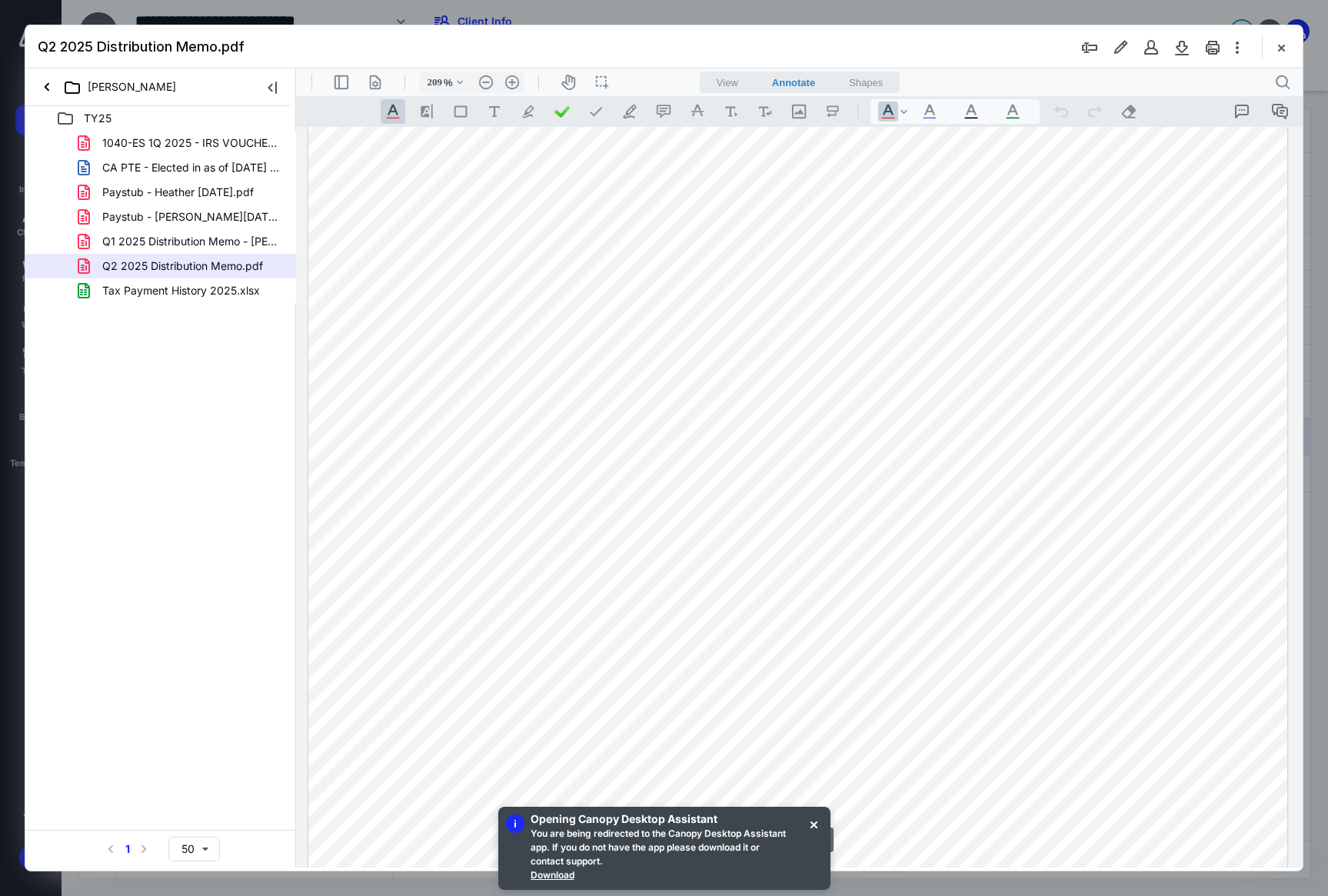 scroll, scrollTop: 1492, scrollLeft: 0, axis: vertical 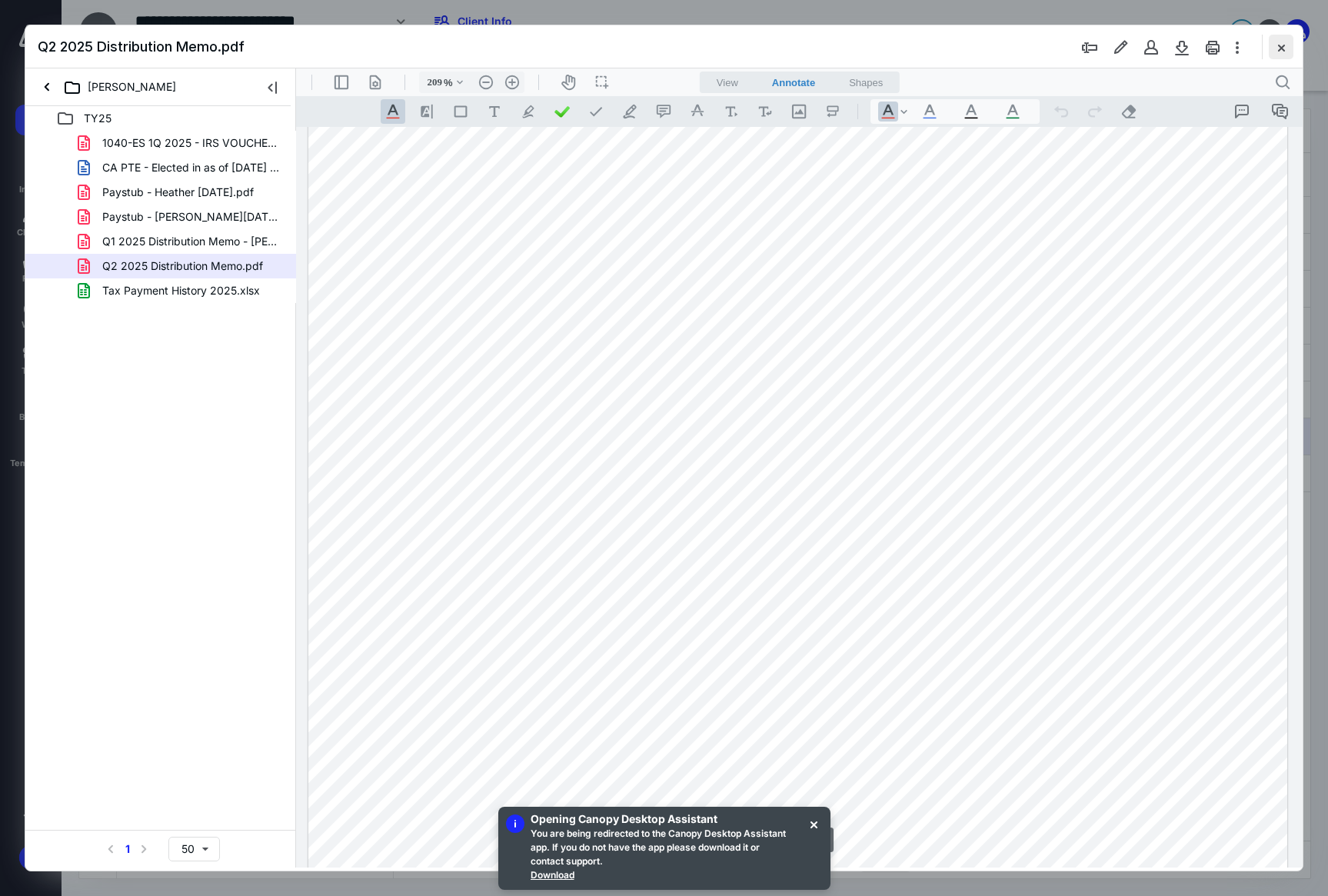 click at bounding box center (1281, 47) 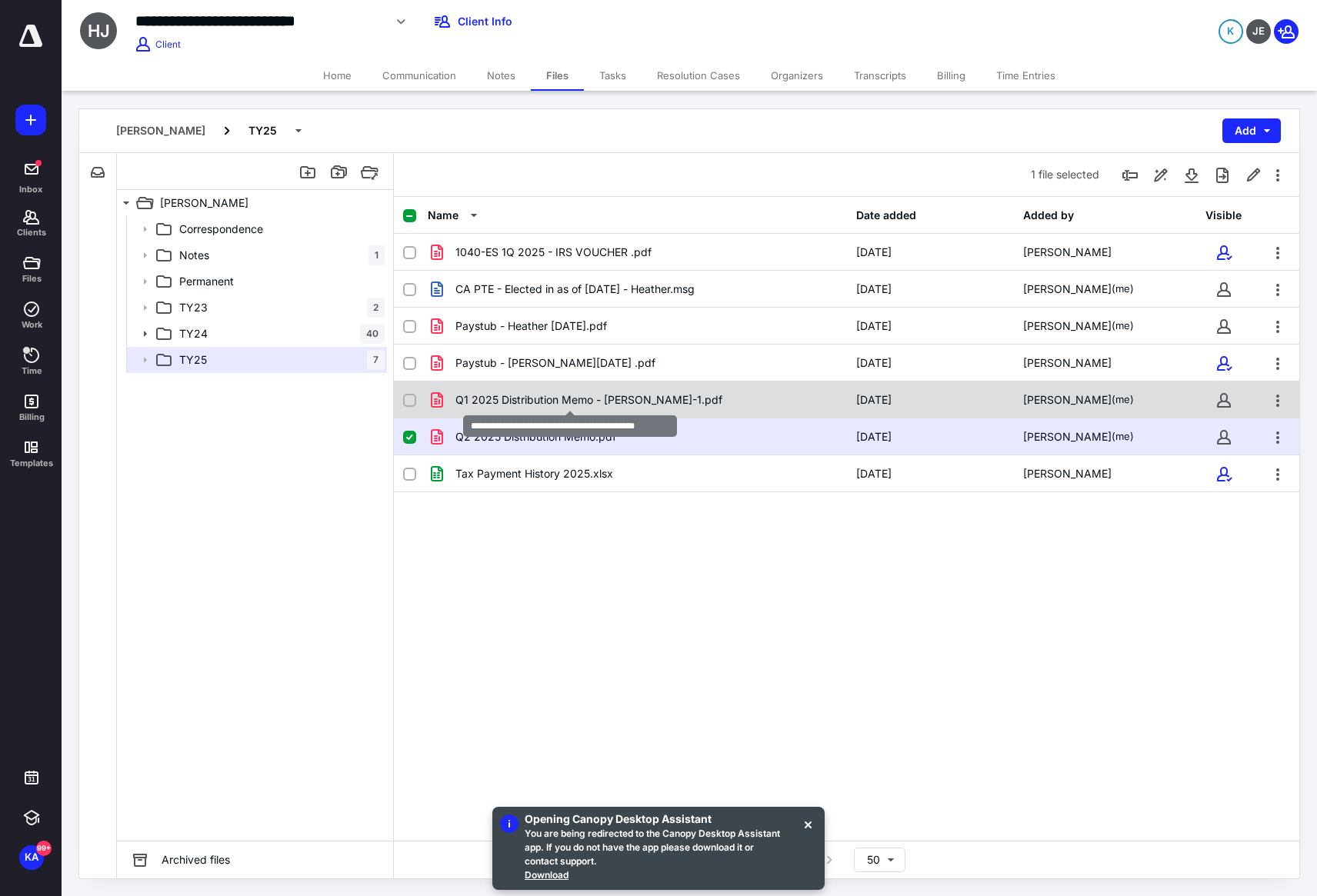 checkbox on "true" 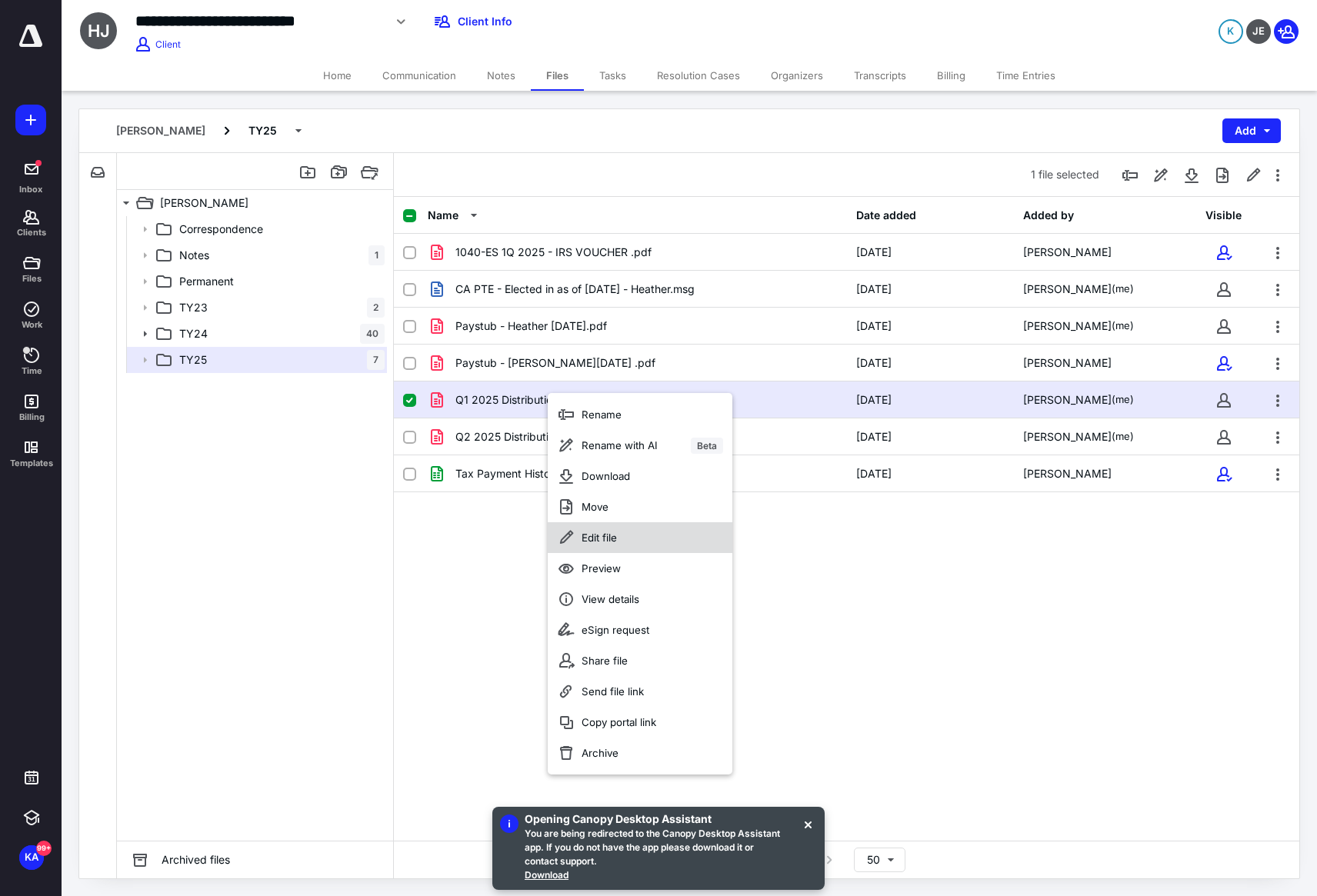click on "Edit file" at bounding box center [640, 538] 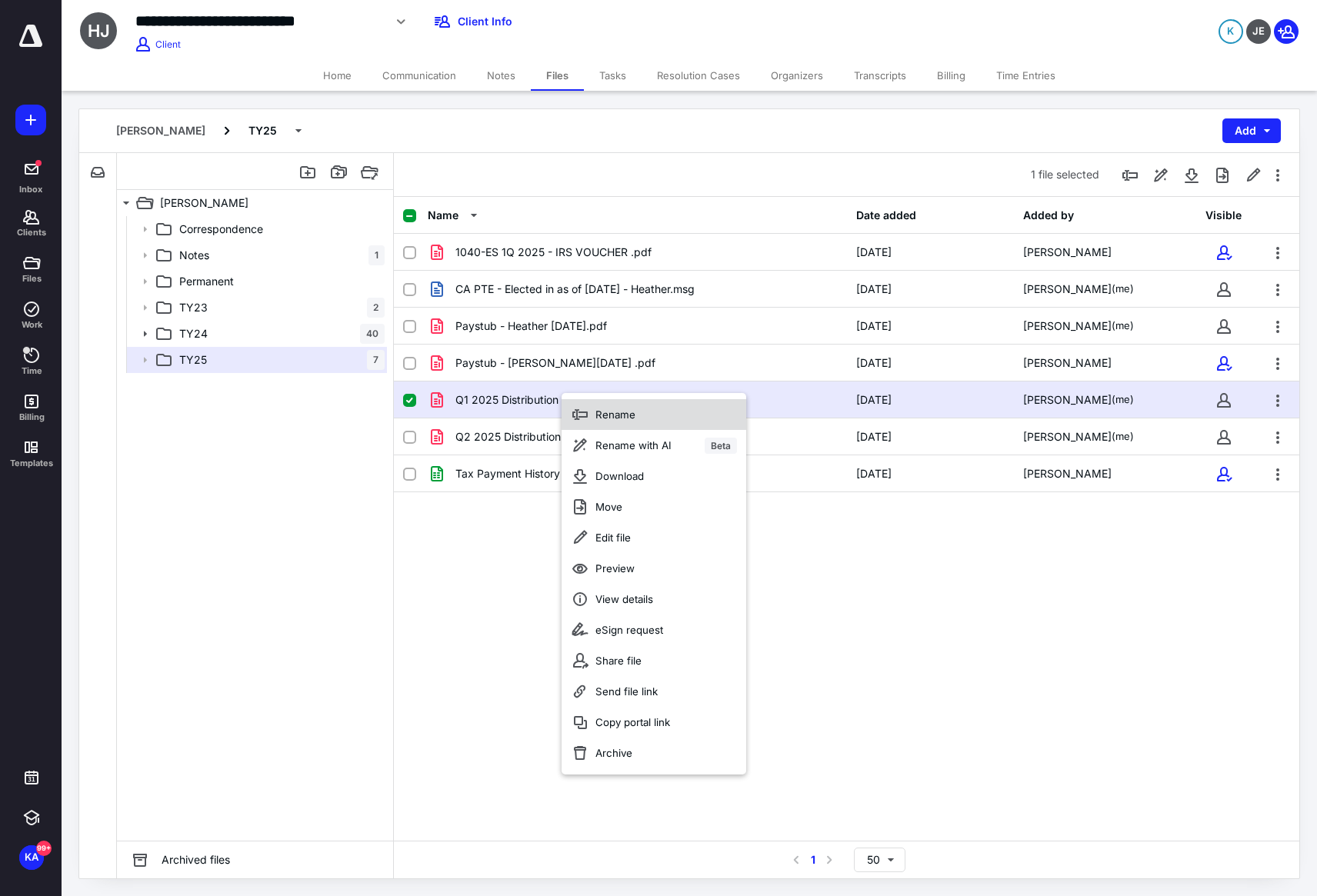 click on "Rename" at bounding box center [615, 415] 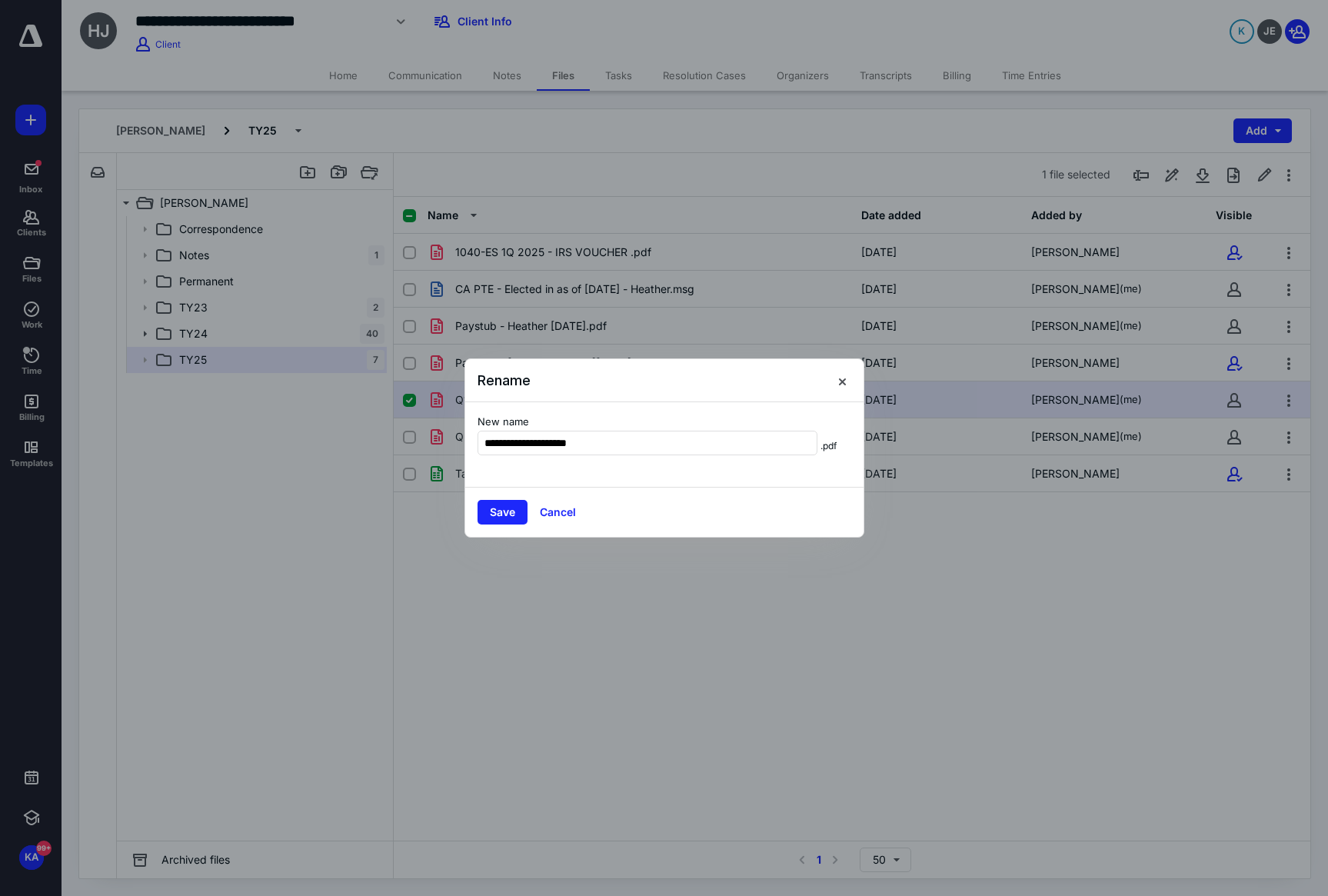 type on "**********" 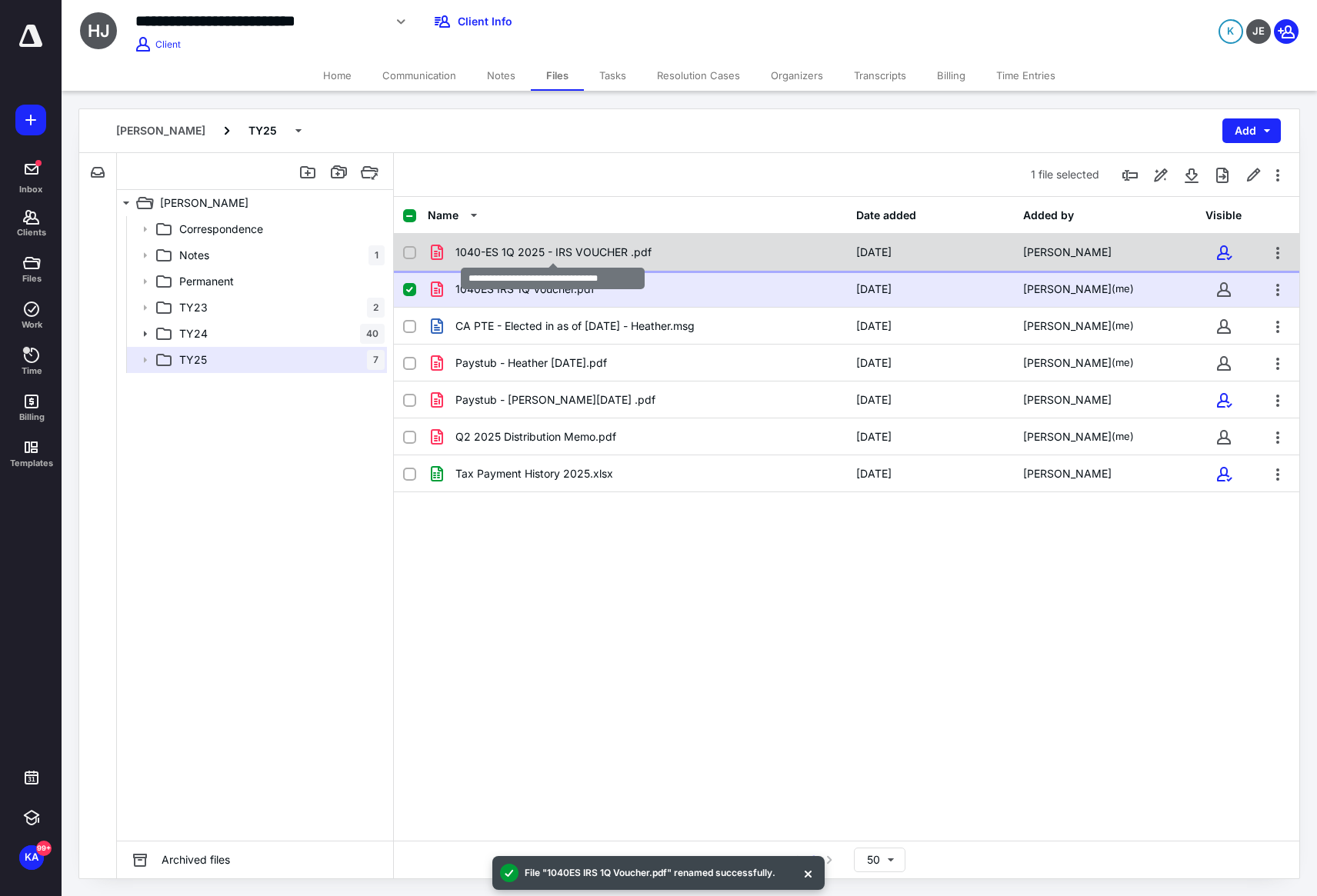 click on "1040-ES 1Q 2025 - IRS VOUCHER .pdf" at bounding box center [553, 252] 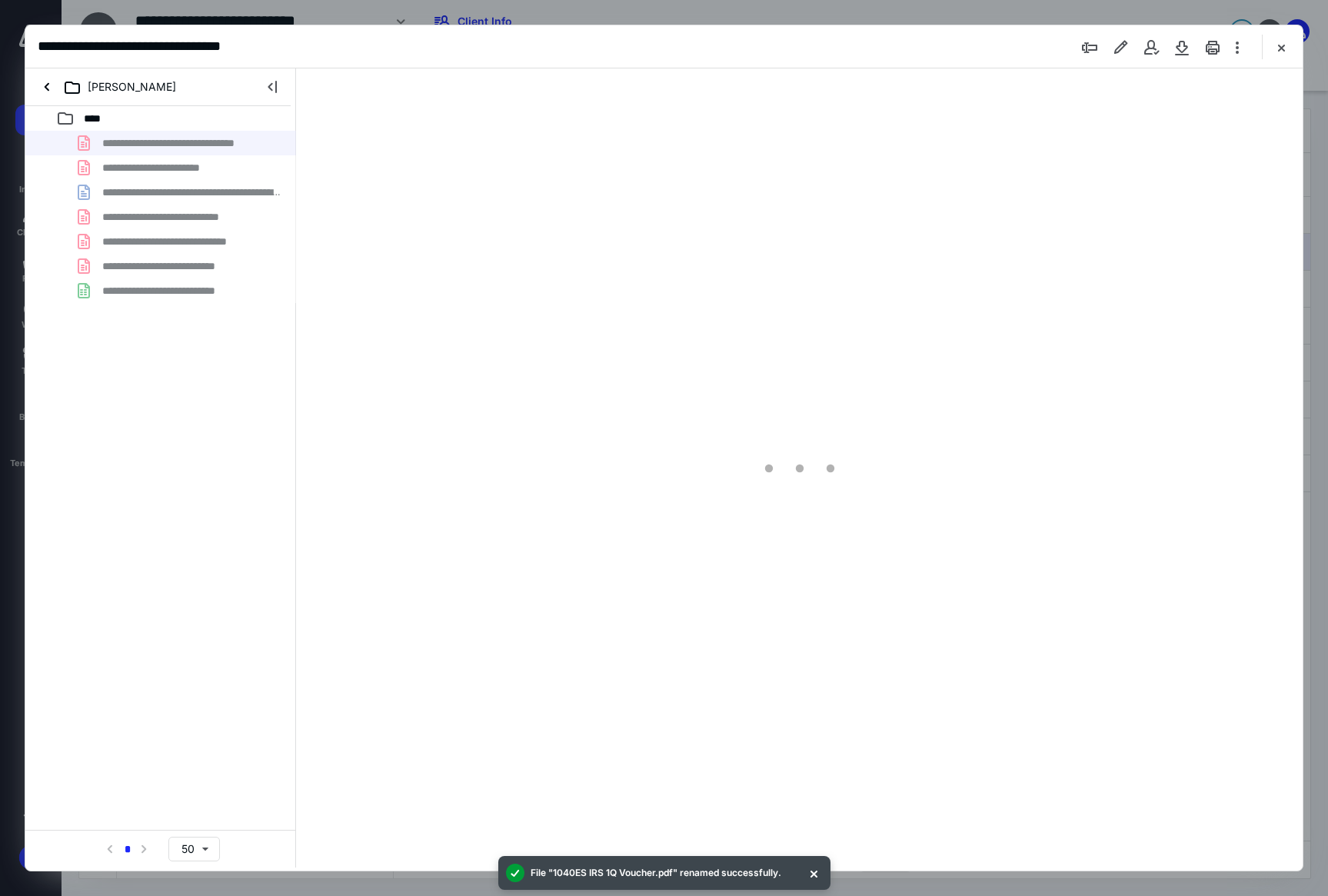 scroll, scrollTop: 0, scrollLeft: 0, axis: both 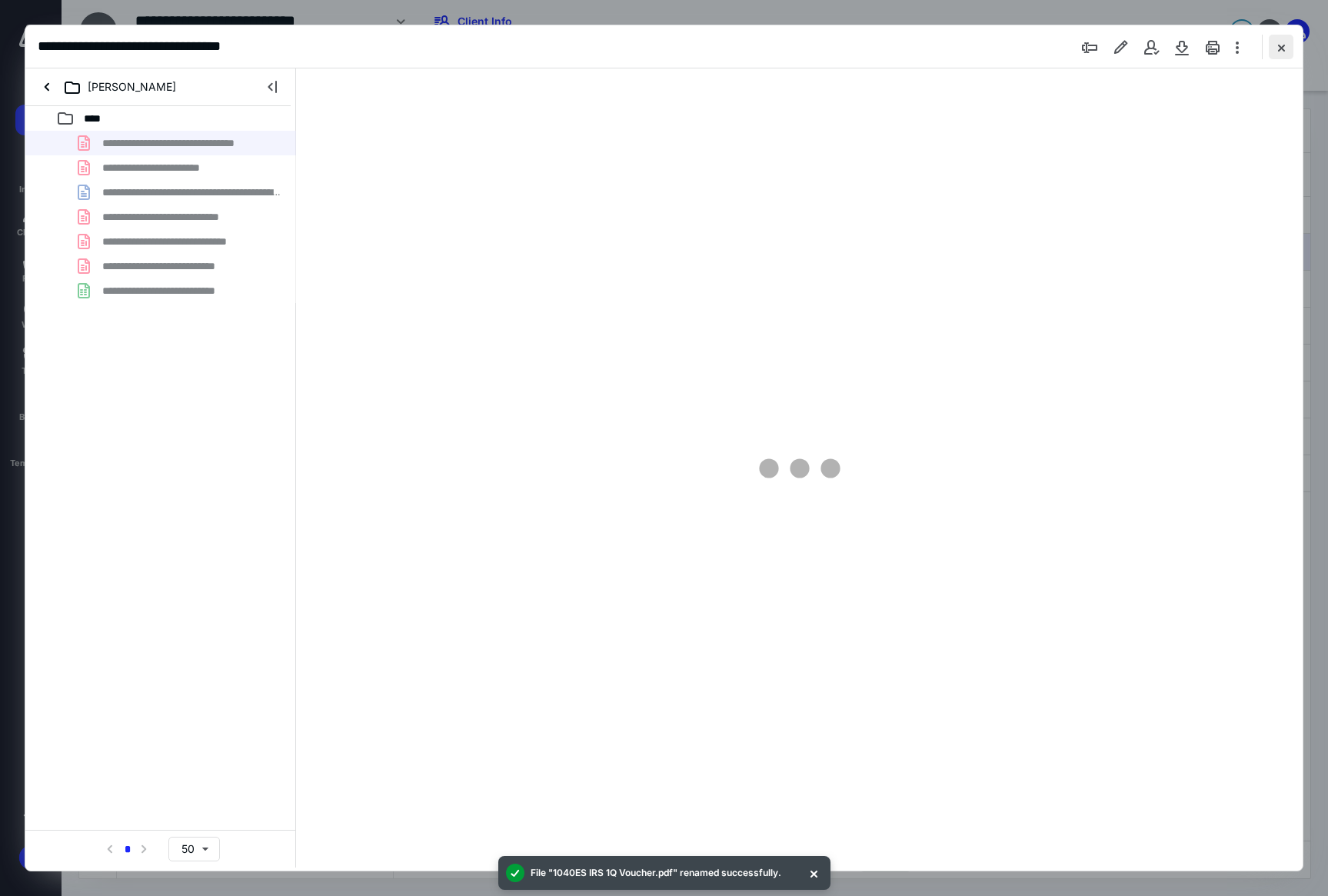 type on "210" 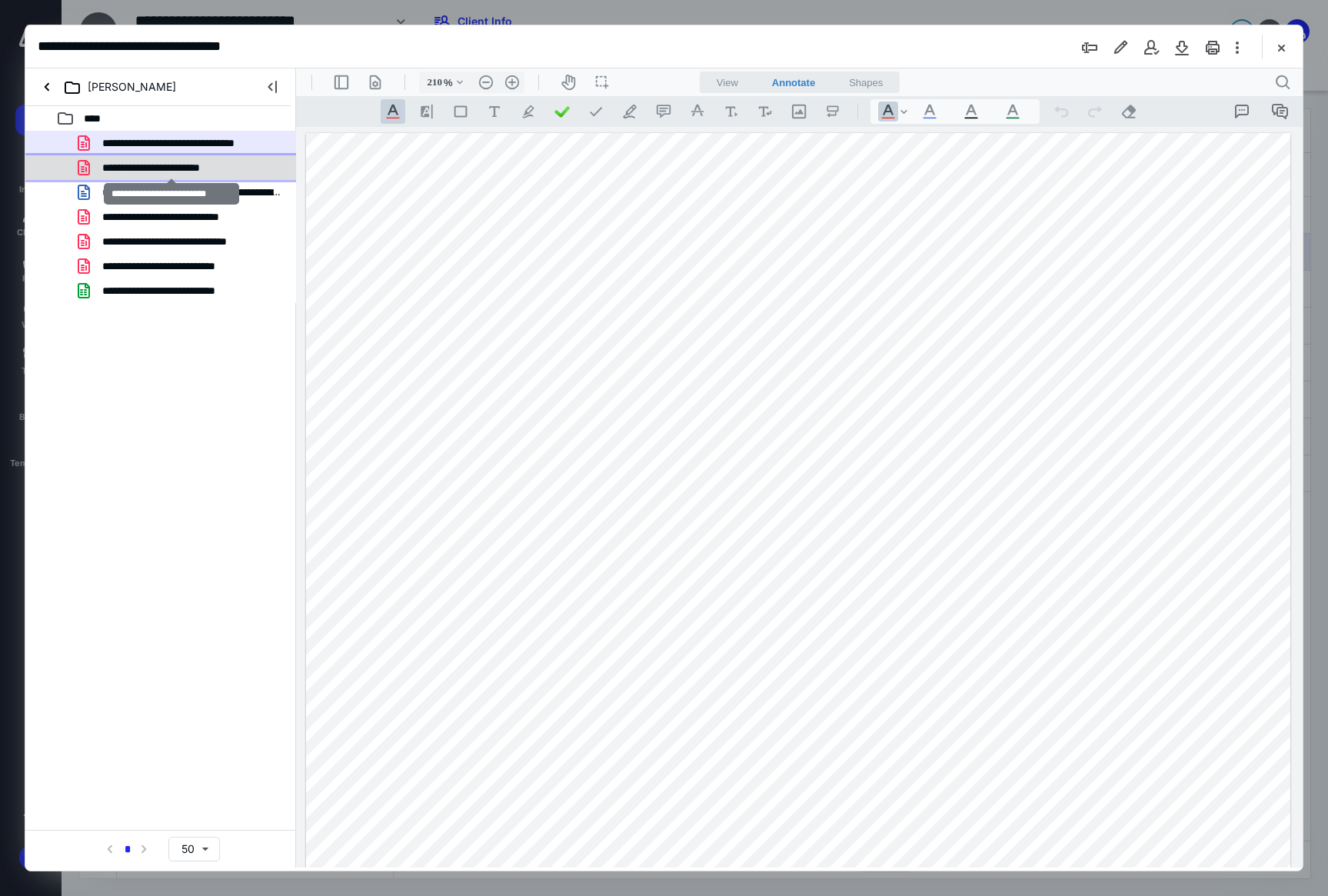 click on "**********" at bounding box center (171, 168) 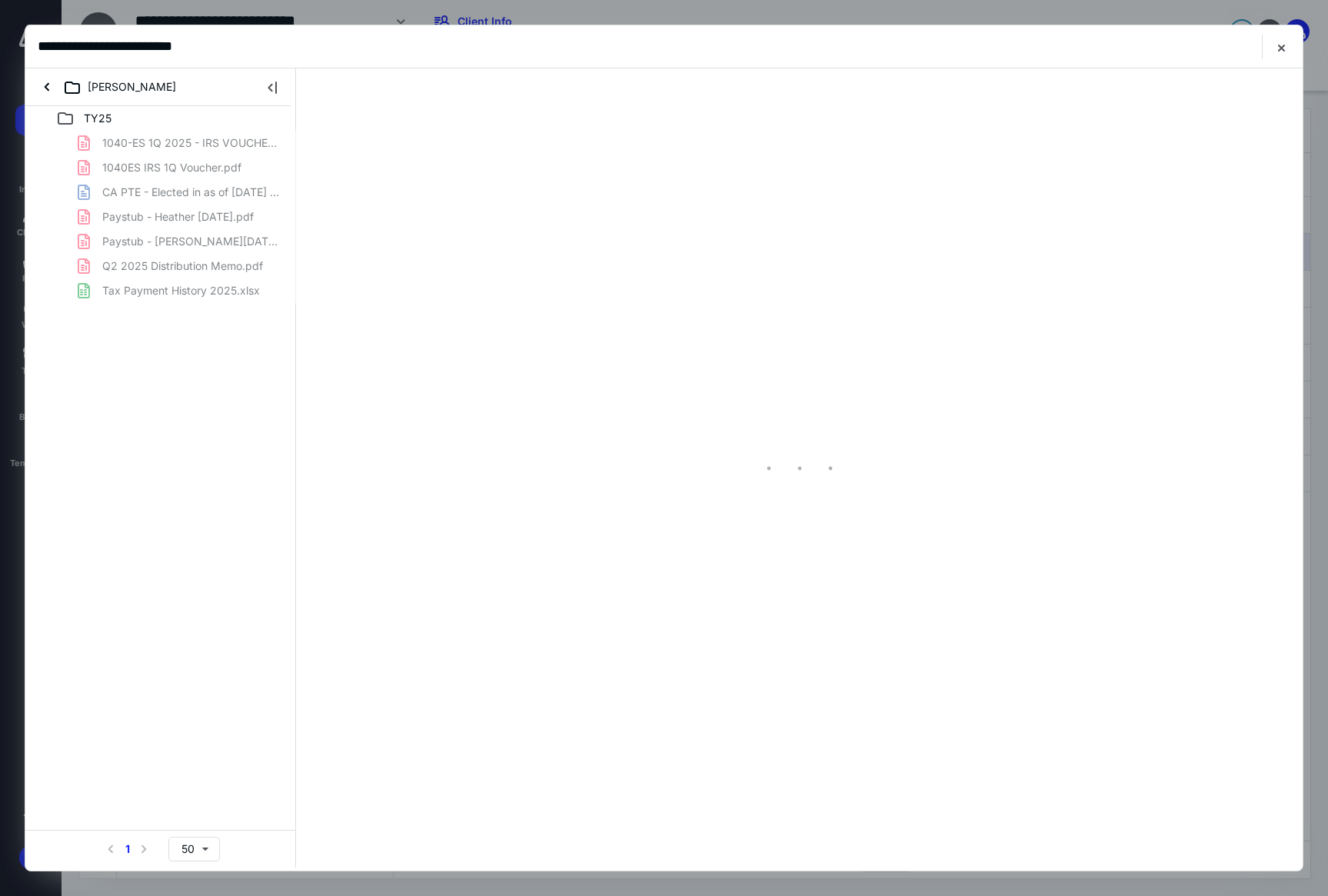 scroll, scrollTop: 0, scrollLeft: 0, axis: both 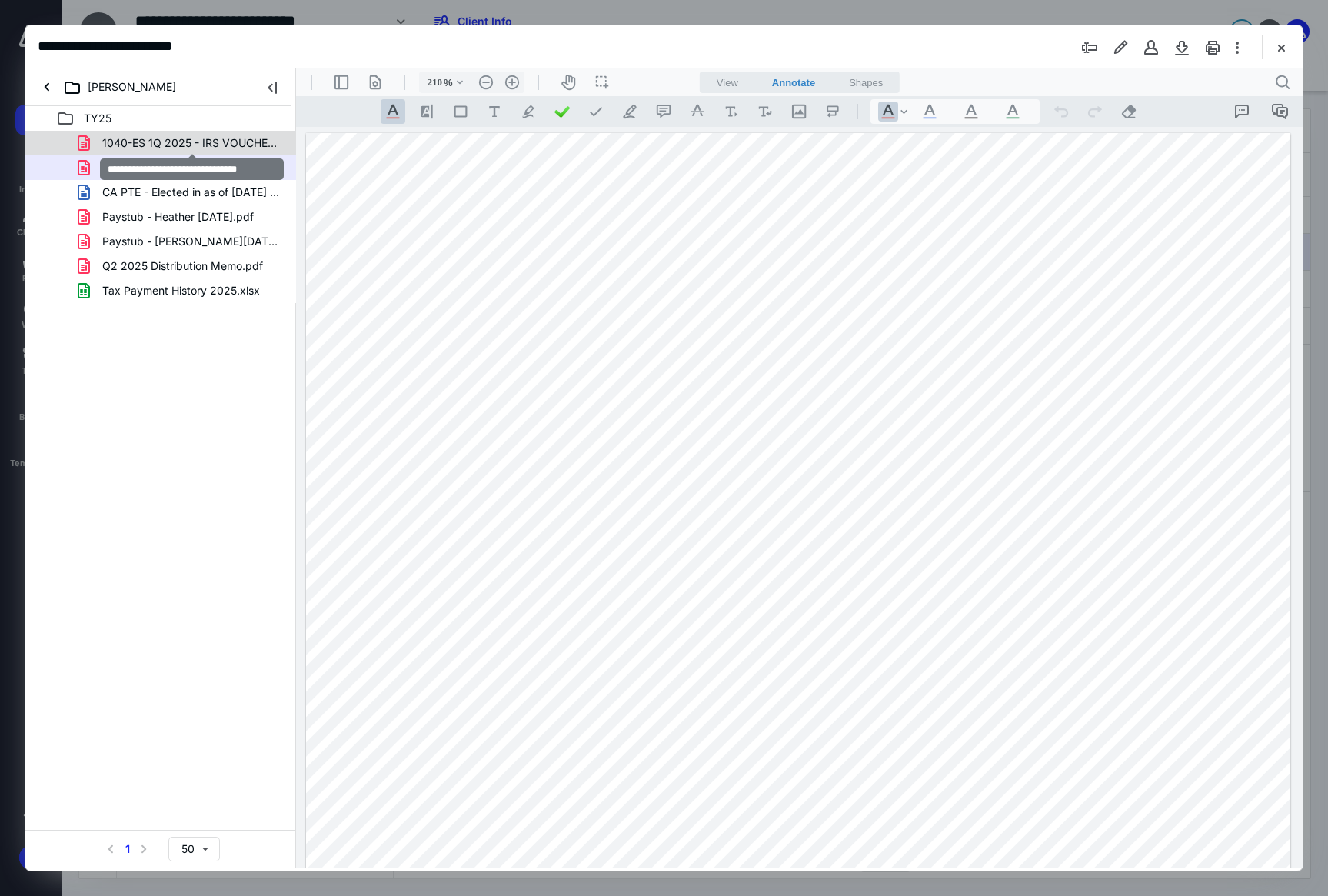 click on "1040-ES 1Q 2025 - IRS VOUCHER .pdf" at bounding box center (191, 143) 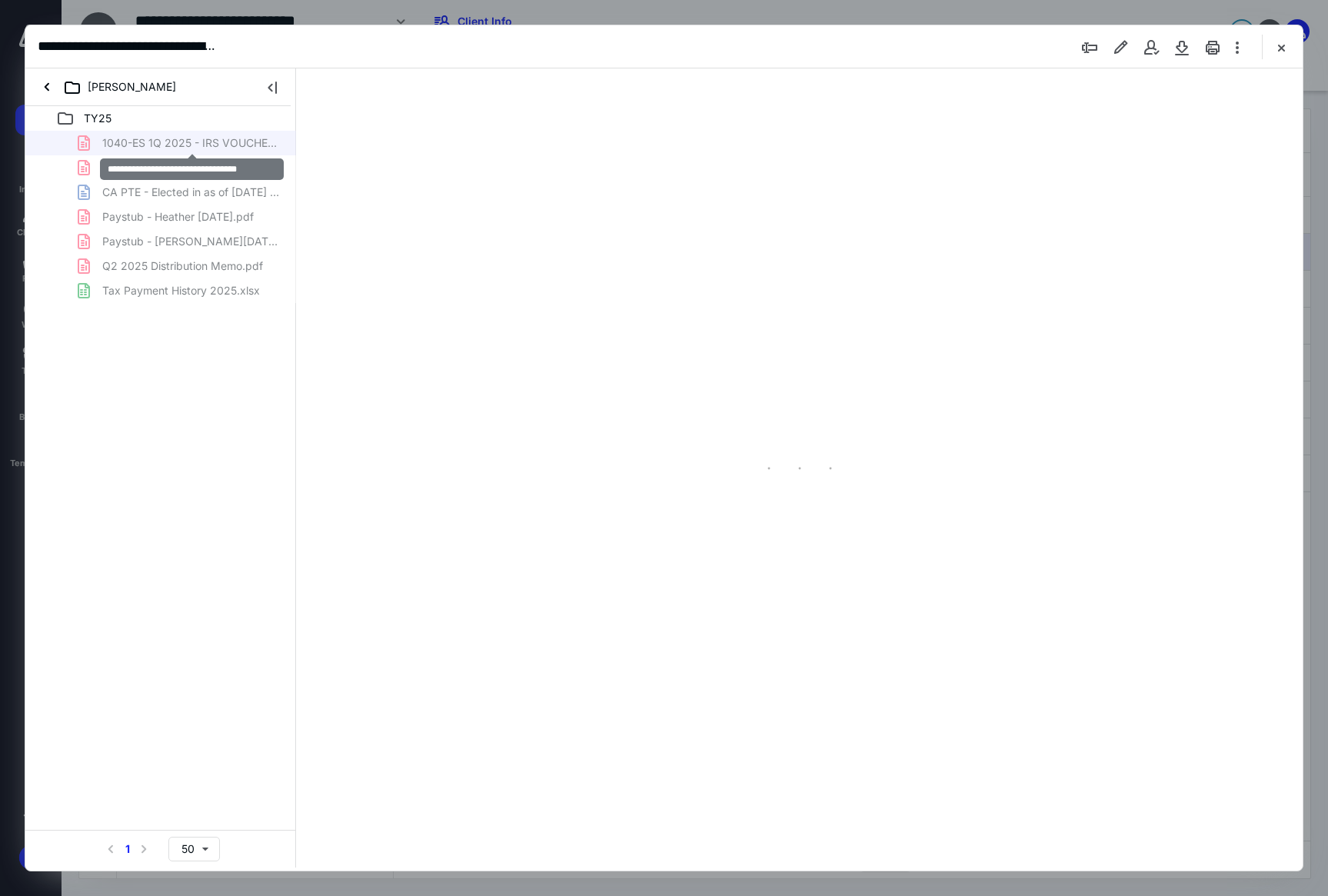 type on "209" 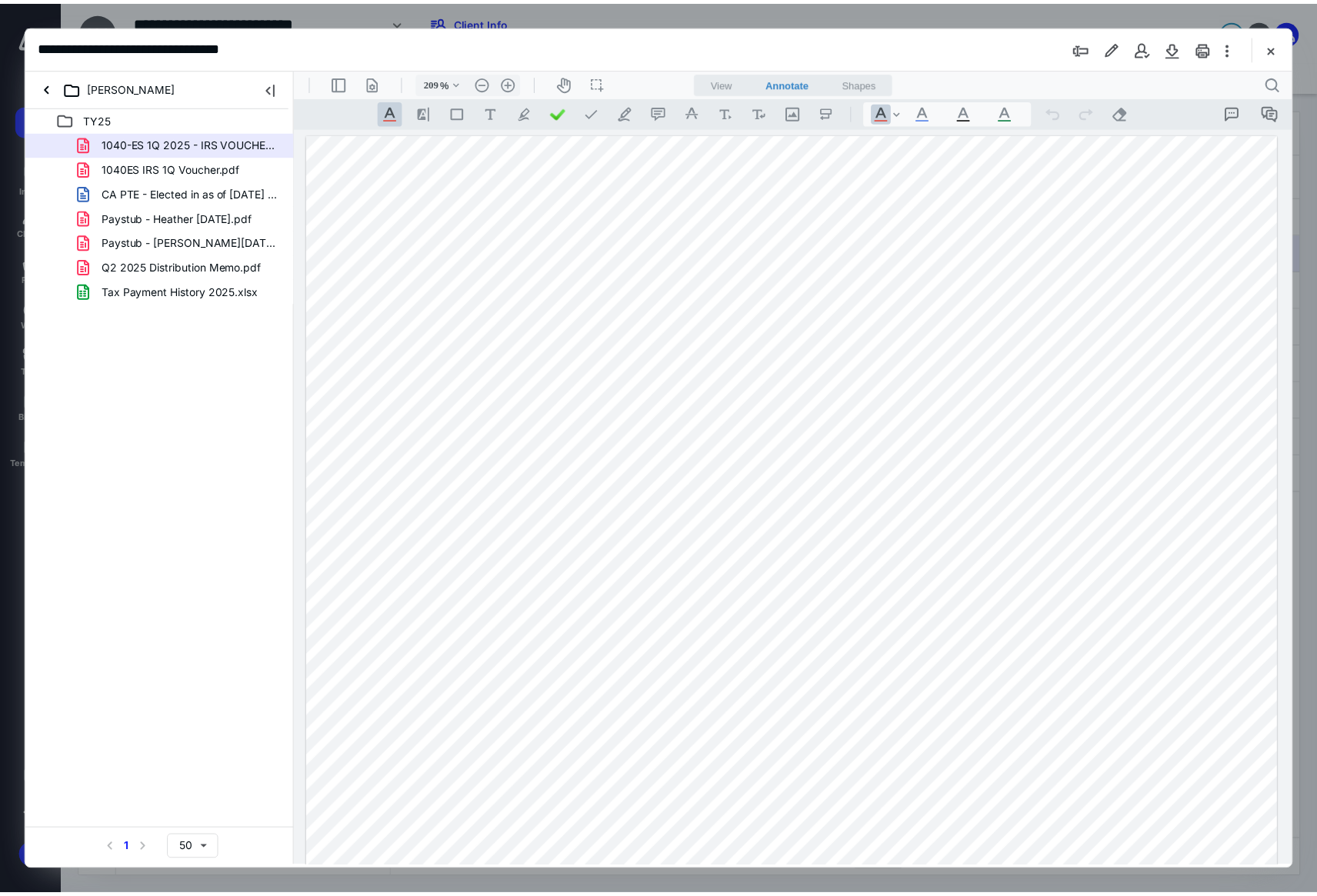 scroll, scrollTop: 231, scrollLeft: 0, axis: vertical 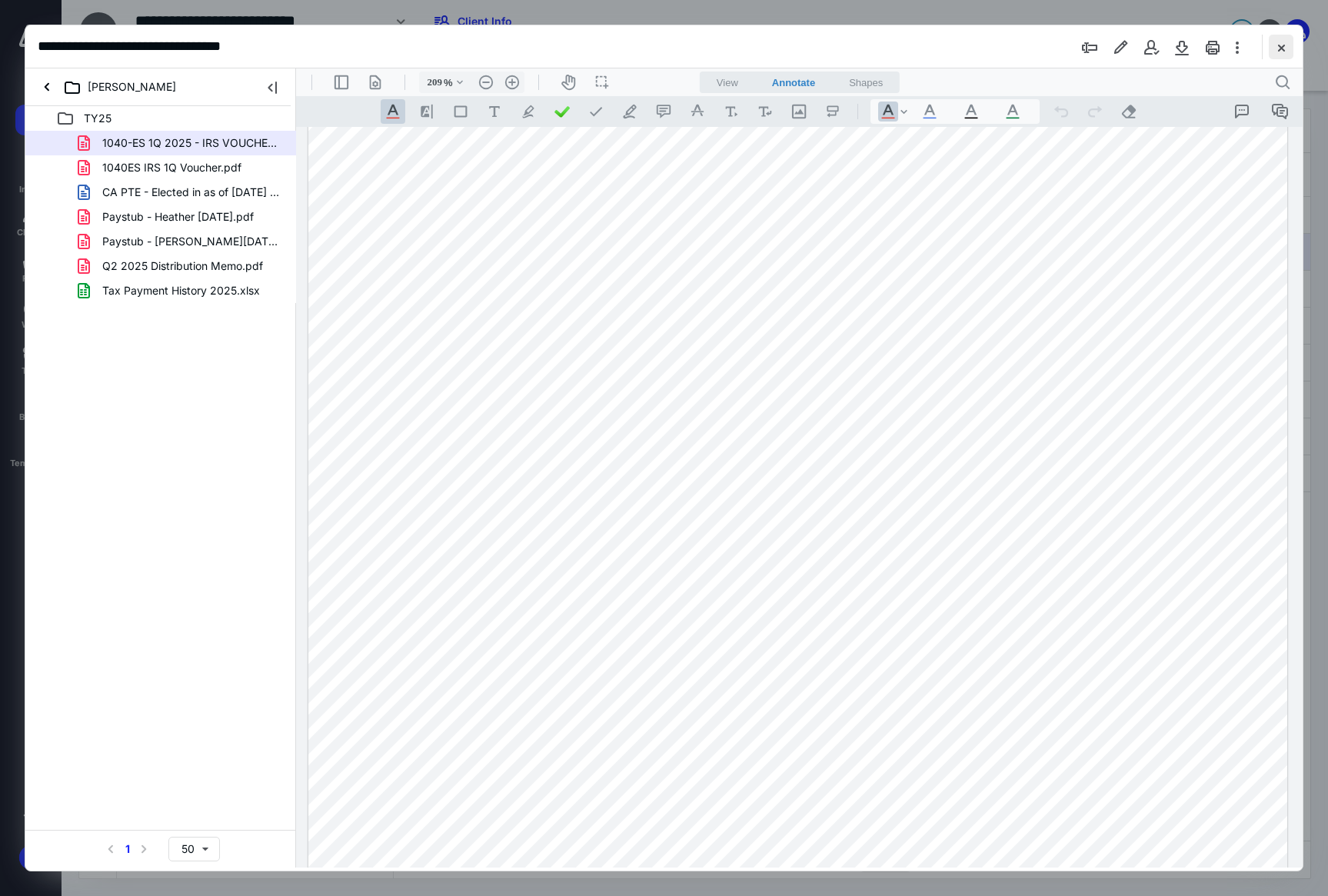 click at bounding box center [1281, 47] 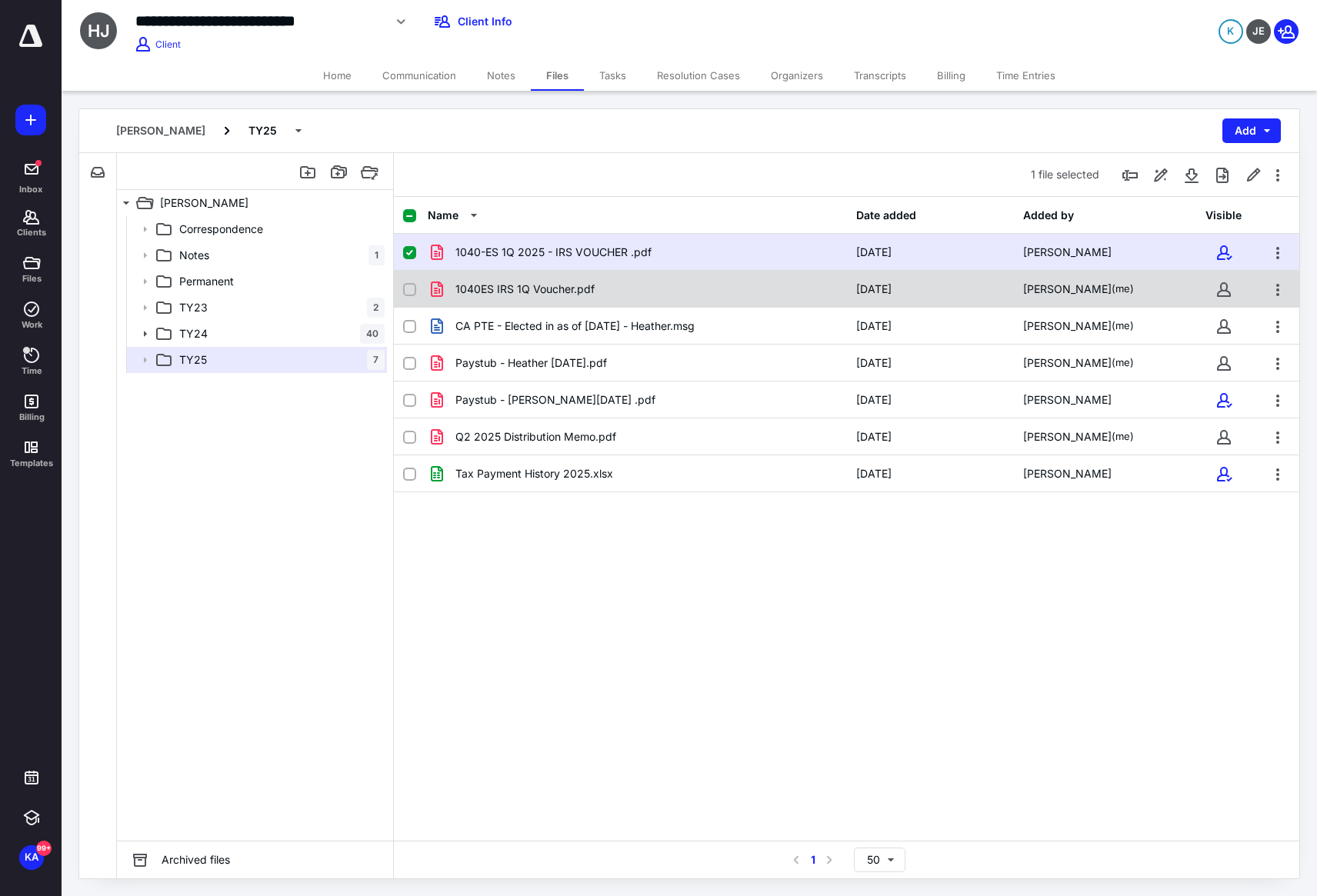 checkbox on "false" 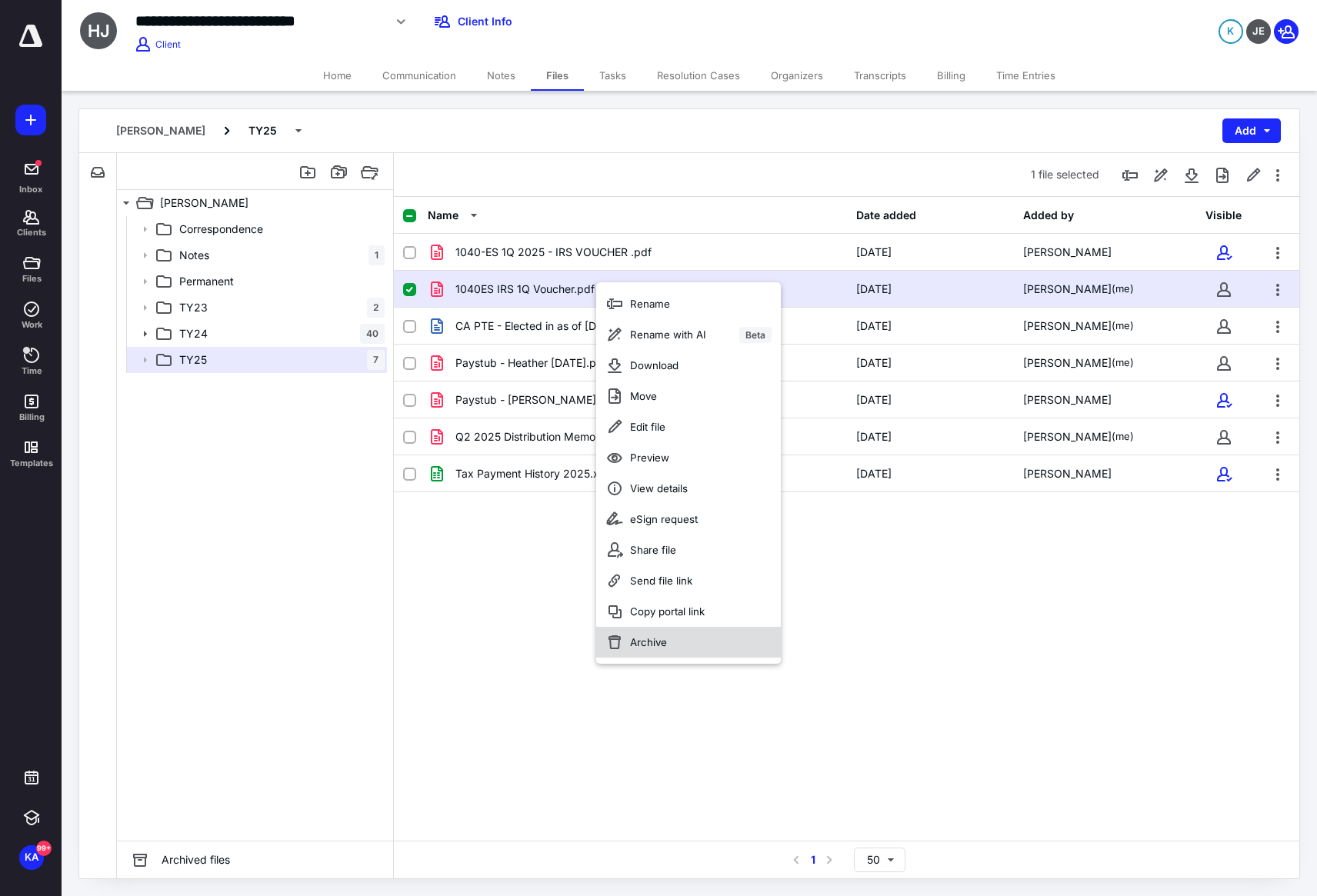 click on "Archive" at bounding box center (689, 642) 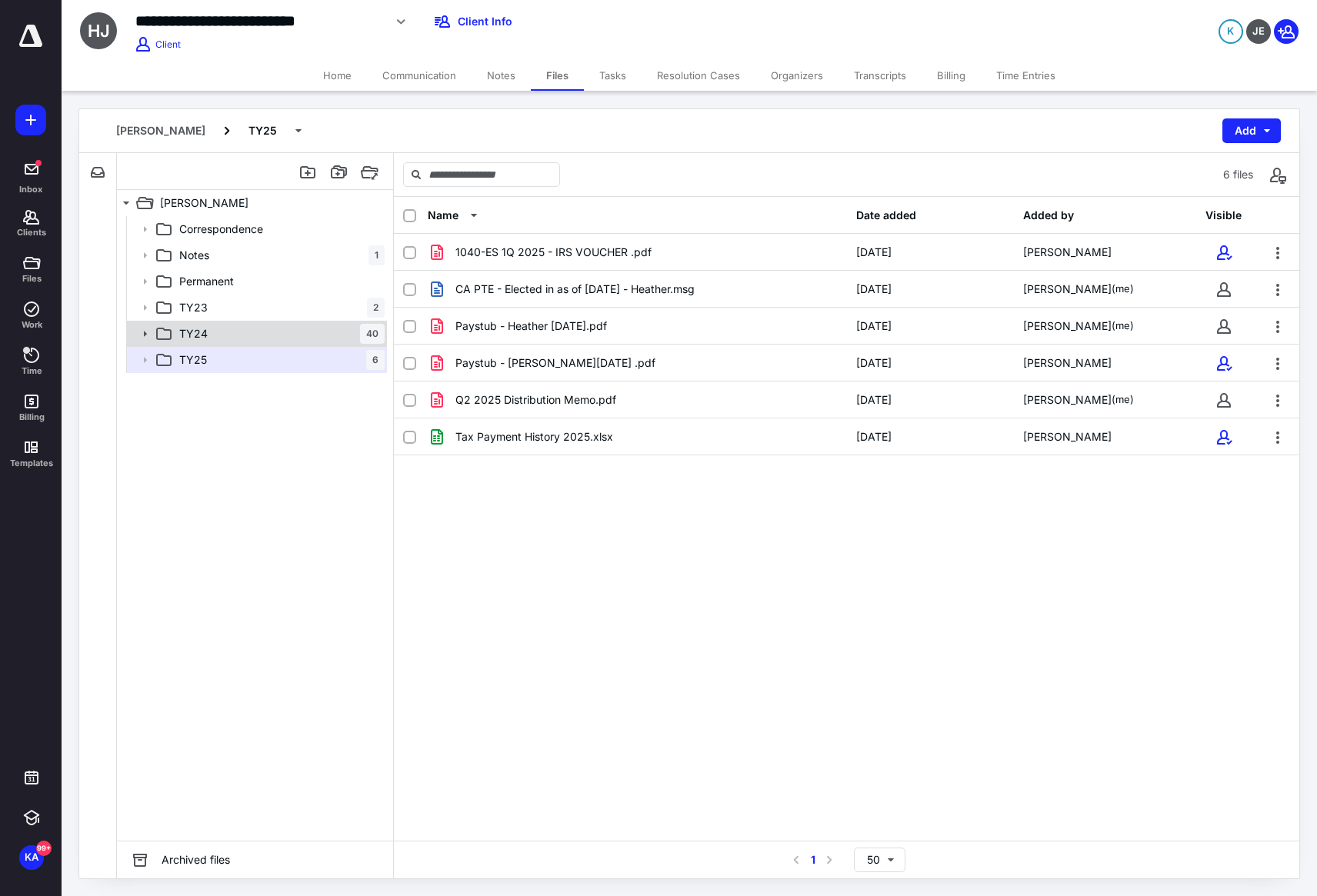 click on "TY24 40" at bounding box center (278, 334) 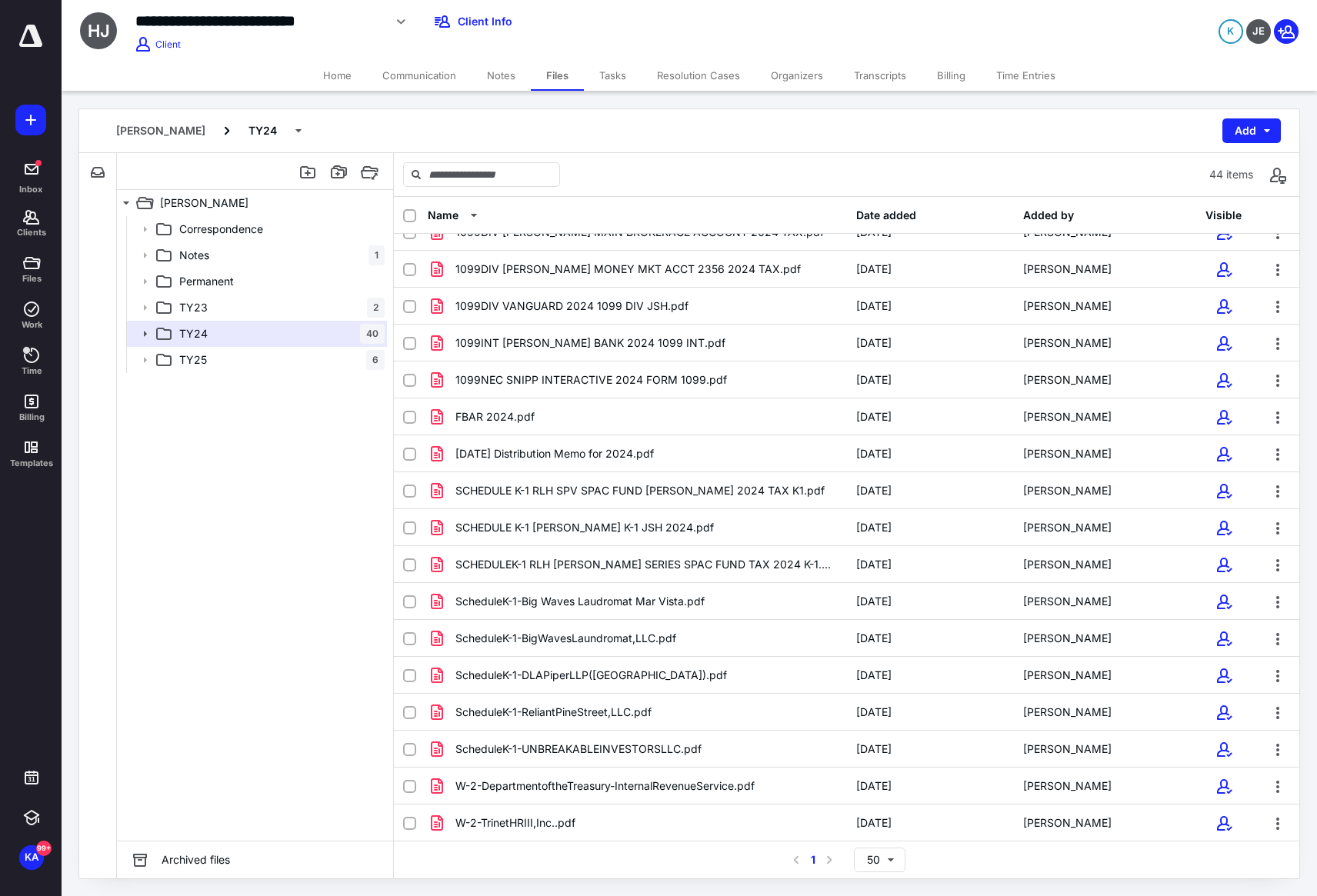 scroll, scrollTop: 1018, scrollLeft: 0, axis: vertical 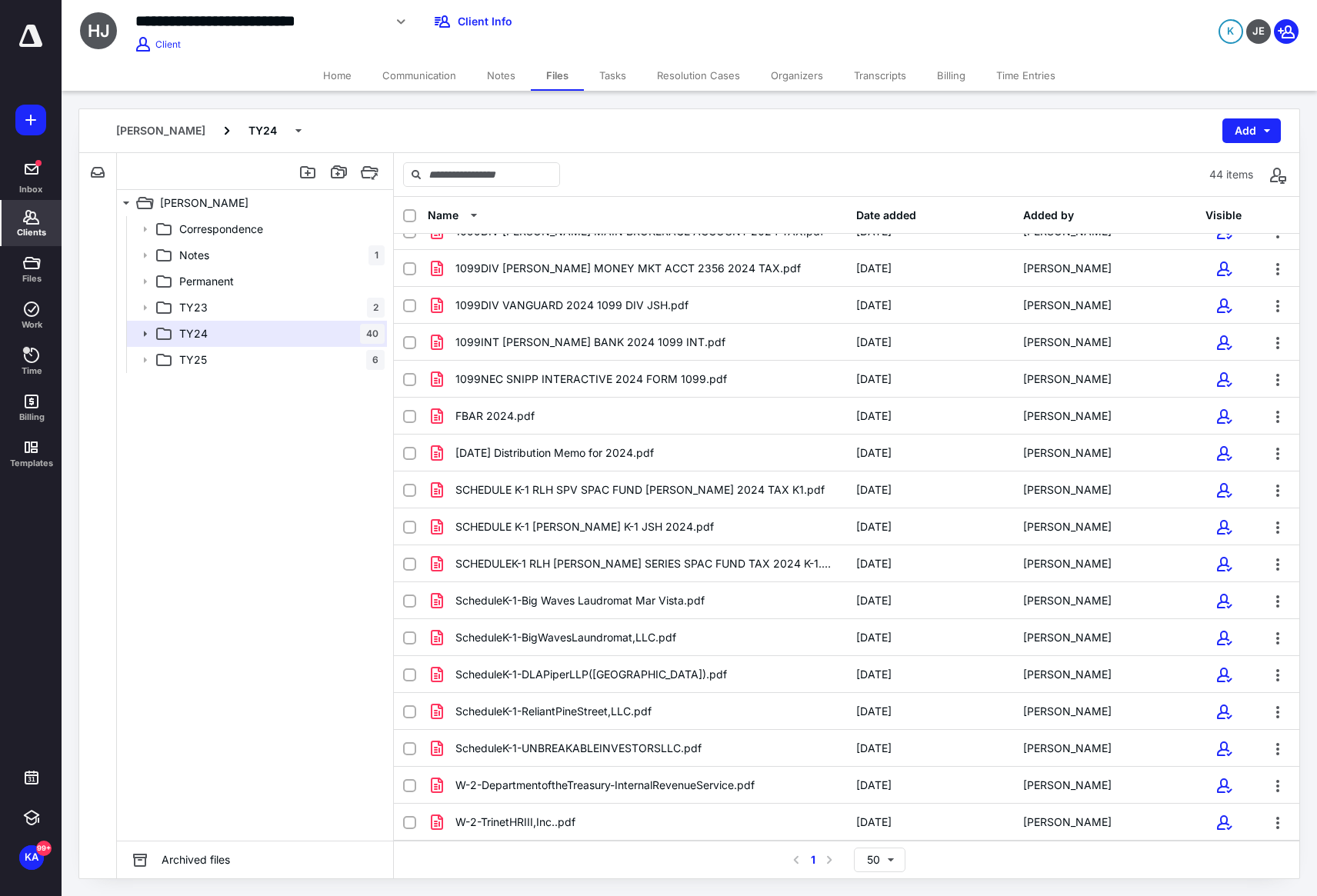 click on "Clients" at bounding box center [32, 232] 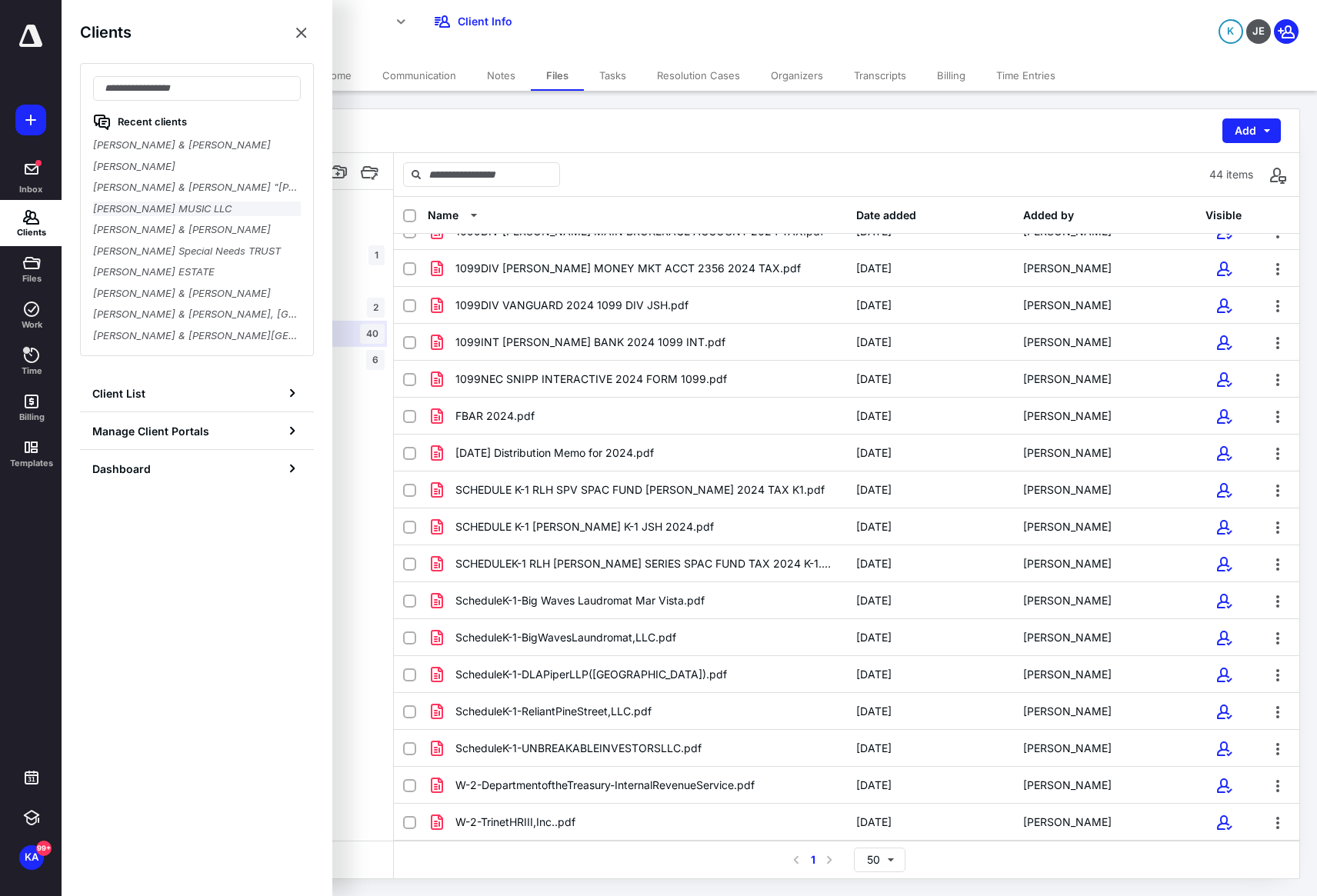click on "OLGA MUSIC LLC" at bounding box center [197, 209] 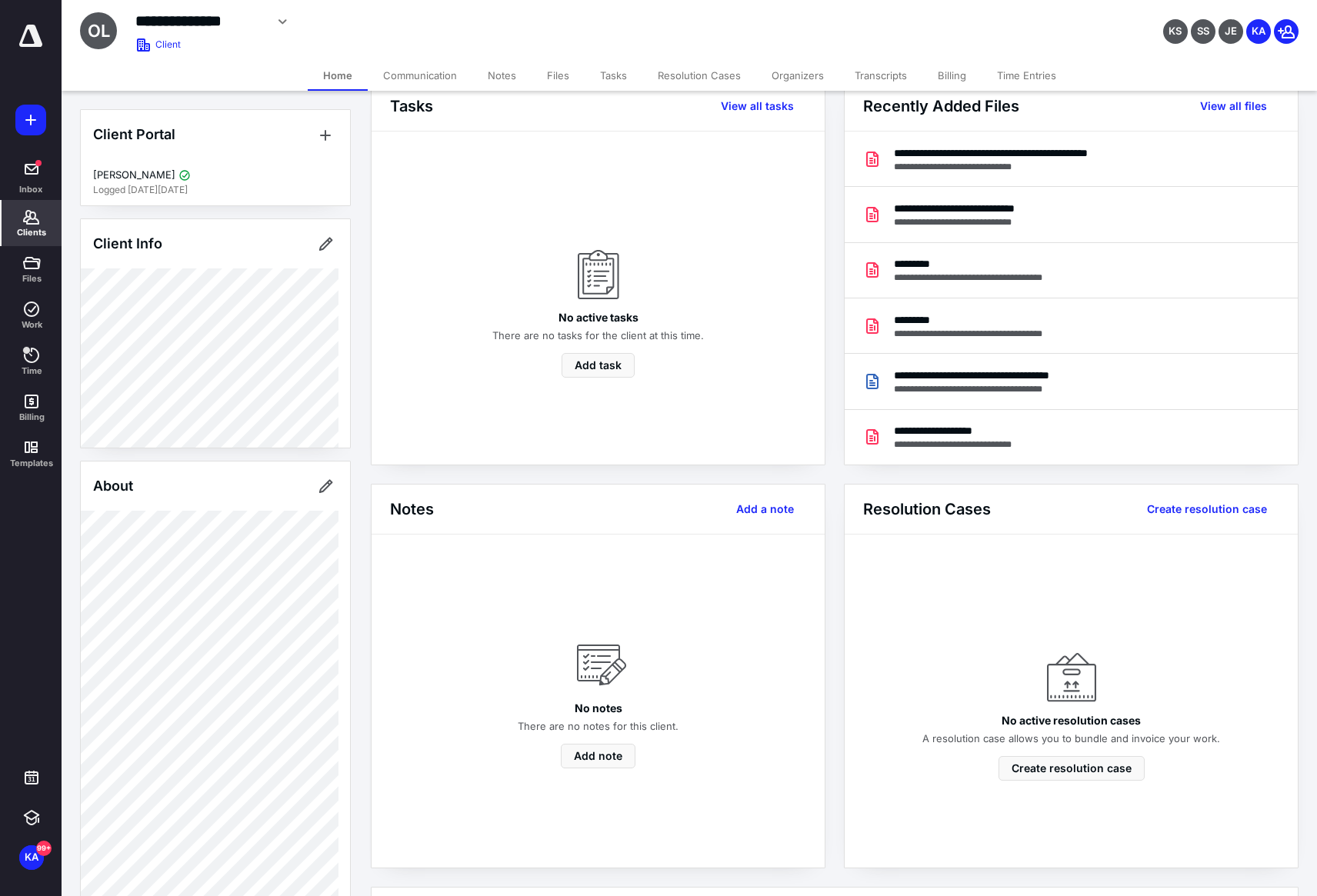 scroll, scrollTop: 0, scrollLeft: 0, axis: both 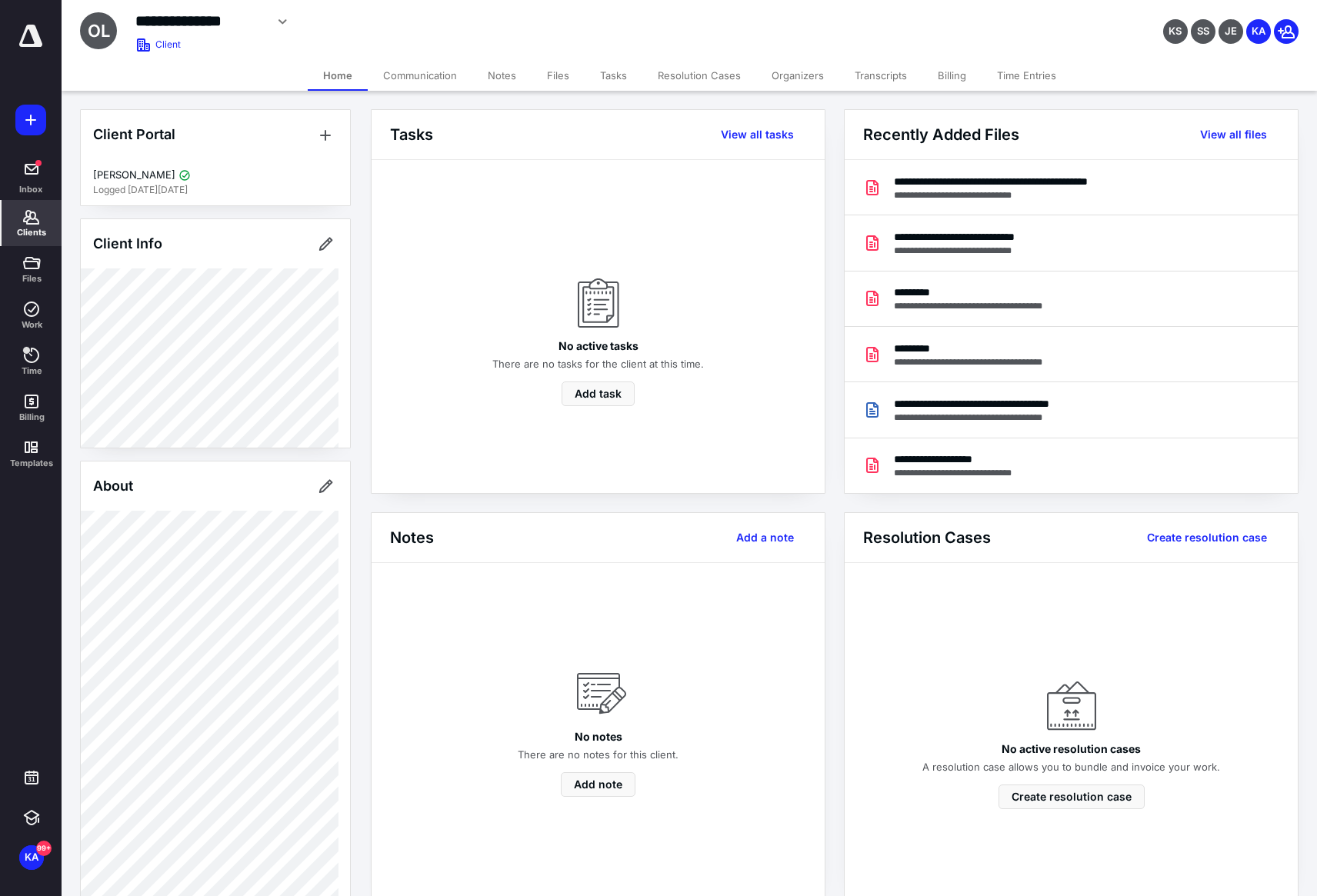 click on "Files" at bounding box center (558, 75) 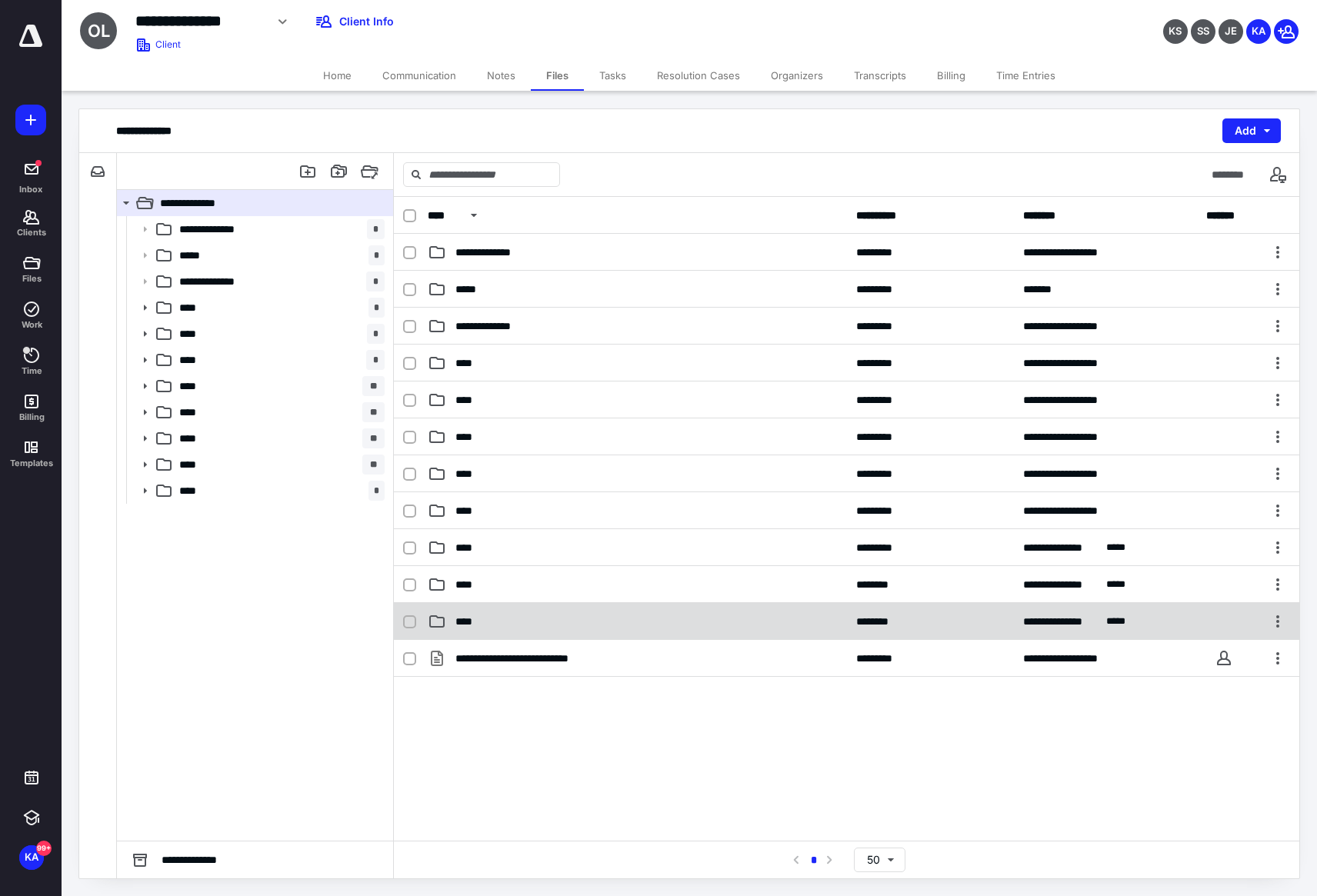 click on "****" at bounding box center [637, 621] 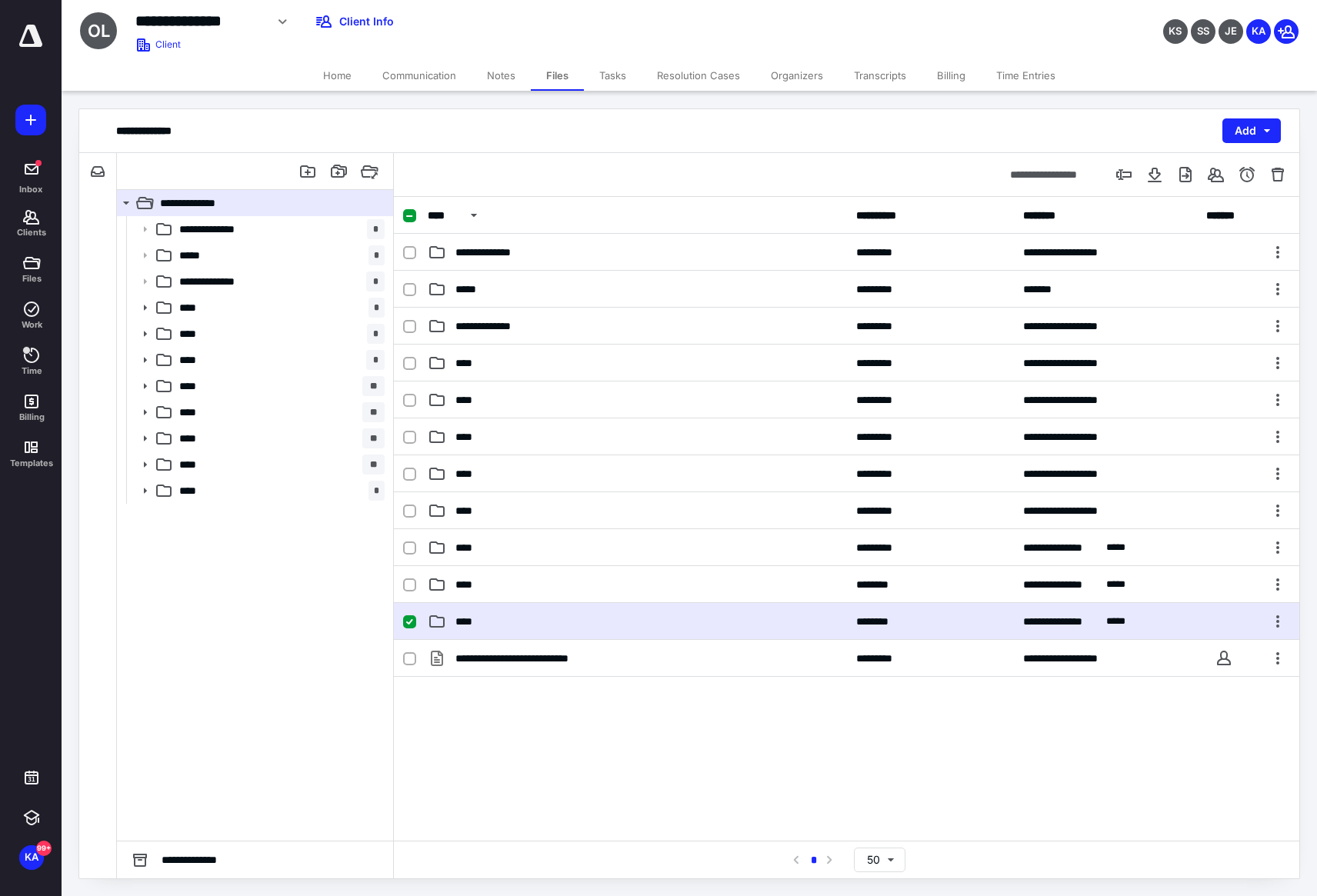 click on "****" at bounding box center [637, 621] 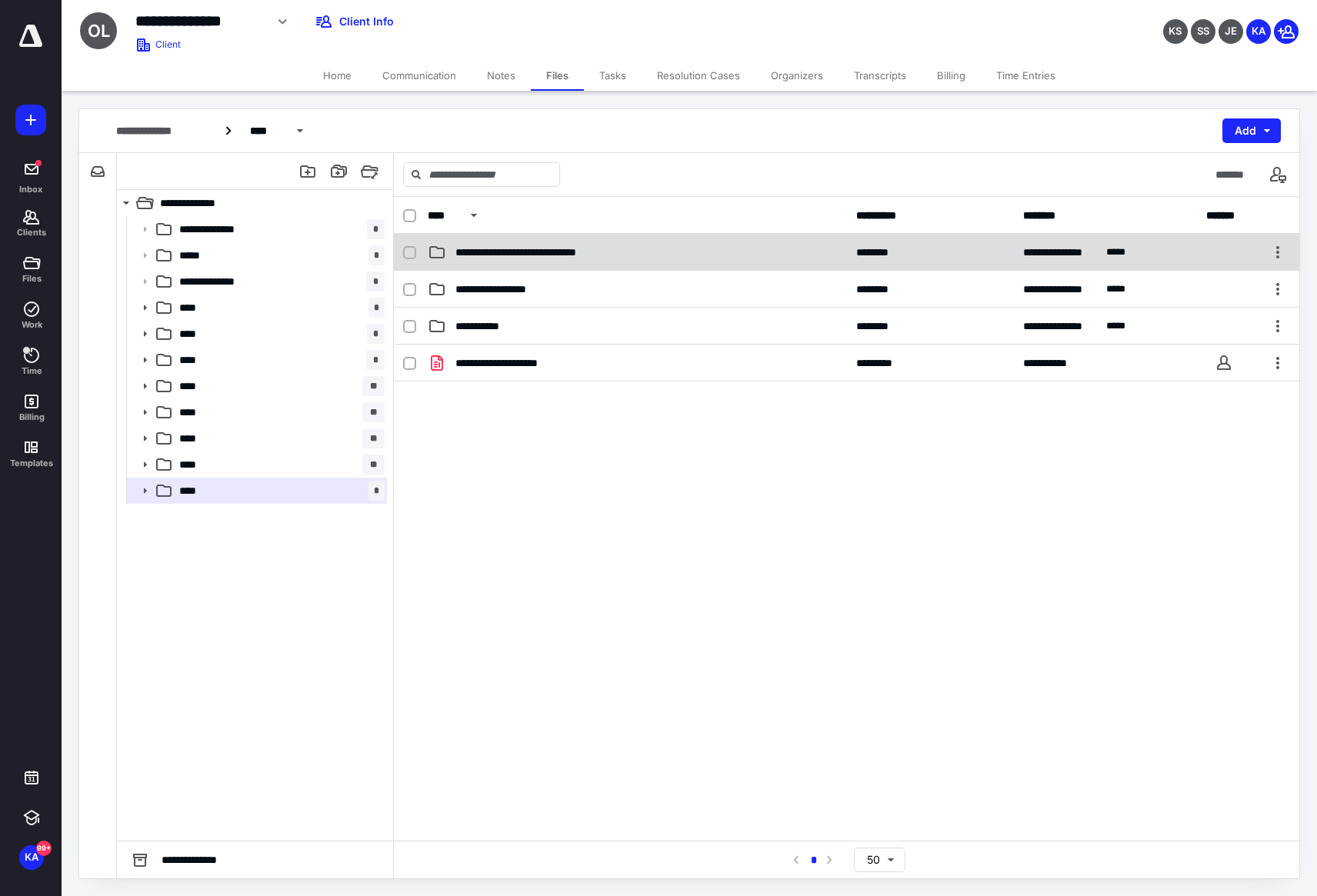 click on "**********" at bounding box center (846, 252) 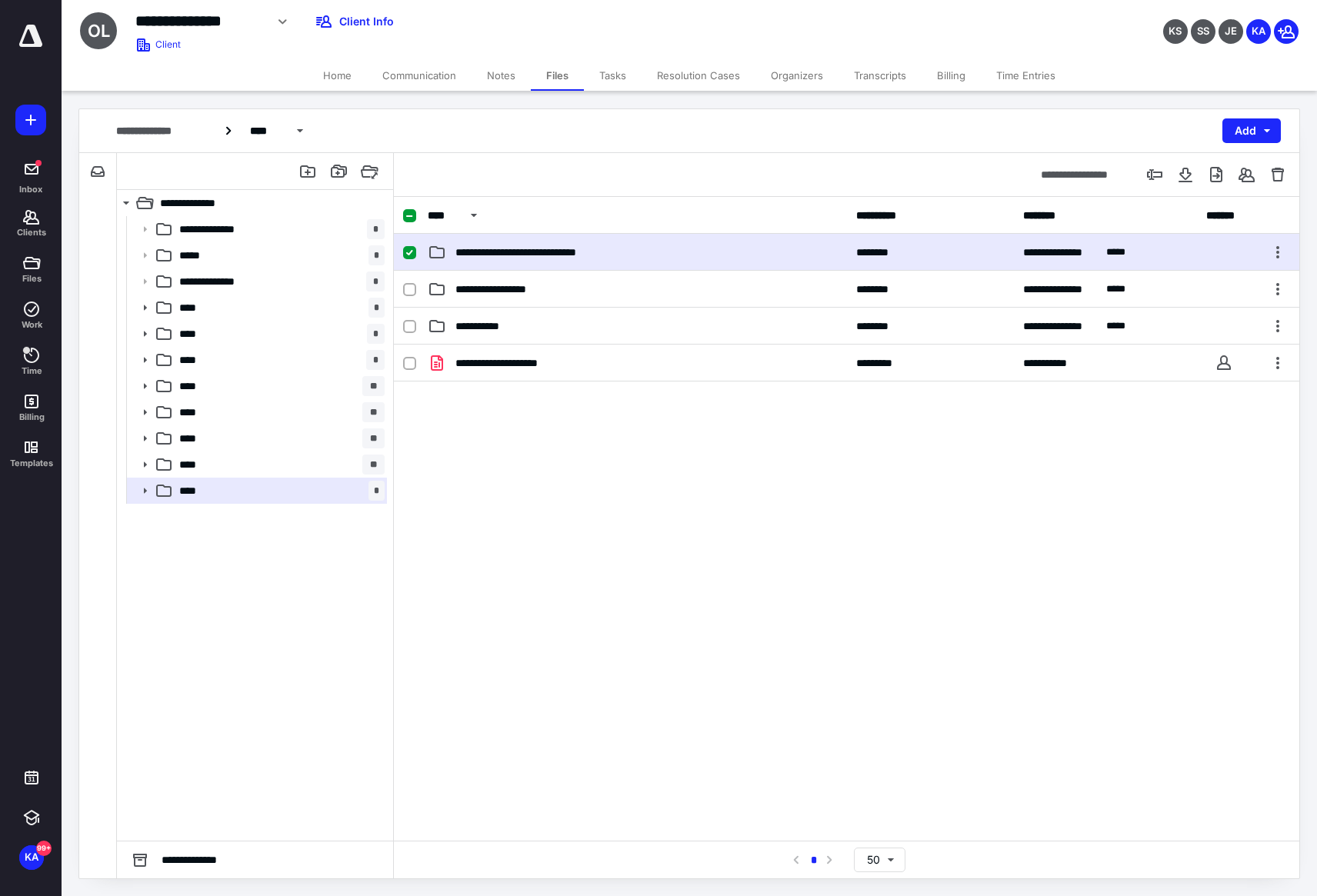 click on "**********" at bounding box center [846, 252] 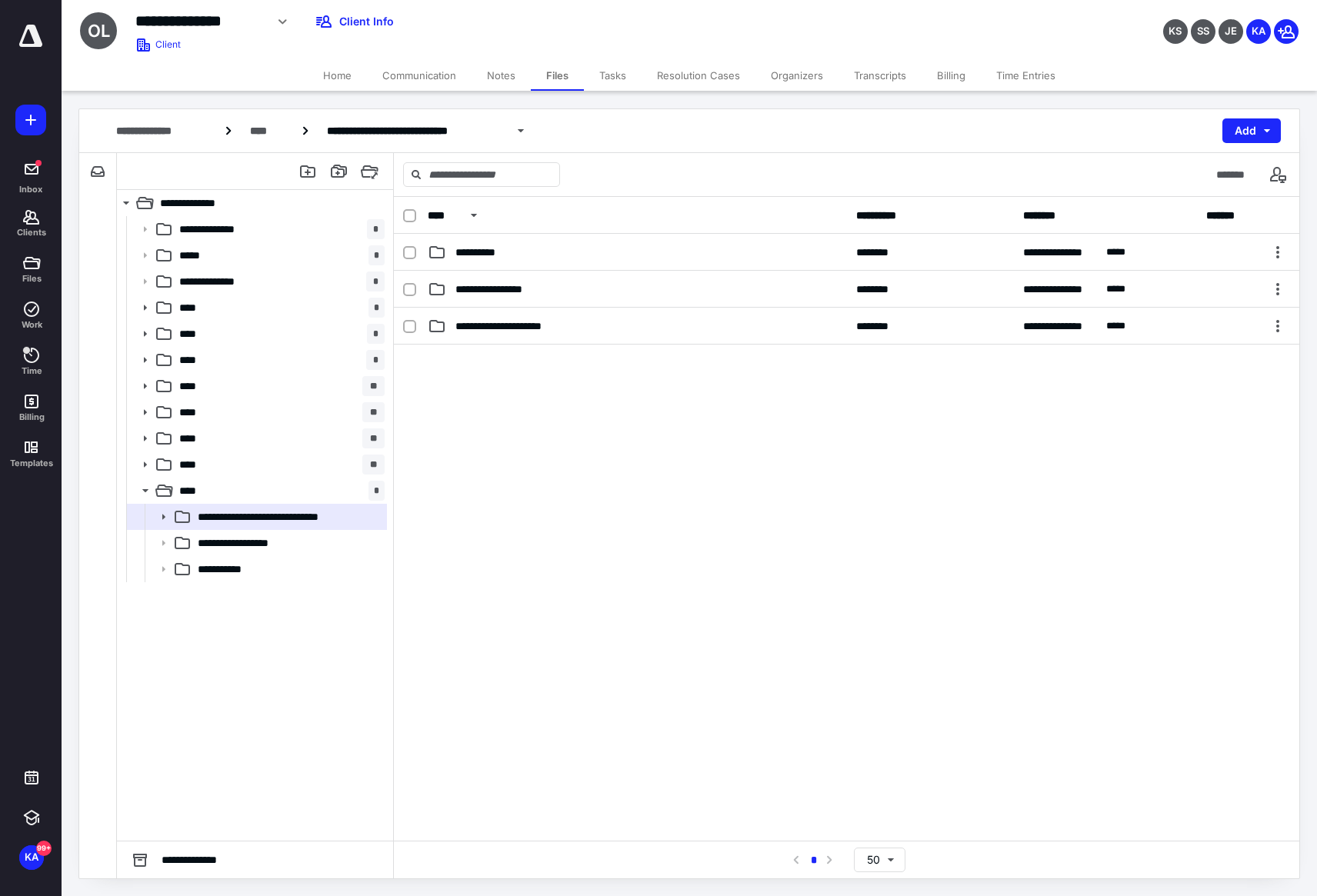 click on "**********" at bounding box center (846, 252) 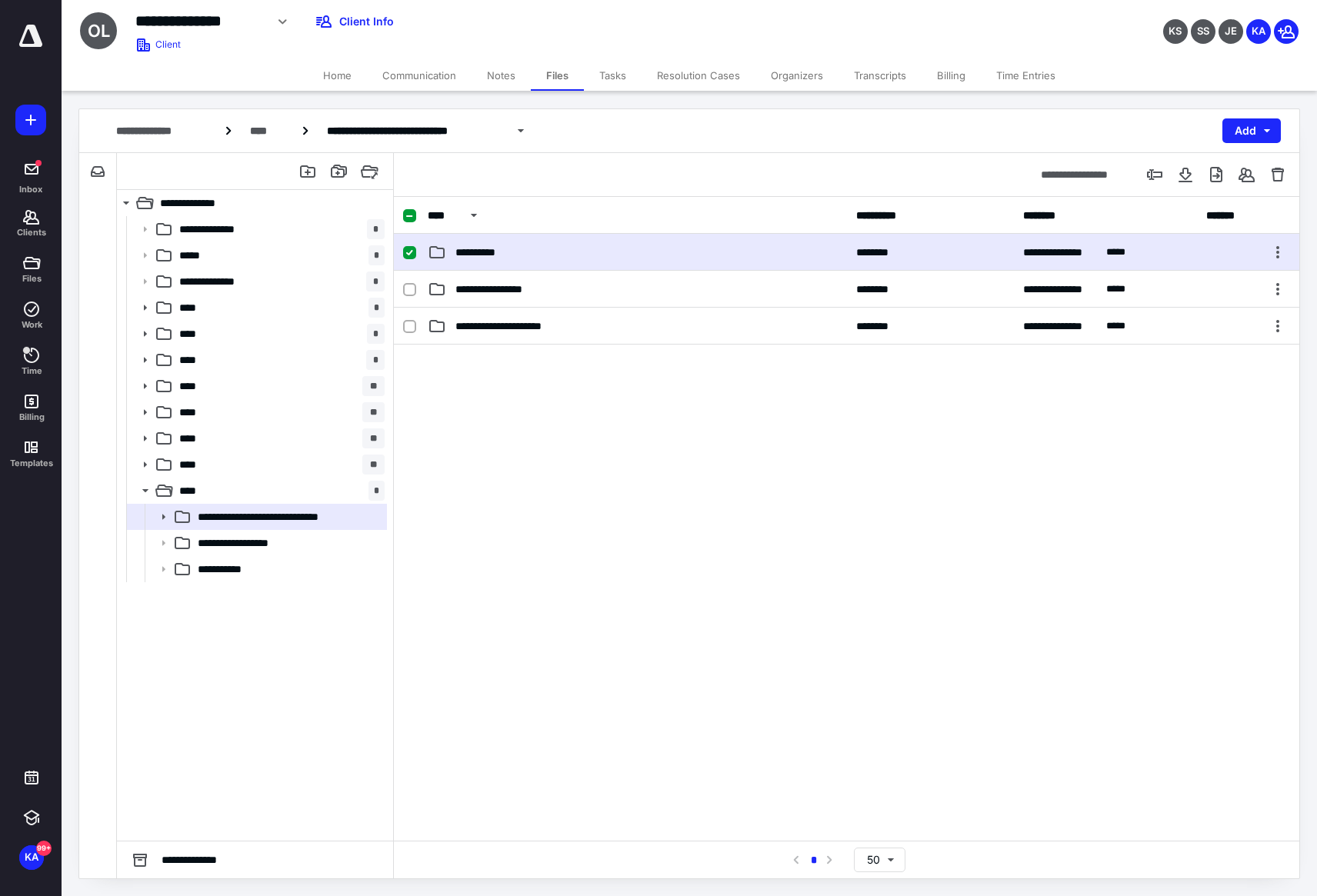 click on "**********" at bounding box center (846, 252) 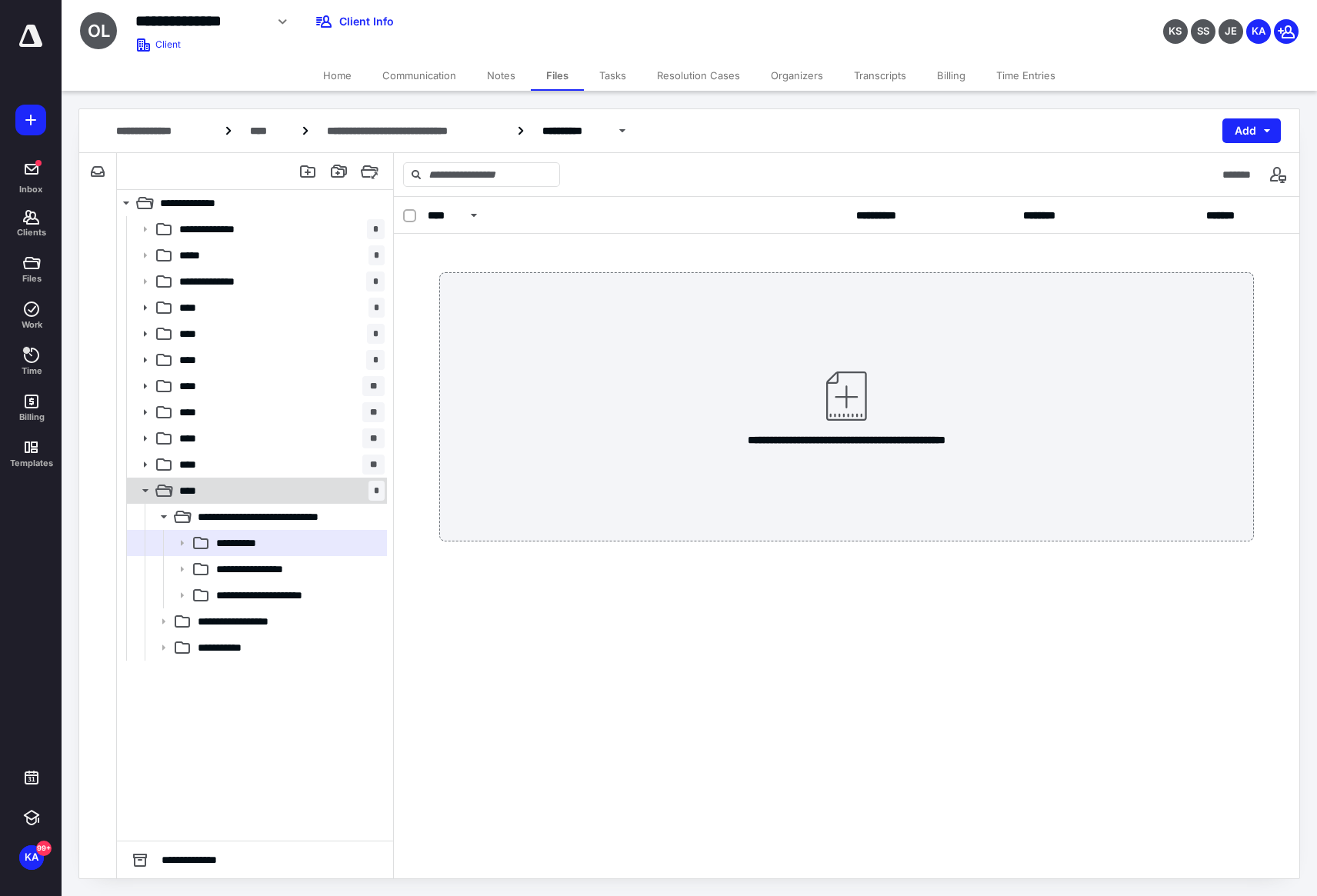 click 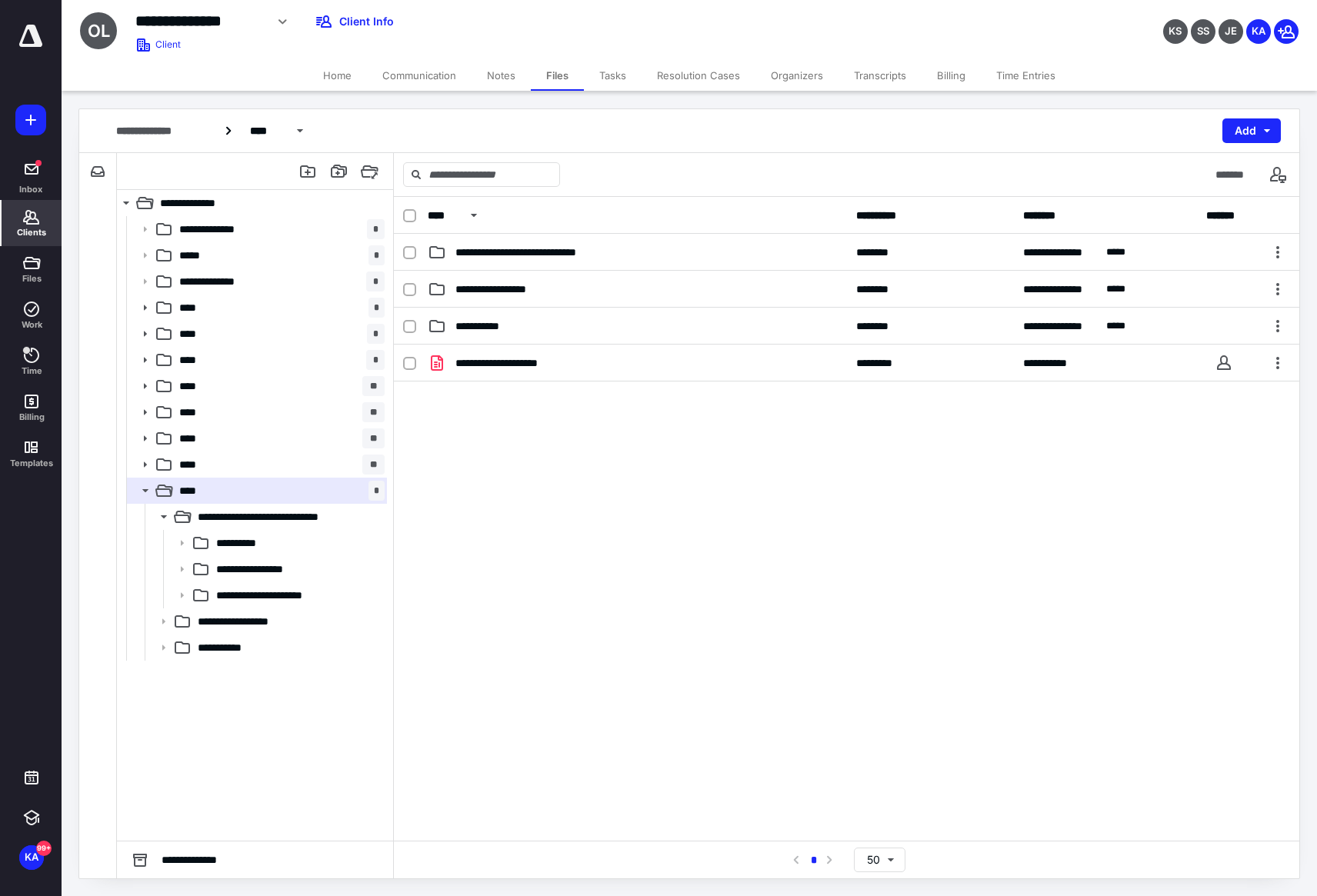 click 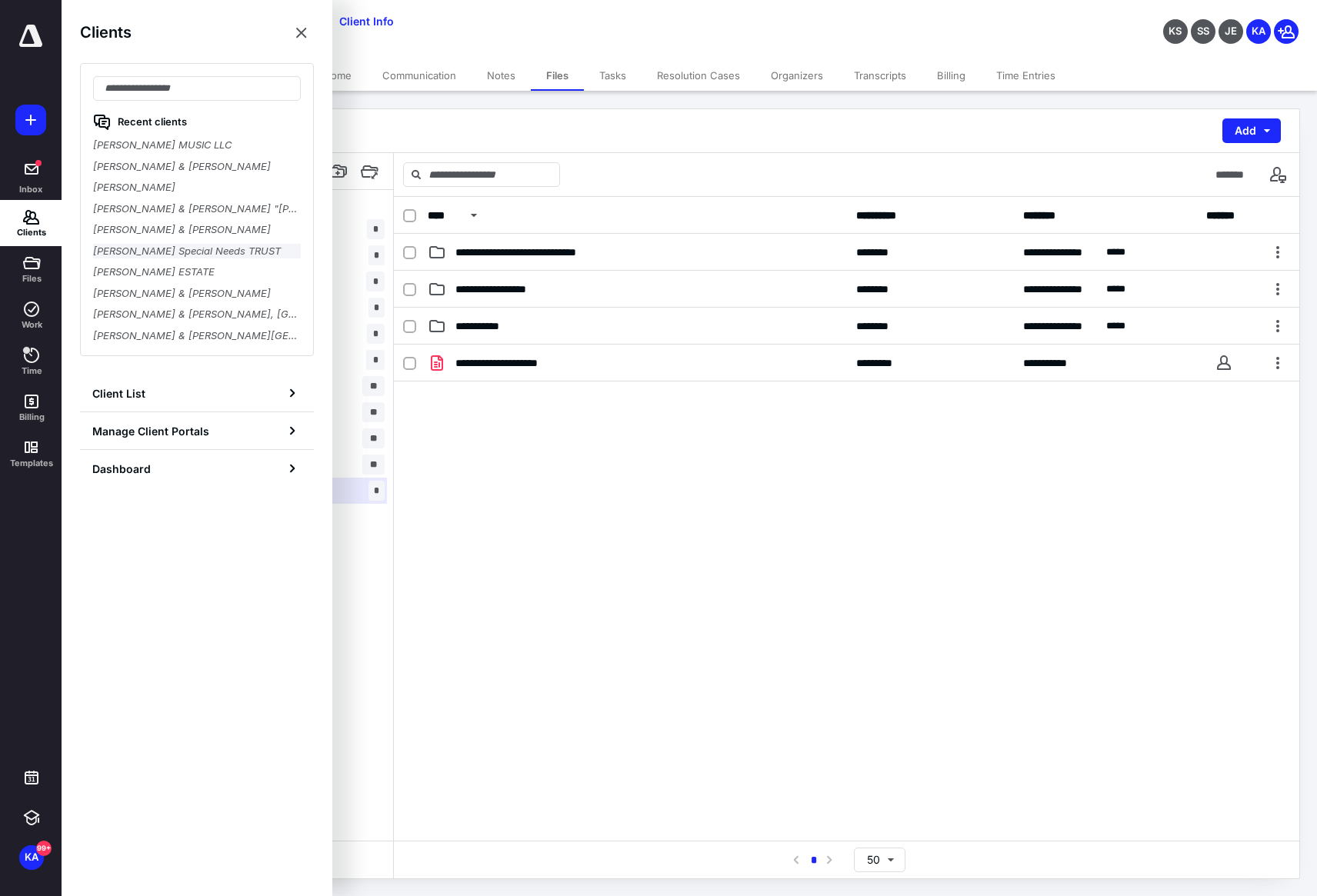 click on "SUZANNE HADAD Special Needs TRUST" at bounding box center [197, 251] 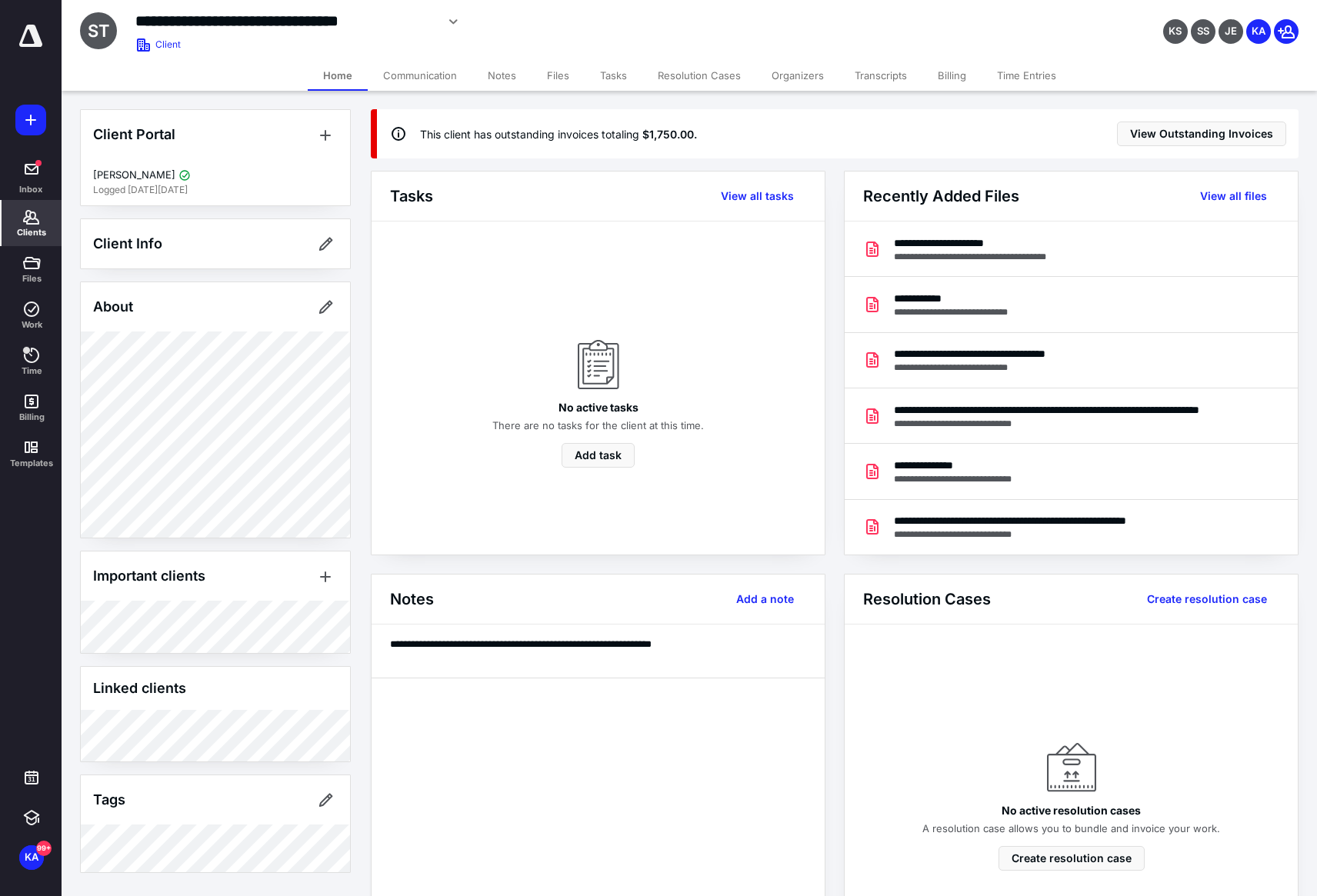 click on "Files" at bounding box center [558, 75] 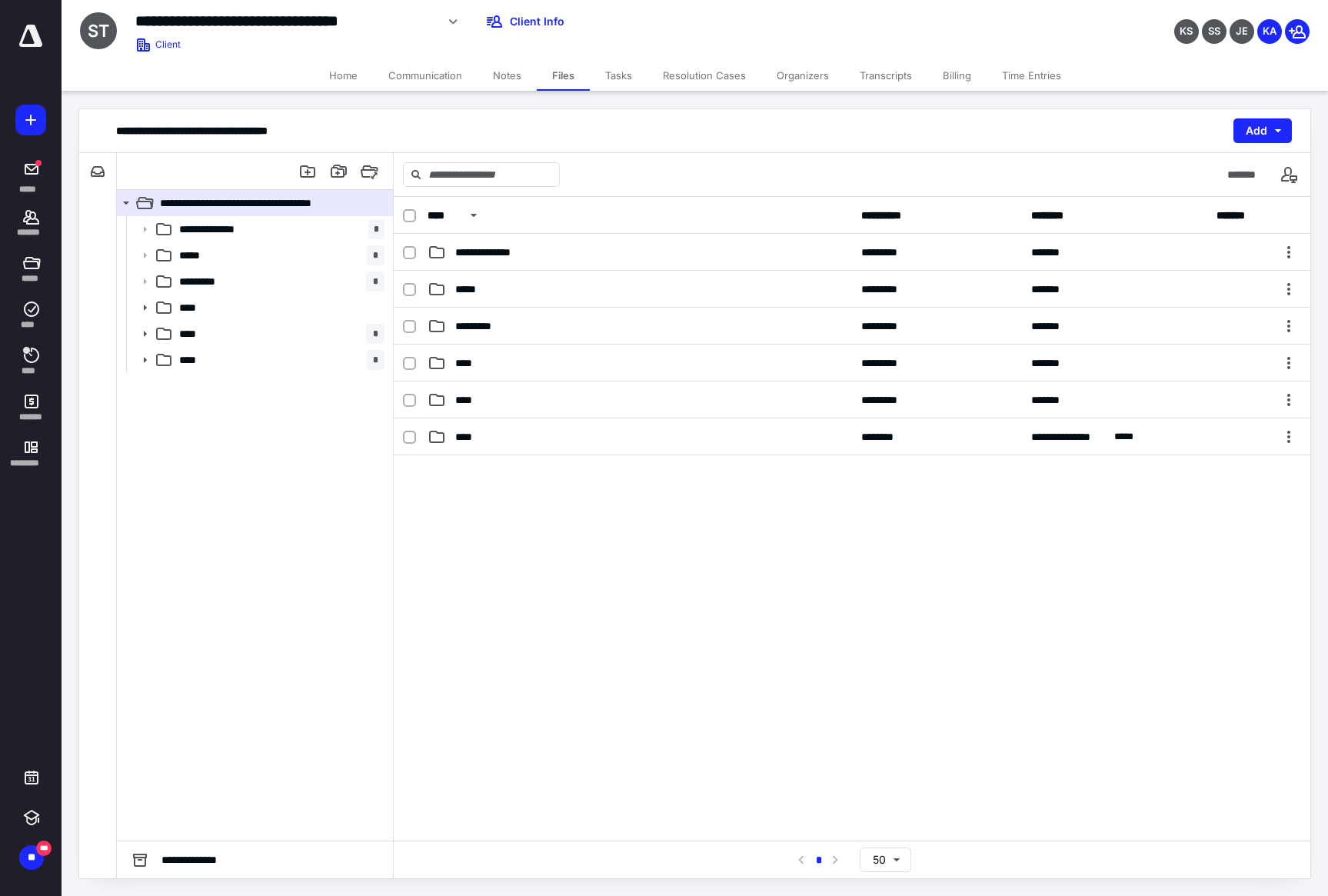 scroll, scrollTop: 0, scrollLeft: 0, axis: both 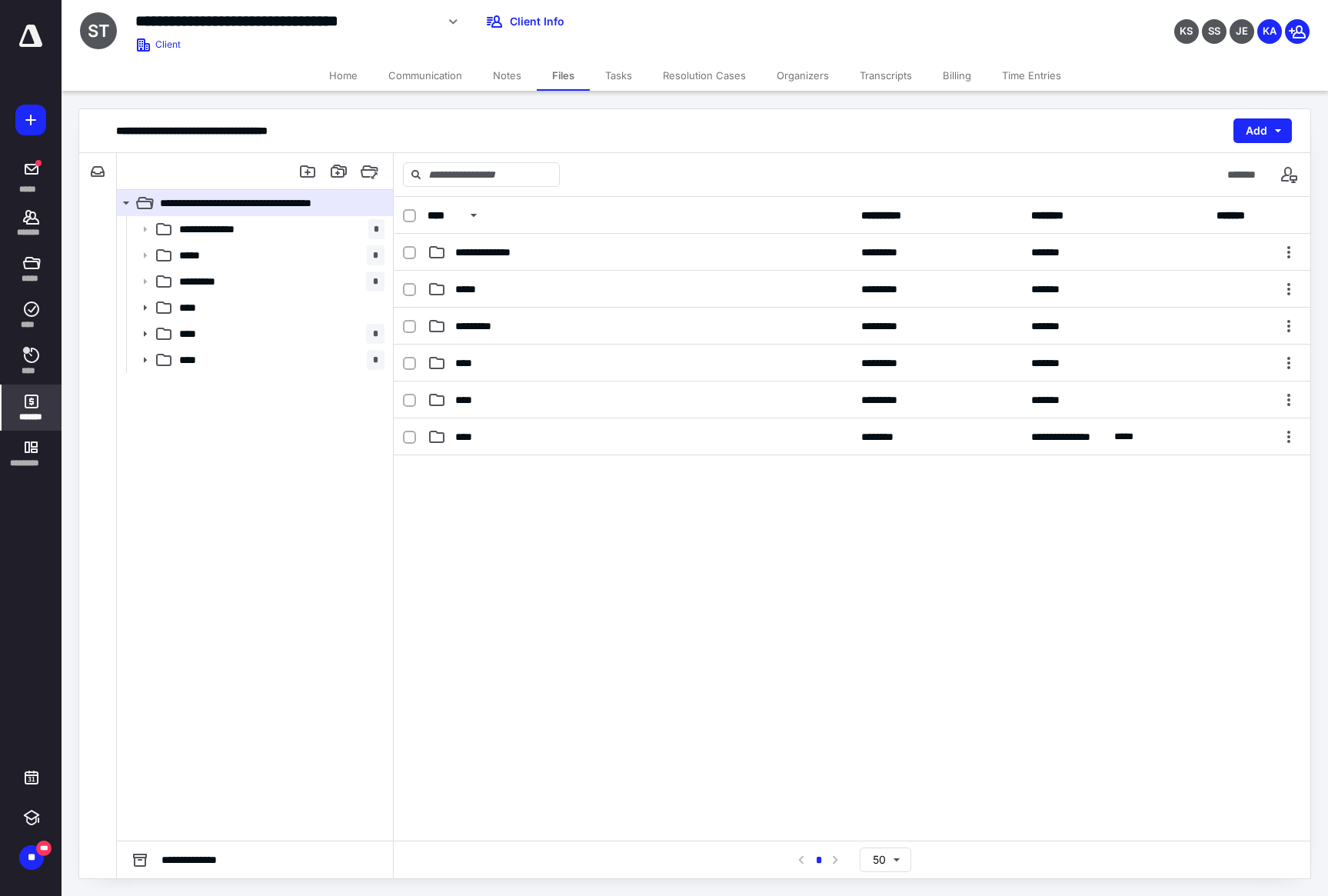 click on "*******" at bounding box center (32, 408) 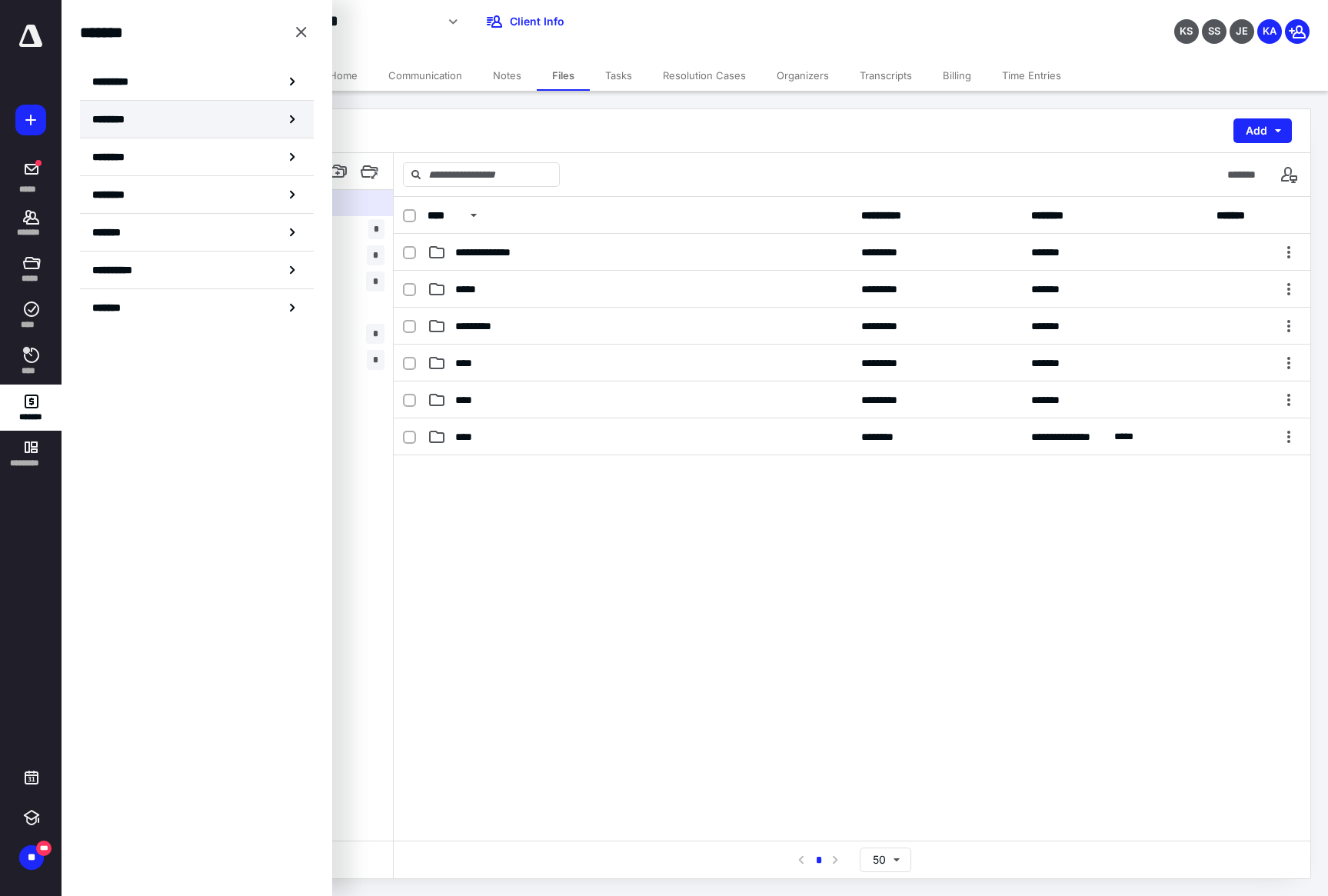 click on "********" at bounding box center (114, 119) 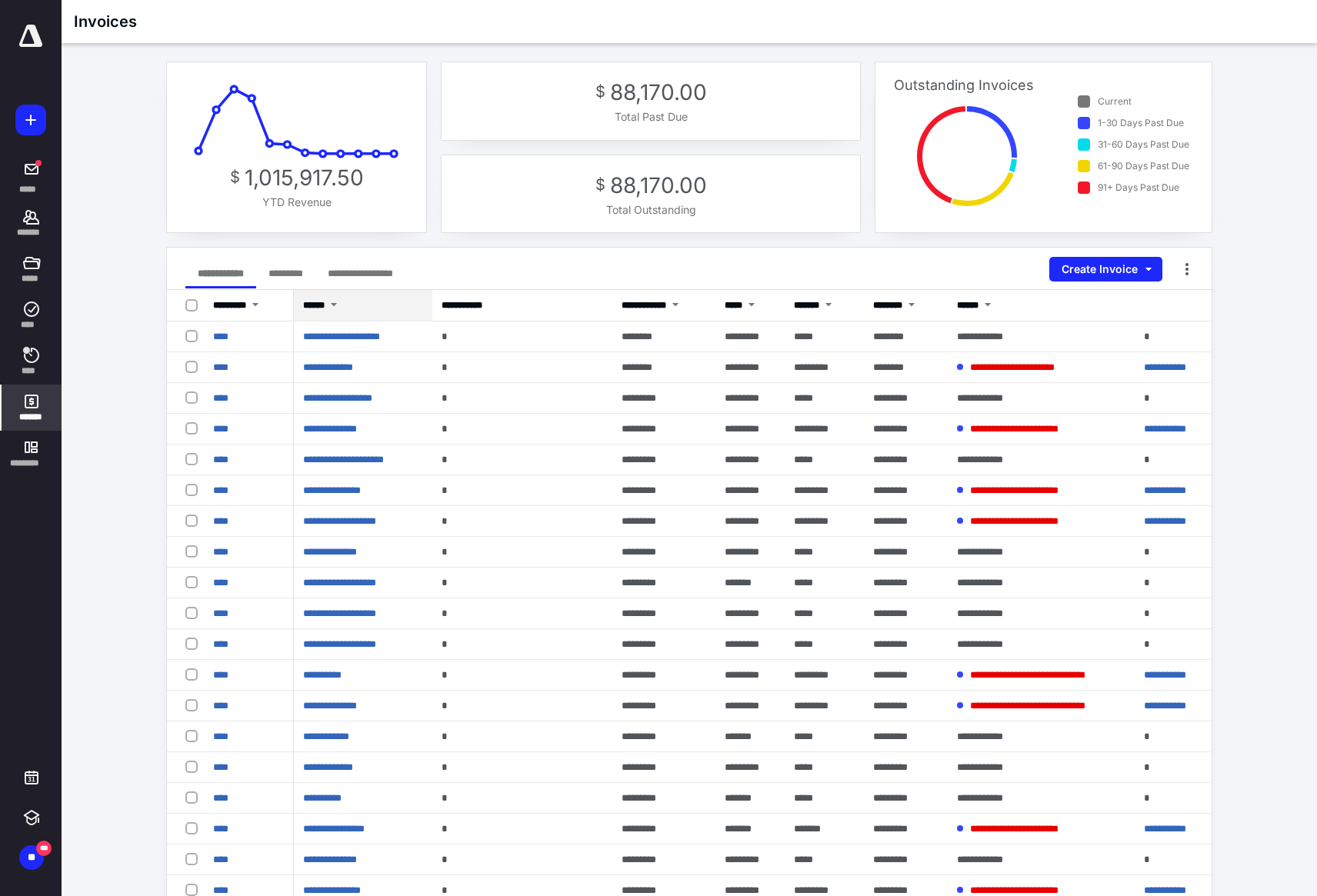 click at bounding box center (334, 306) 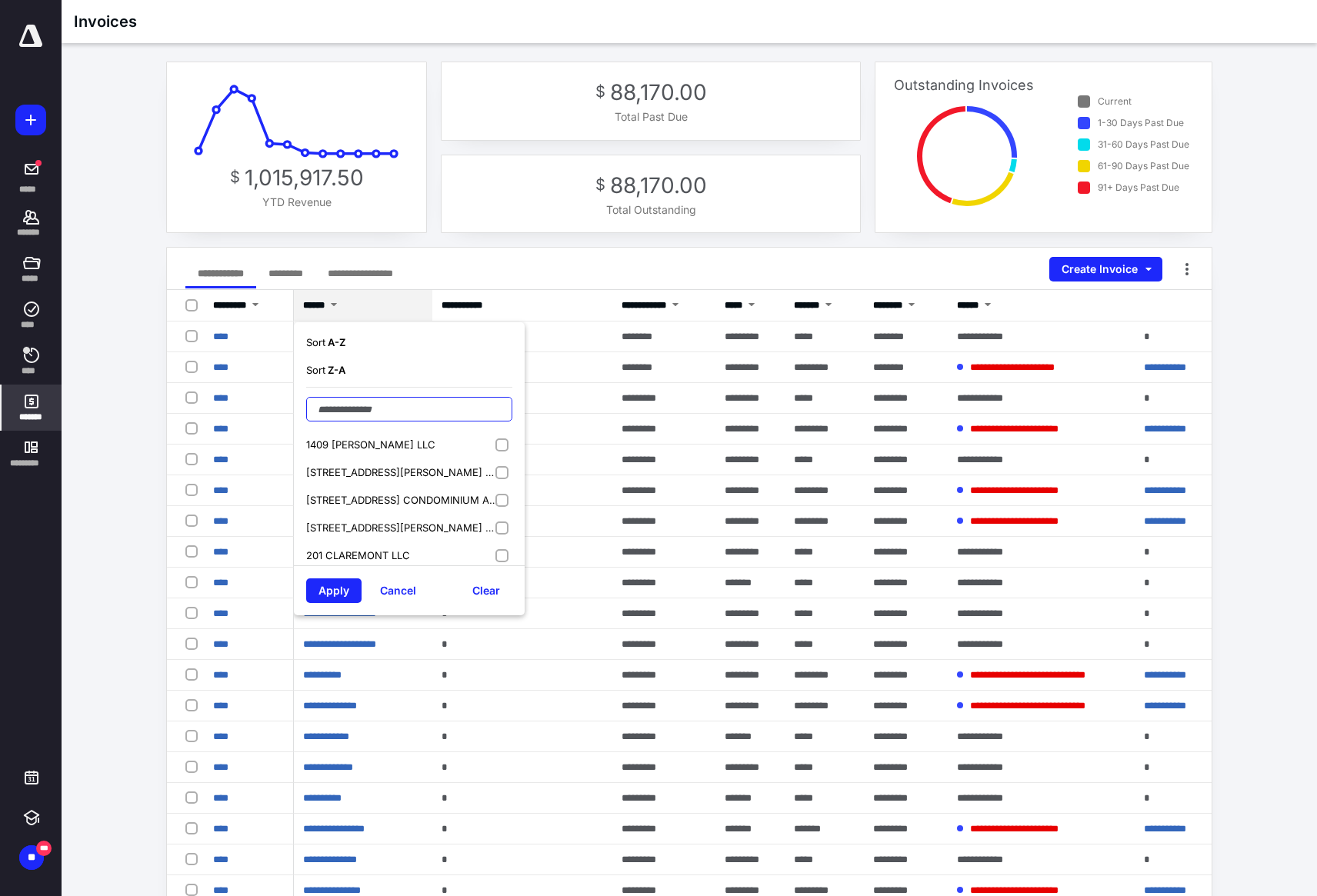 click at bounding box center [409, 409] 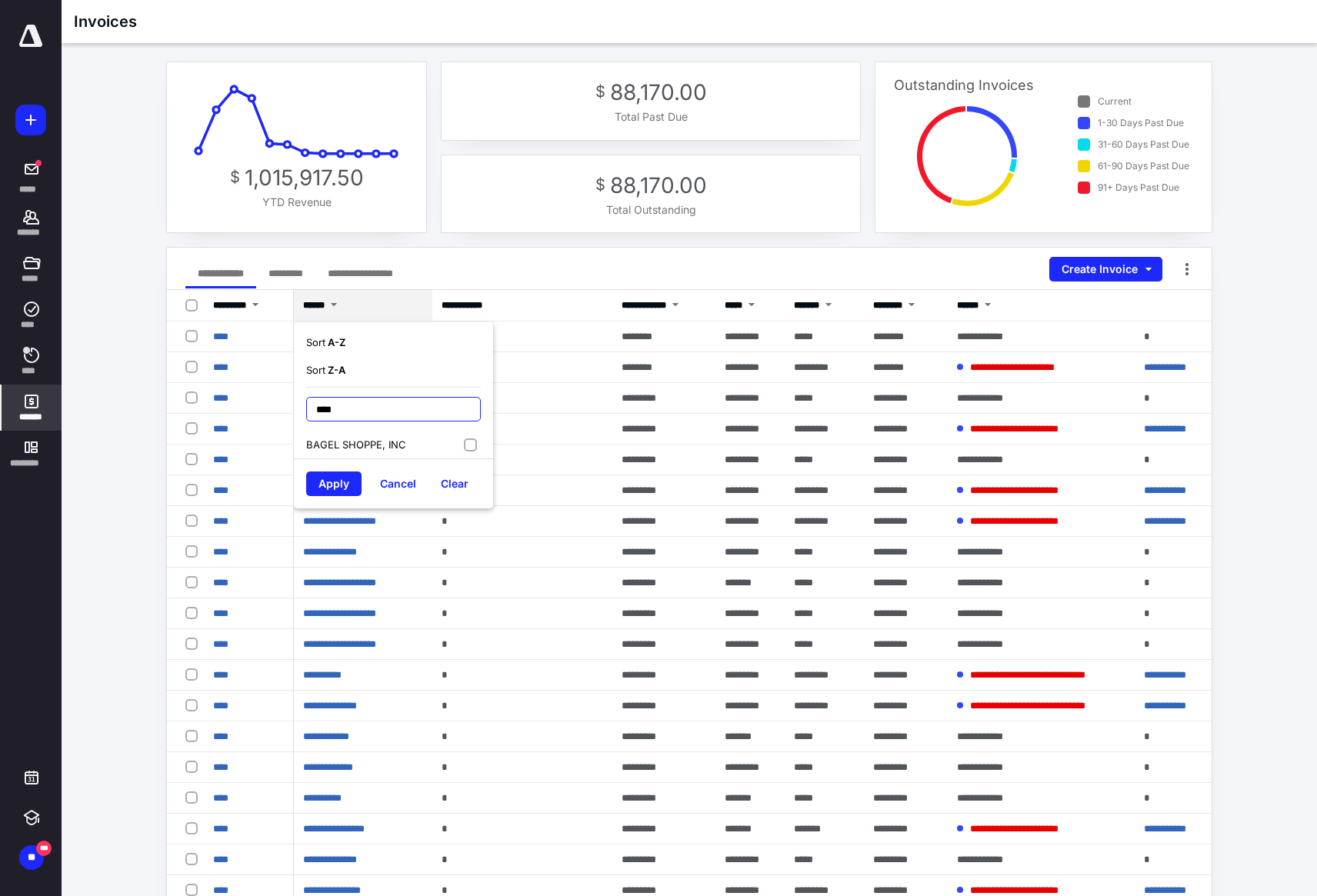 type on "****" 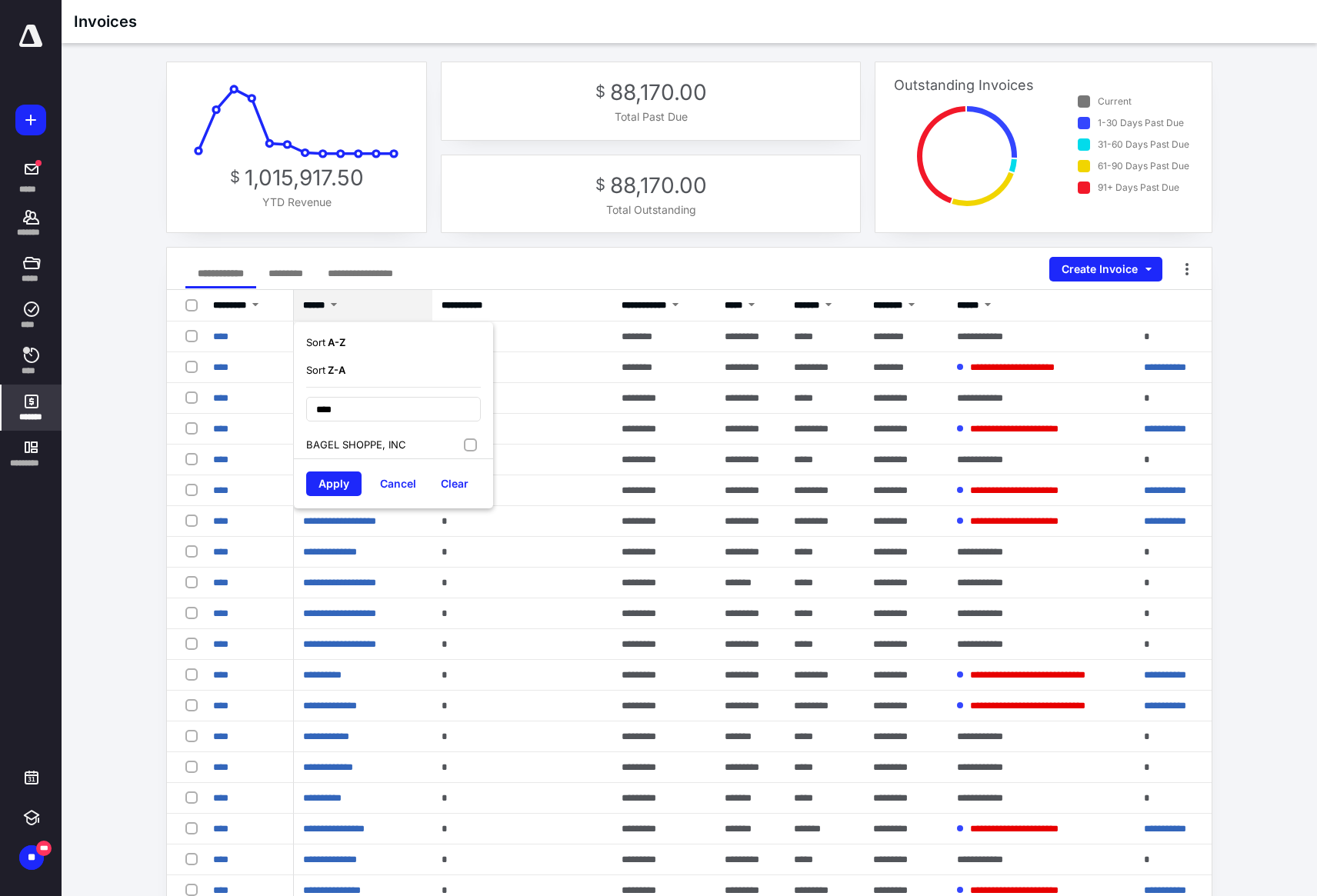 click on "BAGEL SHOPPE, INC" at bounding box center (393, 445) 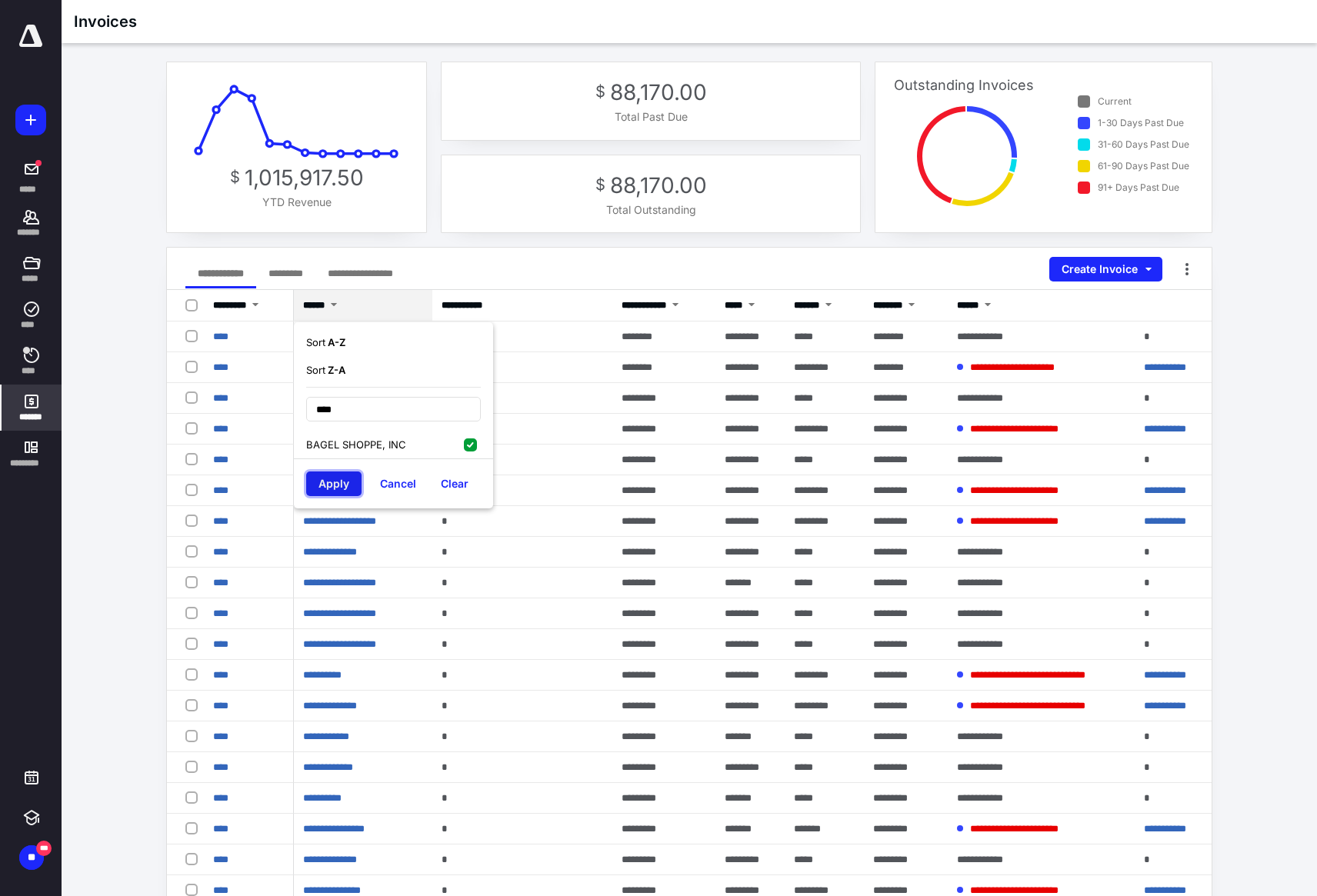 click on "Apply" at bounding box center [334, 484] 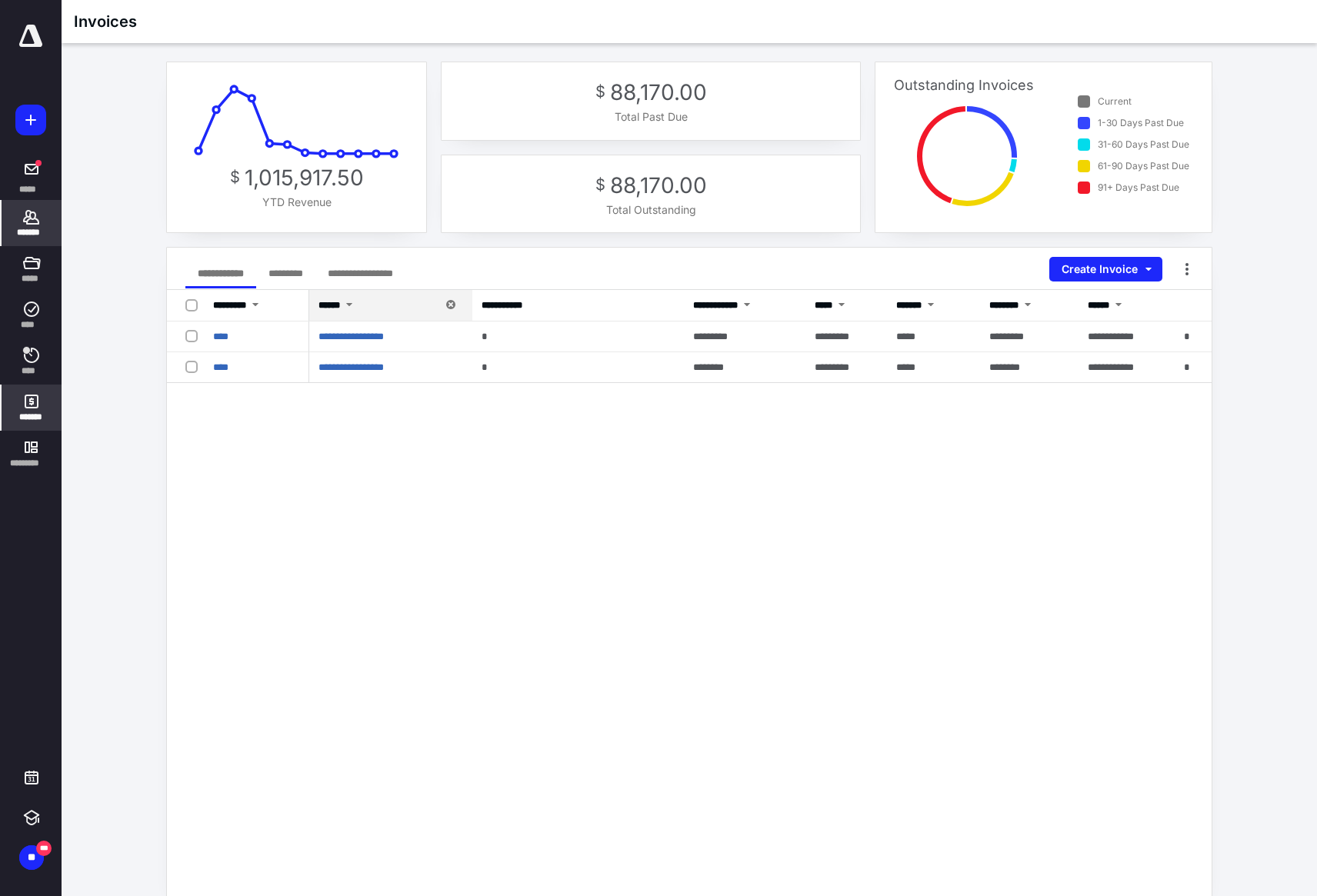 click 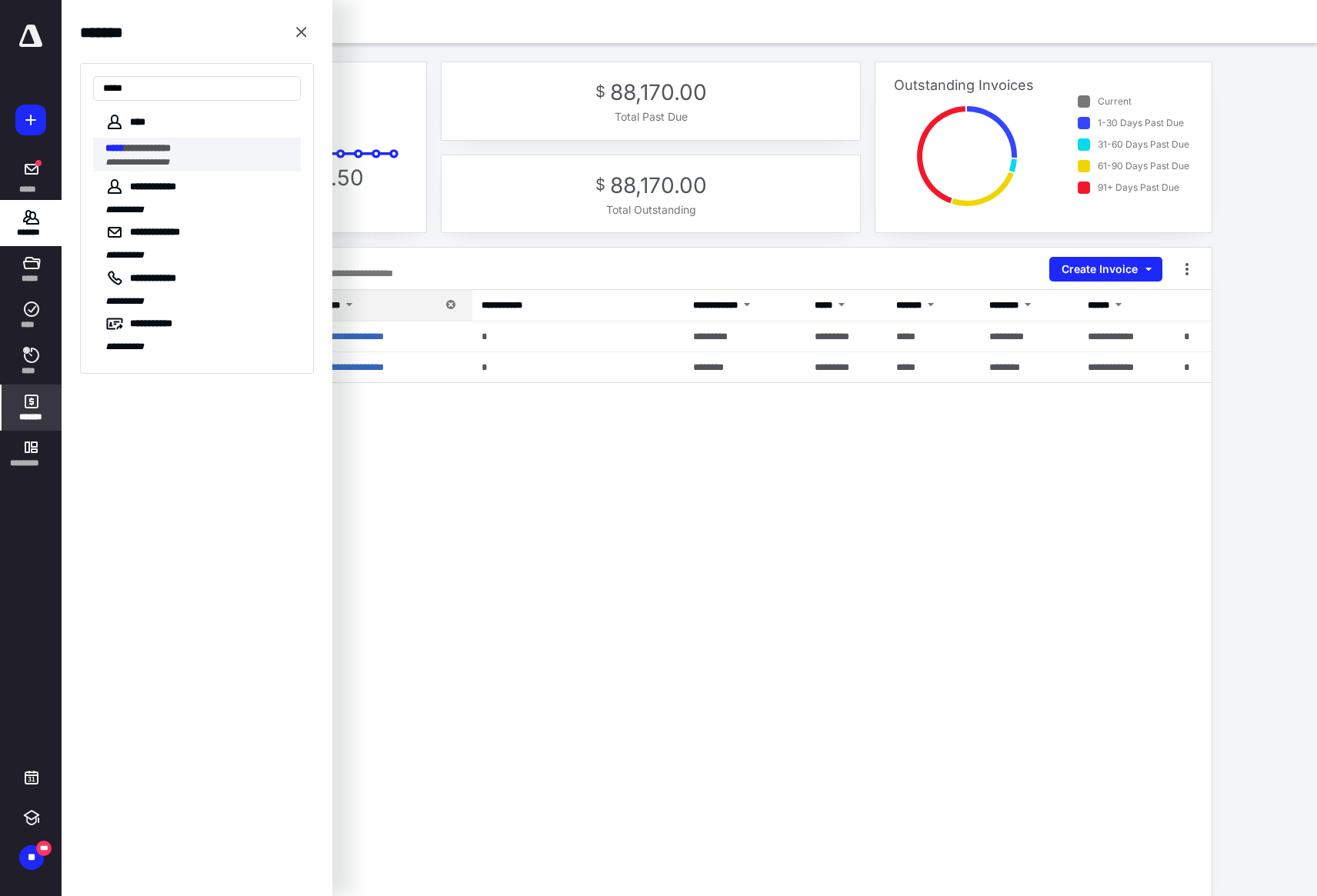 type on "*****" 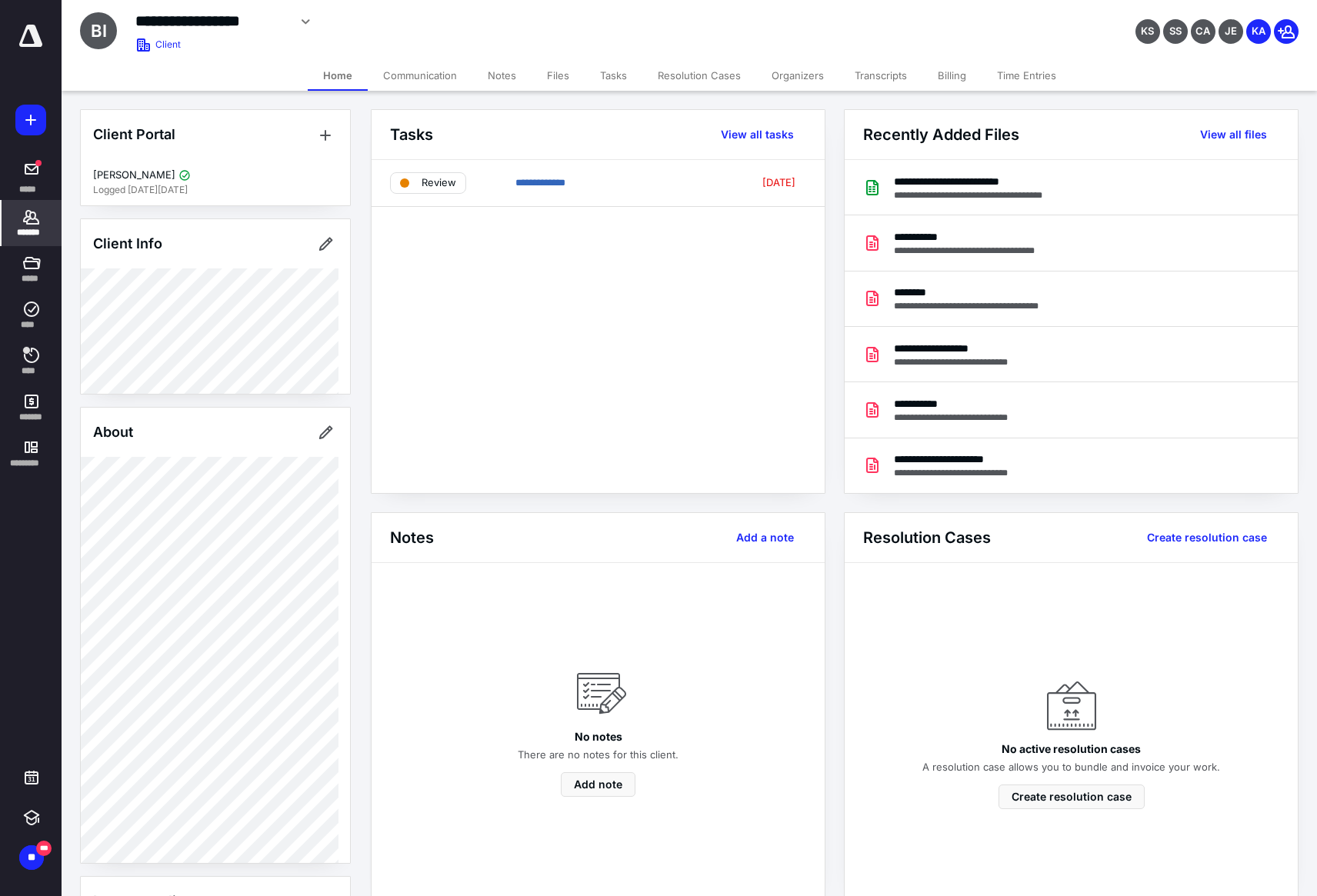 click on "Files" at bounding box center [558, 75] 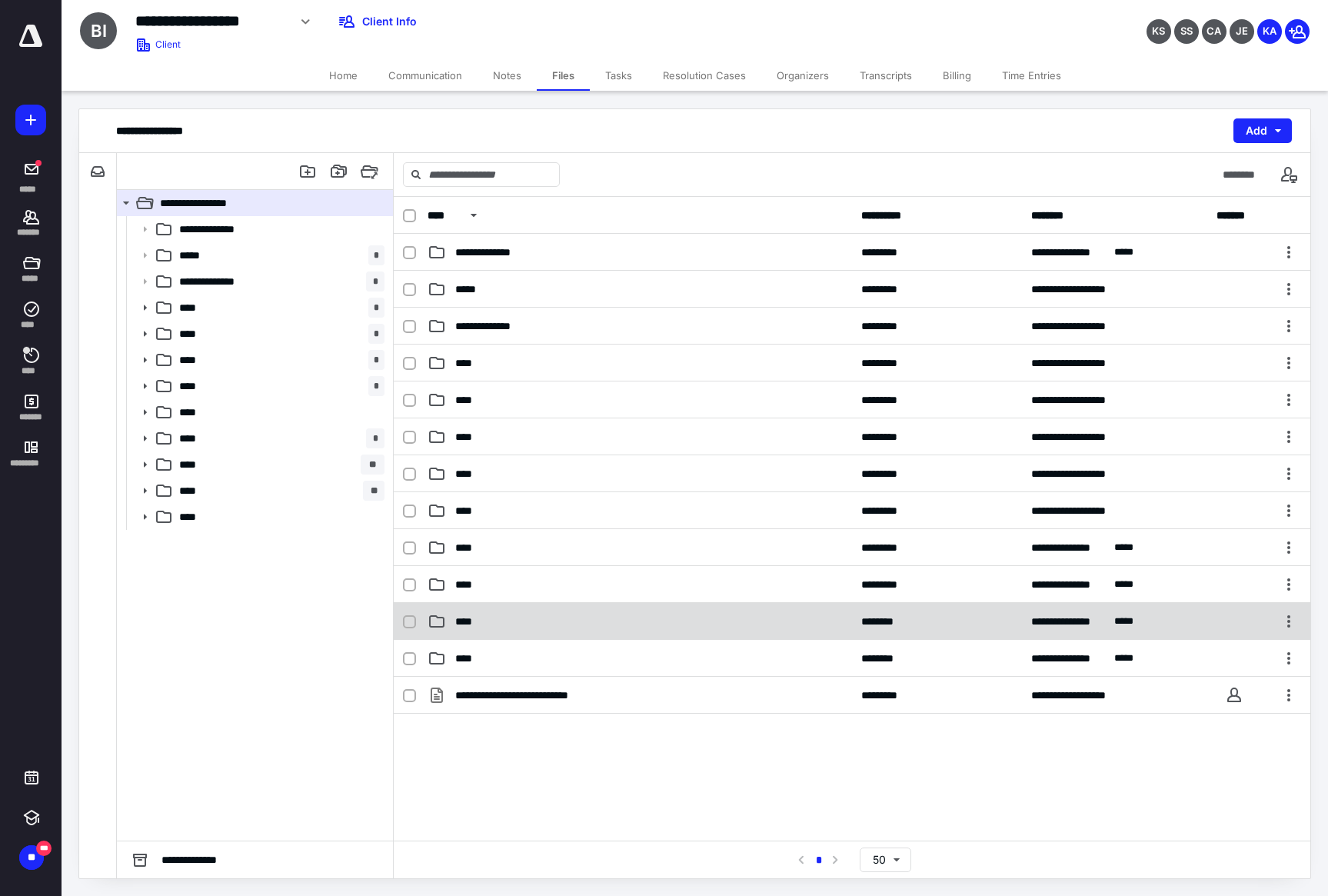 click on "**********" at bounding box center [852, 621] 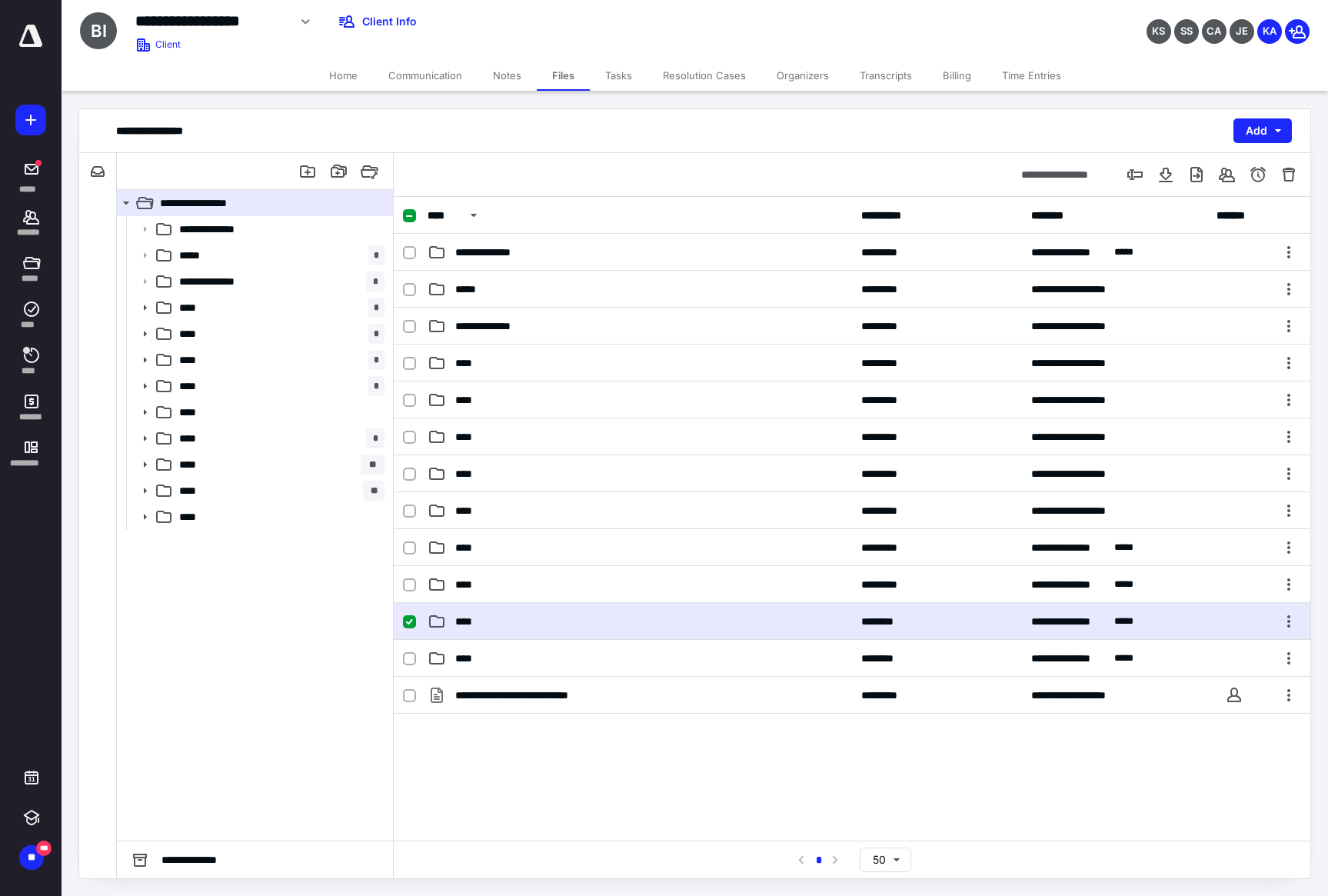 click on "**********" at bounding box center (852, 621) 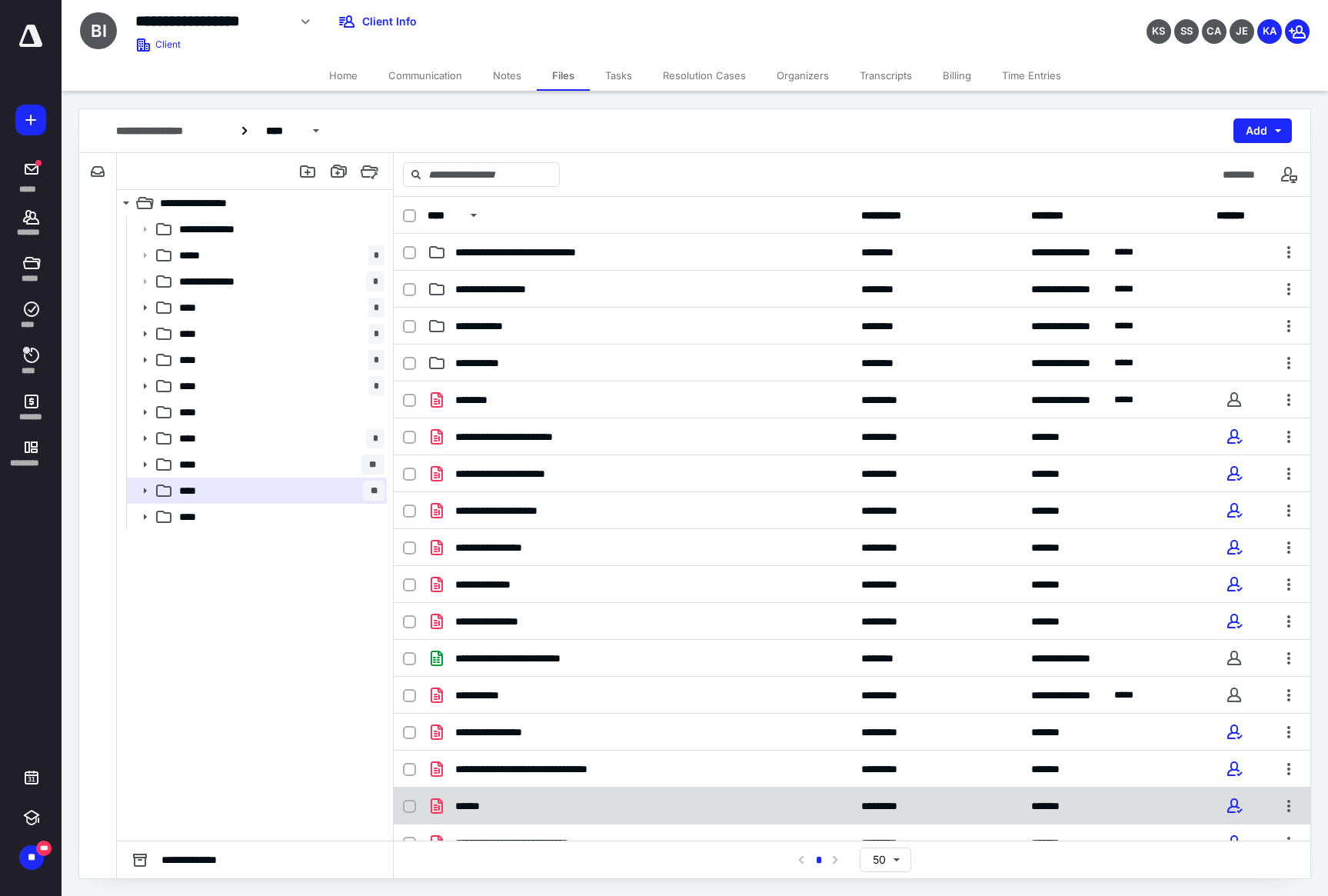 click on "******" at bounding box center (640, 806) 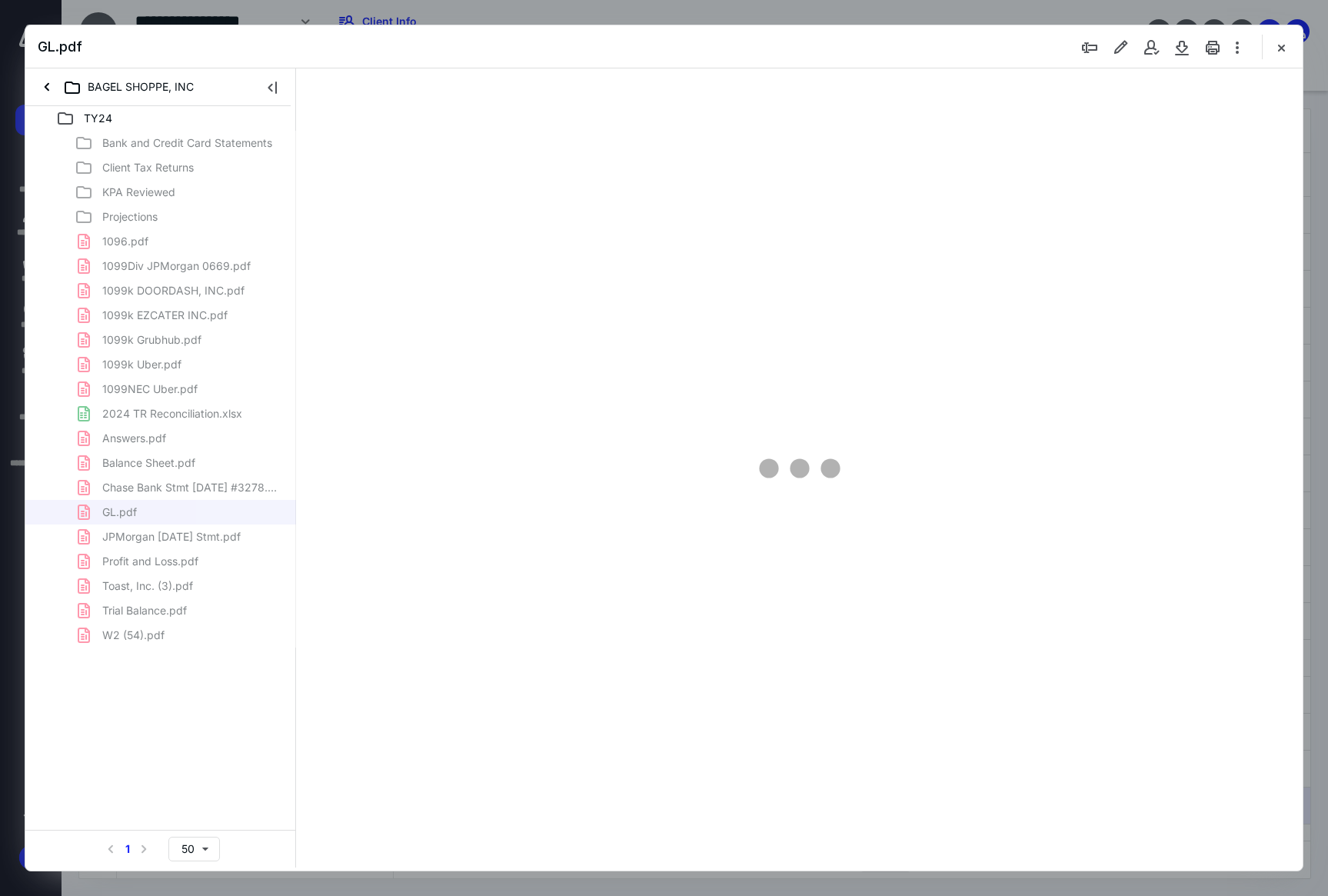 scroll, scrollTop: 0, scrollLeft: 0, axis: both 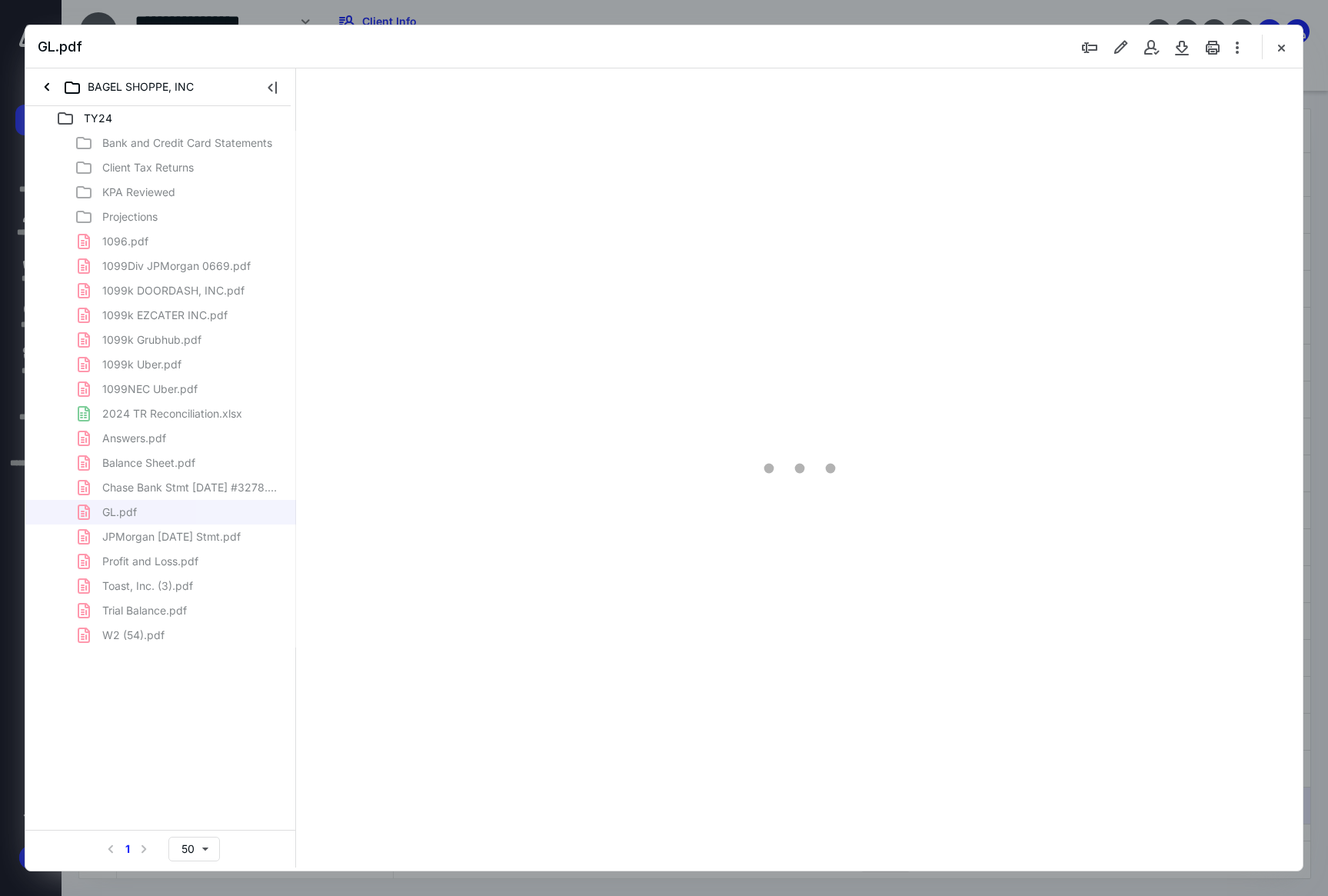 type on "210" 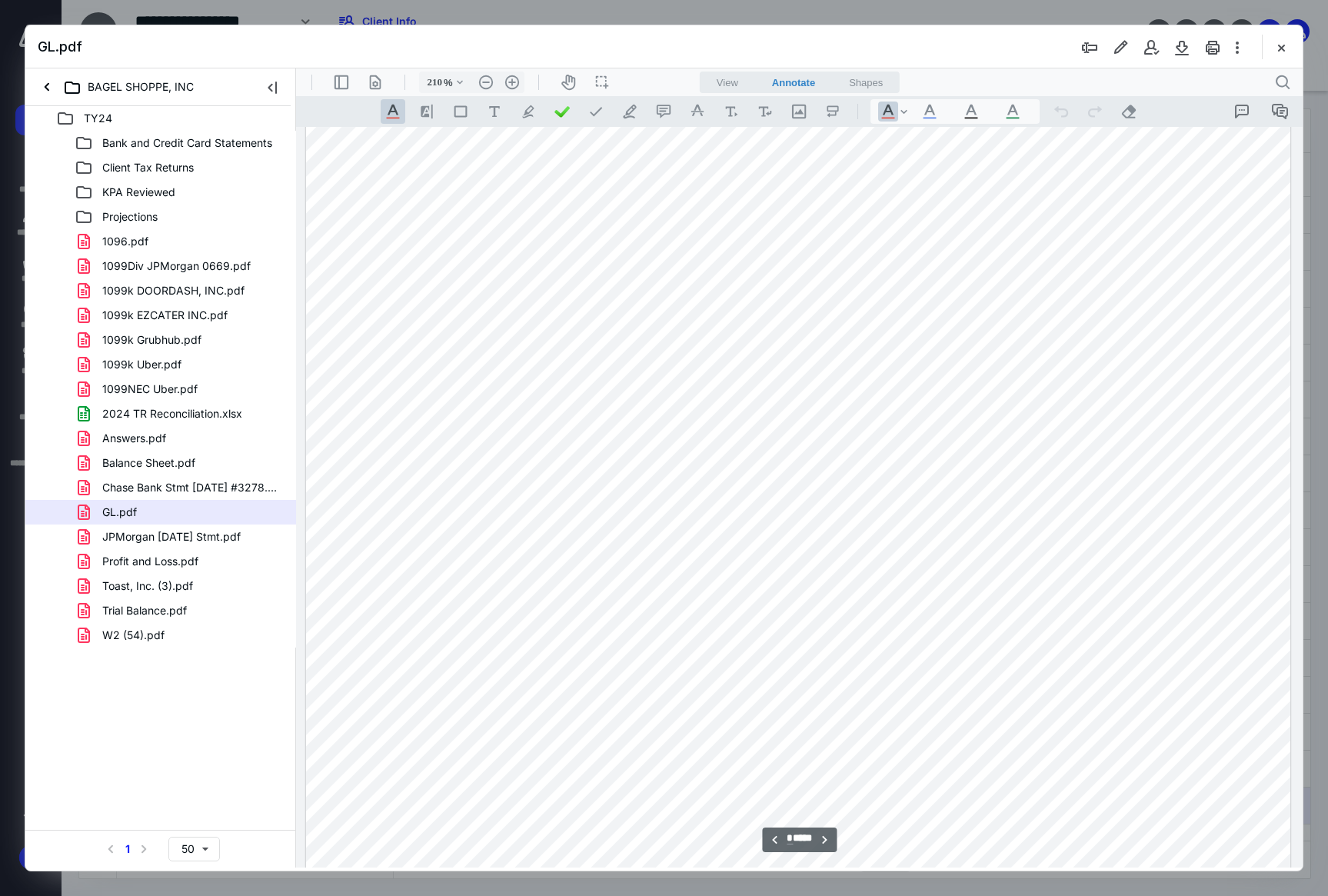 scroll, scrollTop: 5249, scrollLeft: 0, axis: vertical 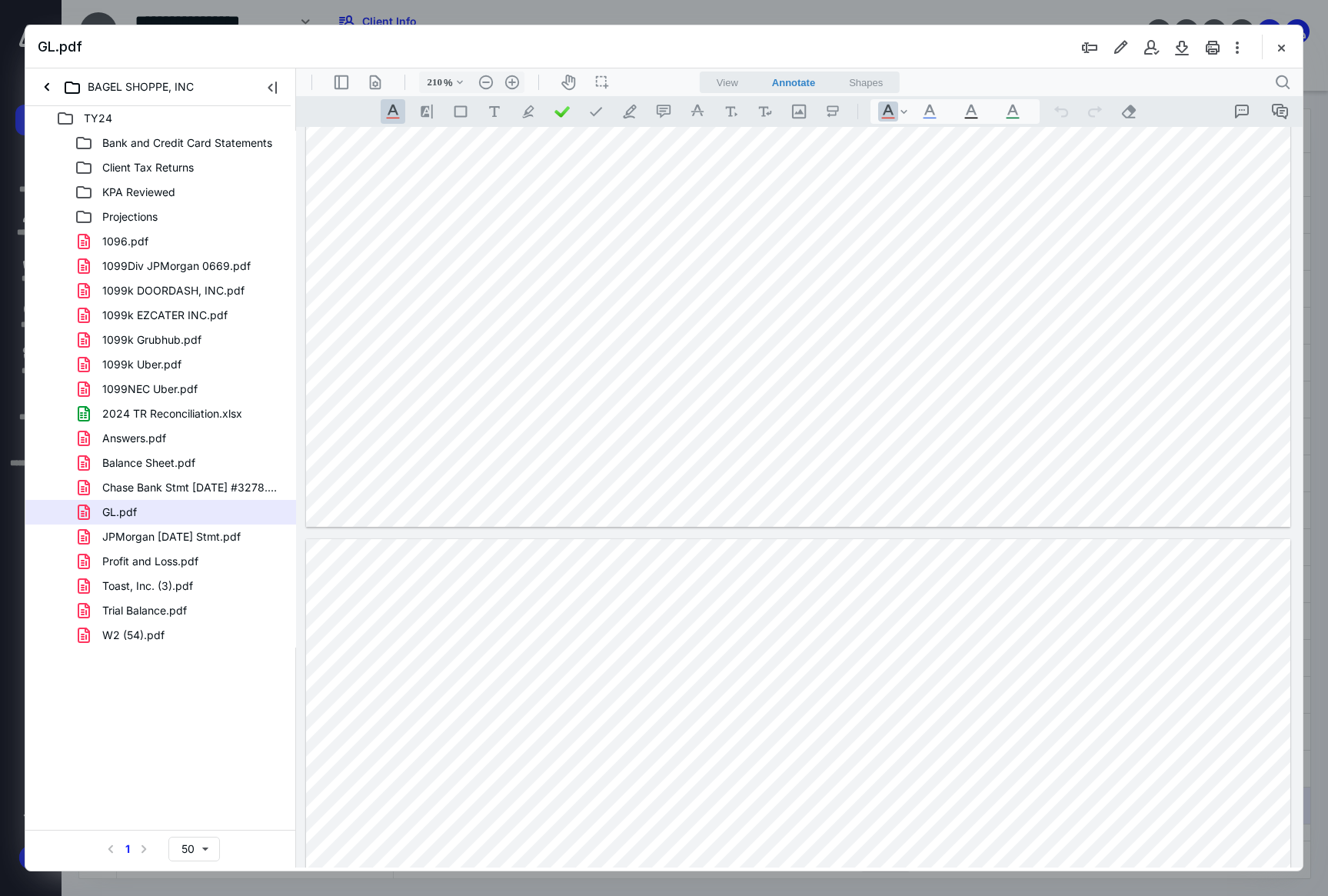 type on "**" 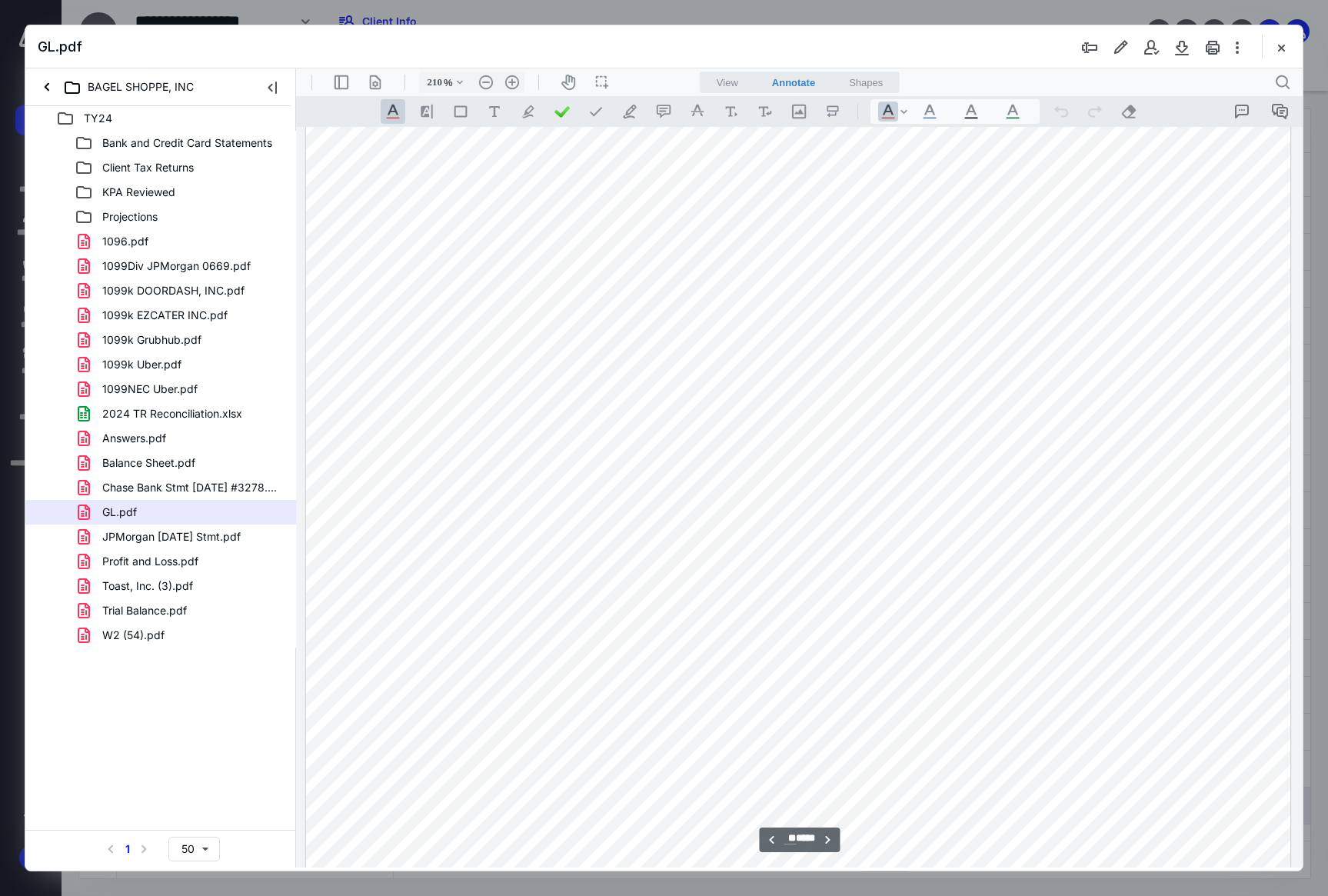 scroll, scrollTop: 104524, scrollLeft: 0, axis: vertical 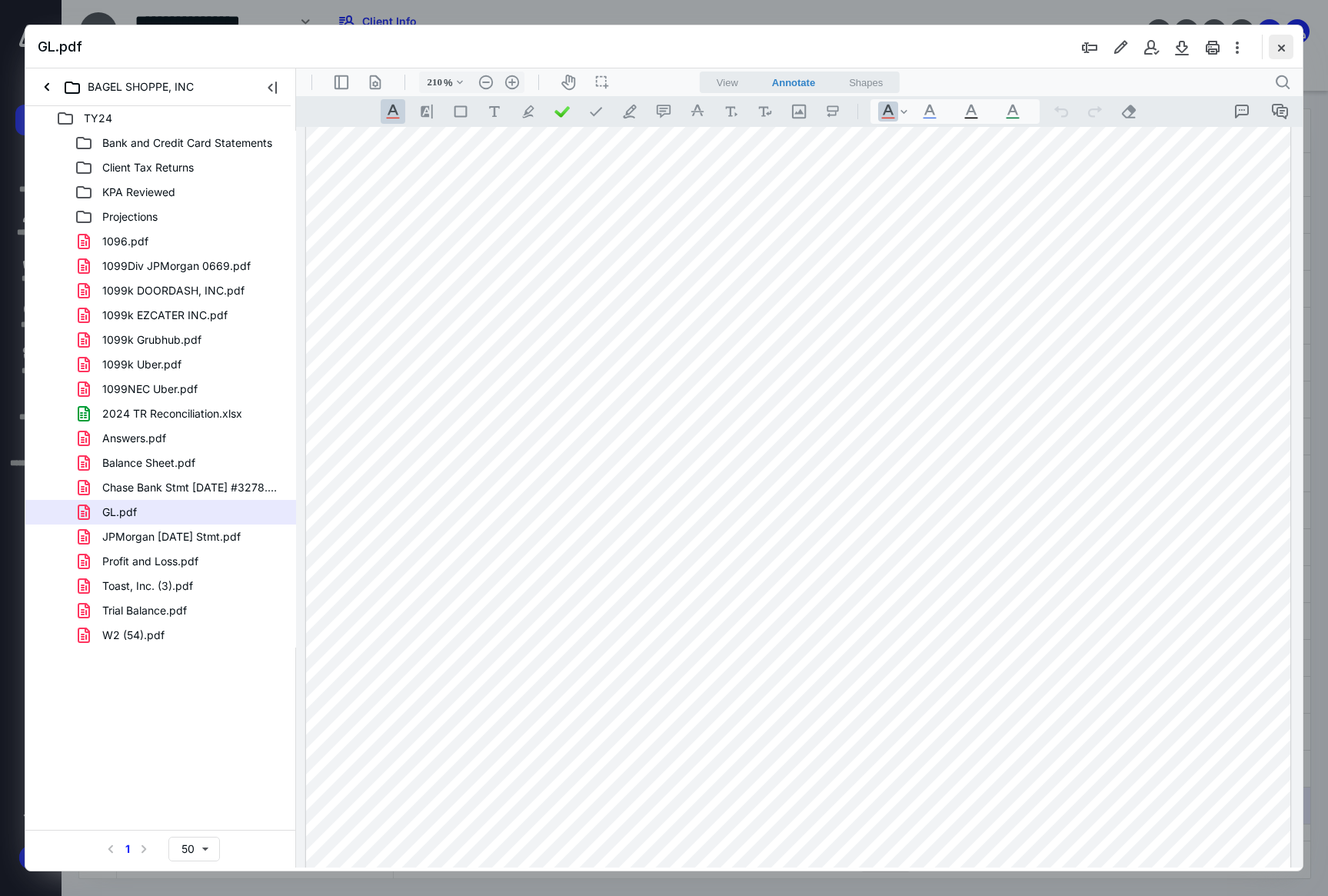 click at bounding box center [1281, 47] 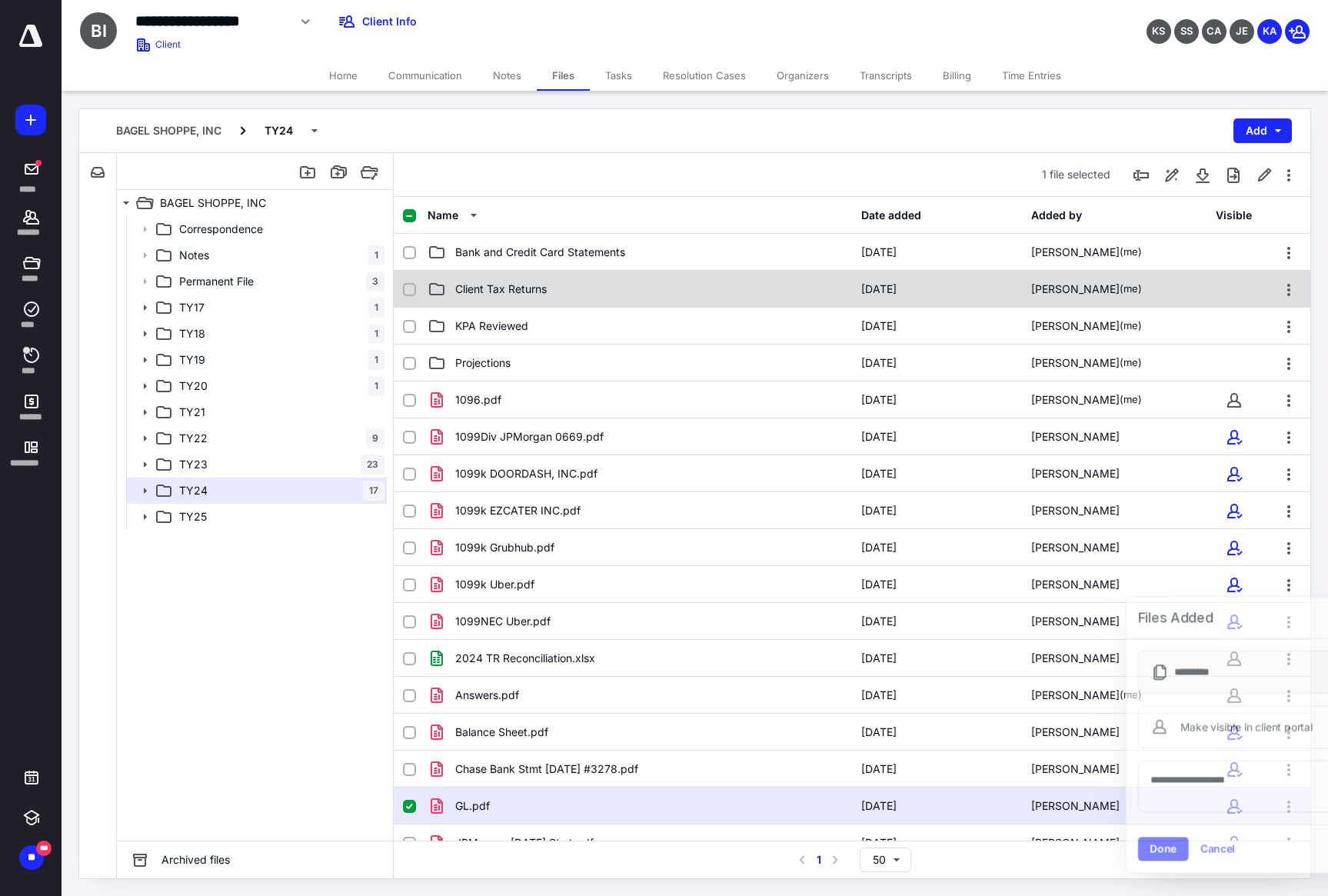 click on "Client Tax Returns" at bounding box center [640, 289] 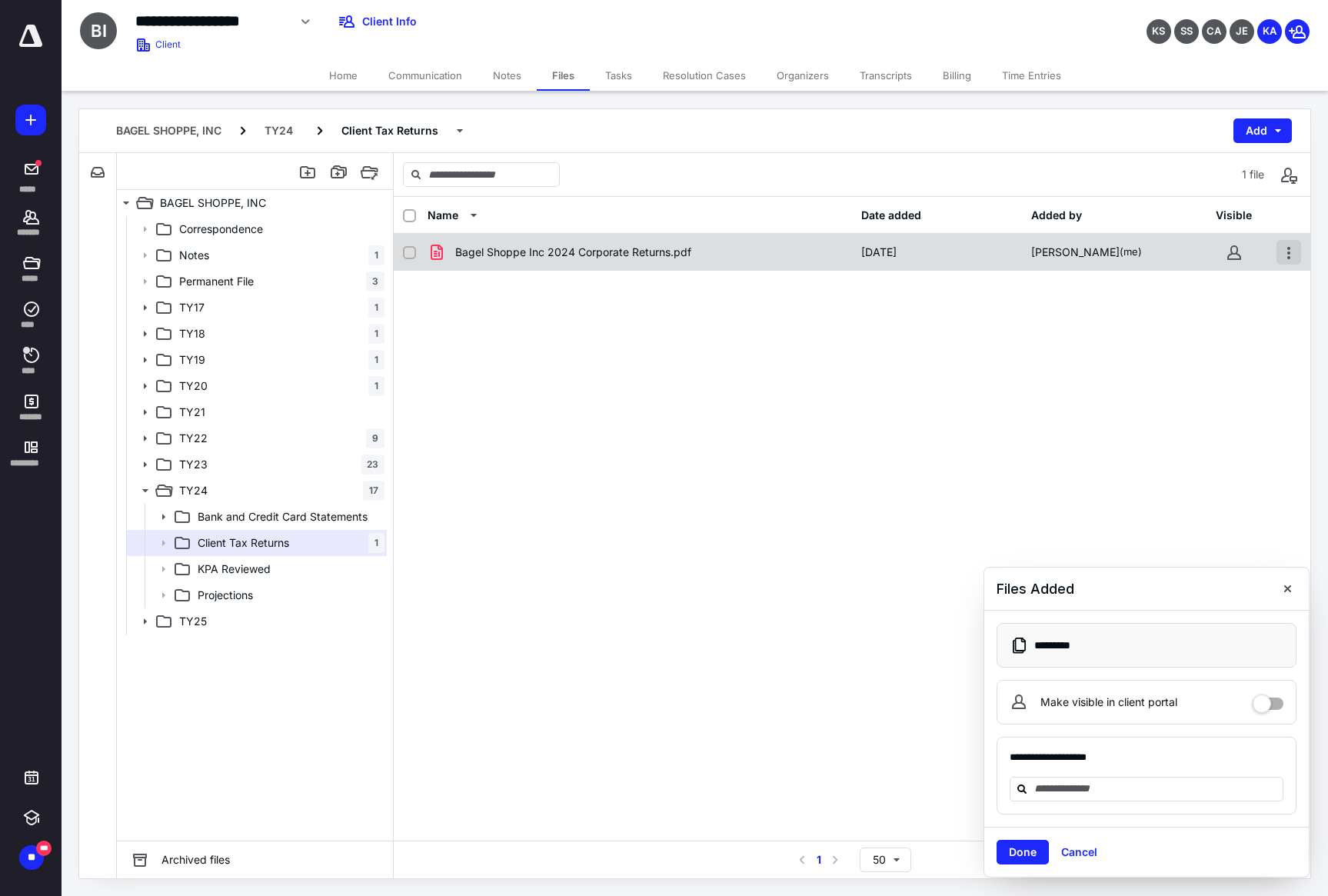click at bounding box center (1289, 252) 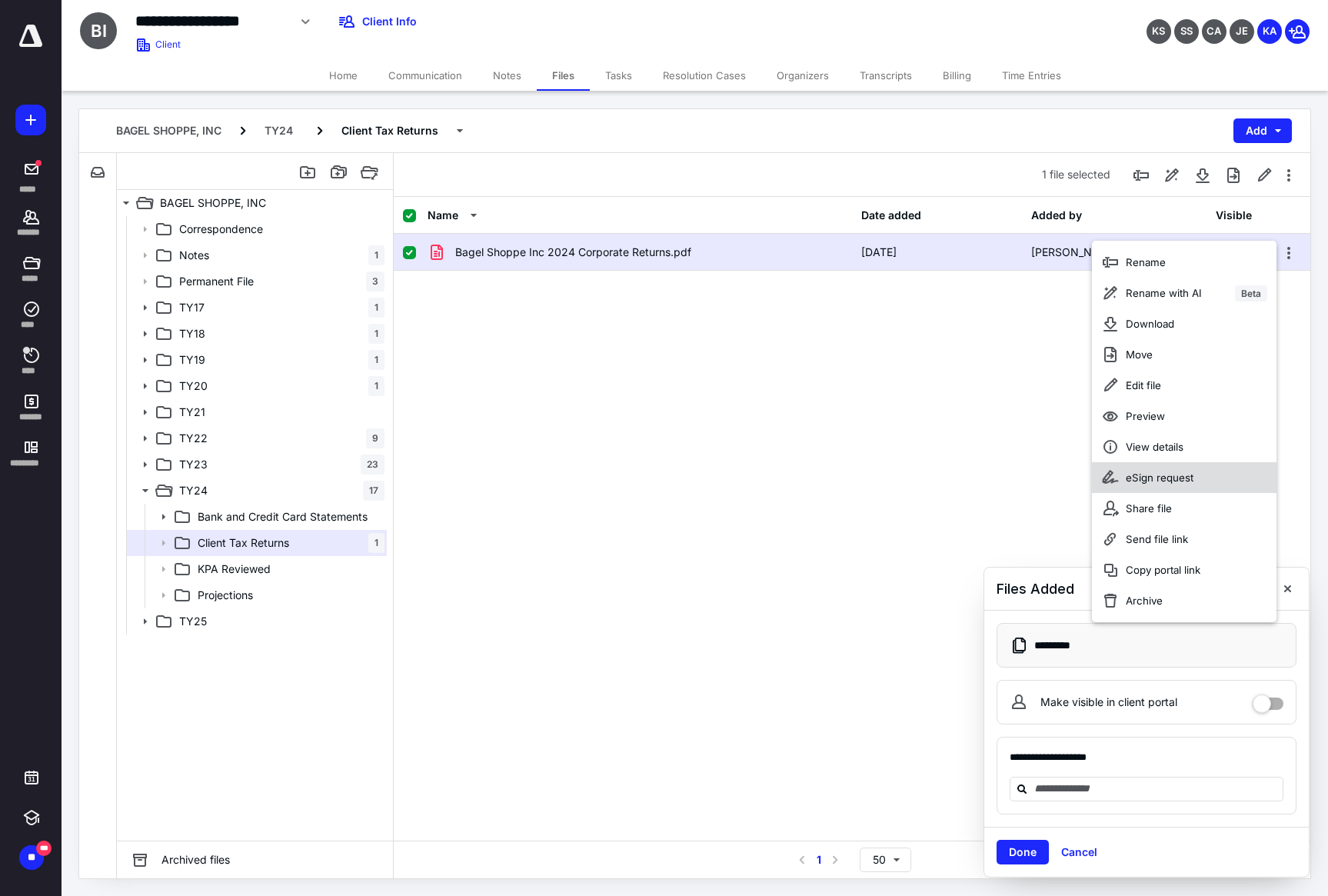 click on "eSign request" at bounding box center (1160, 478) 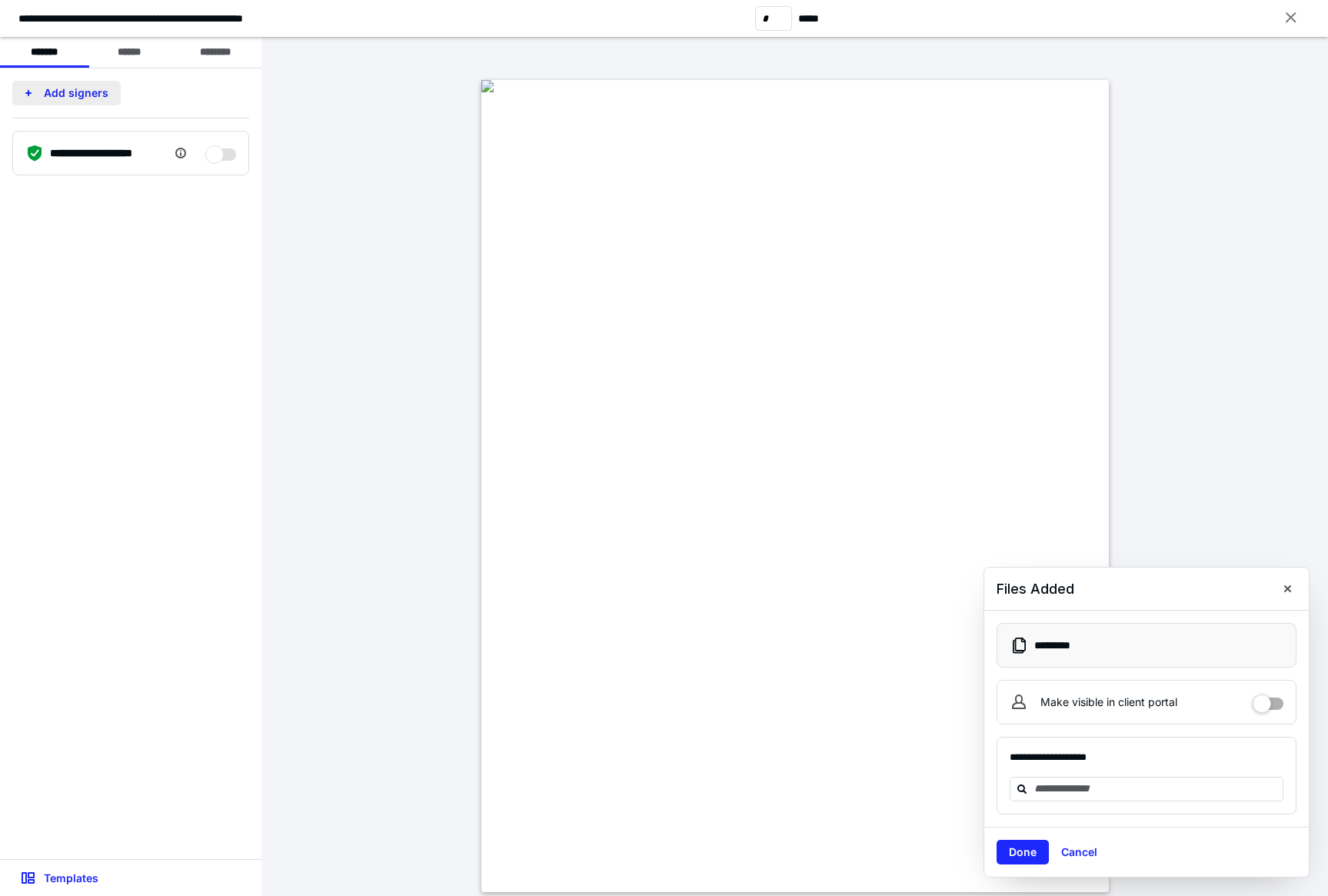 click on "Add signers" at bounding box center (66, 93) 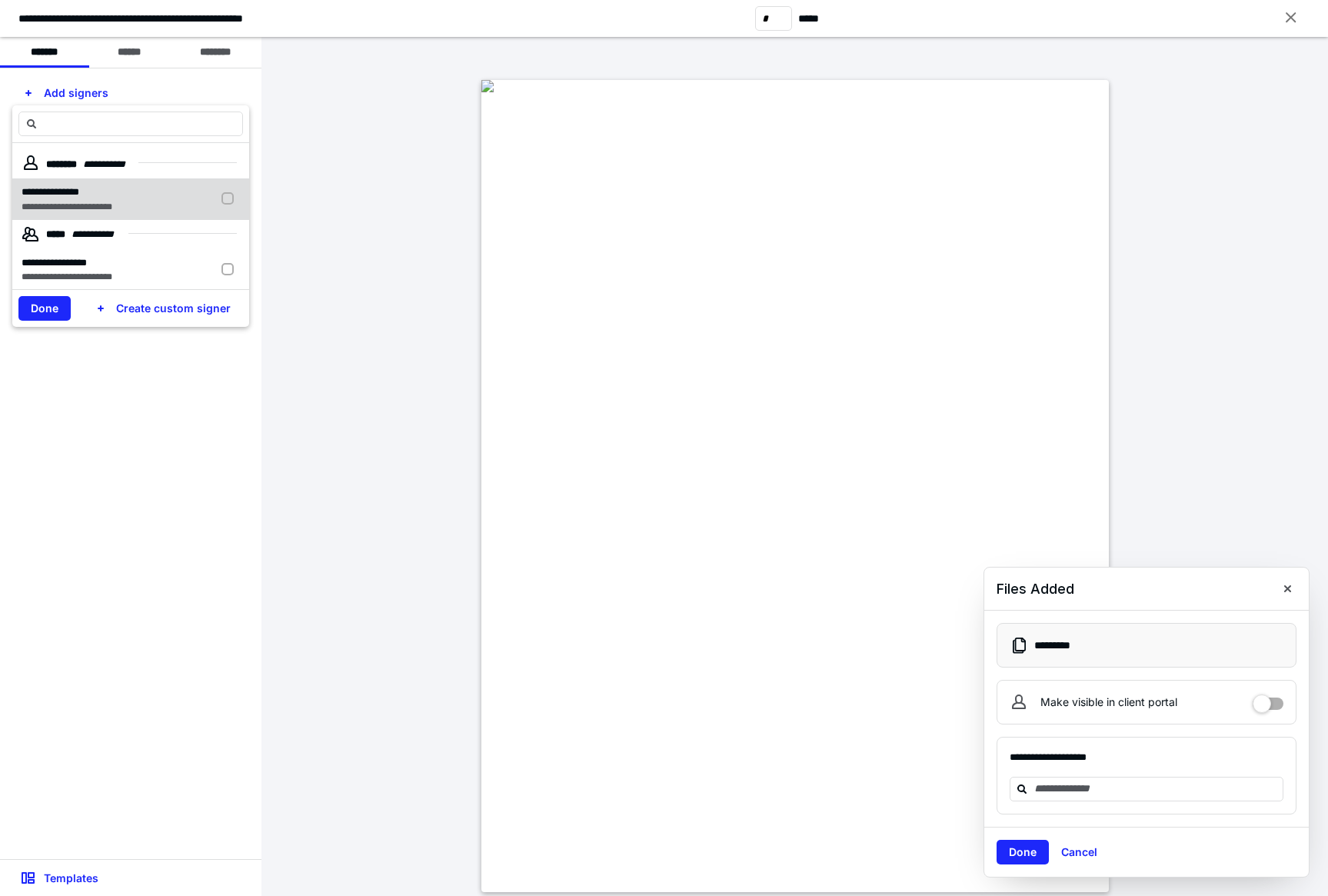 click at bounding box center (231, 199) 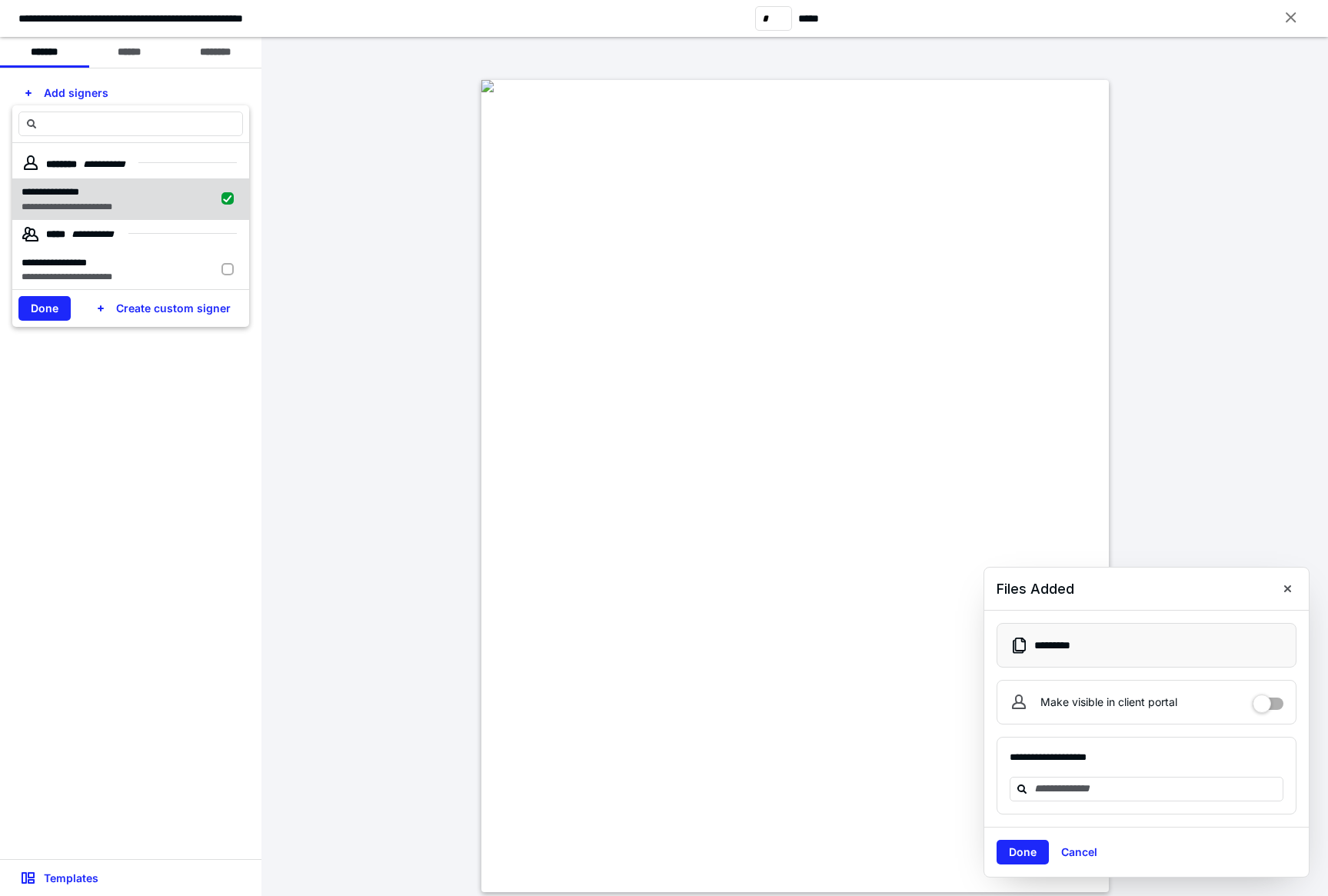 checkbox on "true" 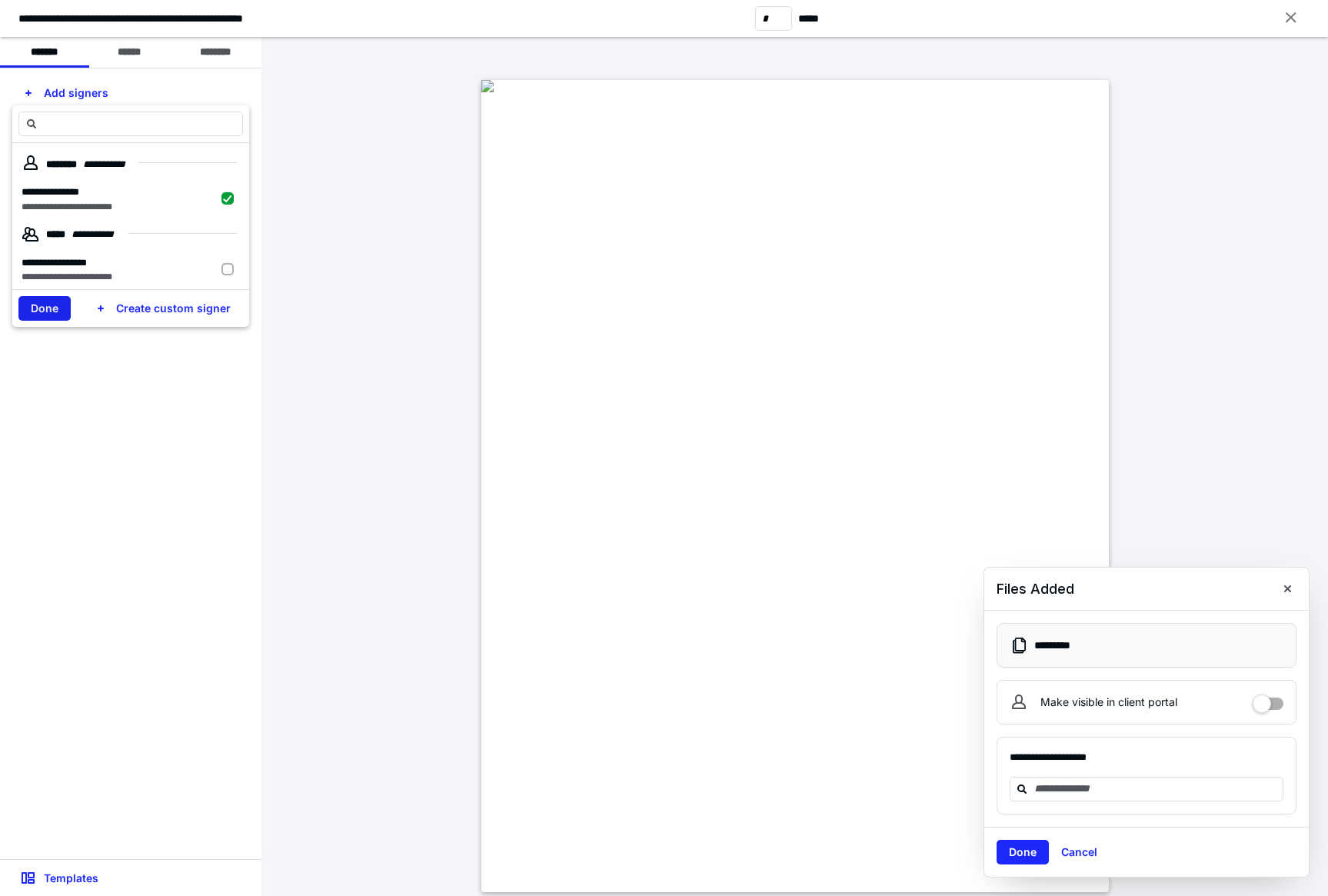 click on "Done" at bounding box center [45, 308] 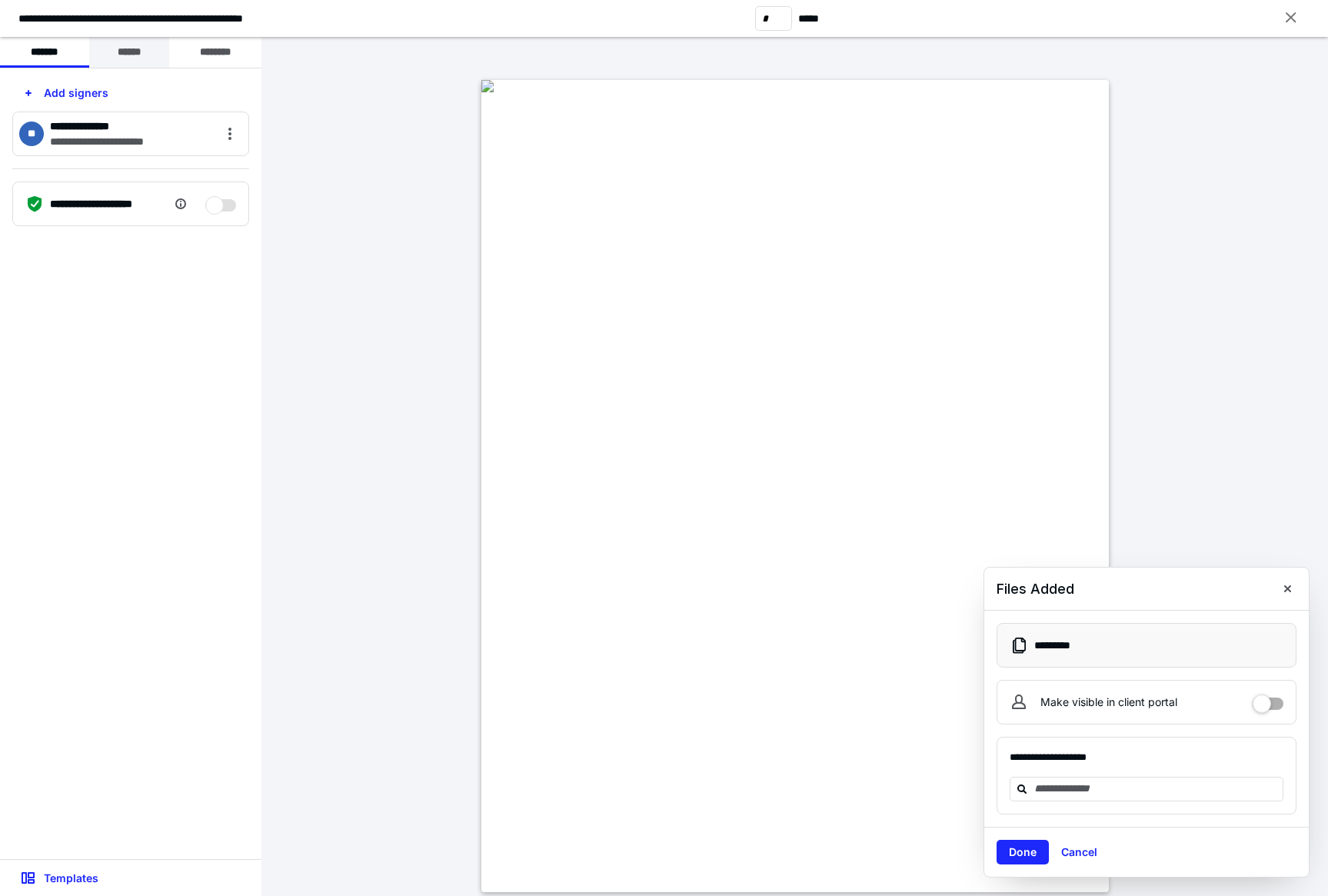 click on "******" at bounding box center (129, 52) 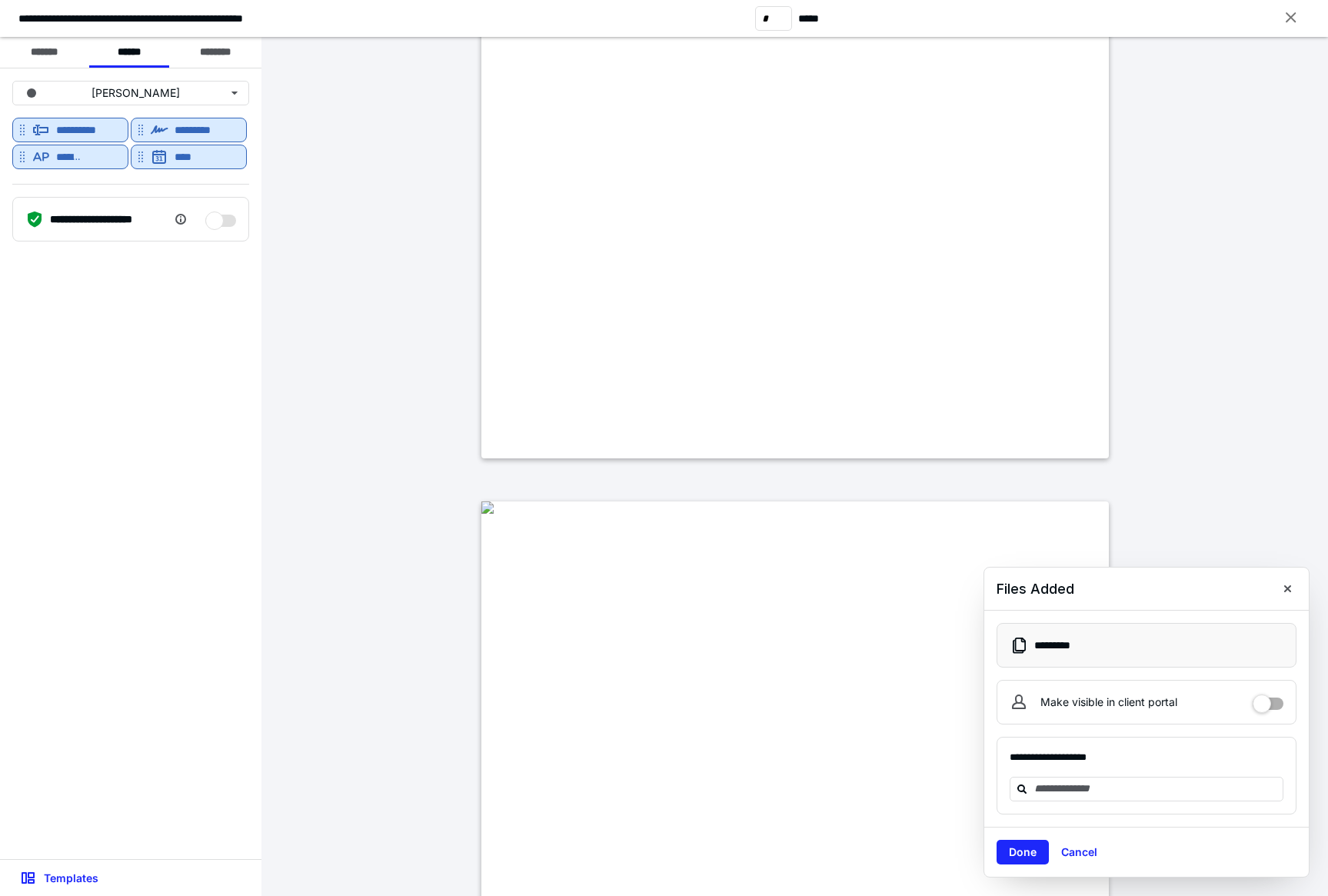 type on "*" 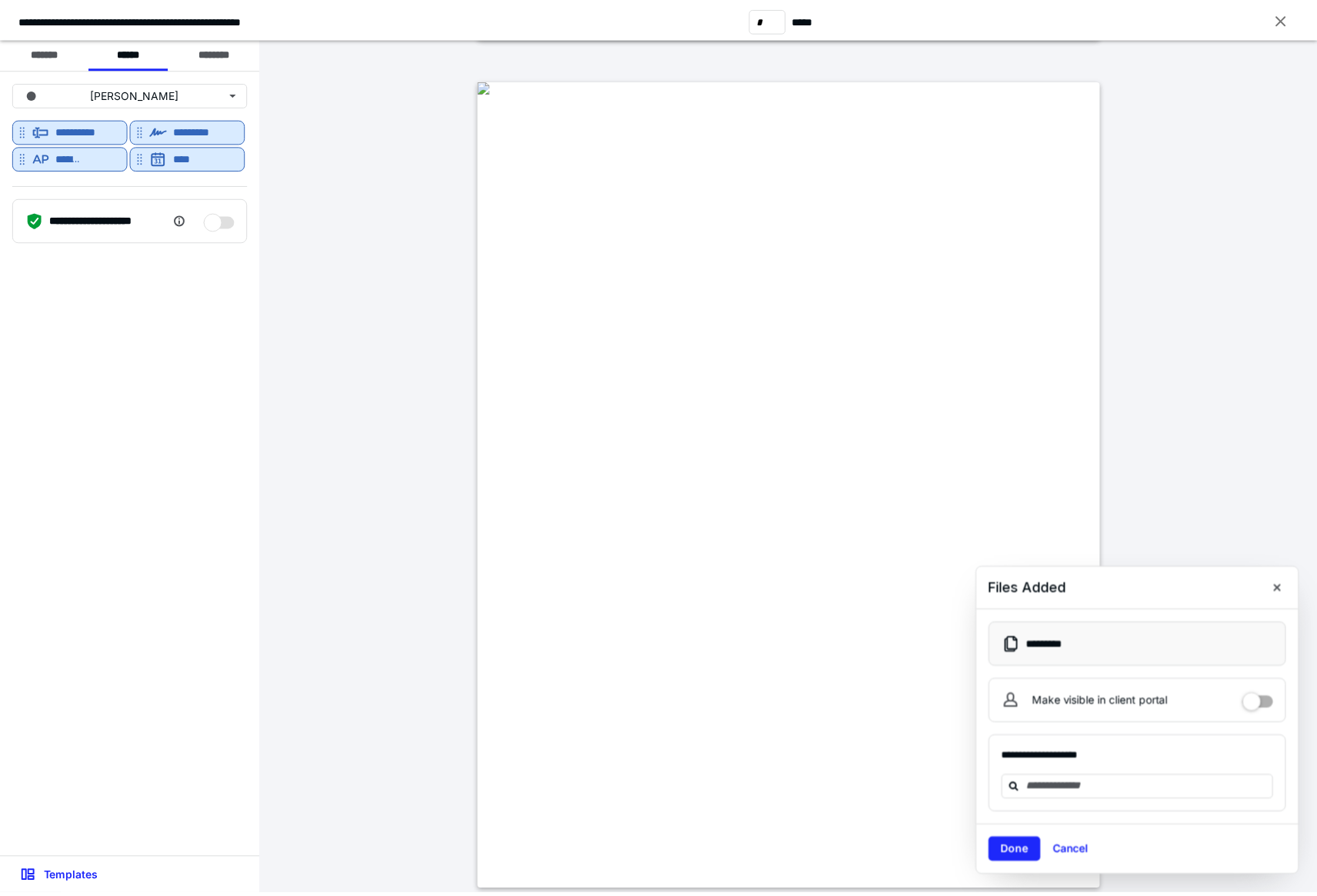 scroll, scrollTop: 3615, scrollLeft: 0, axis: vertical 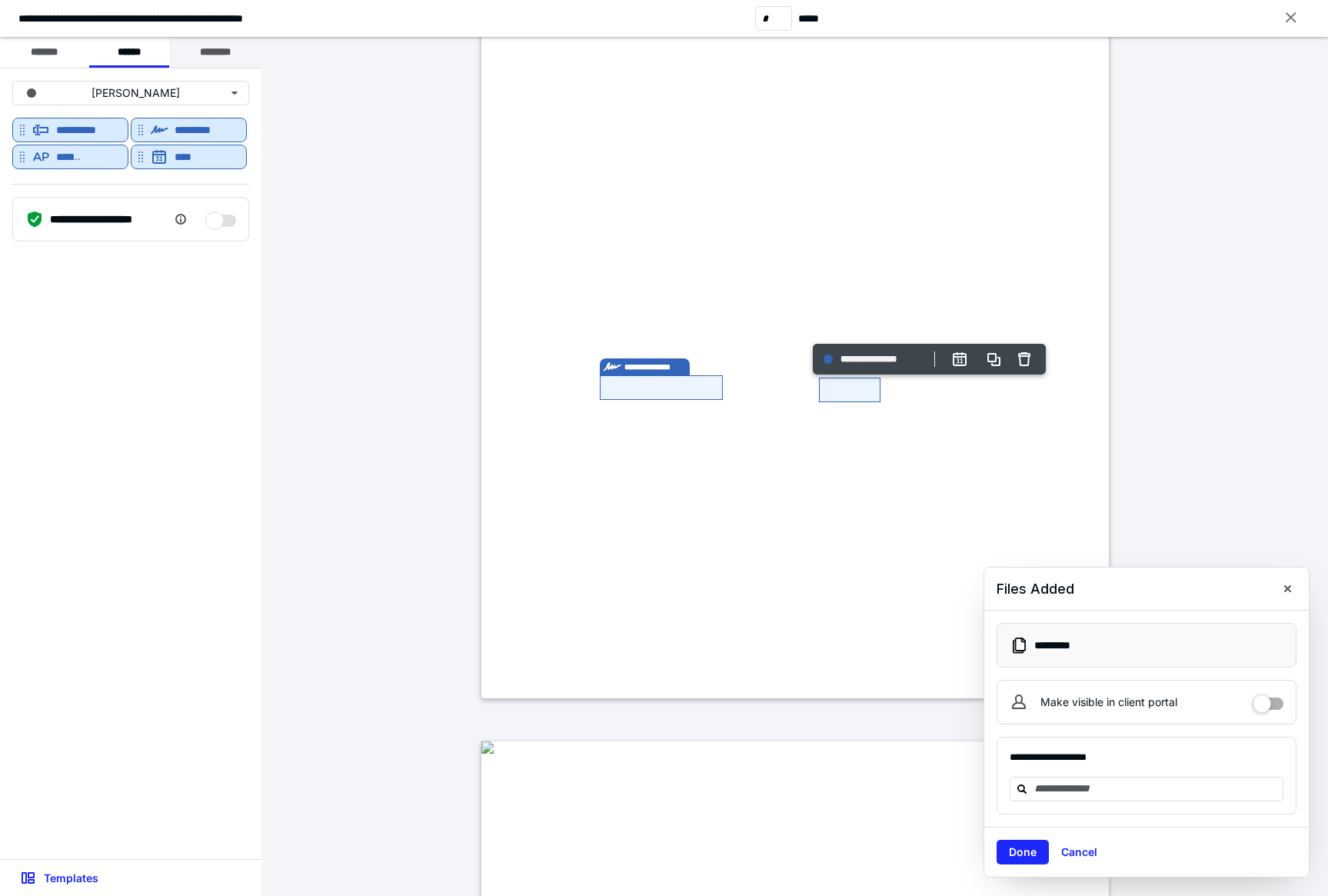 click on "********" at bounding box center (215, 52) 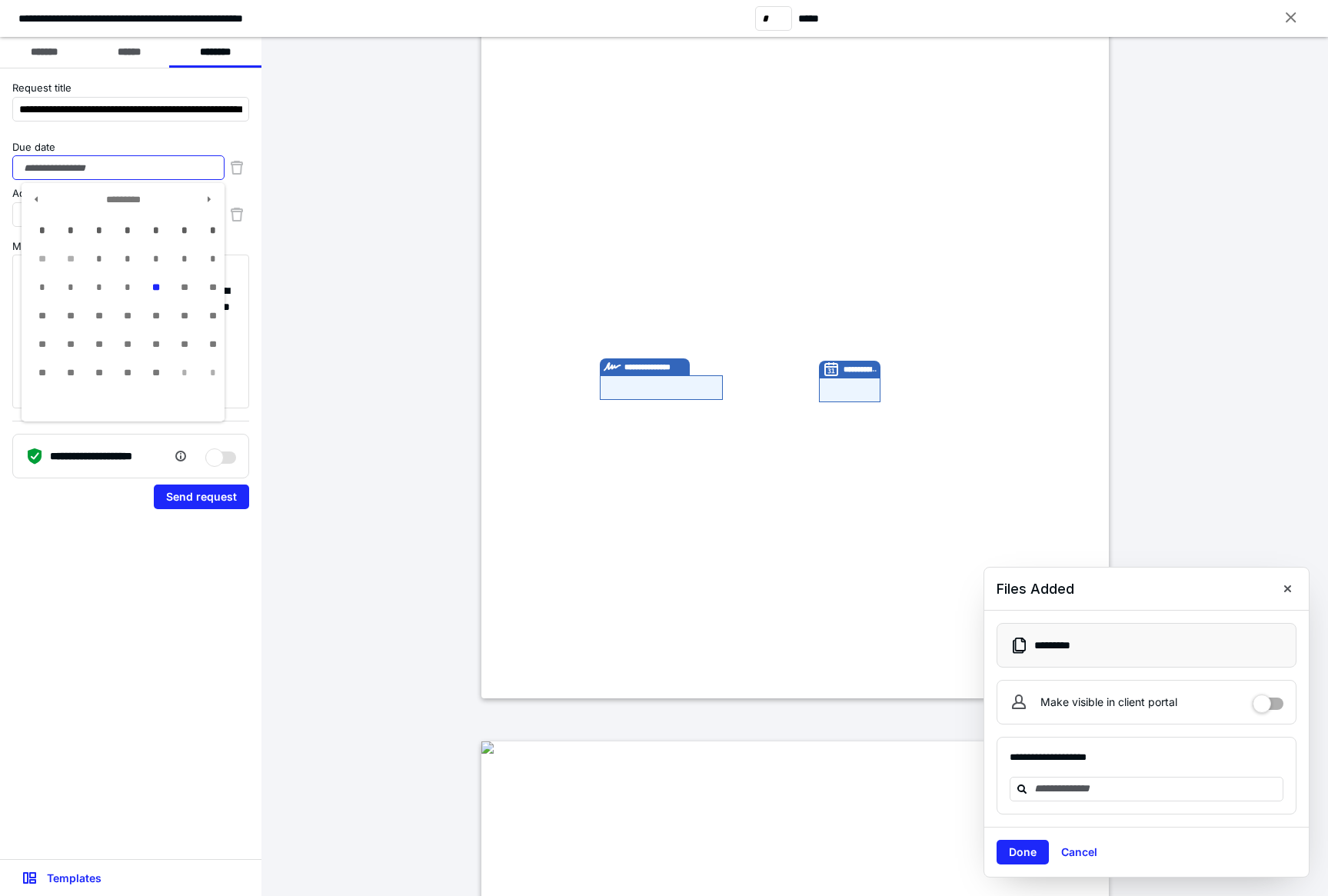 click on "Due date" at bounding box center [118, 168] 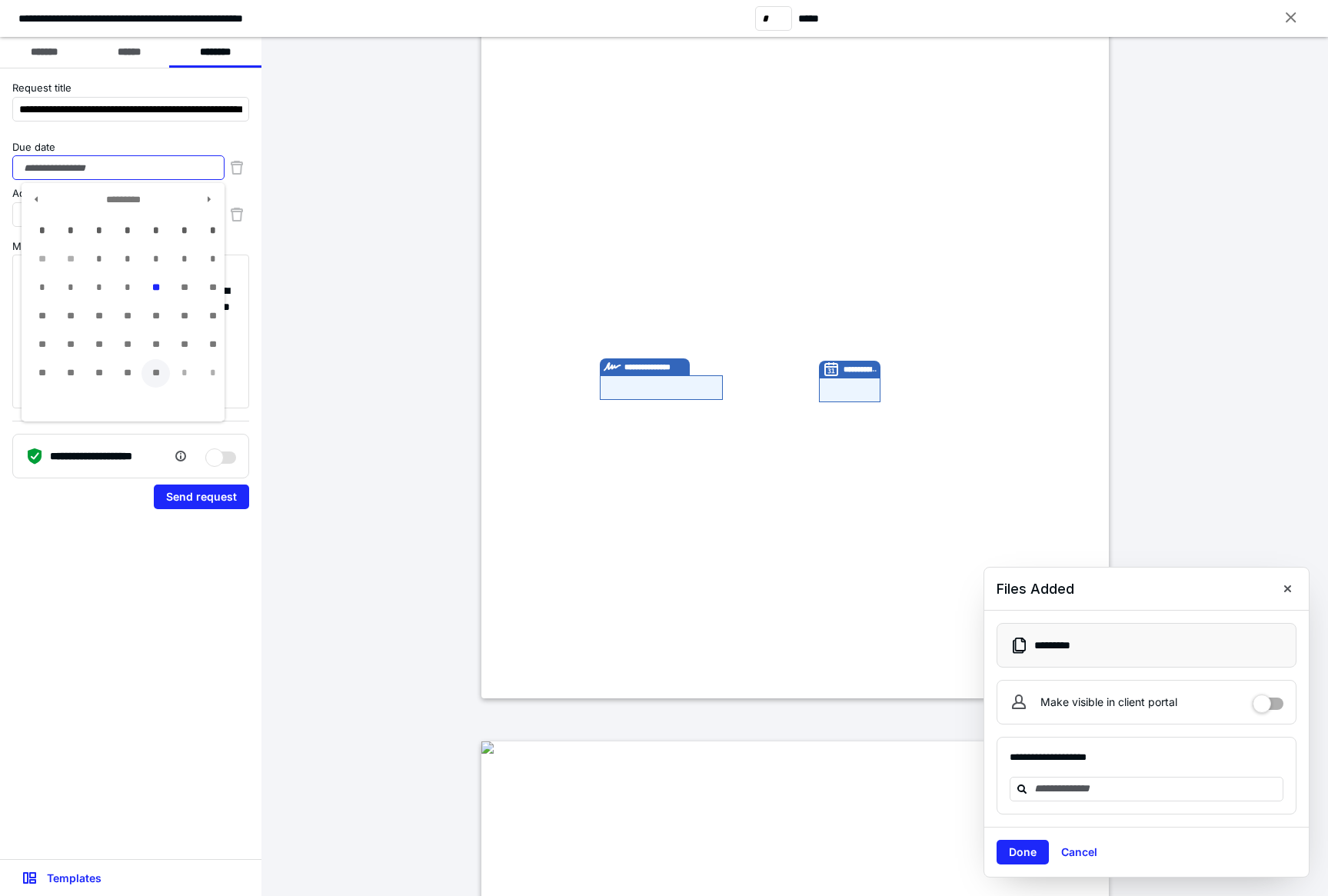 click on "**" at bounding box center (155, 373) 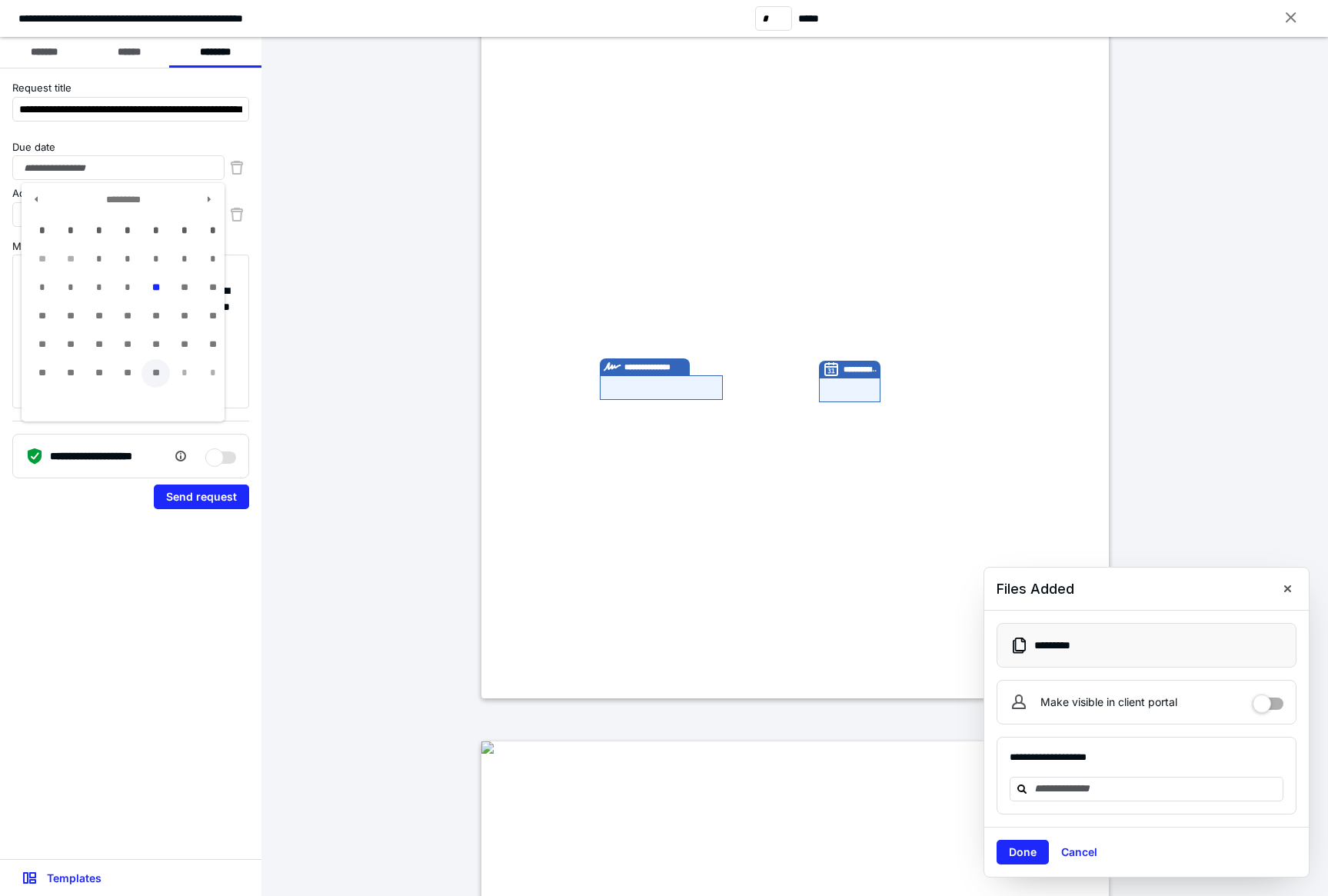 type on "**********" 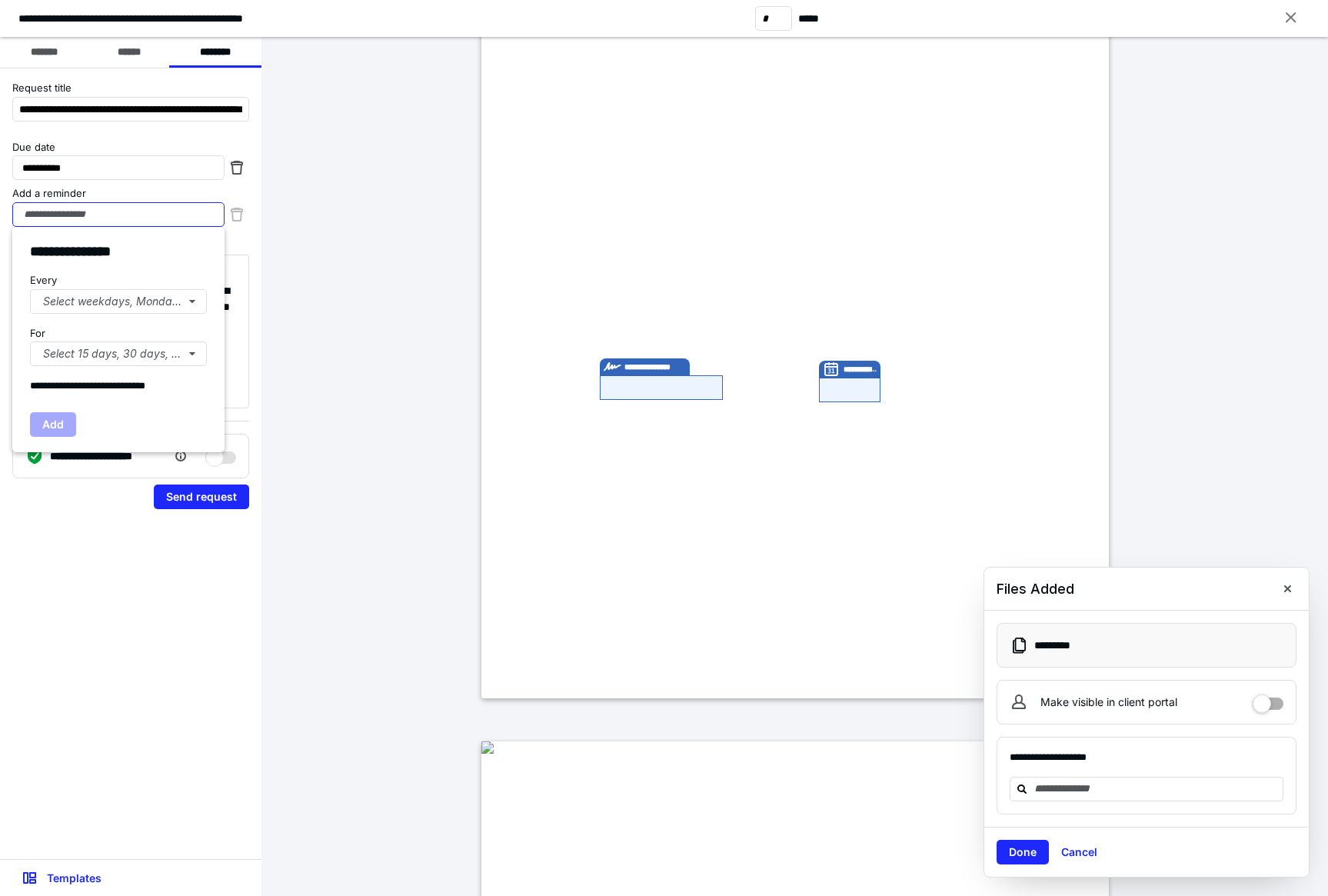 click on "Add a reminder" at bounding box center (118, 215) 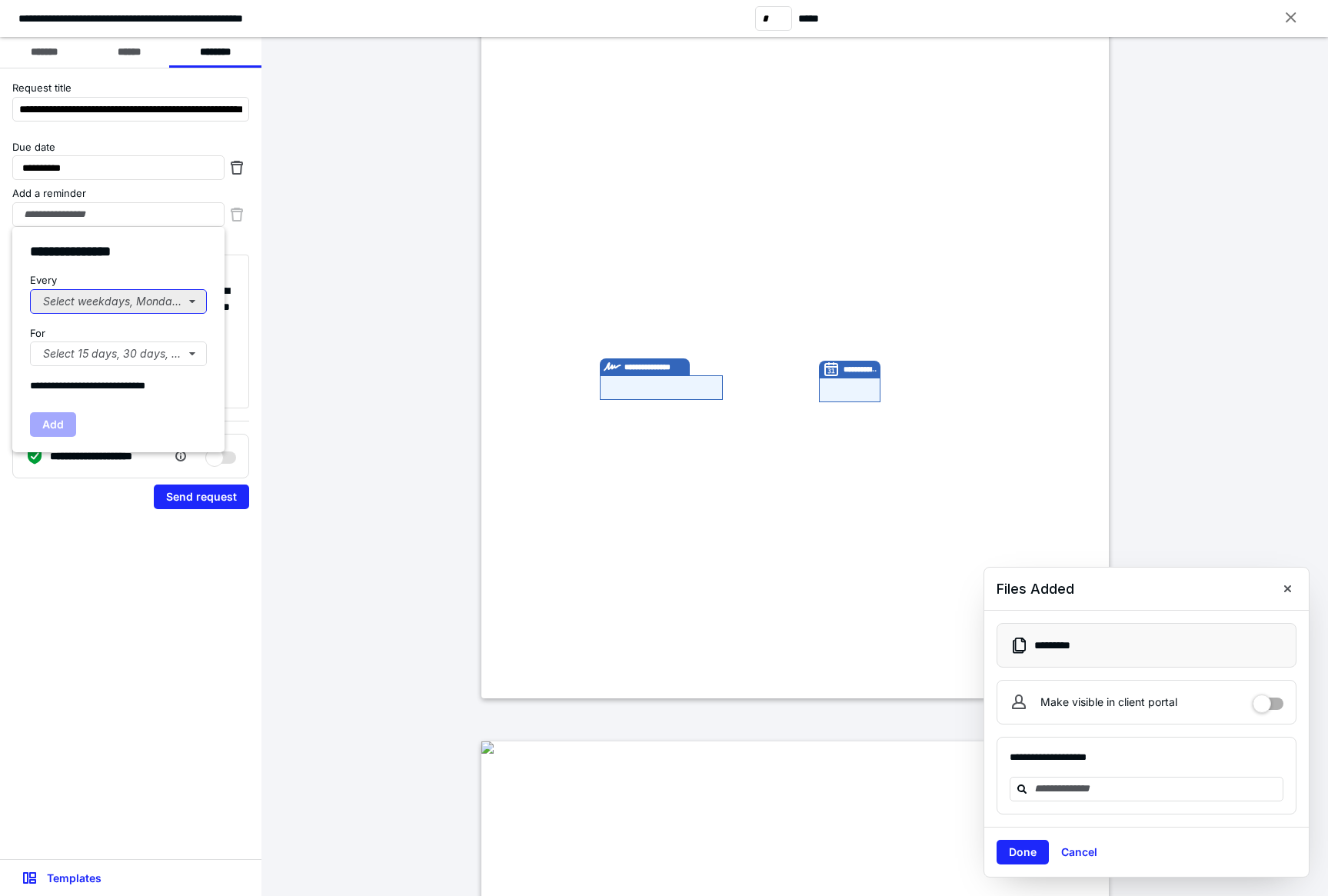 click on "Select weekdays, Mondays, or Tues..." at bounding box center (118, 301) 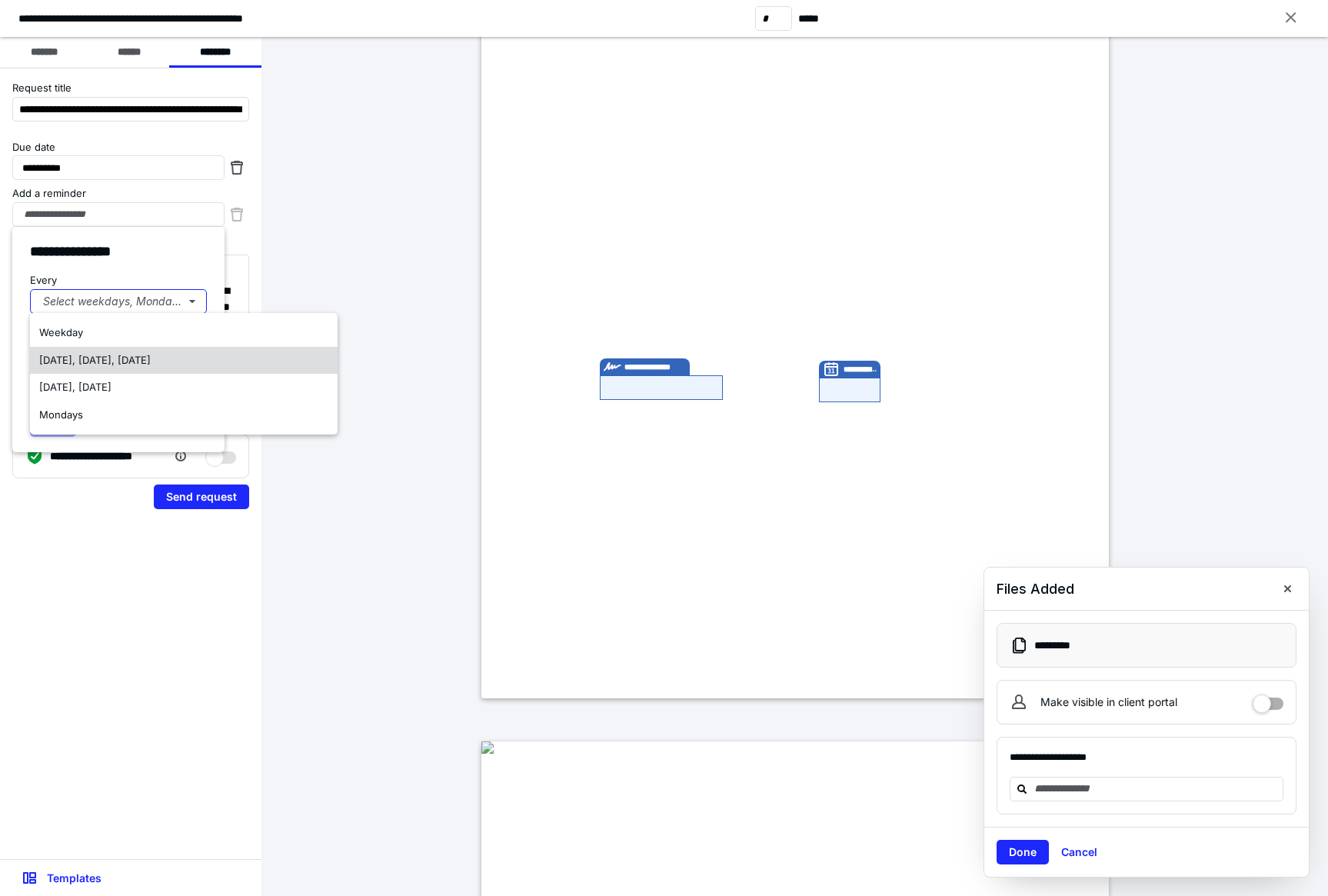 click on "Monday, Wednesday, Friday" at bounding box center (95, 360) 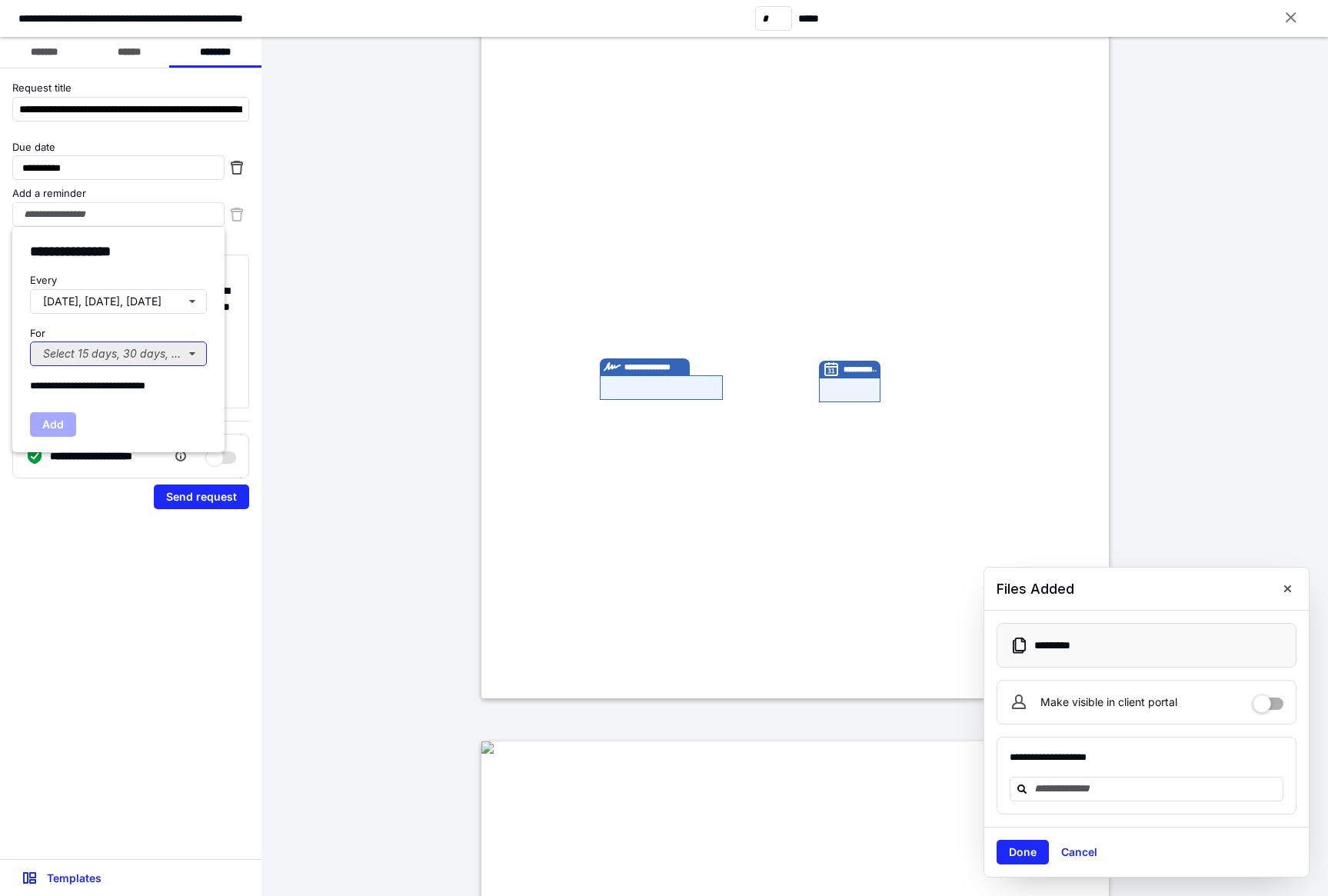 click on "Select 15 days, 30 days, or 45 days..." at bounding box center [118, 354] 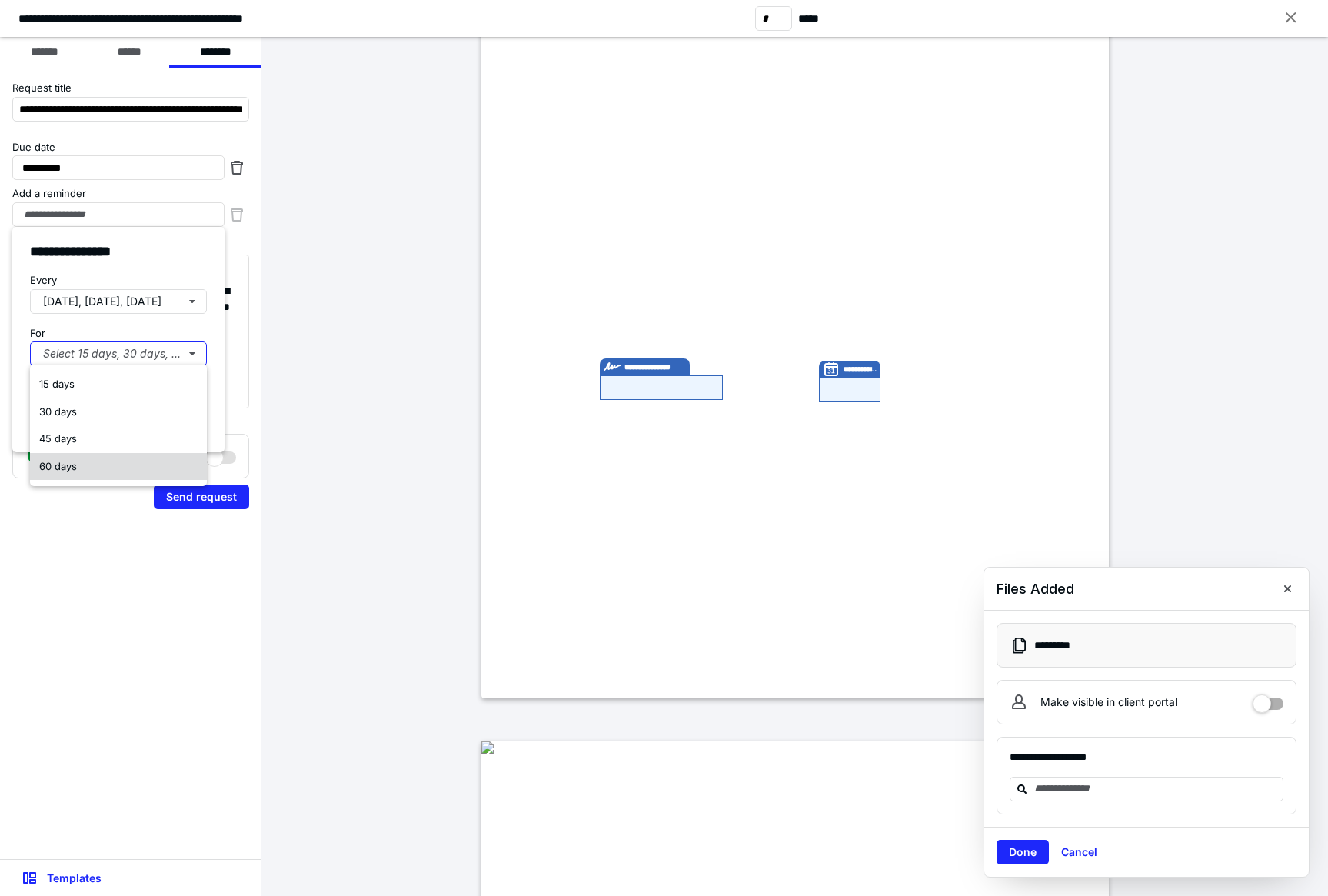 click on "60 days" at bounding box center [58, 466] 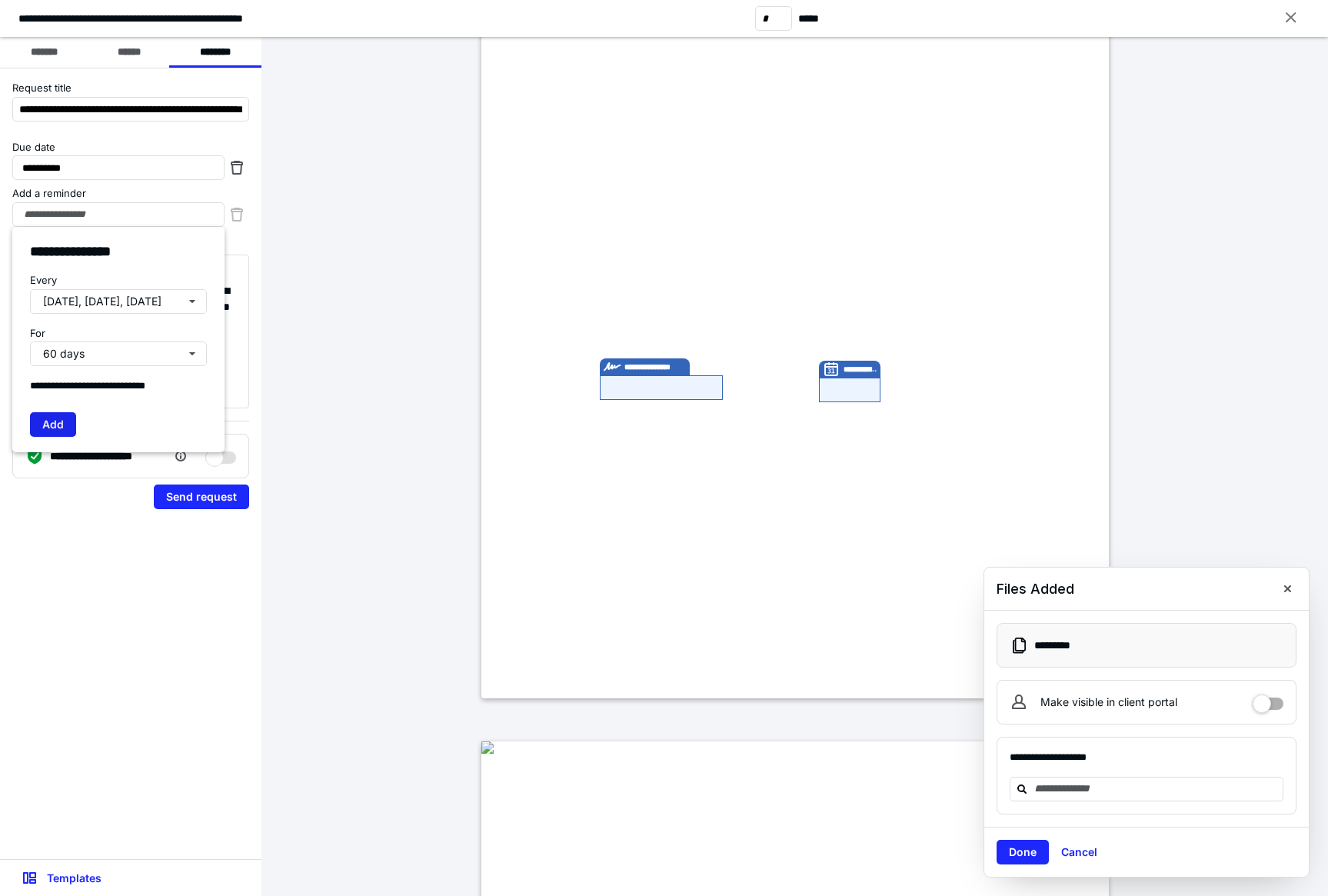 click on "Add" at bounding box center (53, 425) 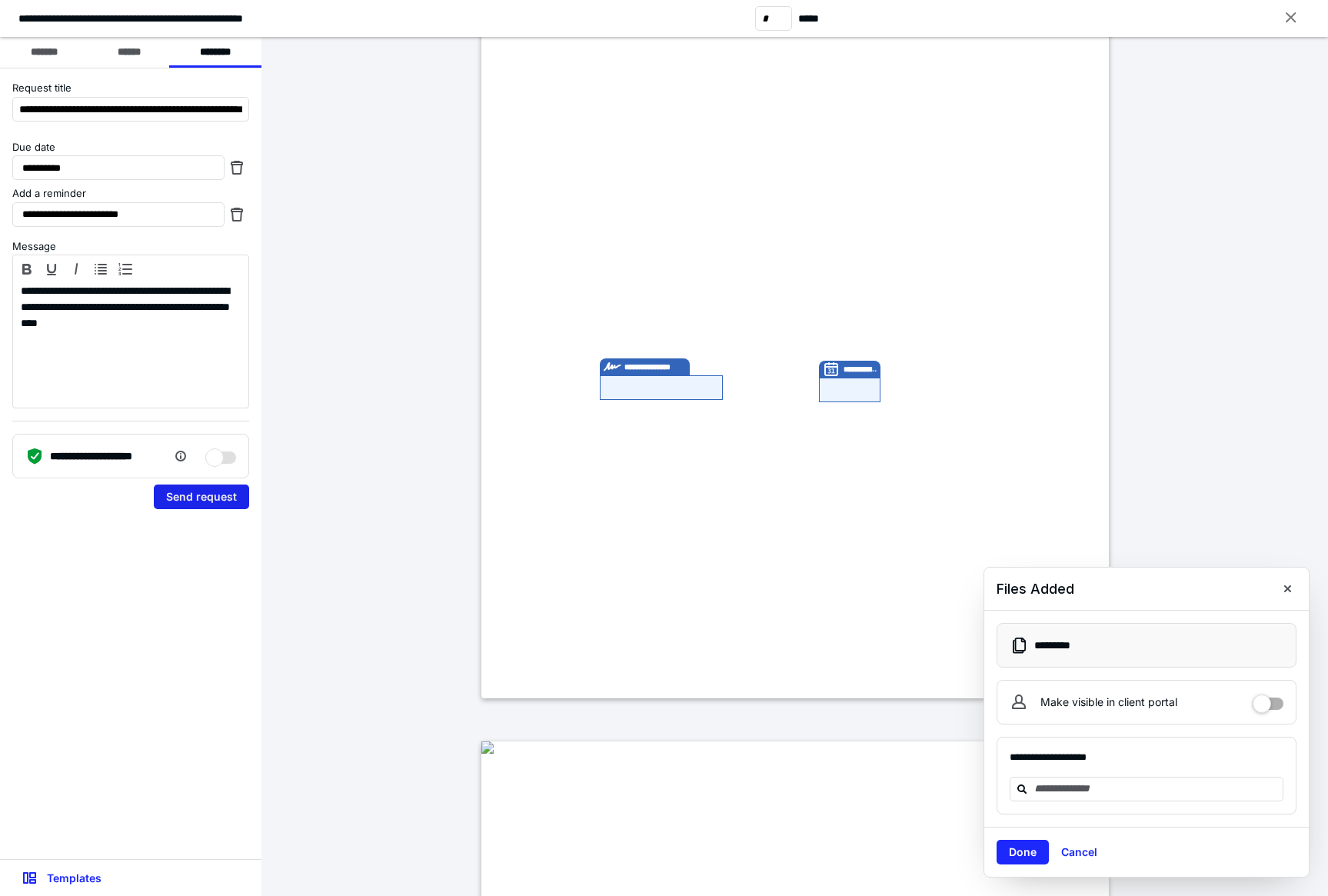 click on "Send request" at bounding box center [201, 497] 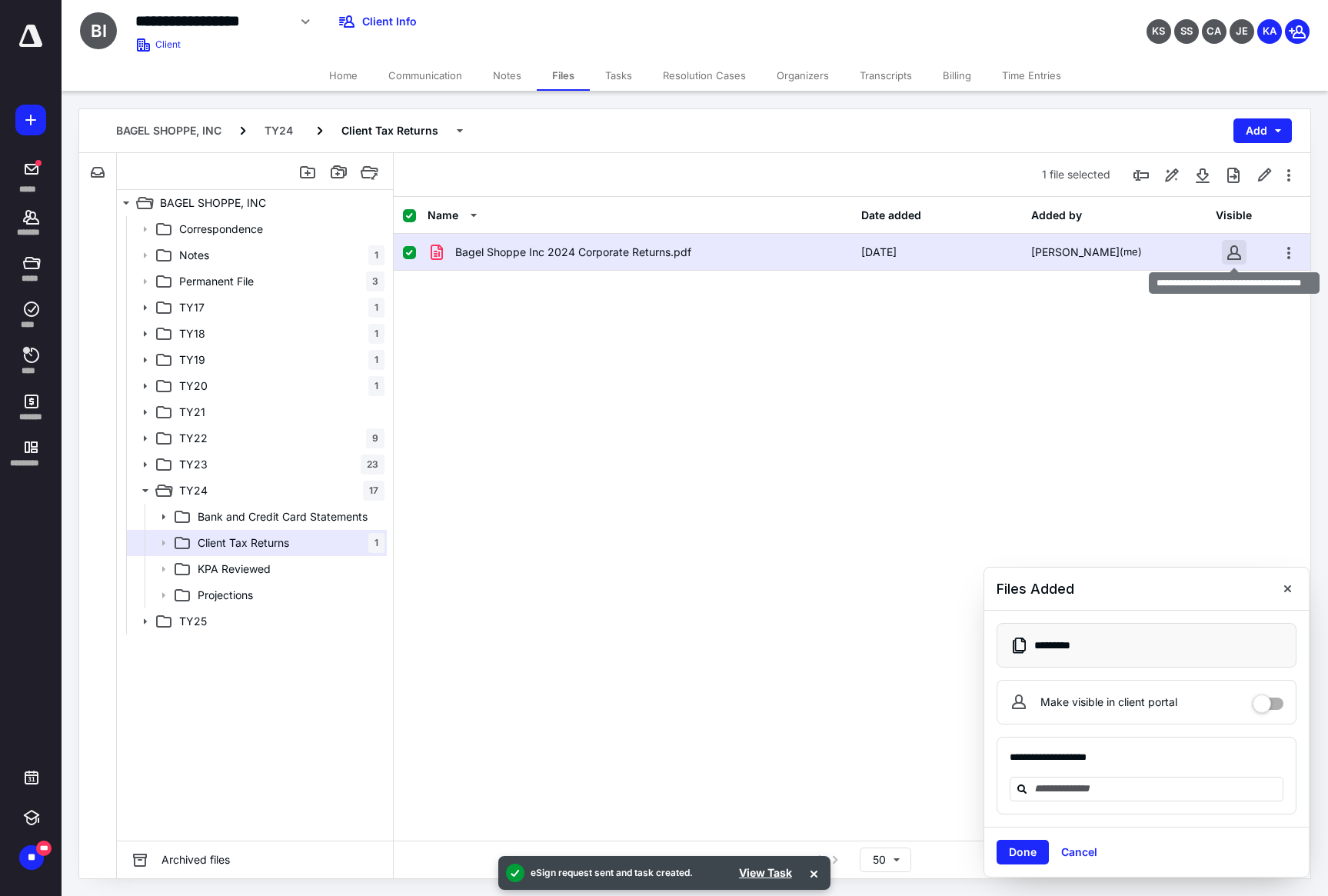 click at bounding box center [1234, 252] 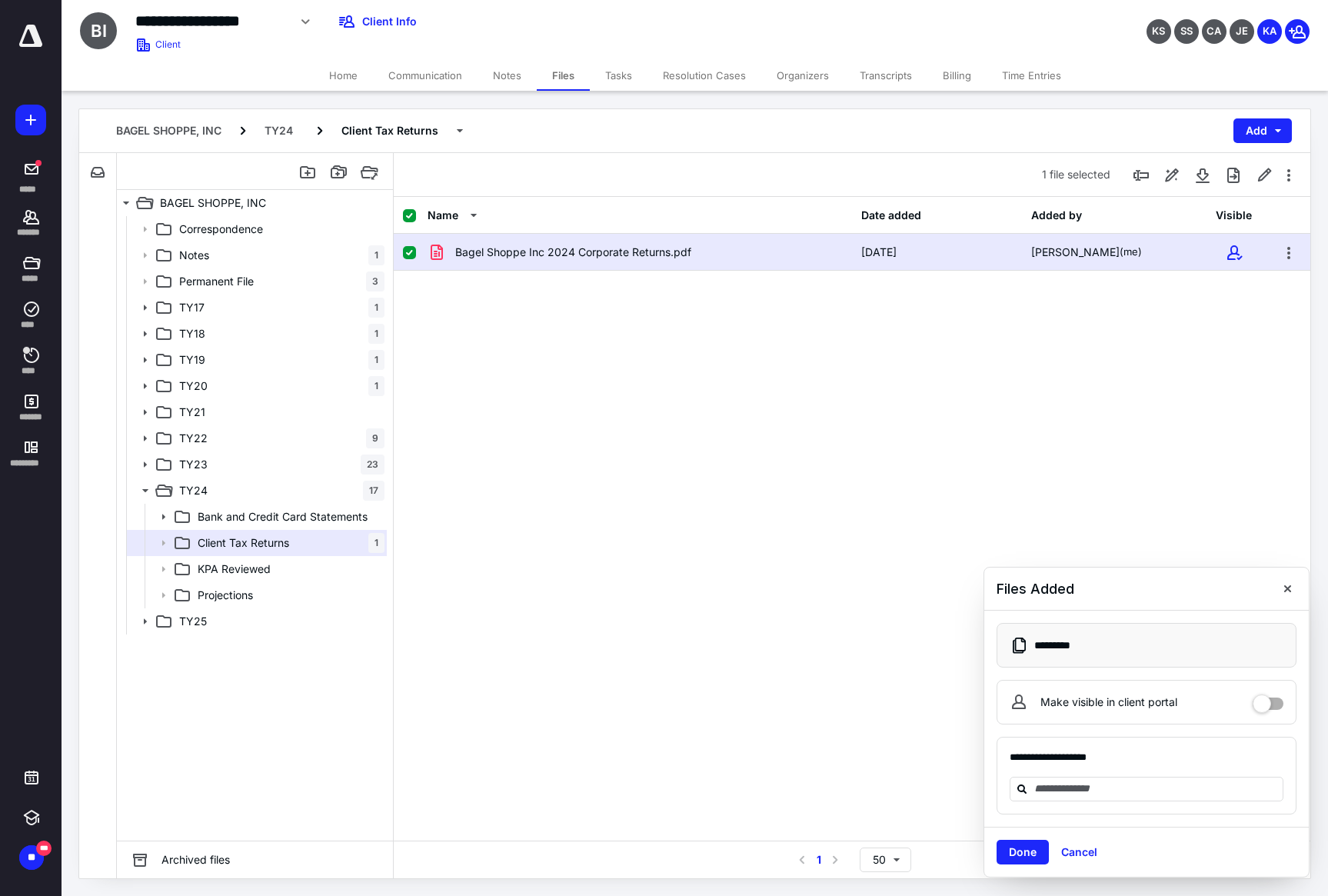 click on "Billing" at bounding box center [957, 75] 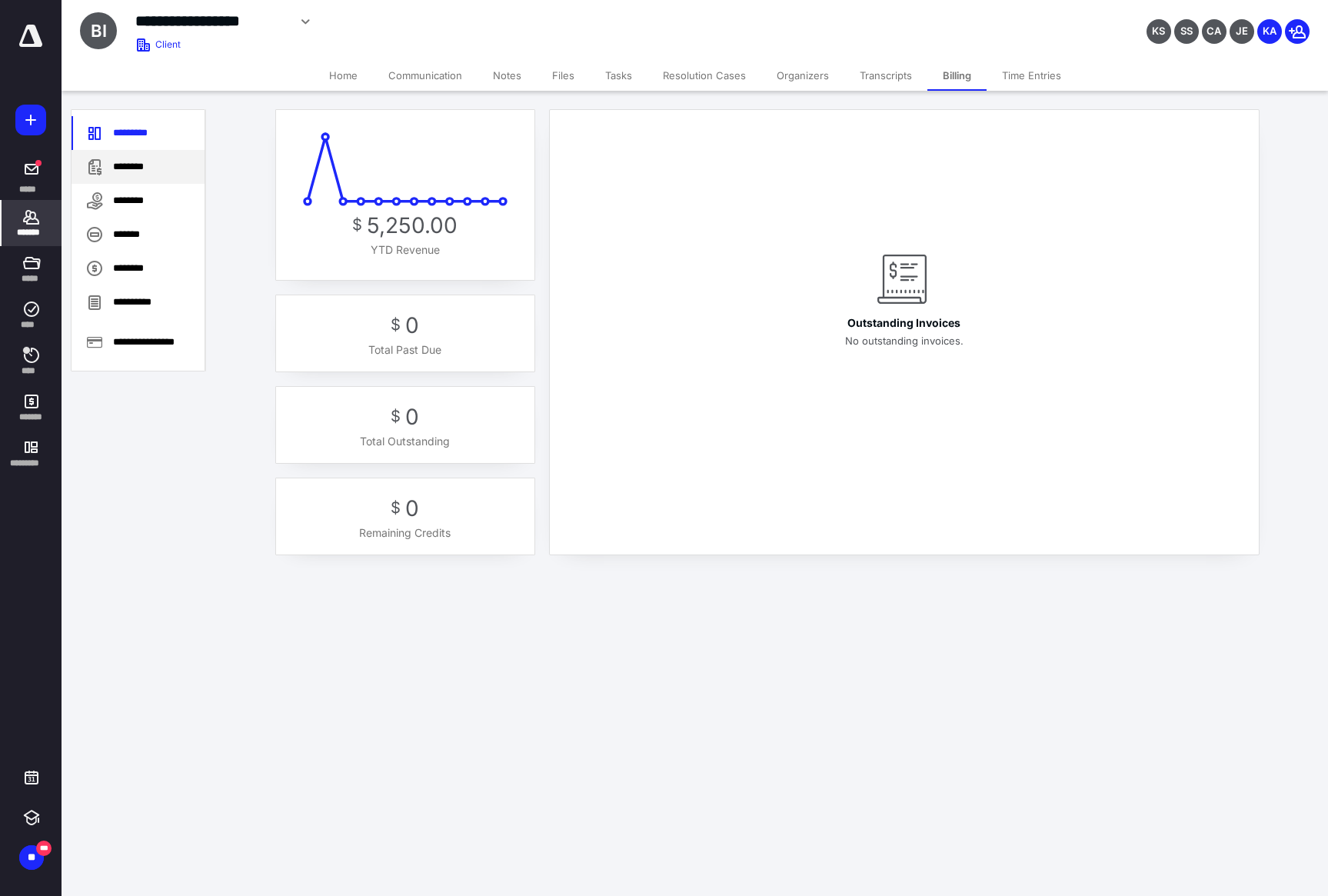 click on "********" at bounding box center (138, 167) 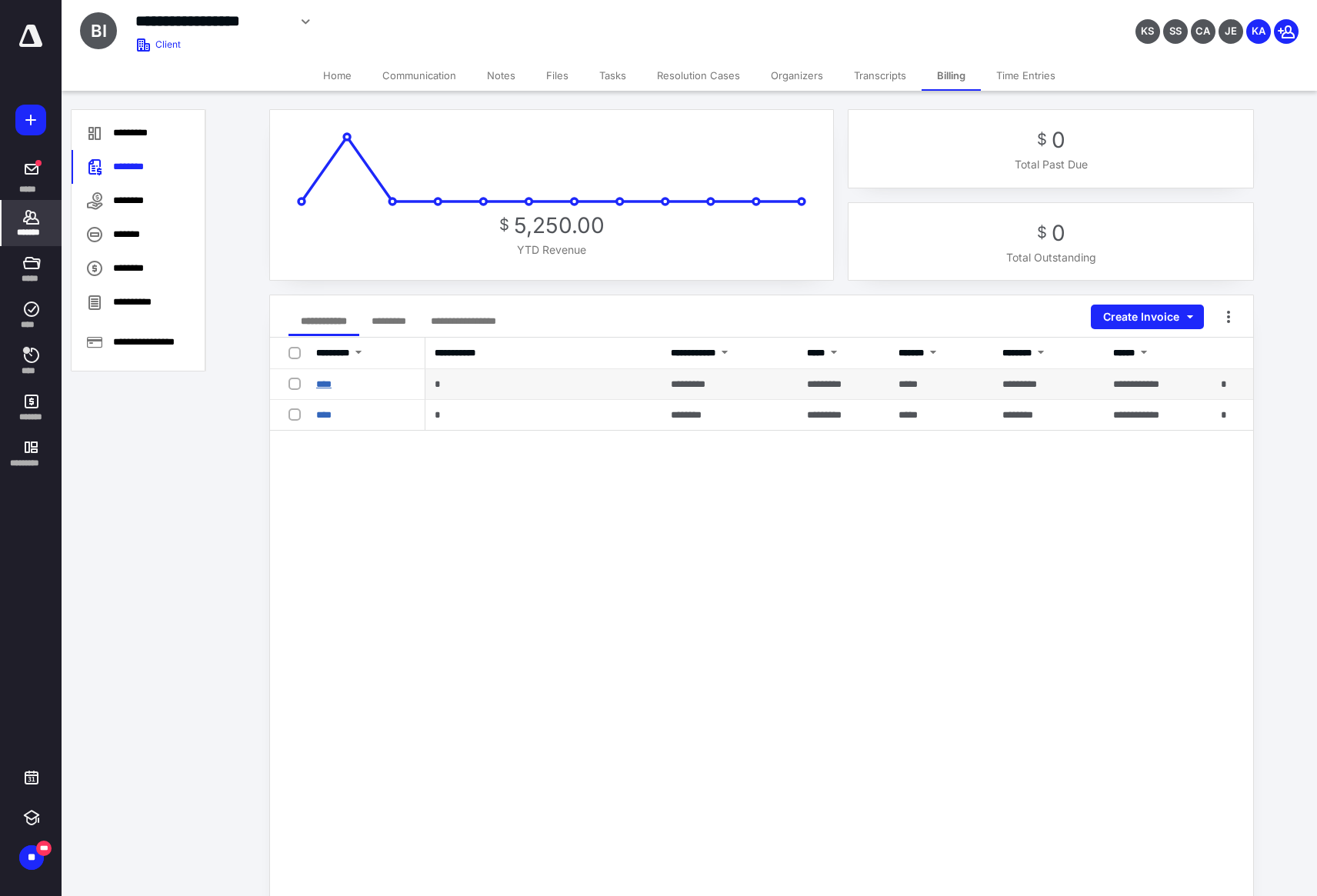 click on "****" at bounding box center [324, 384] 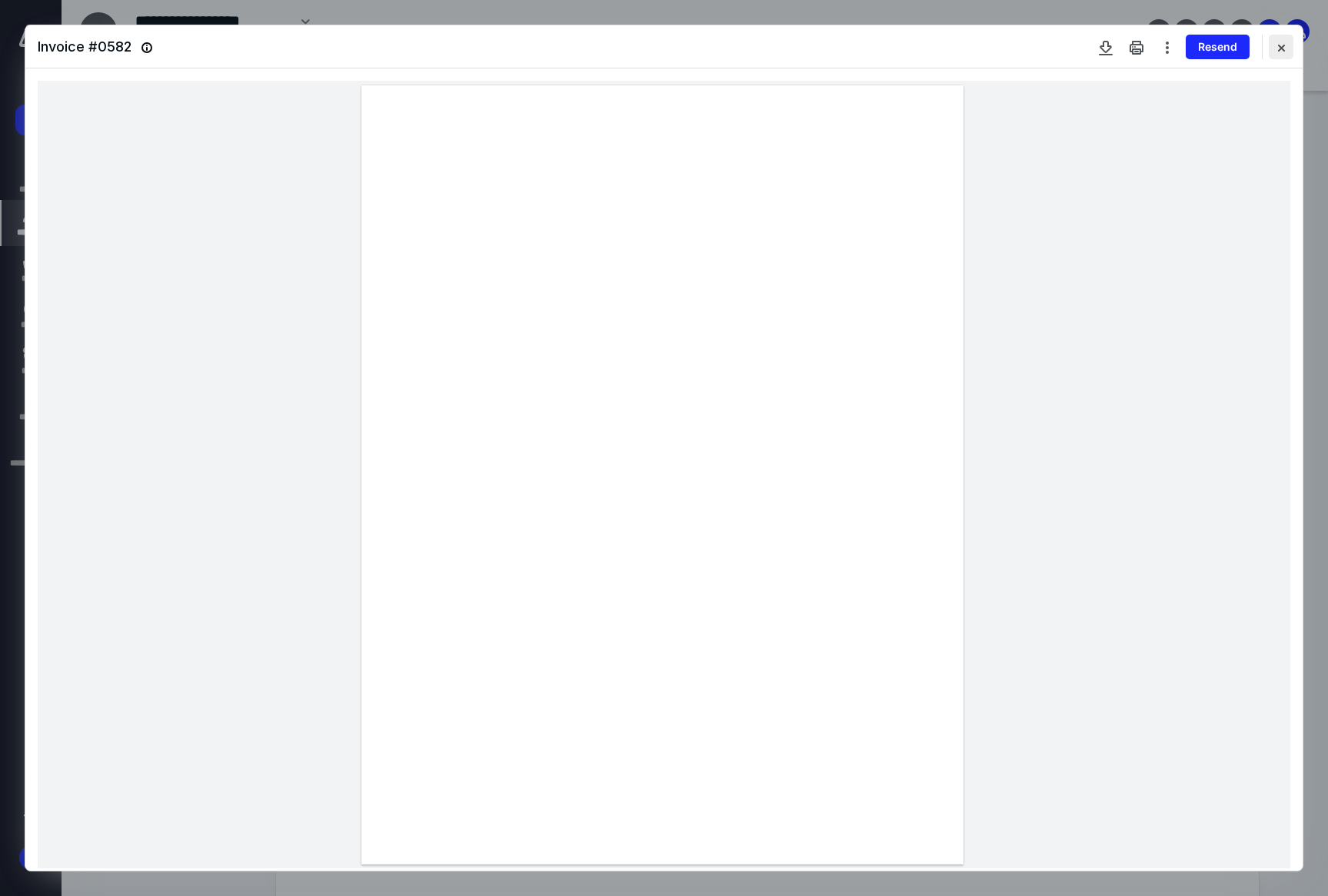 click at bounding box center (1281, 47) 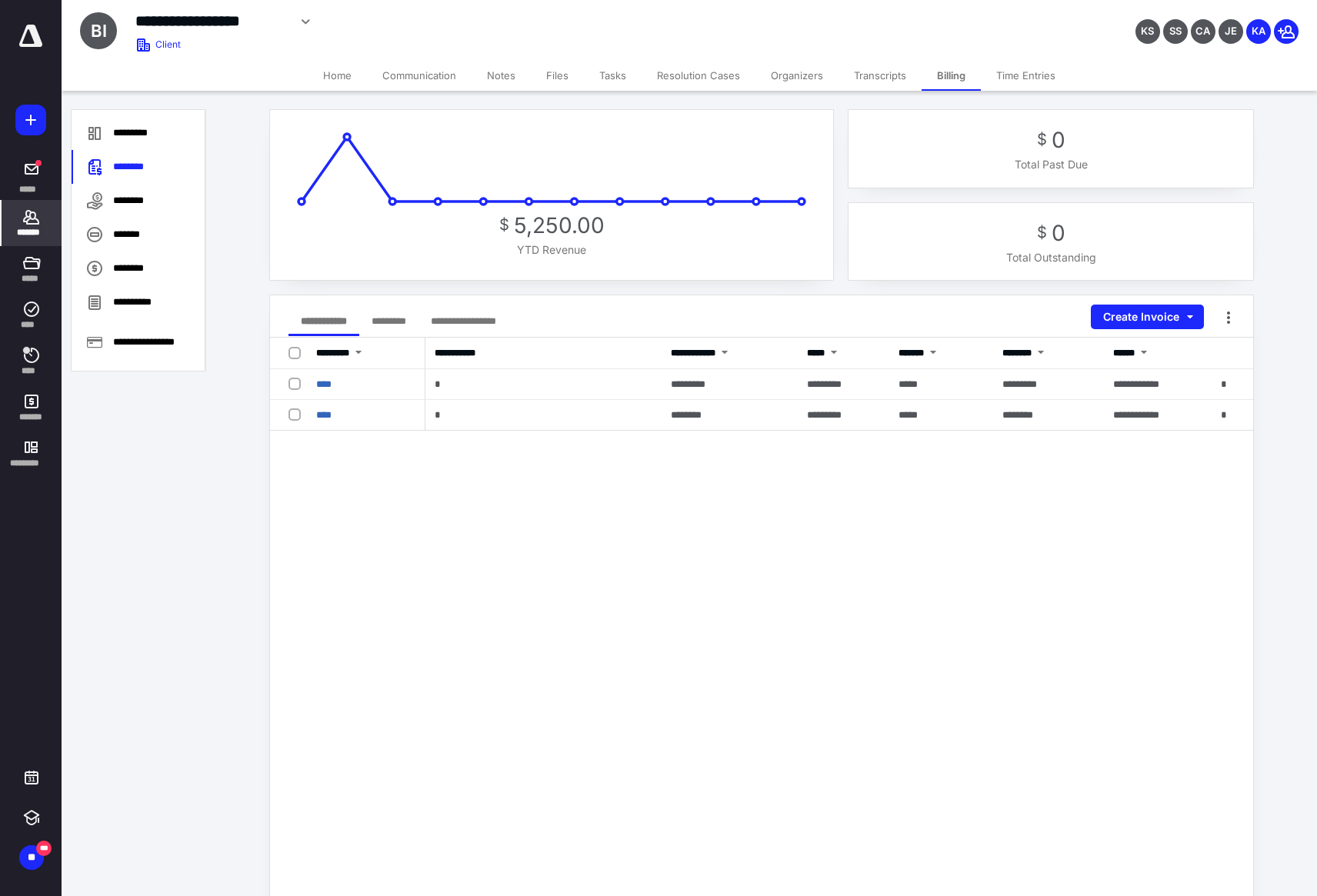 click on "Tasks" at bounding box center [612, 75] 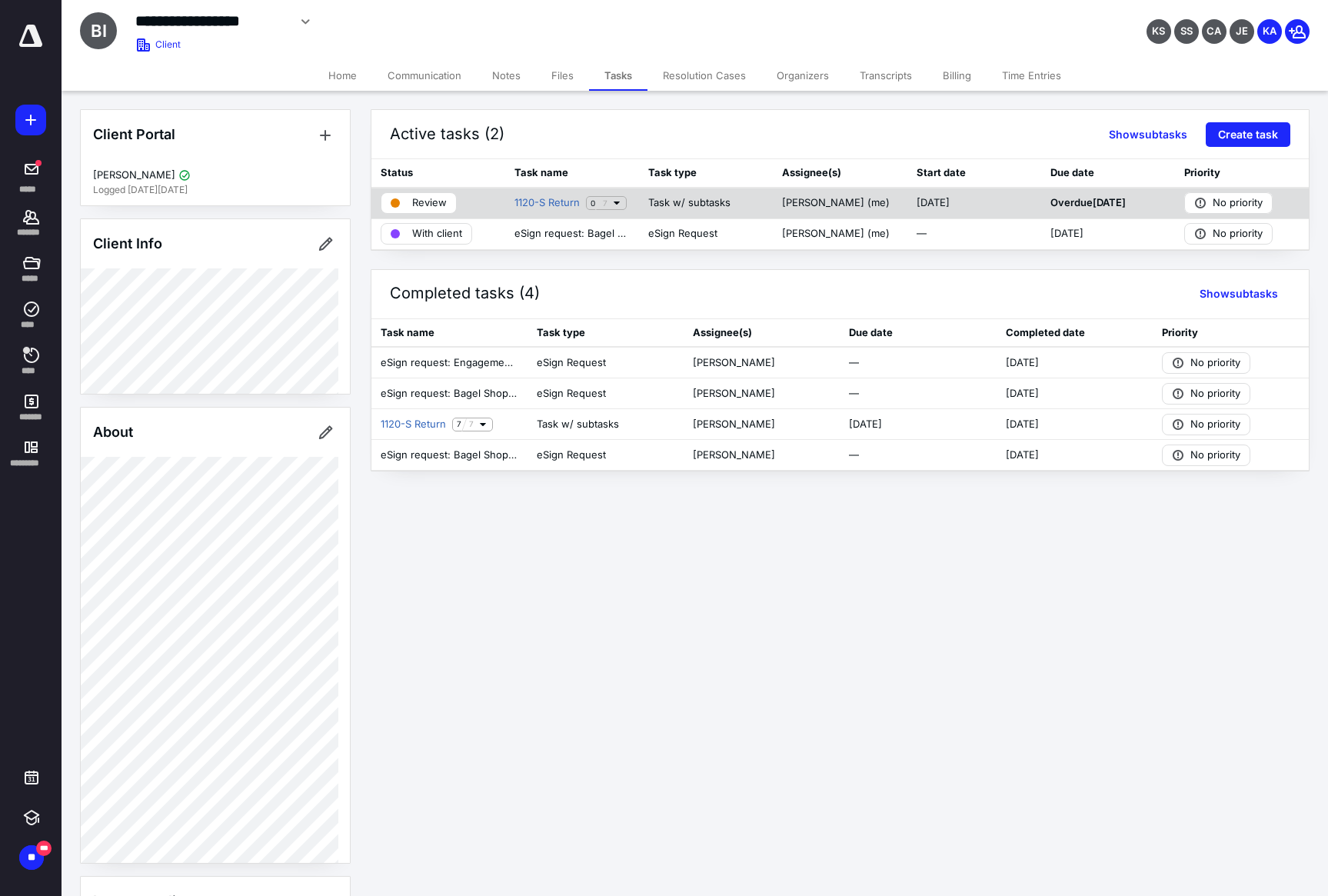 click on "Review" at bounding box center [429, 203] 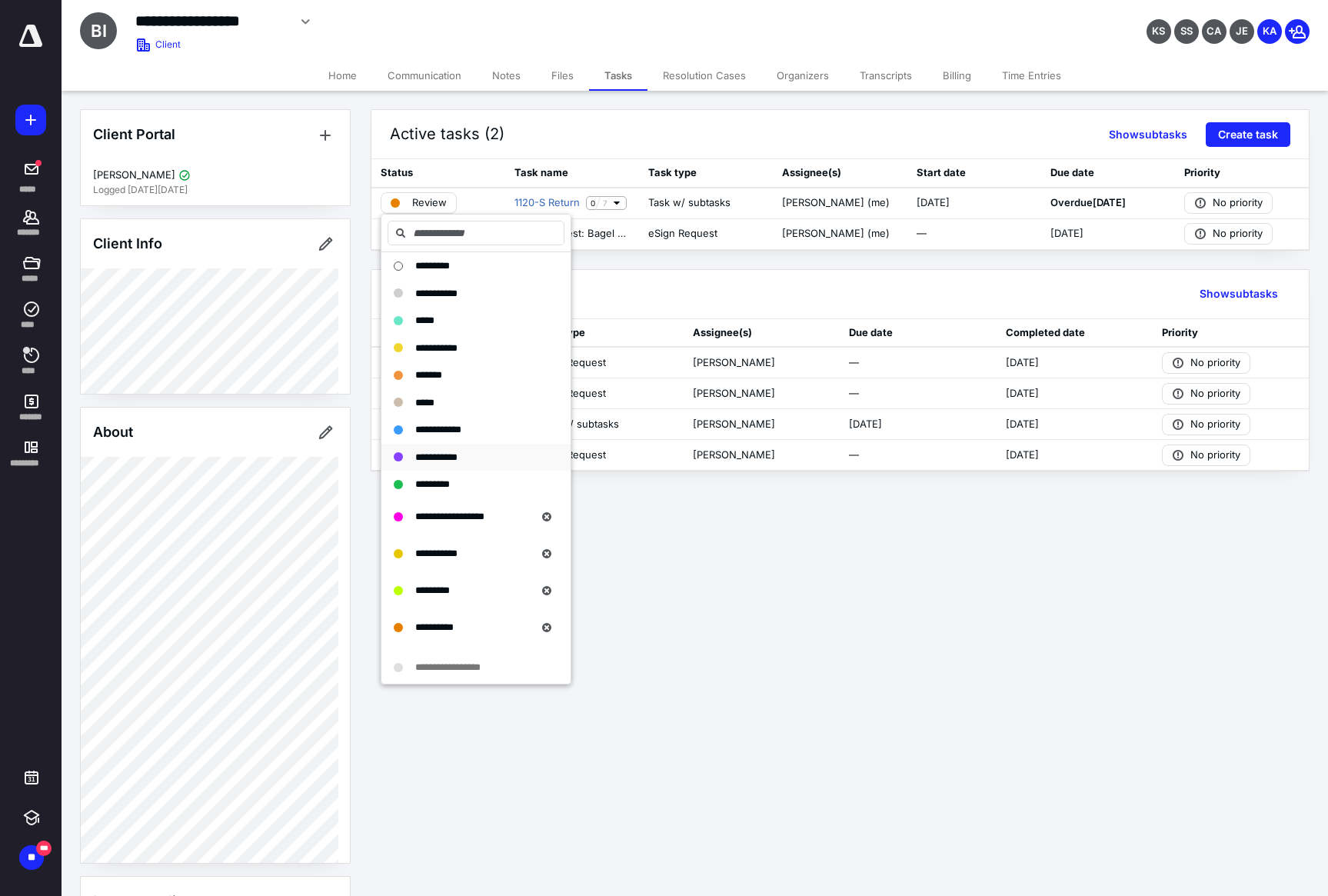 click on "**********" at bounding box center [436, 457] 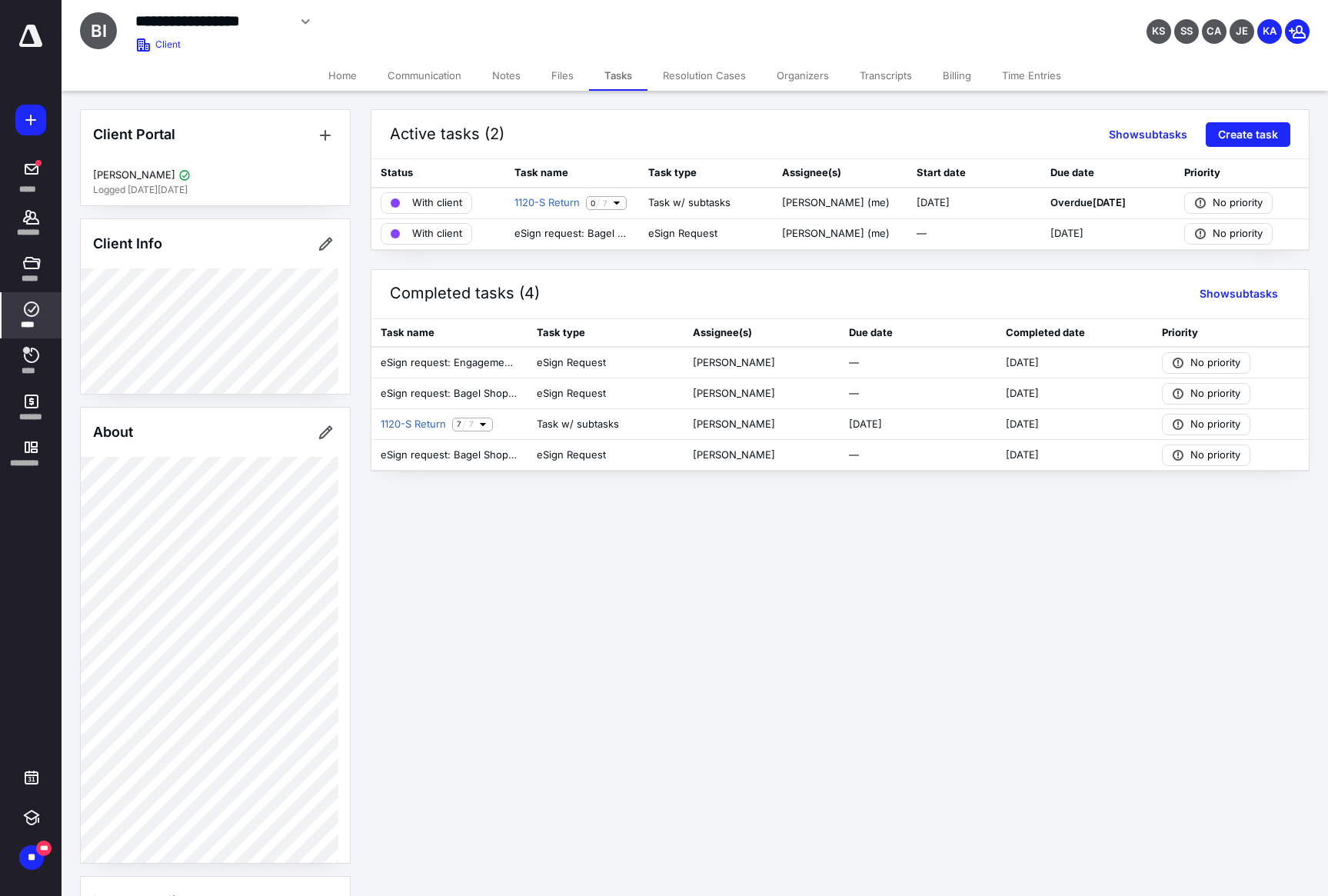 click 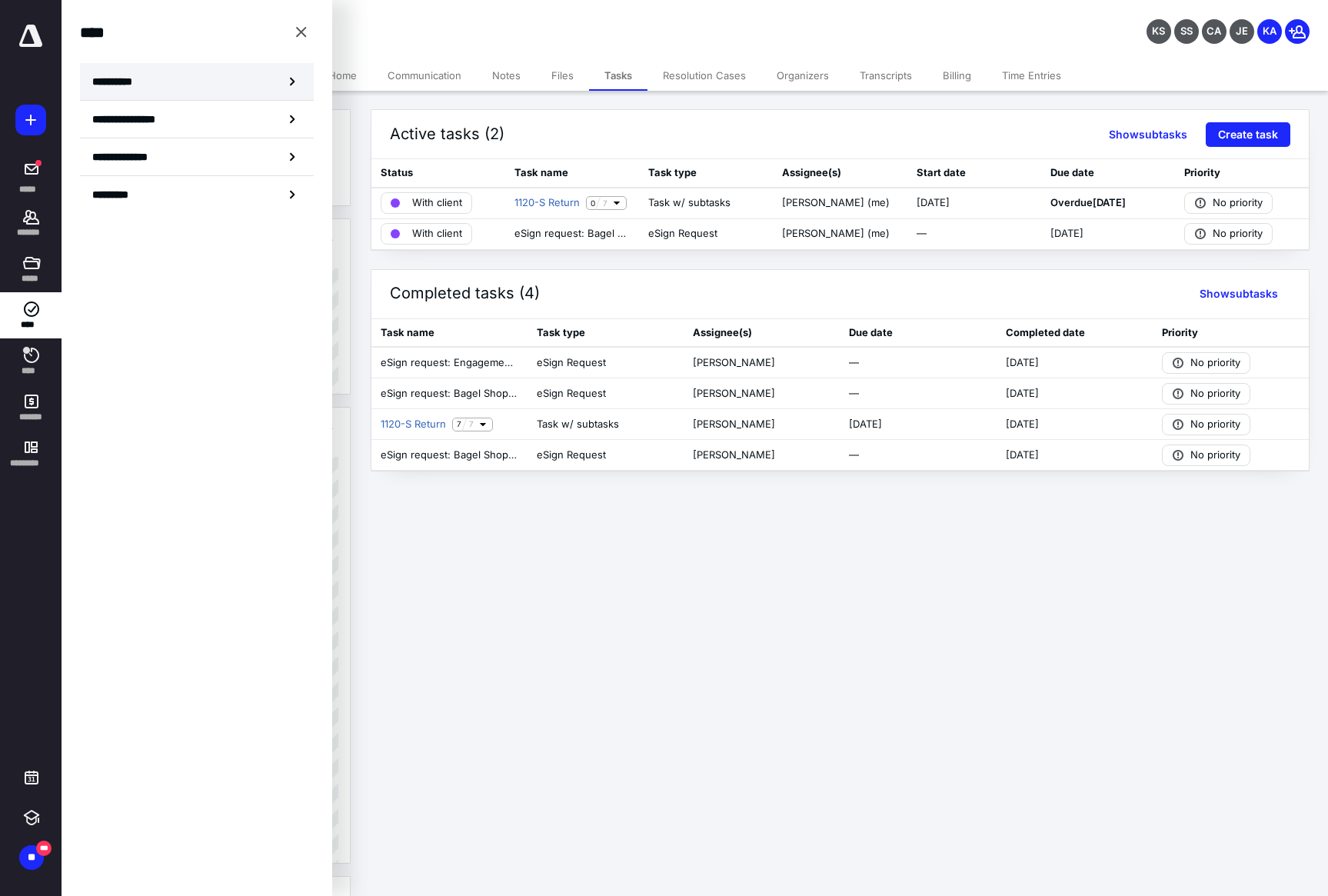 click on "**********" at bounding box center [118, 82] 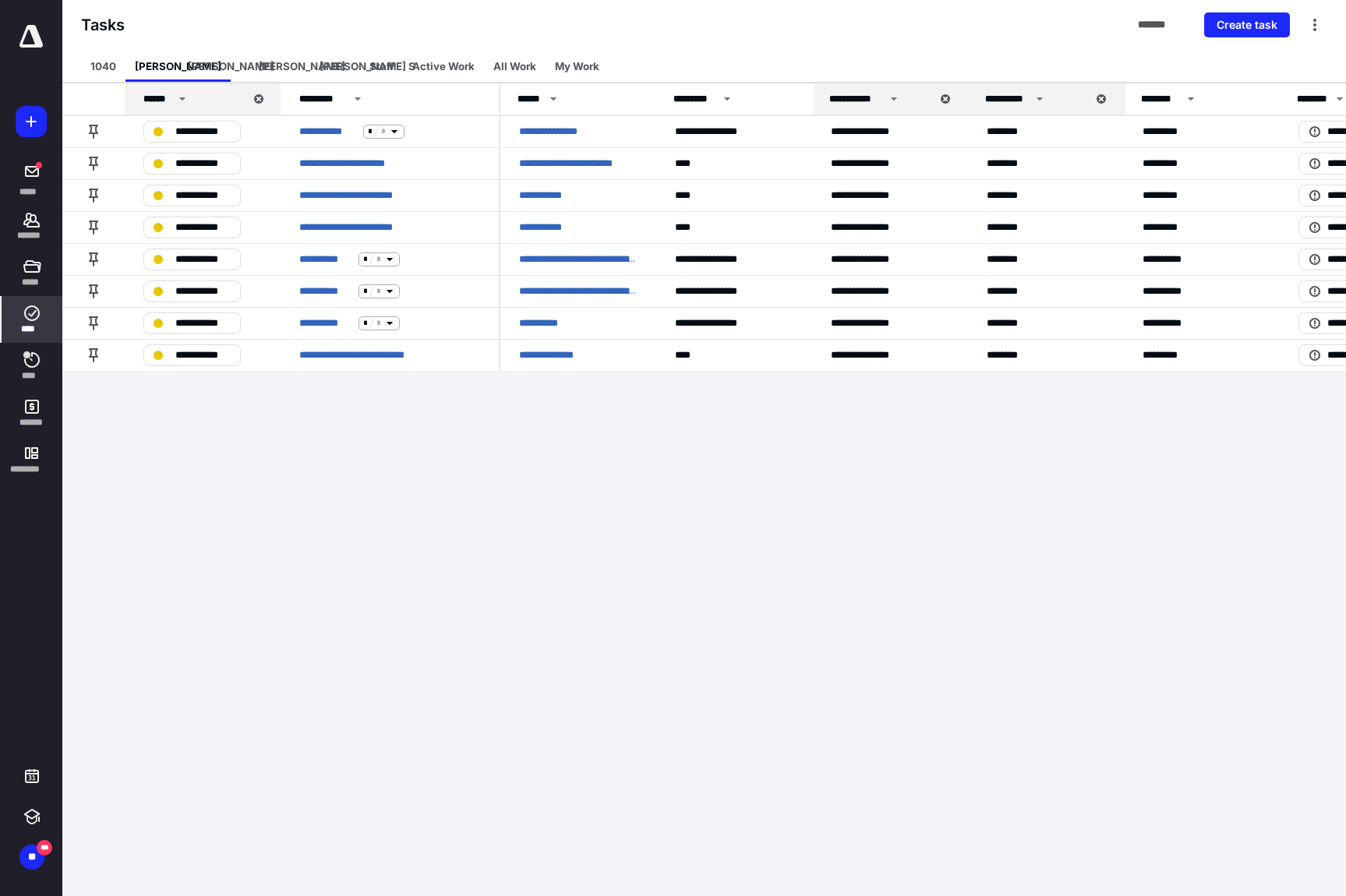 click on "**********" at bounding box center (673, 448) 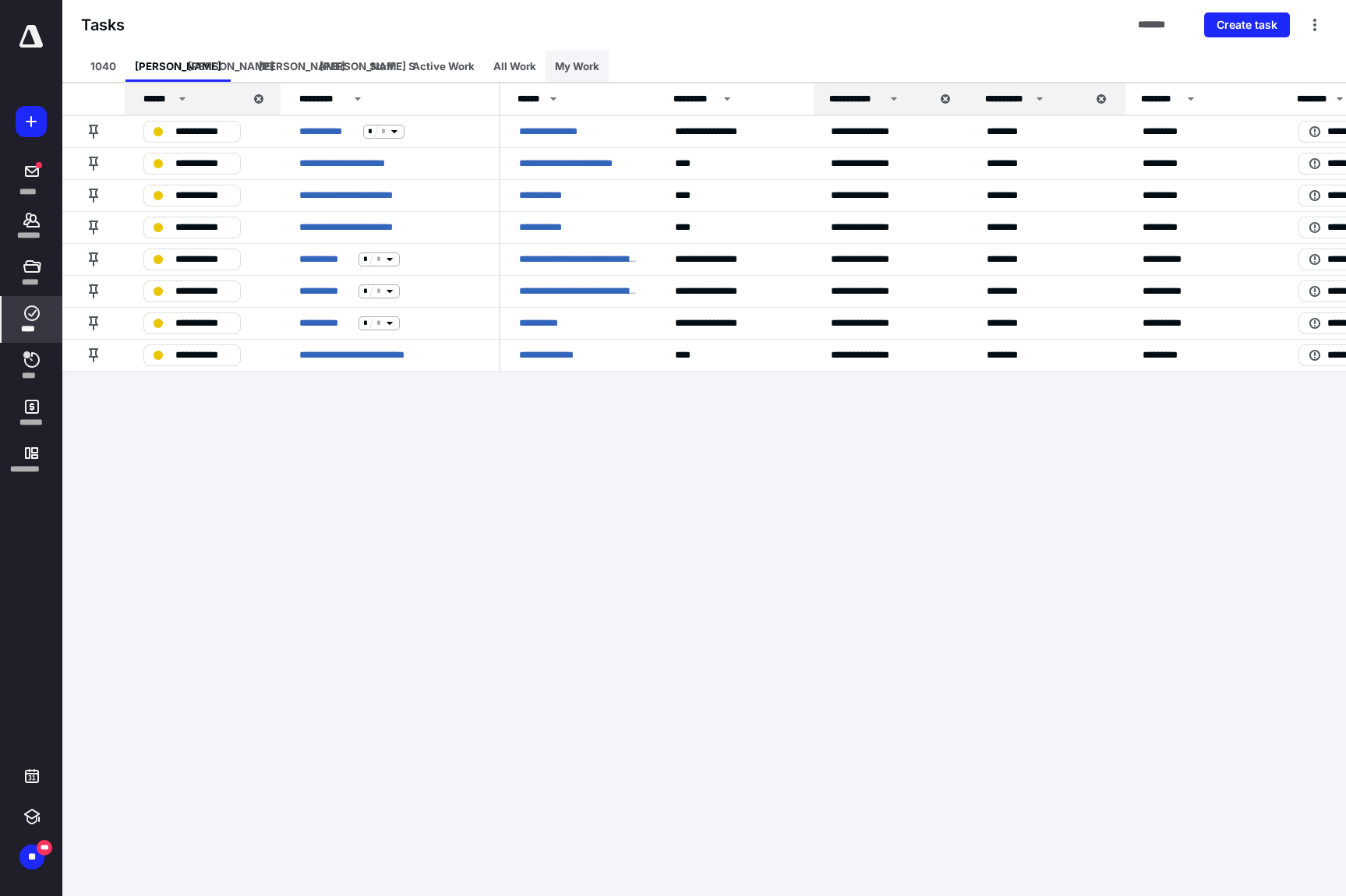 click on "My Work" at bounding box center (577, 66) 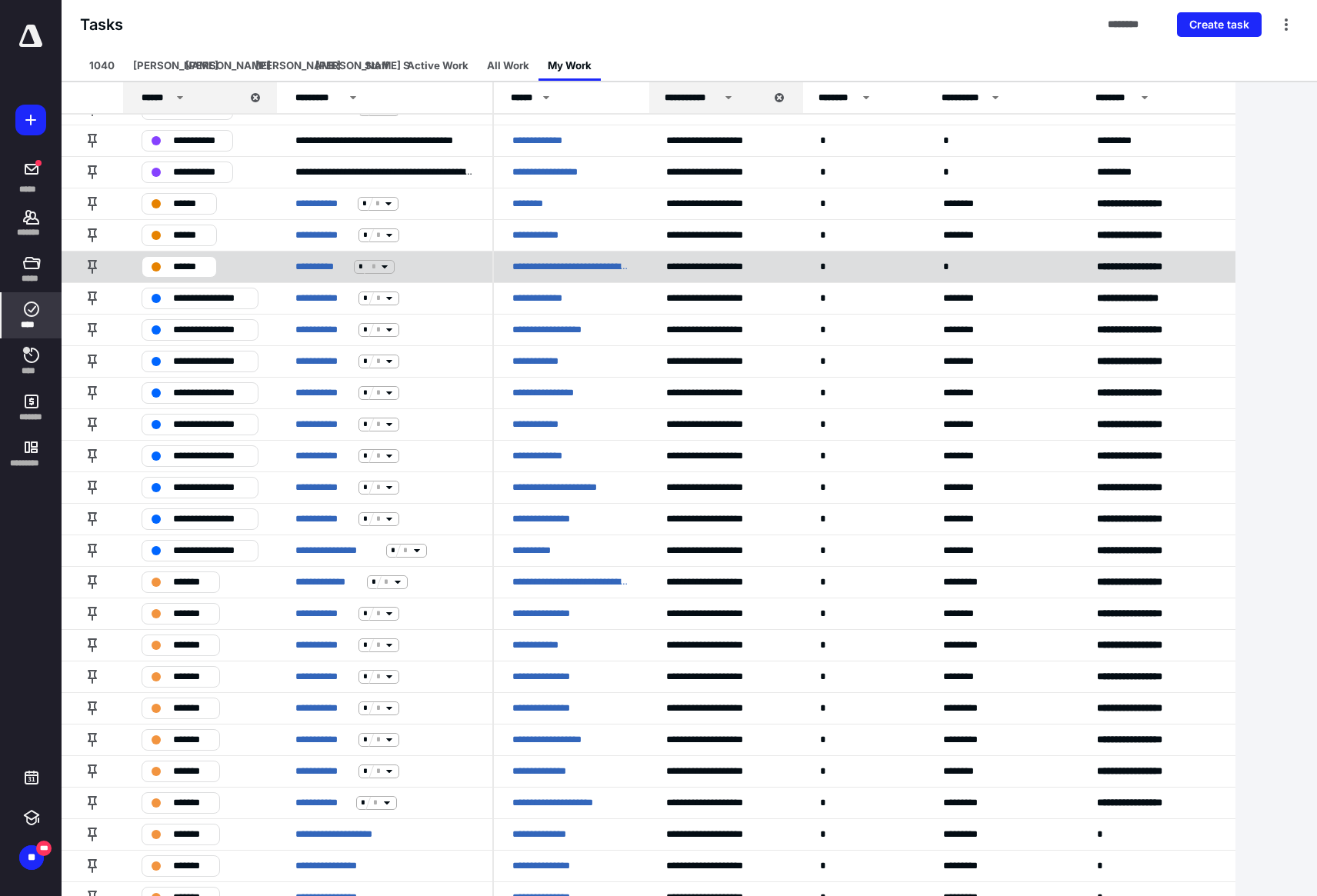 scroll, scrollTop: 77, scrollLeft: 0, axis: vertical 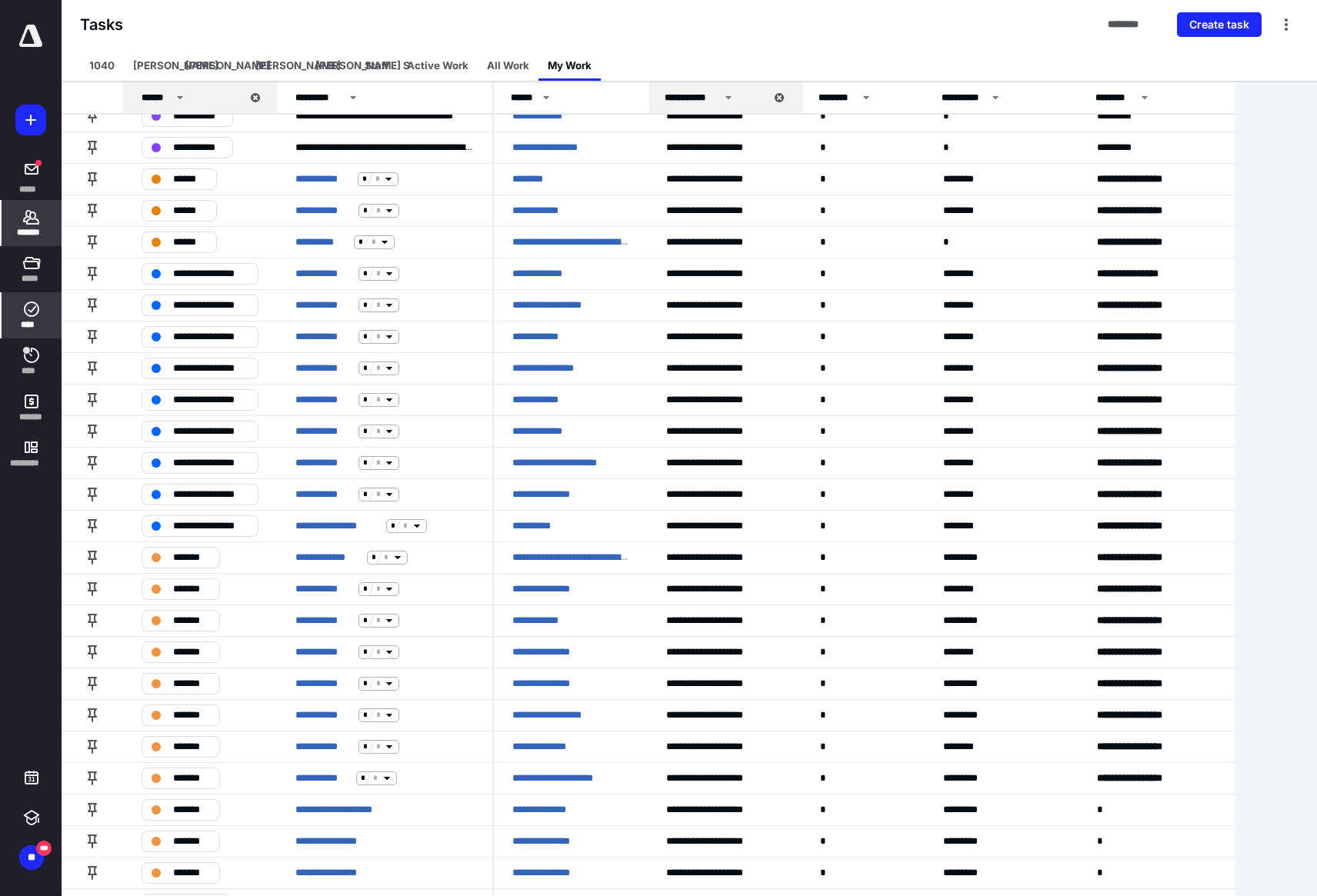 click on "*******" at bounding box center [32, 232] 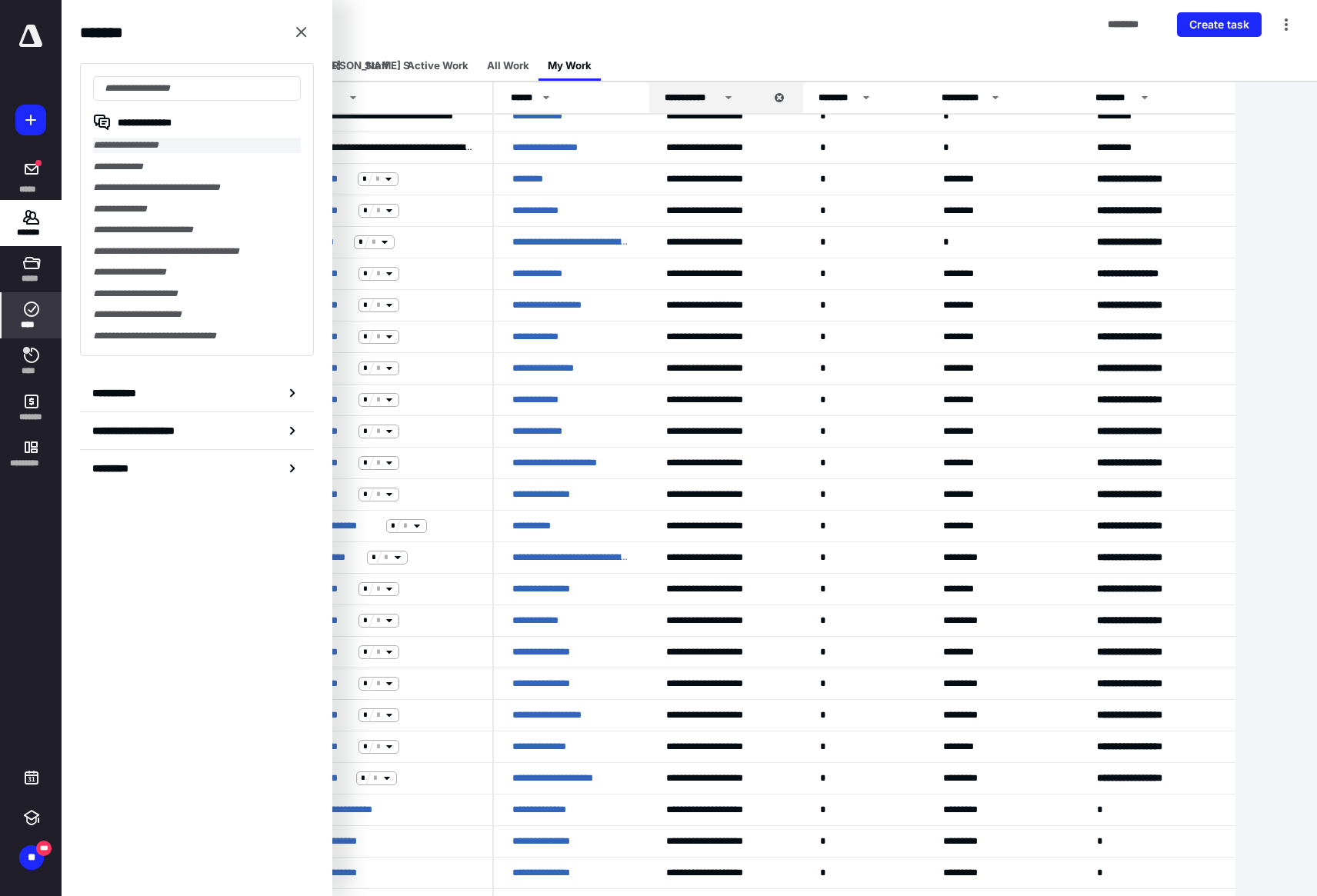 click on "**********" at bounding box center [197, 145] 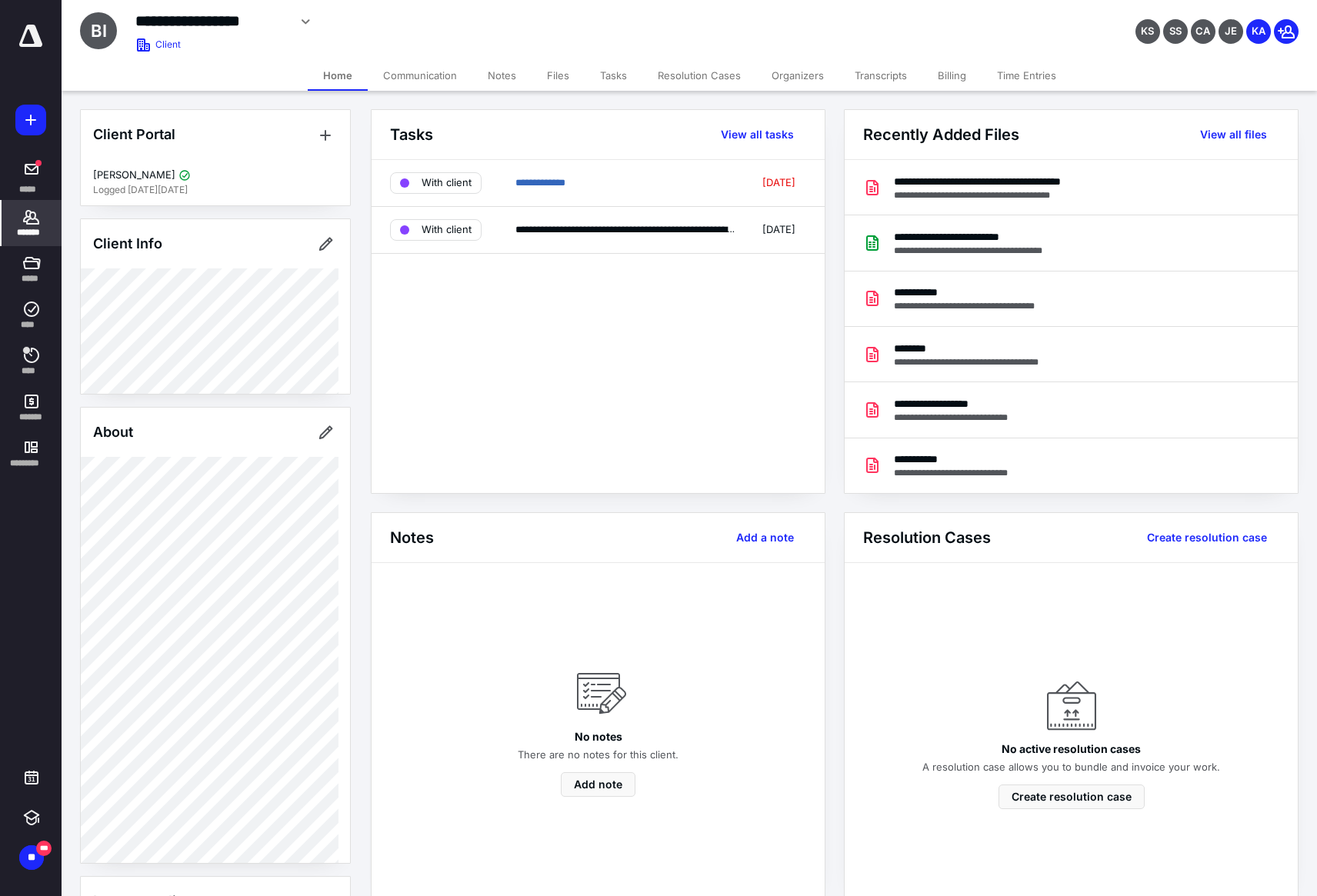 click on "Files" at bounding box center (558, 75) 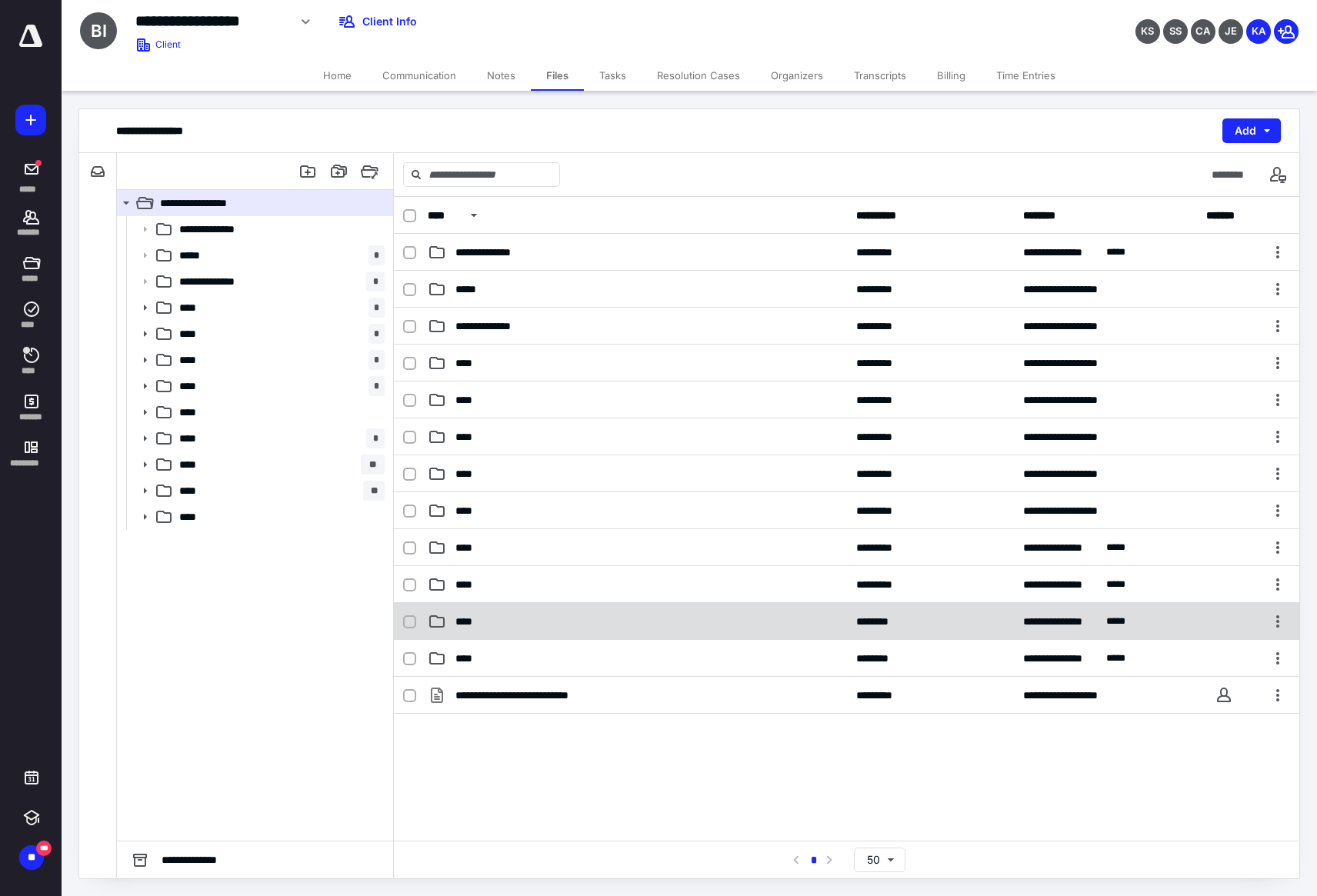 click on "****" at bounding box center [637, 621] 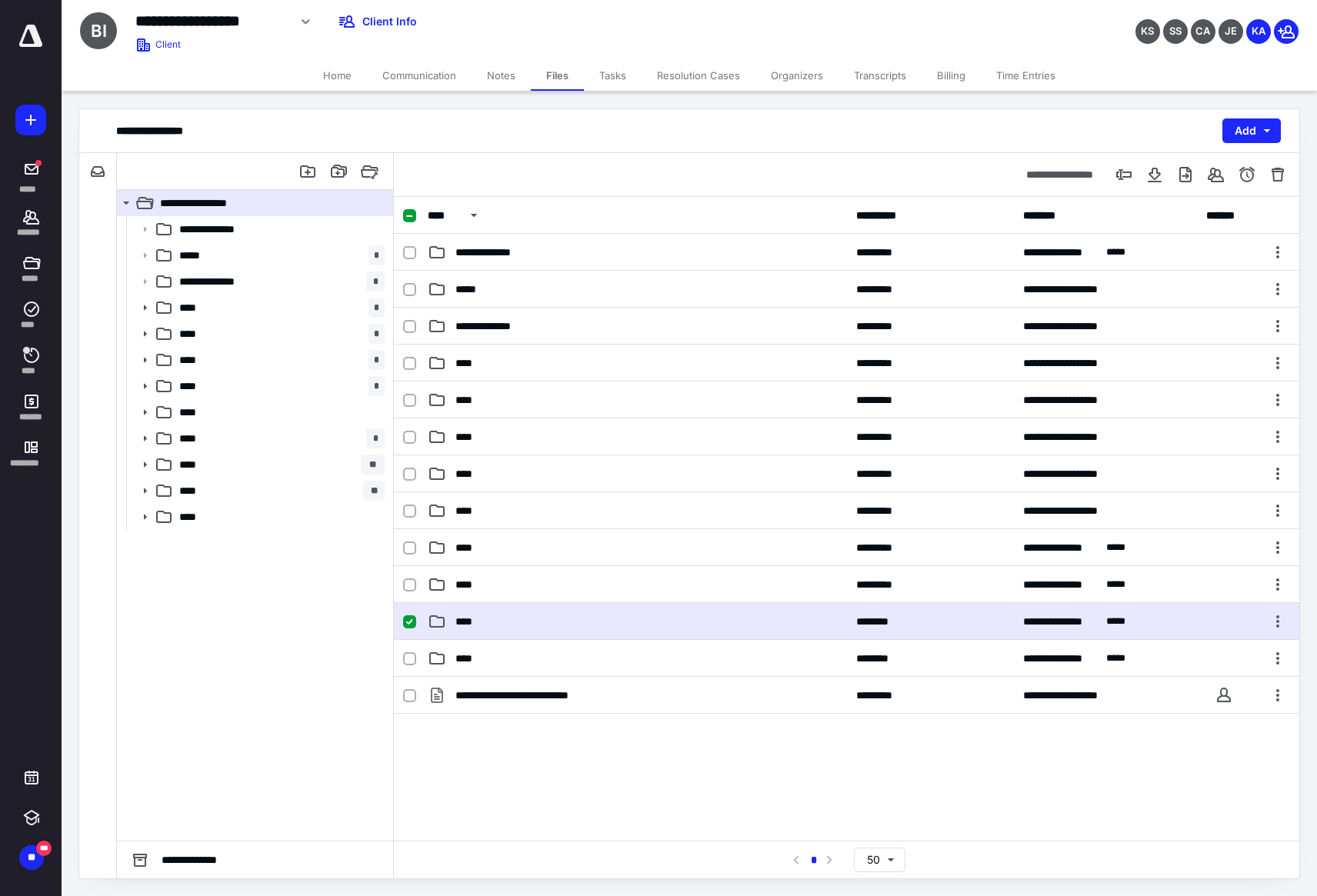 click on "****" at bounding box center (637, 621) 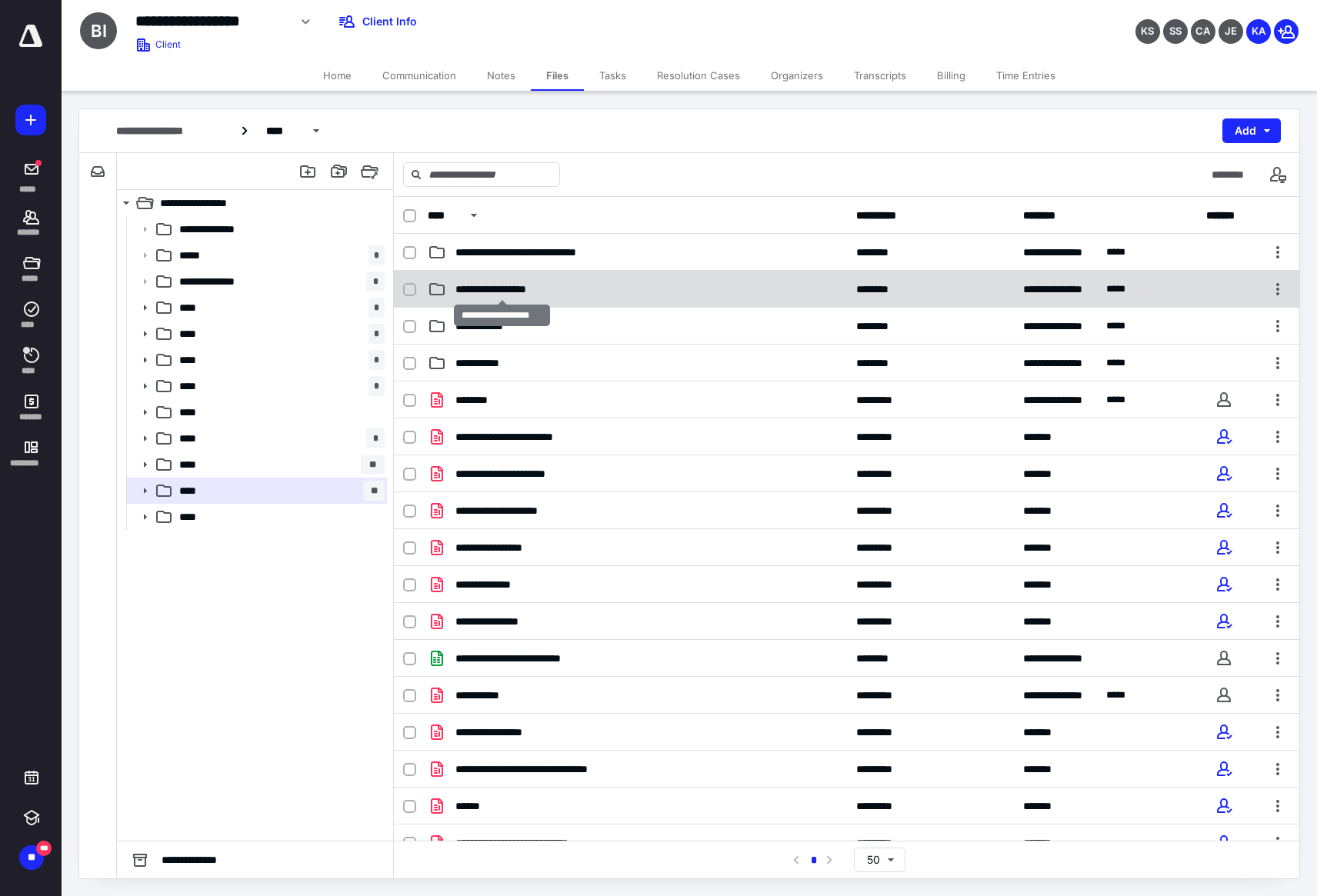 click on "**********" at bounding box center [502, 289] 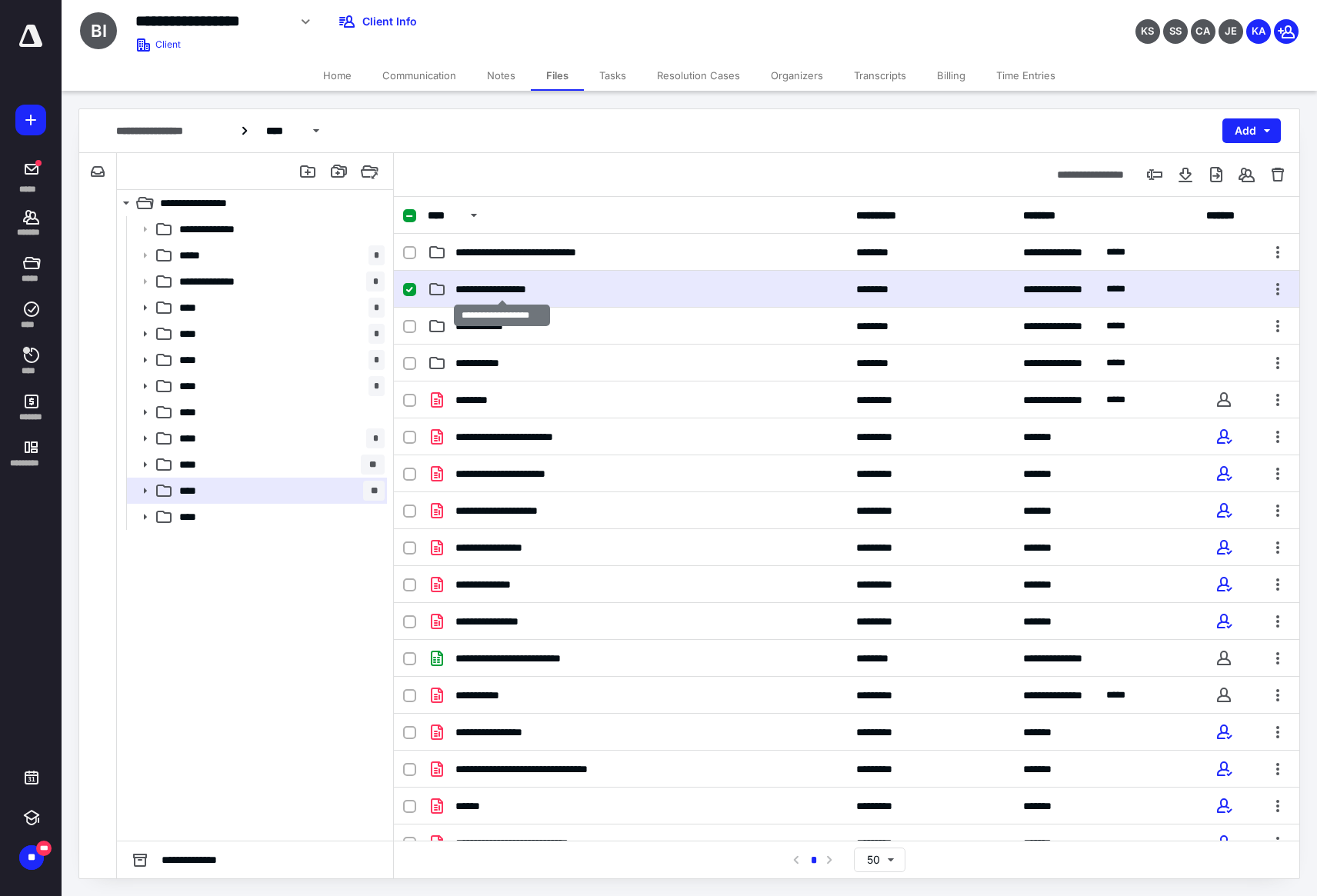 click on "**********" at bounding box center [502, 289] 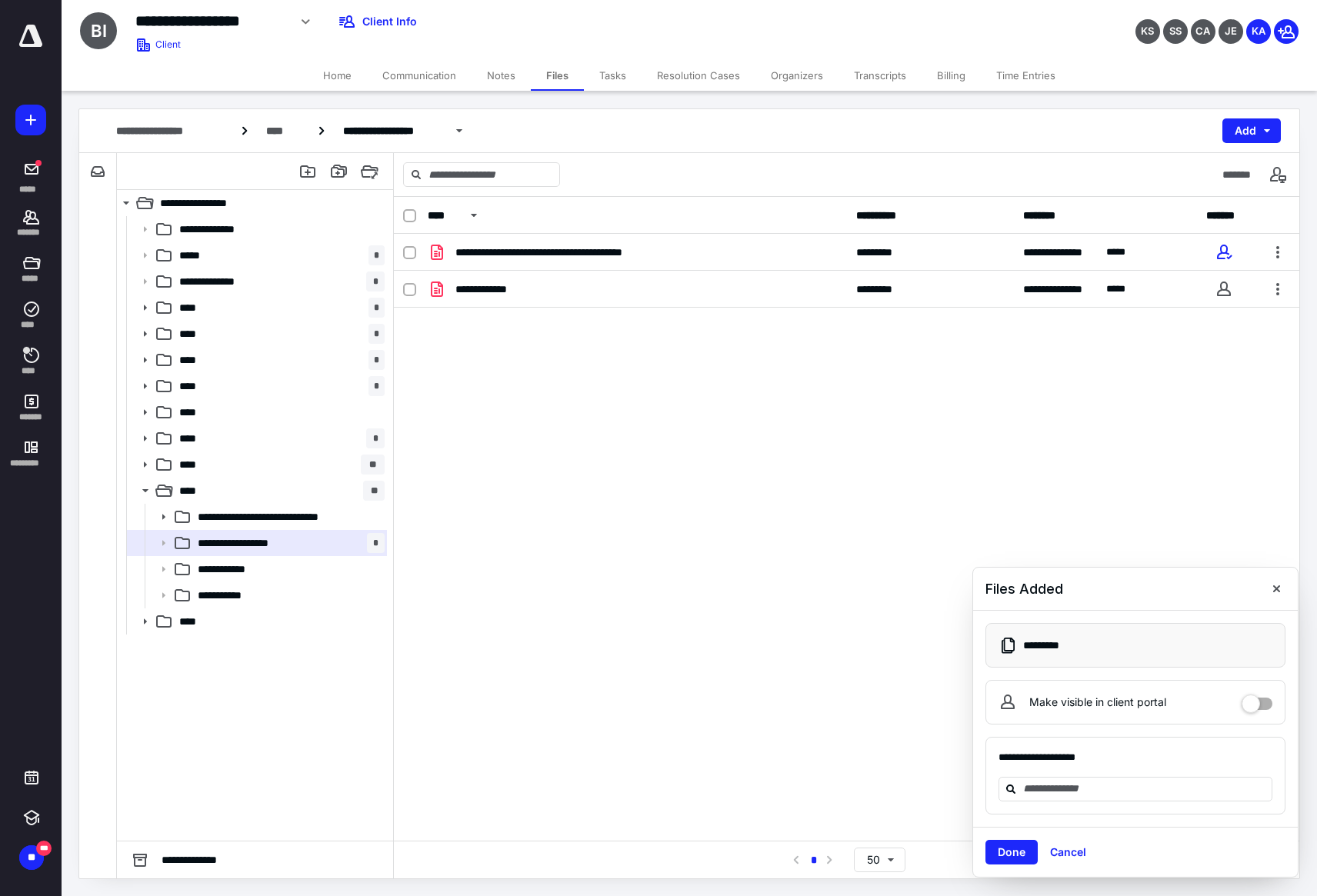 click on "**********" at bounding box center [637, 289] 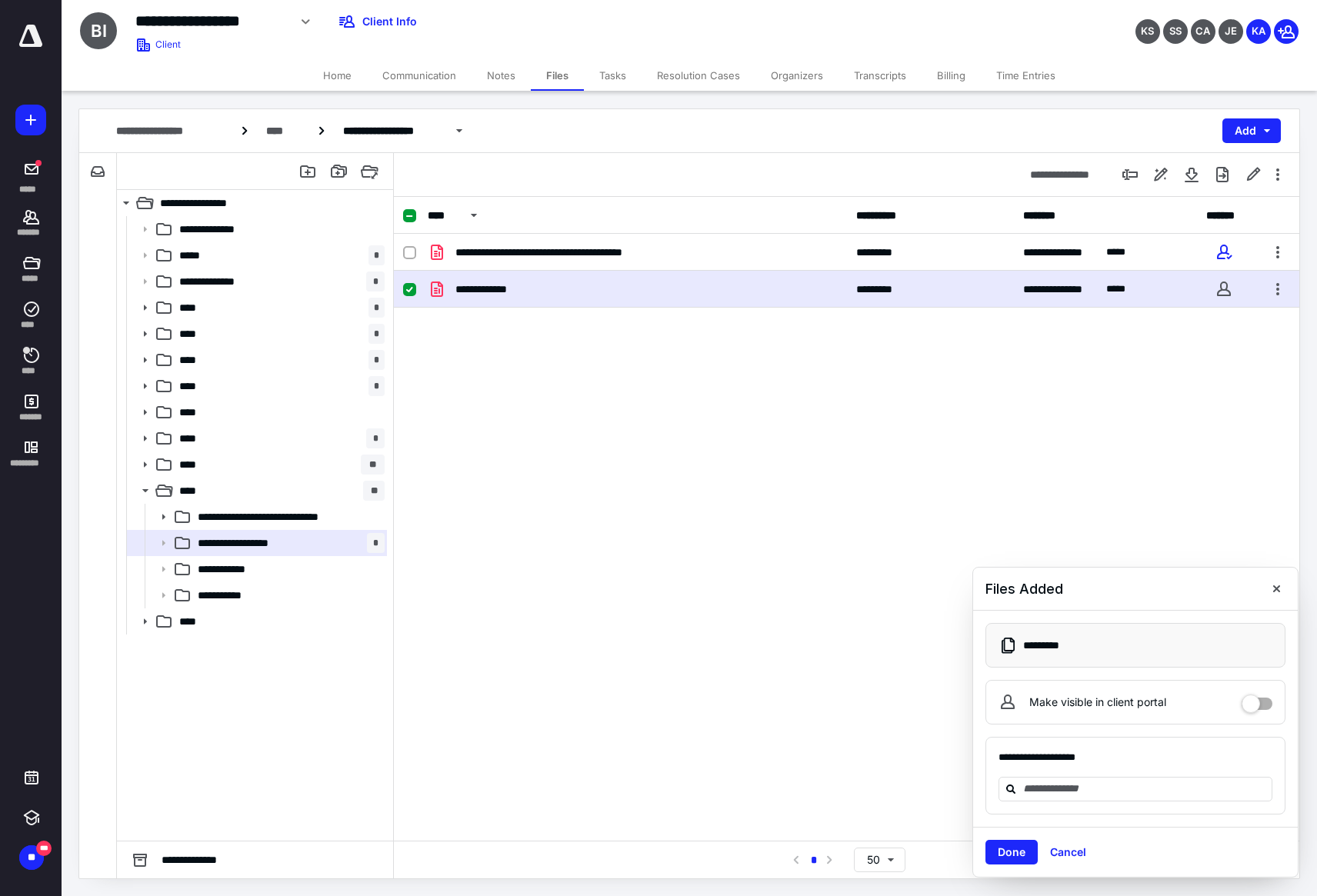 click on "**********" at bounding box center [637, 289] 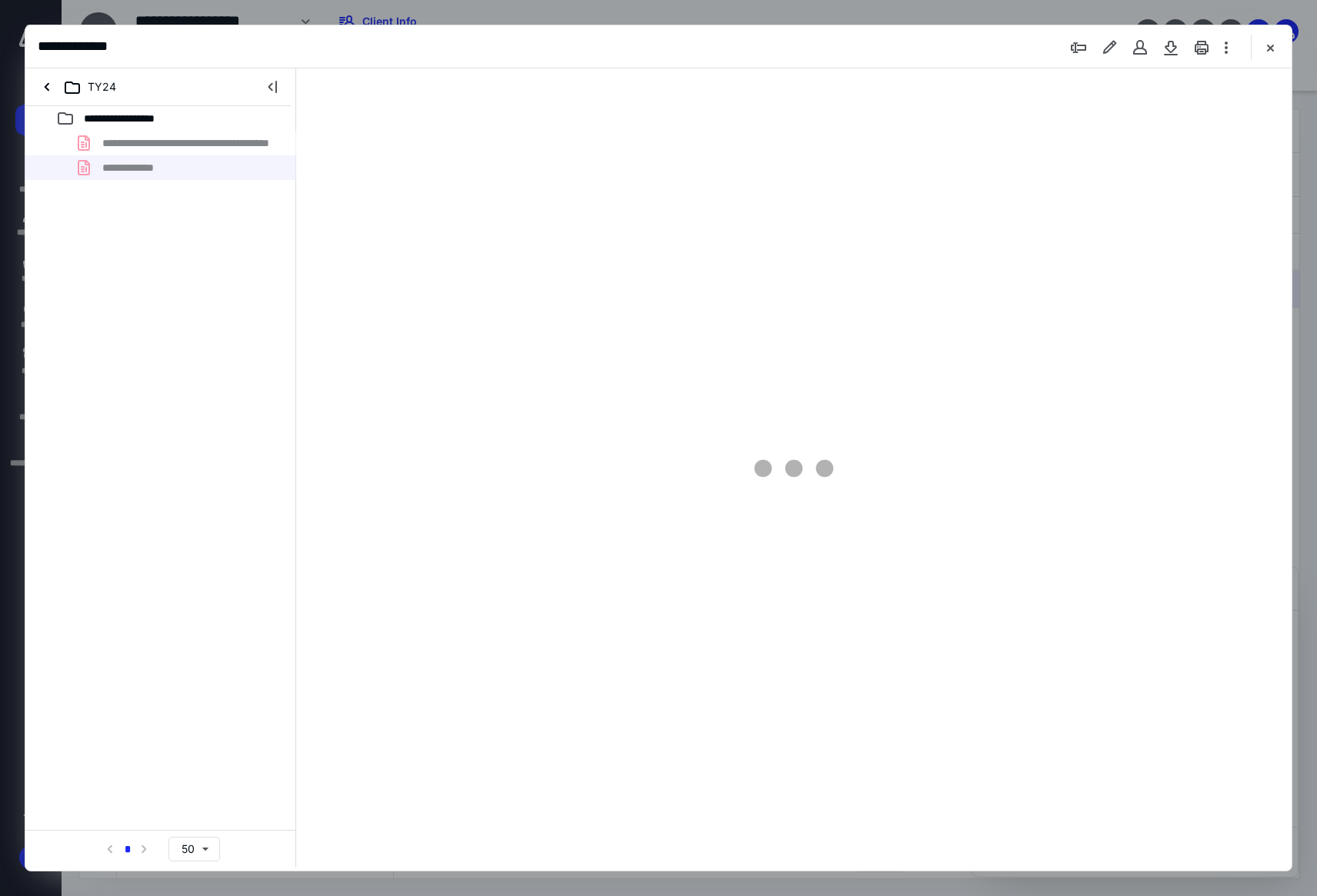 scroll, scrollTop: 0, scrollLeft: 0, axis: both 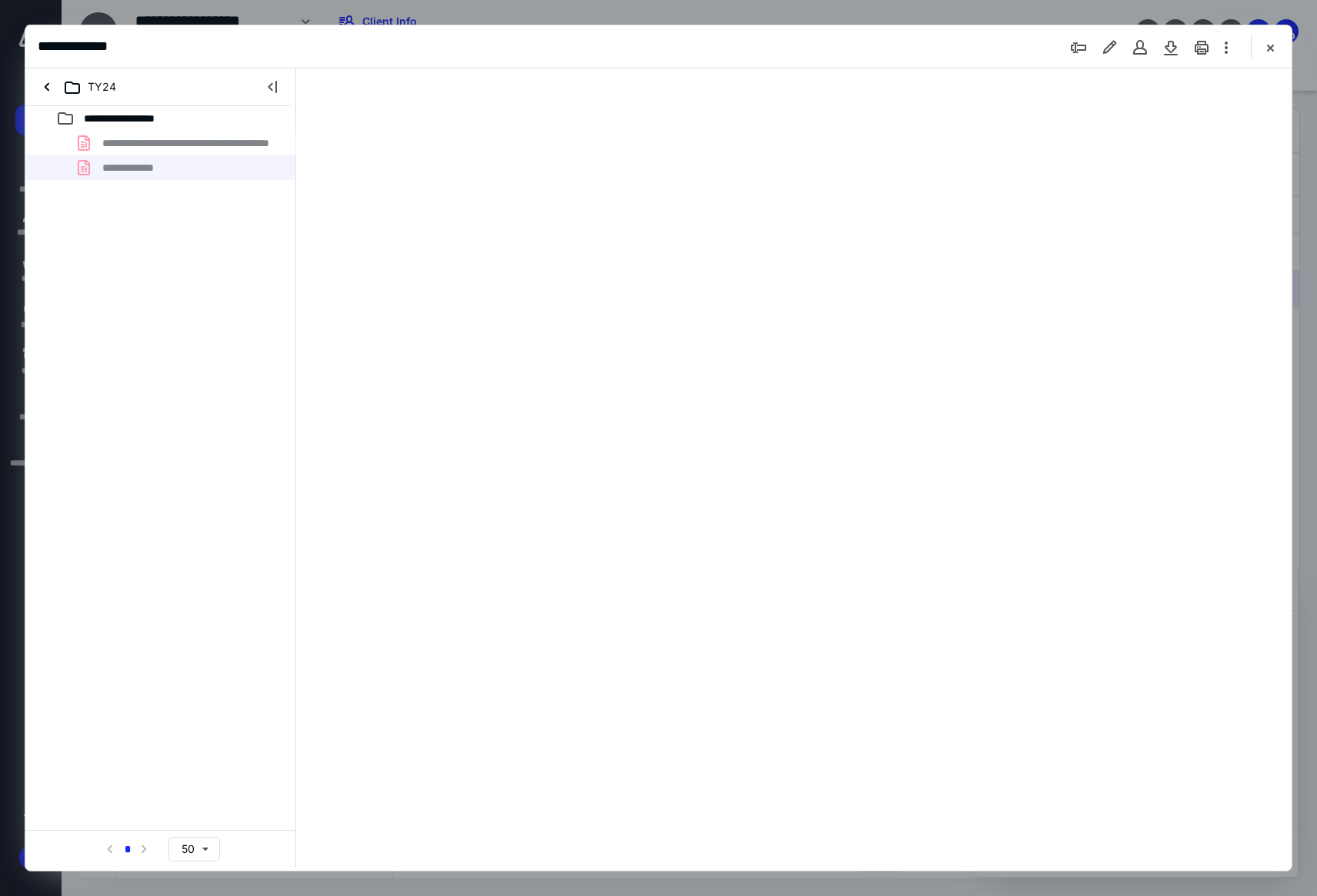 type on "207" 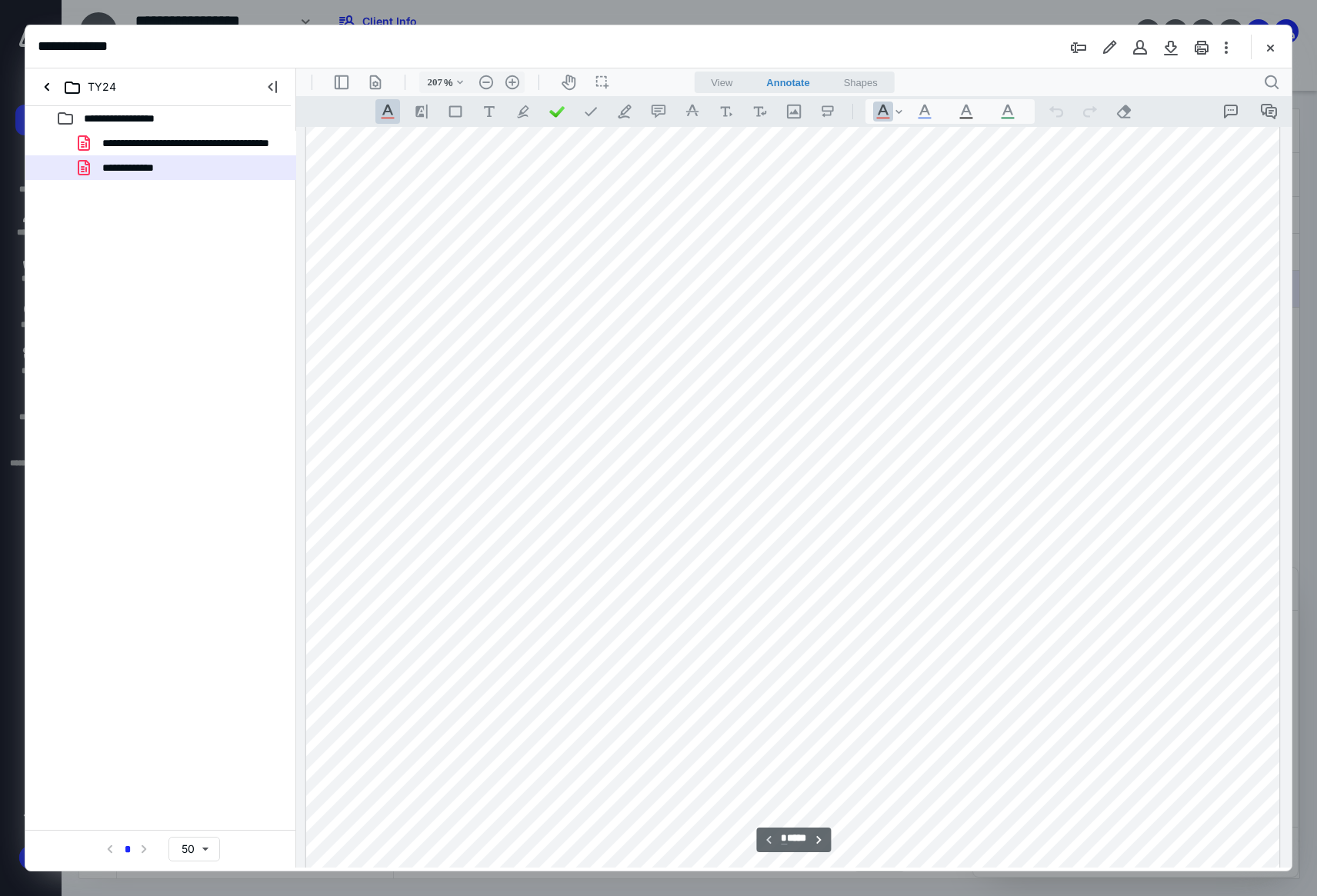 scroll, scrollTop: 526, scrollLeft: 0, axis: vertical 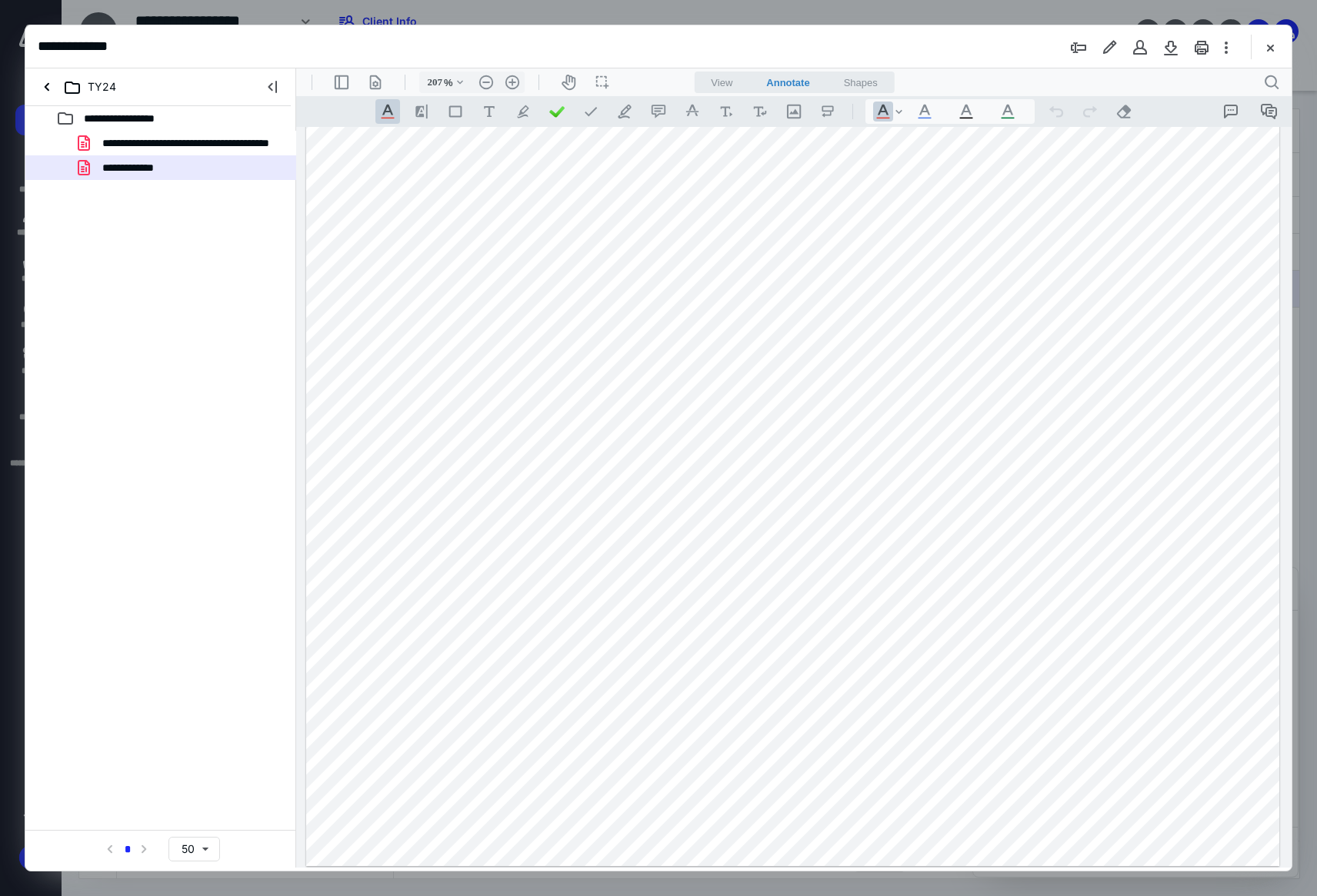 click at bounding box center [794, 497] 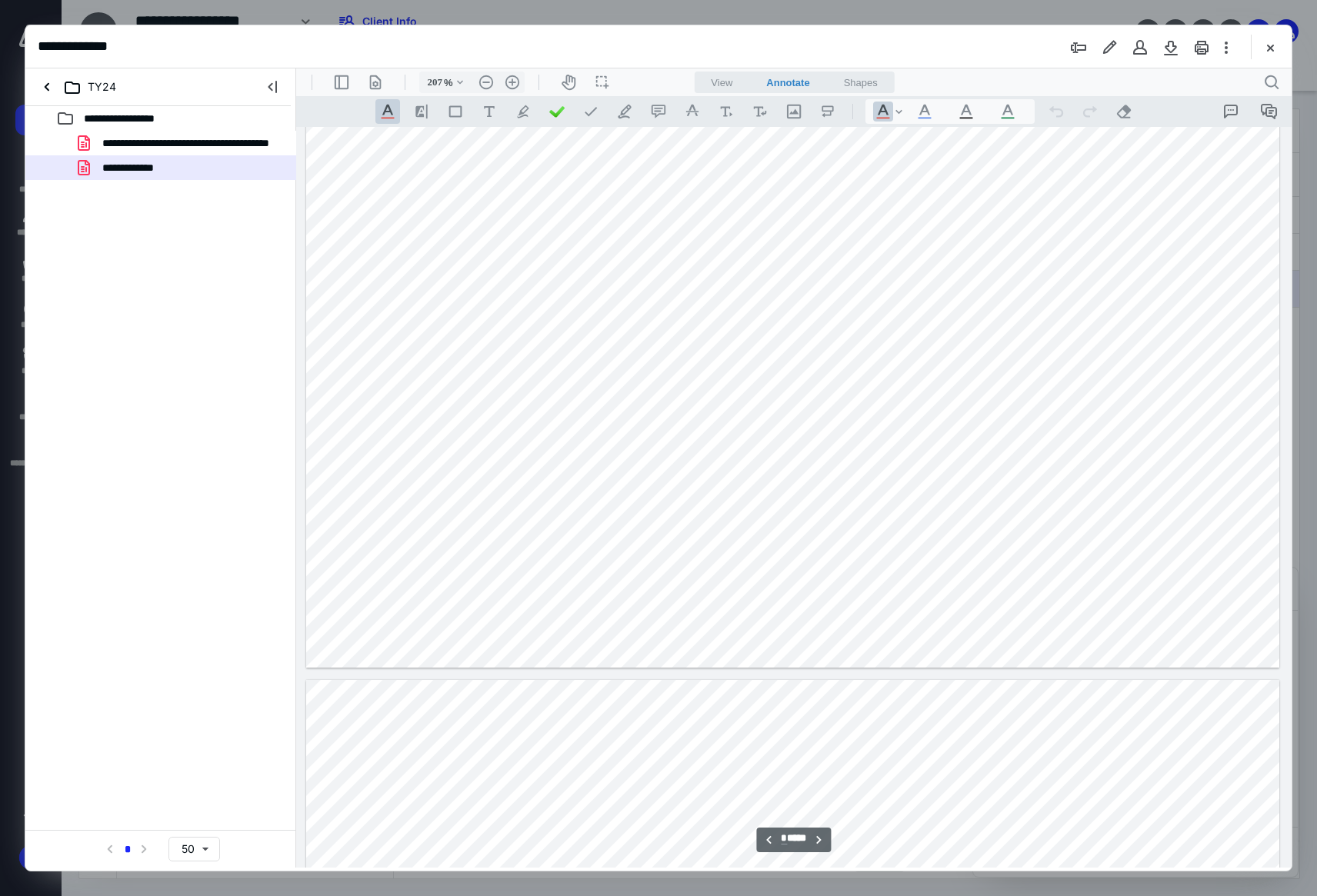 type on "**" 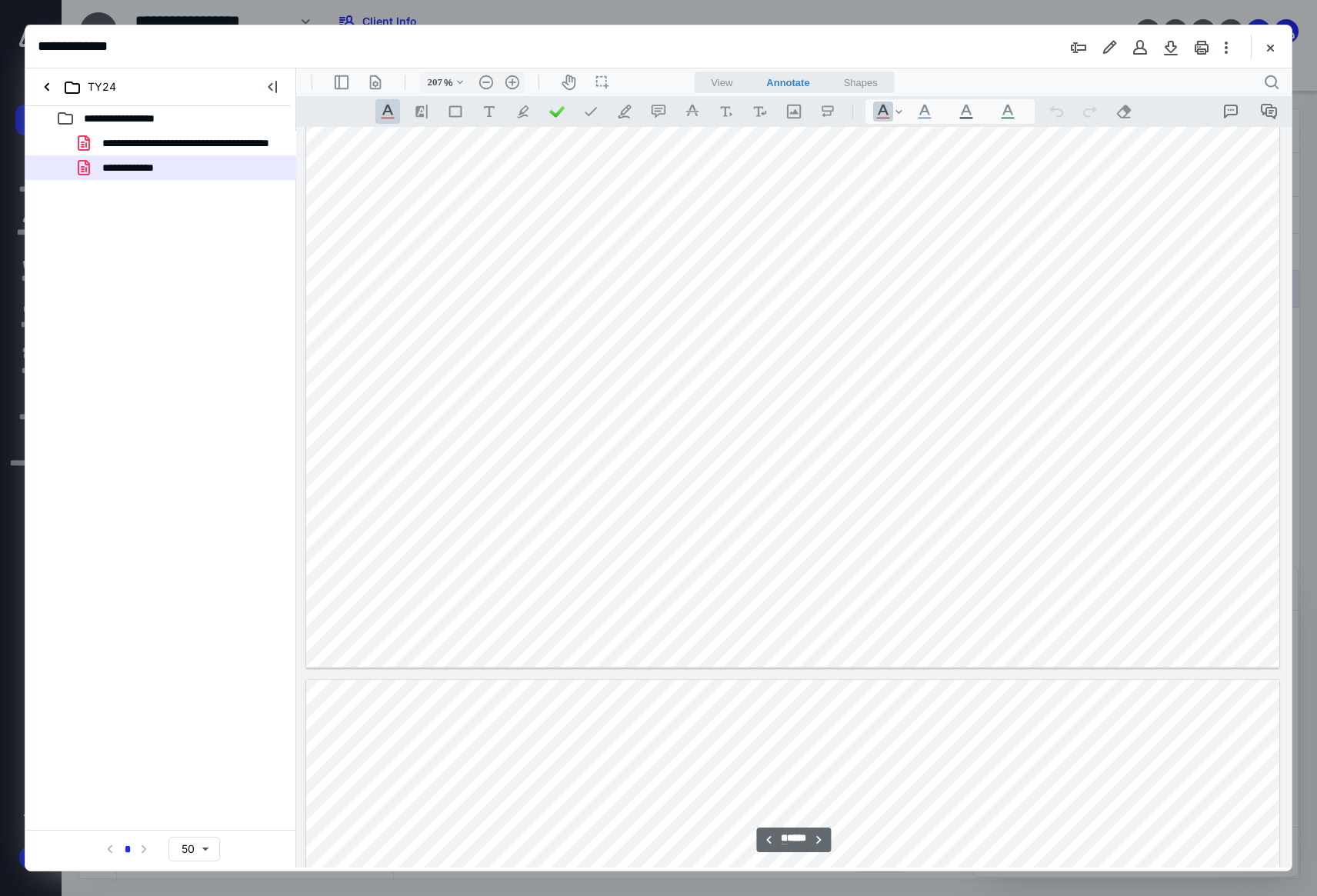 scroll, scrollTop: 11543, scrollLeft: 0, axis: vertical 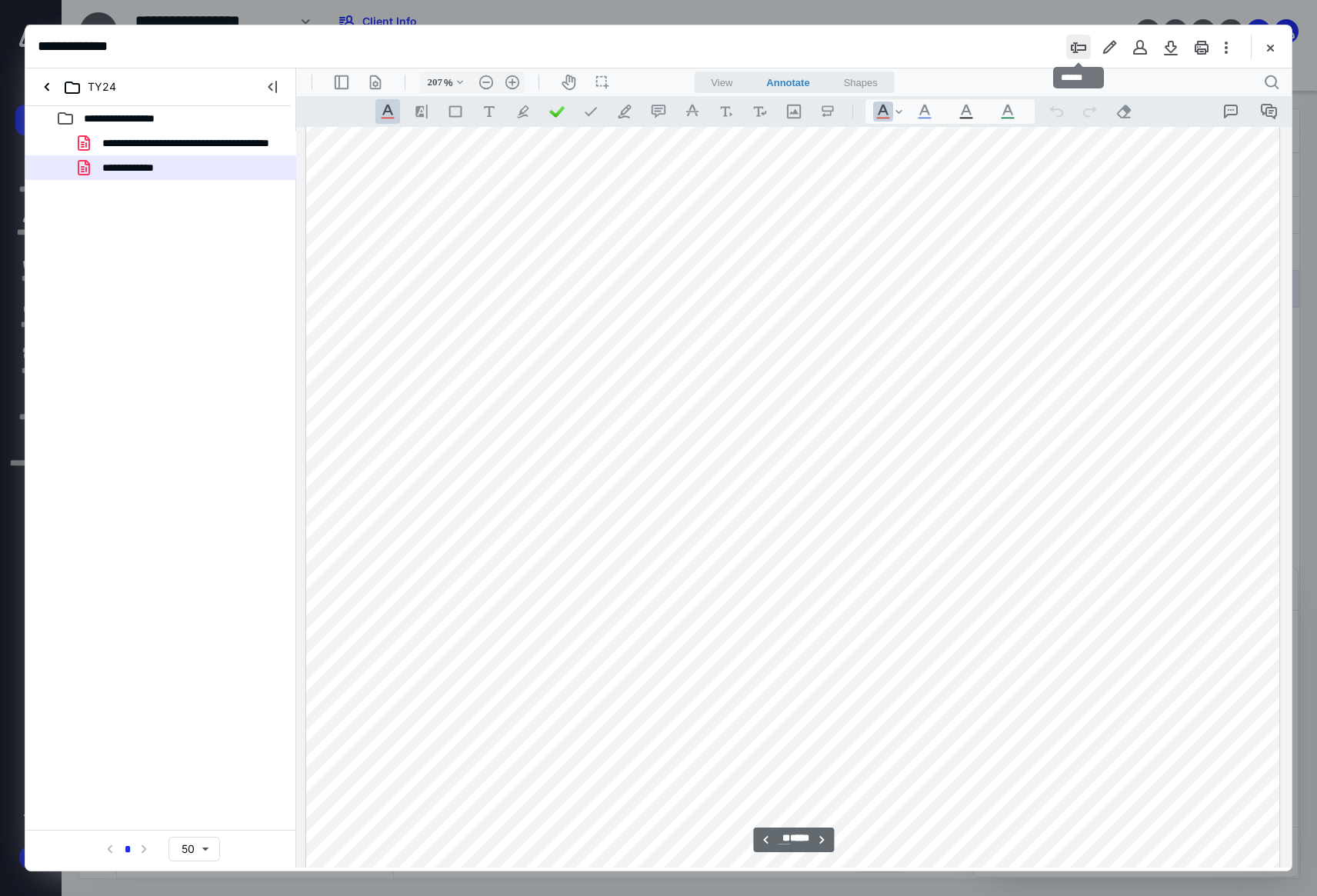 click at bounding box center [1079, 47] 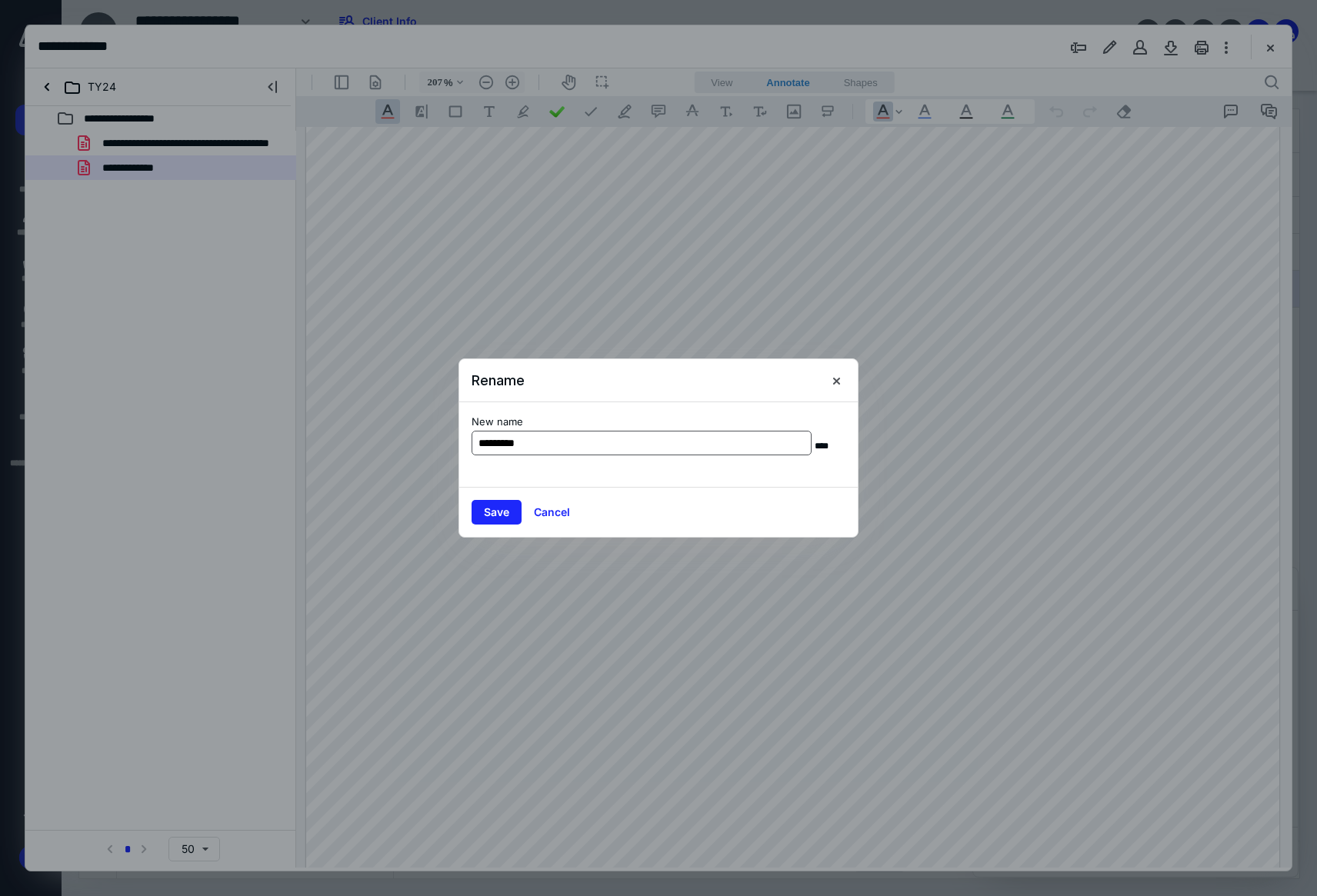 click on "*********" at bounding box center [642, 443] 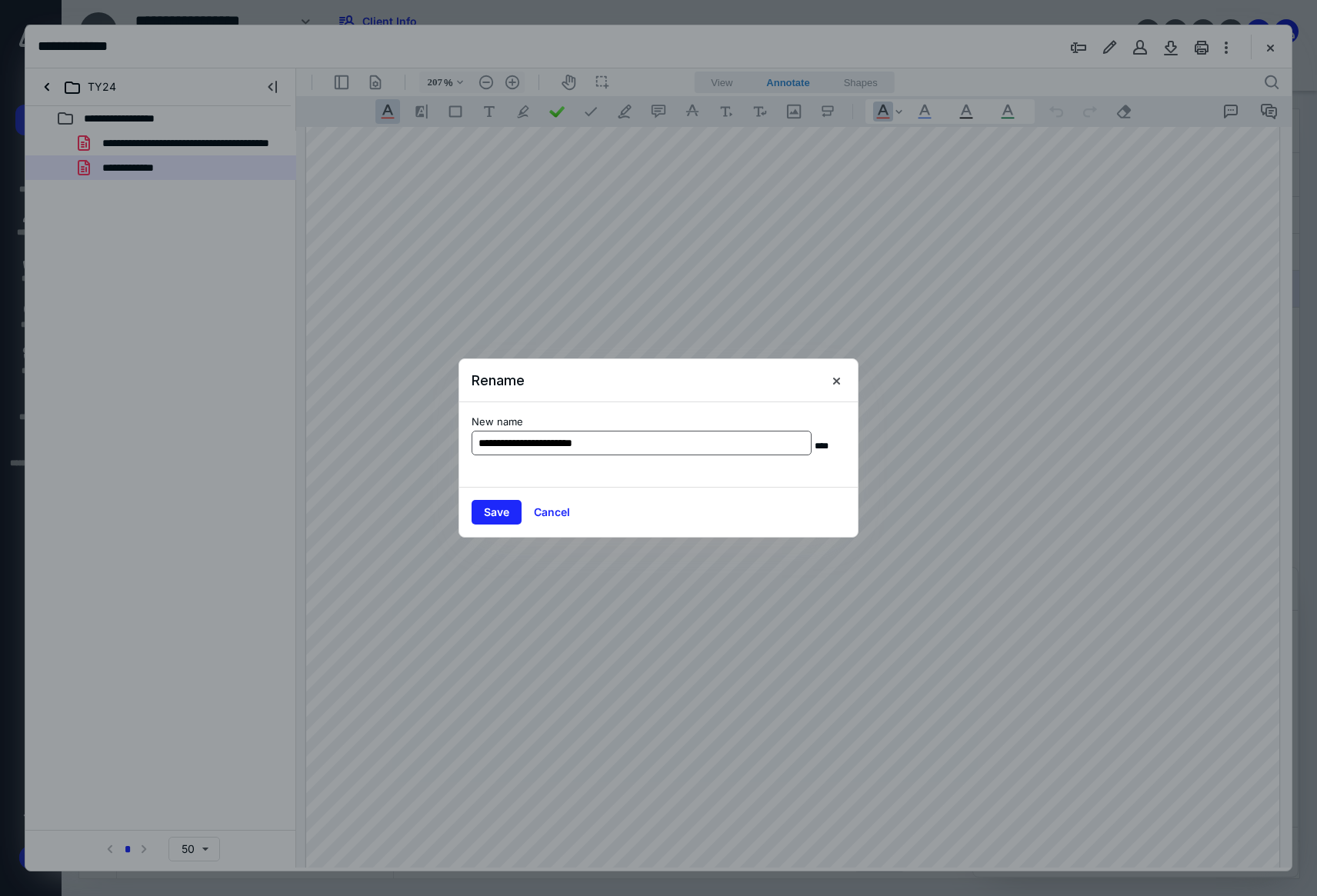 click on "**********" at bounding box center (642, 443) 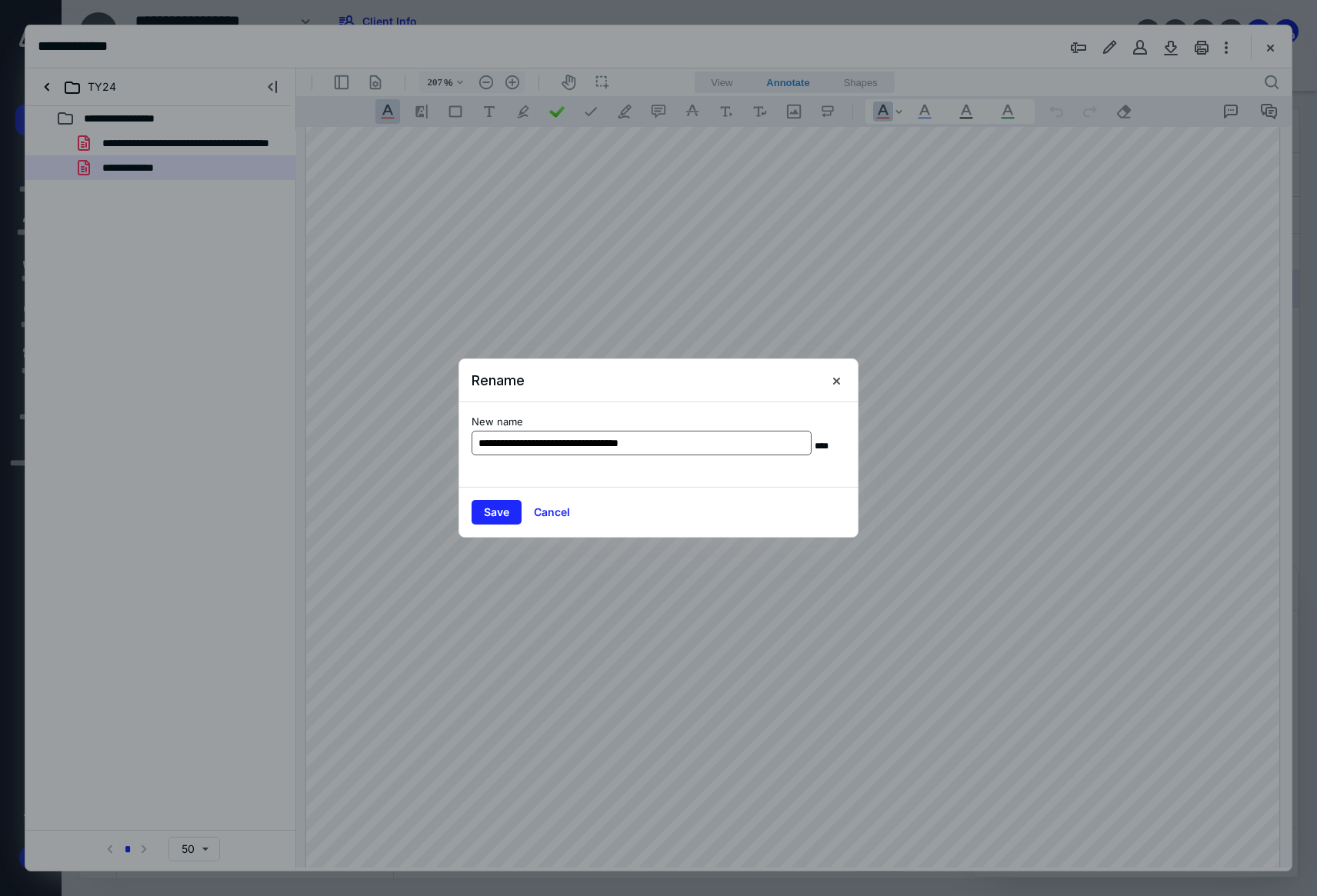 type on "**********" 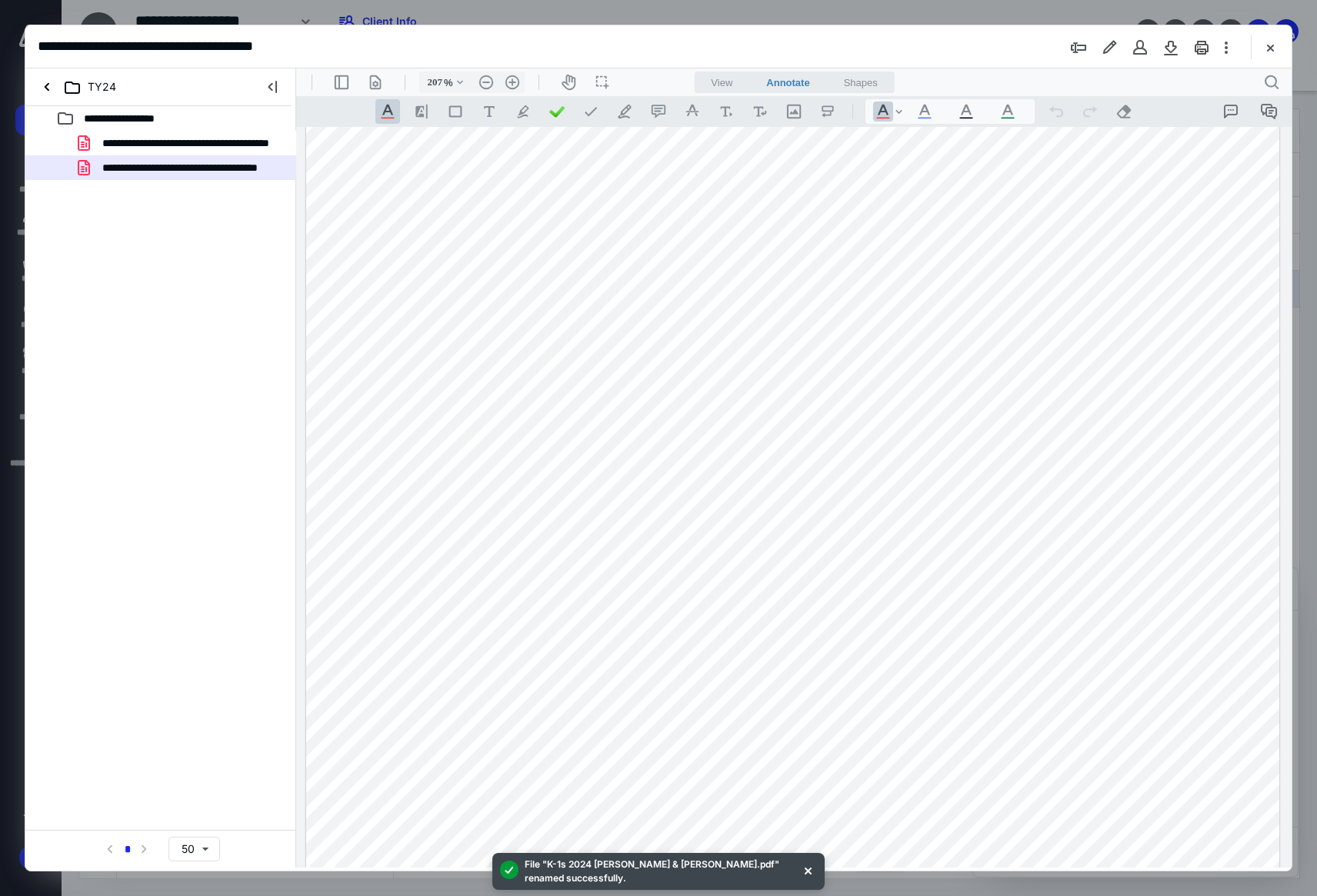 drag, startPoint x: 1289, startPoint y: 145, endPoint x: 1282, endPoint y: 147, distance: 7.28011 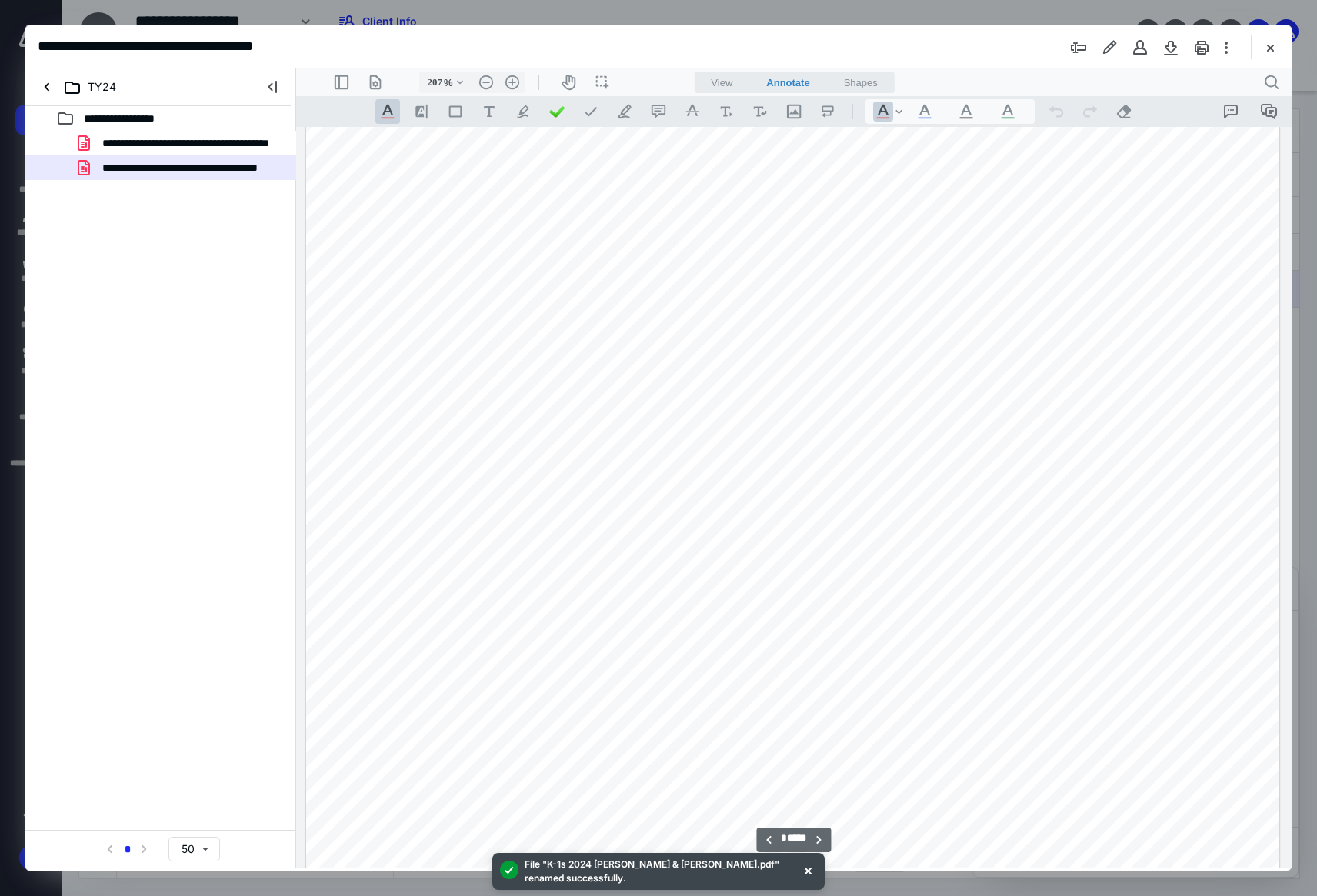 type on "*" 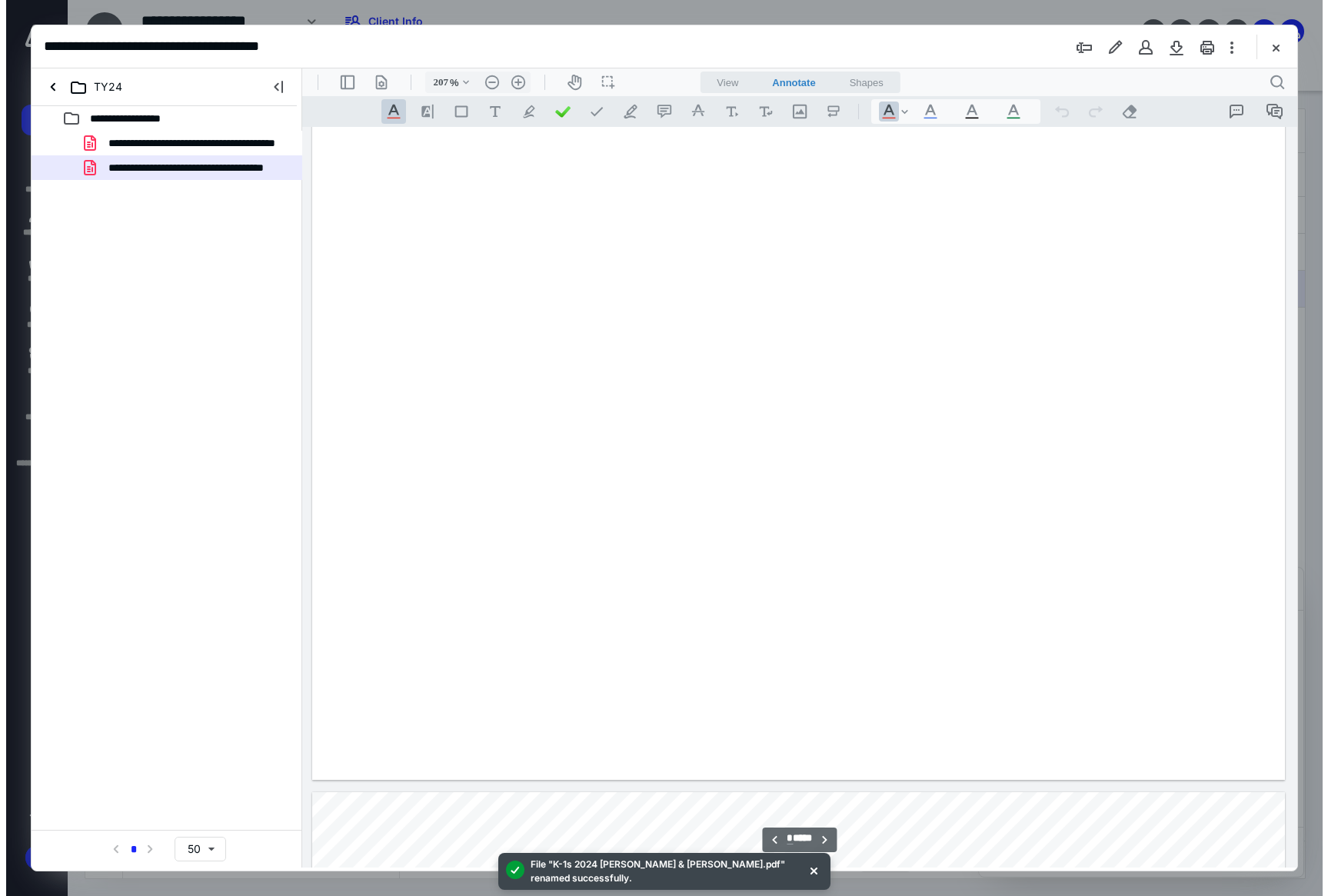 scroll, scrollTop: 0, scrollLeft: 0, axis: both 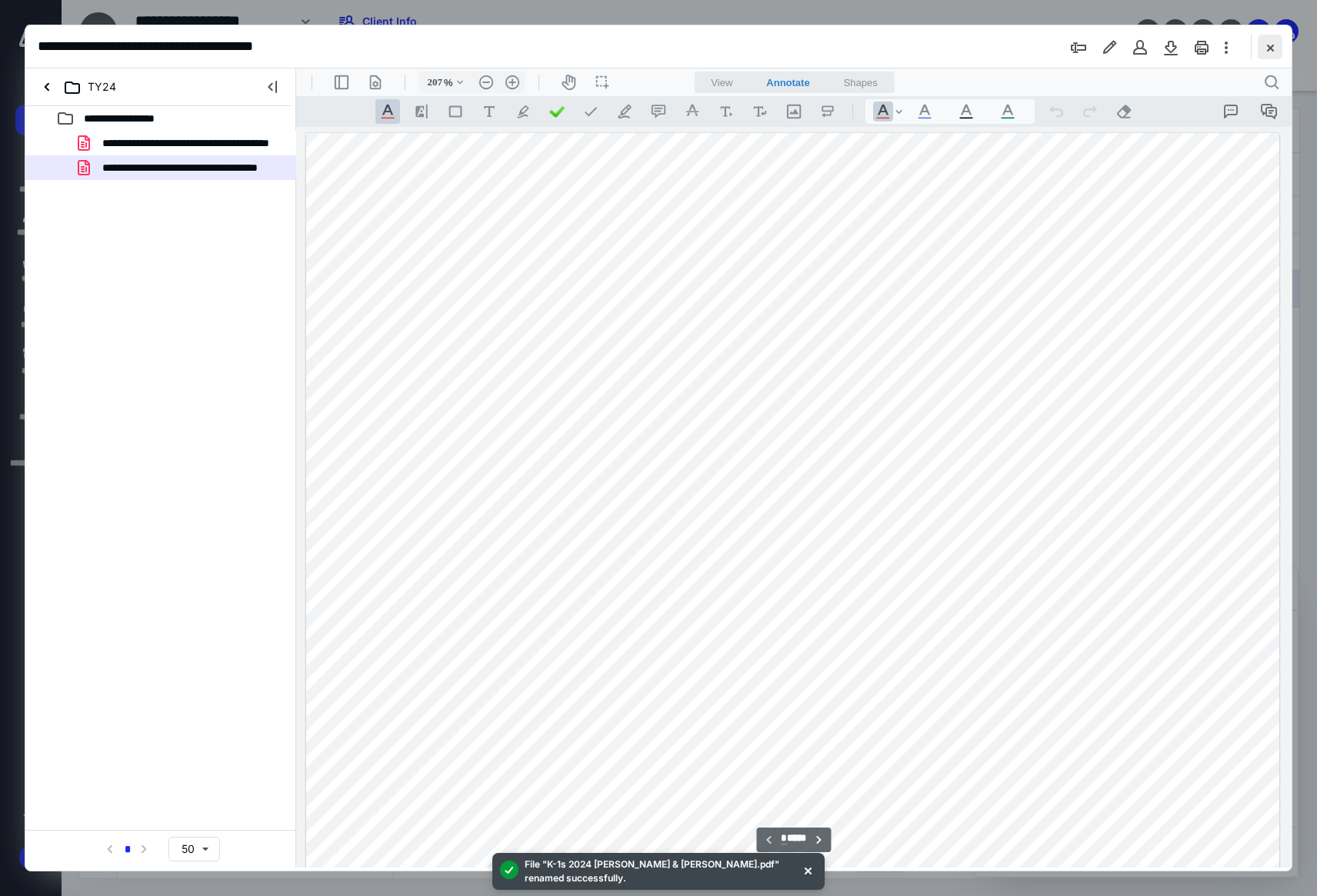 click at bounding box center [1270, 47] 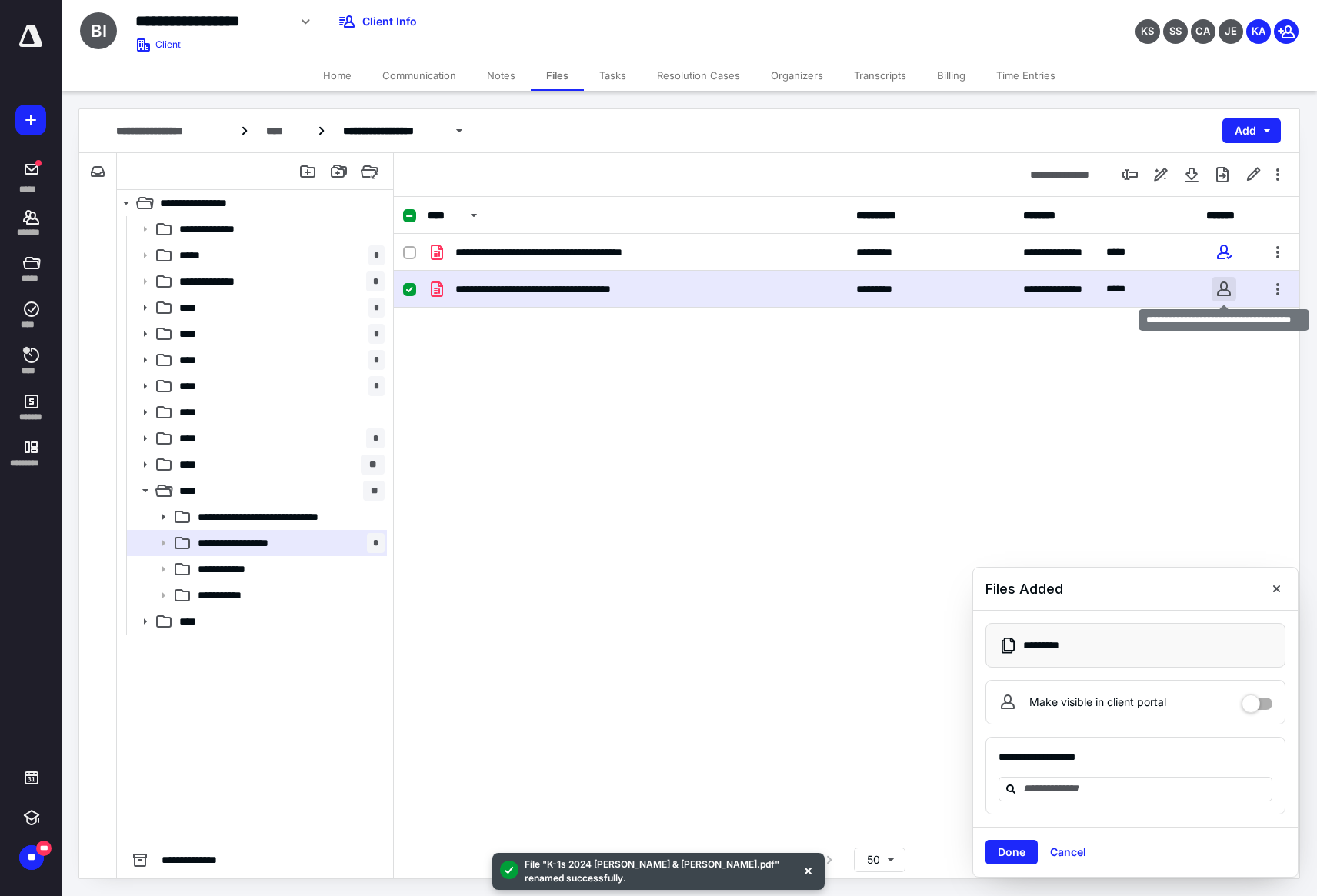 click at bounding box center (1224, 289) 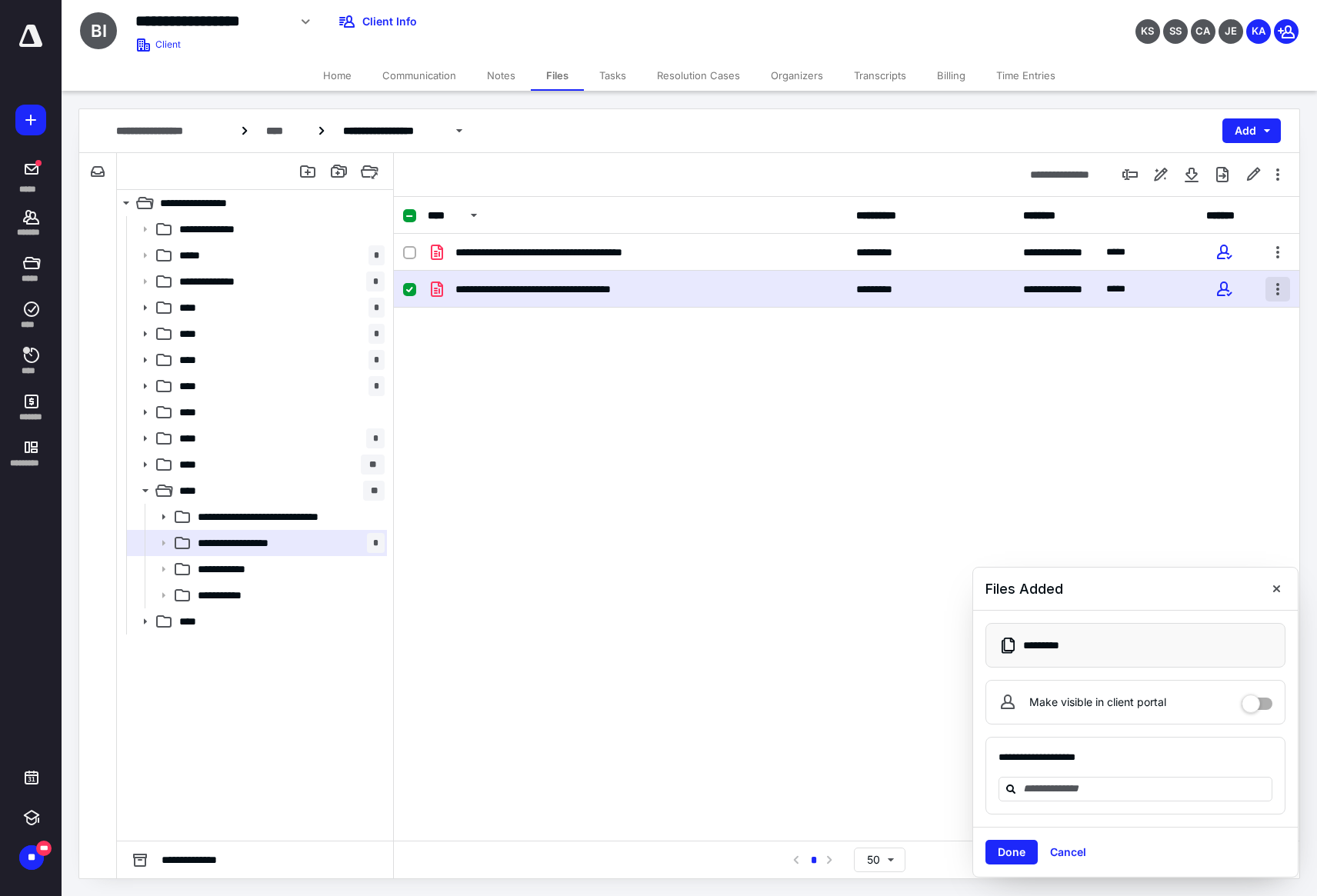 click at bounding box center (1278, 289) 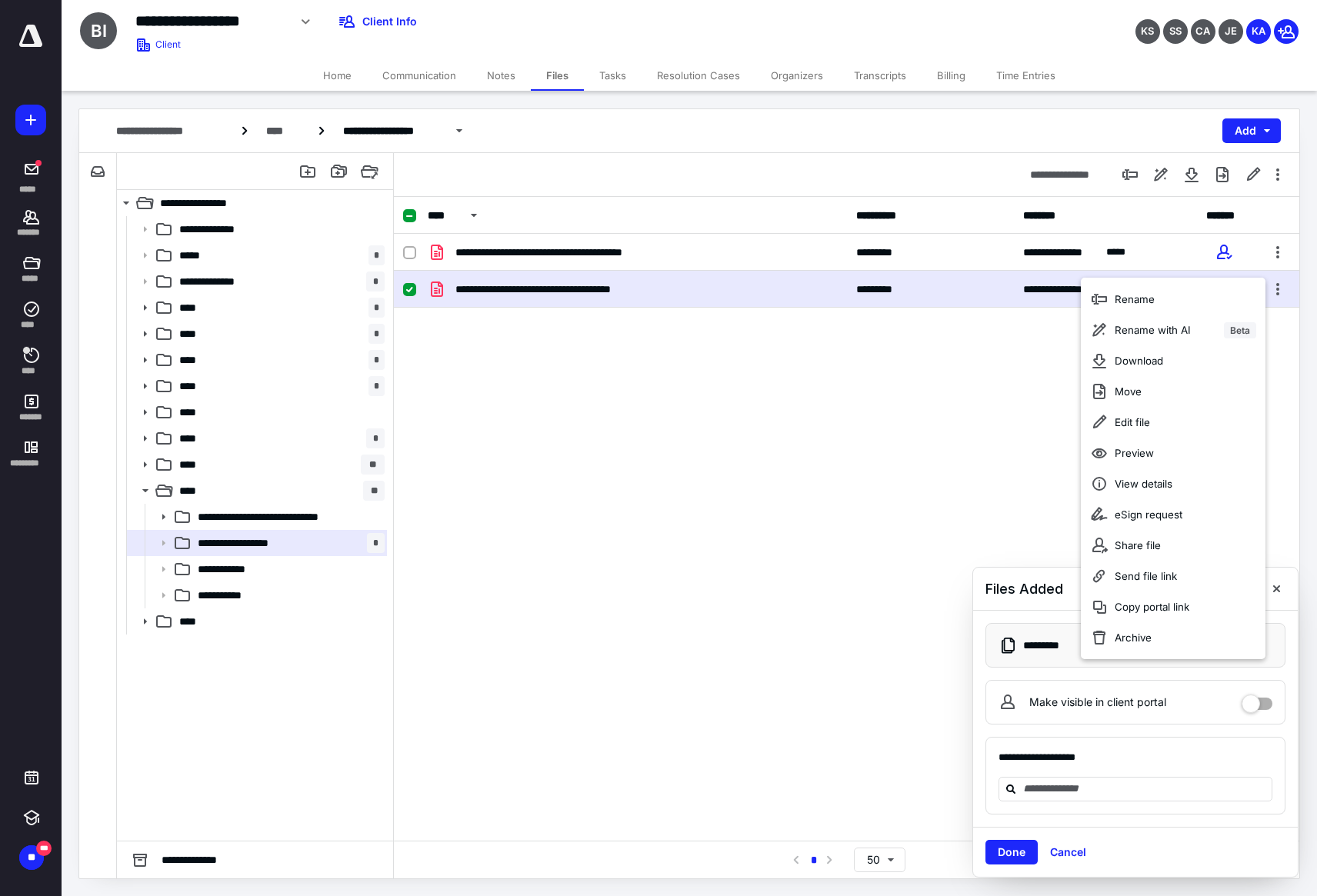 click on "**********" at bounding box center (846, 349) 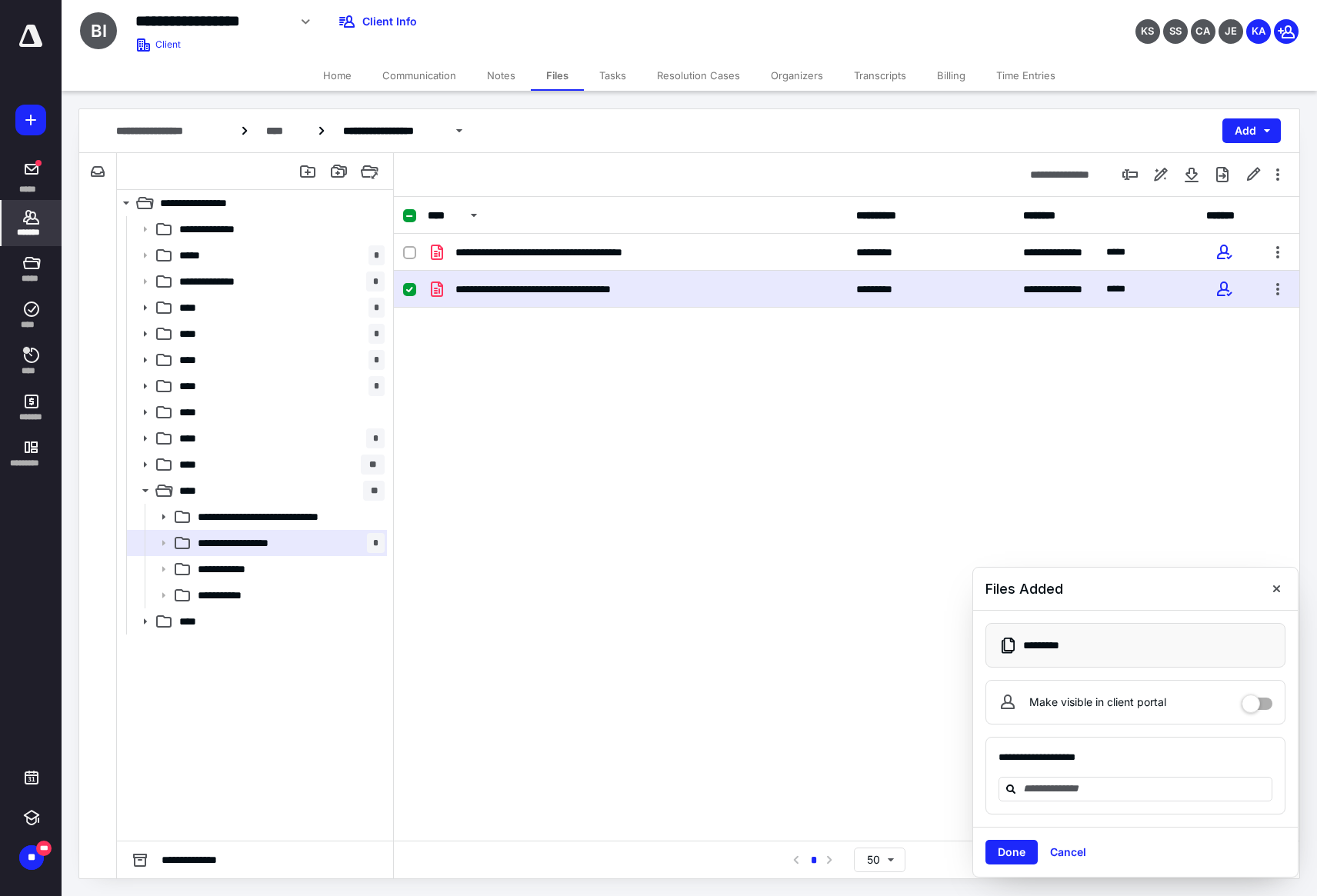 click on "*******" at bounding box center [32, 223] 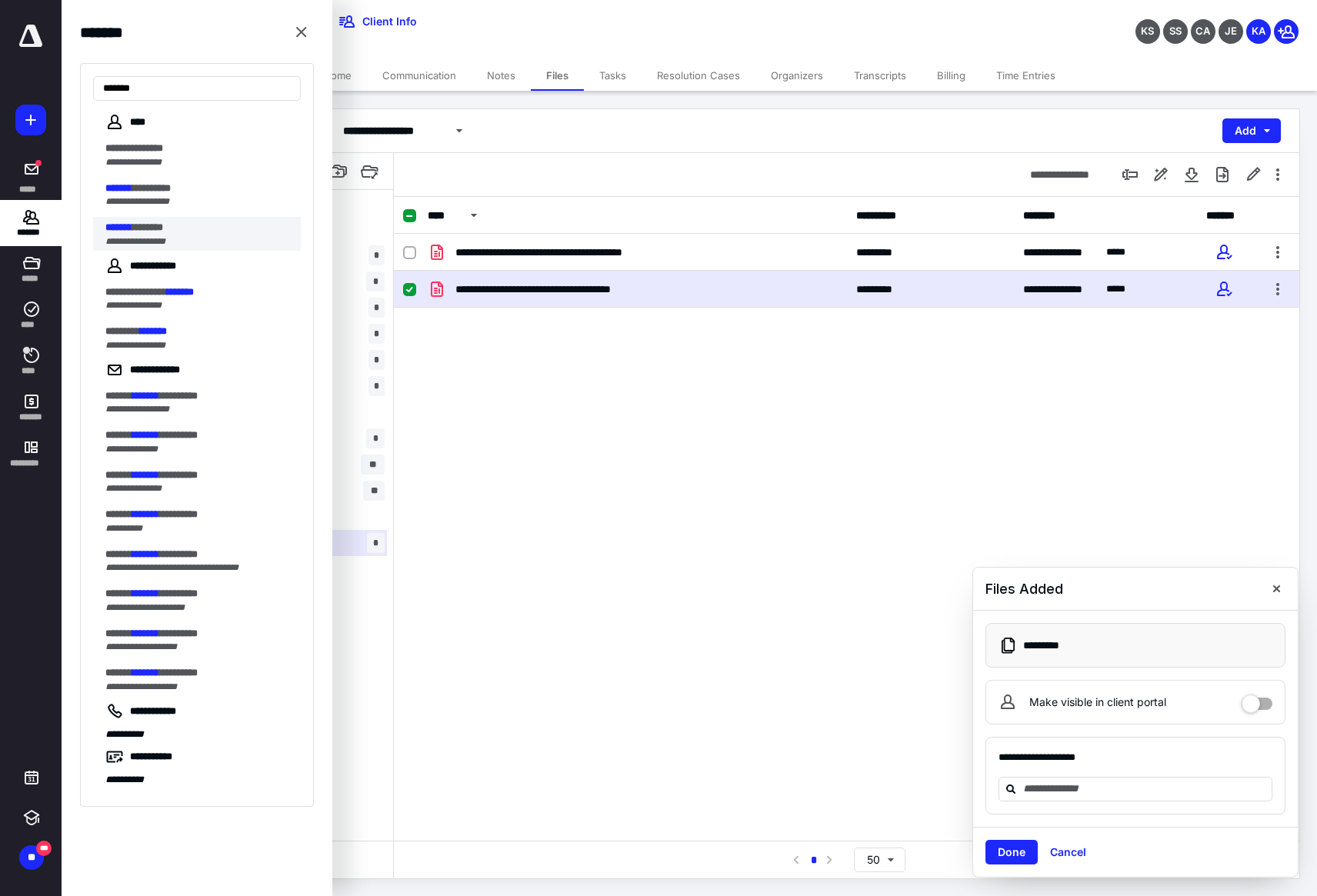 type on "*******" 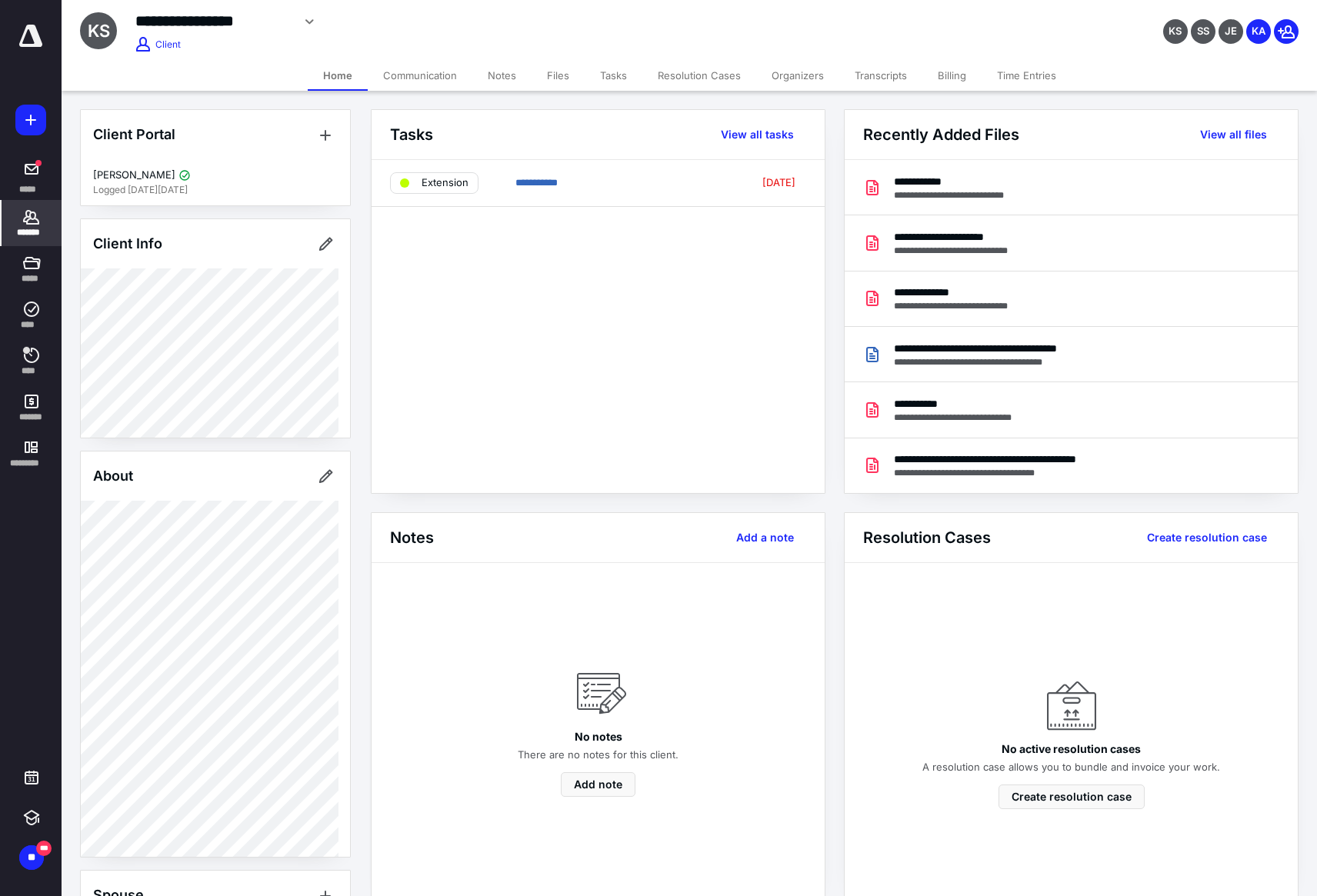 click on "Files" at bounding box center [558, 75] 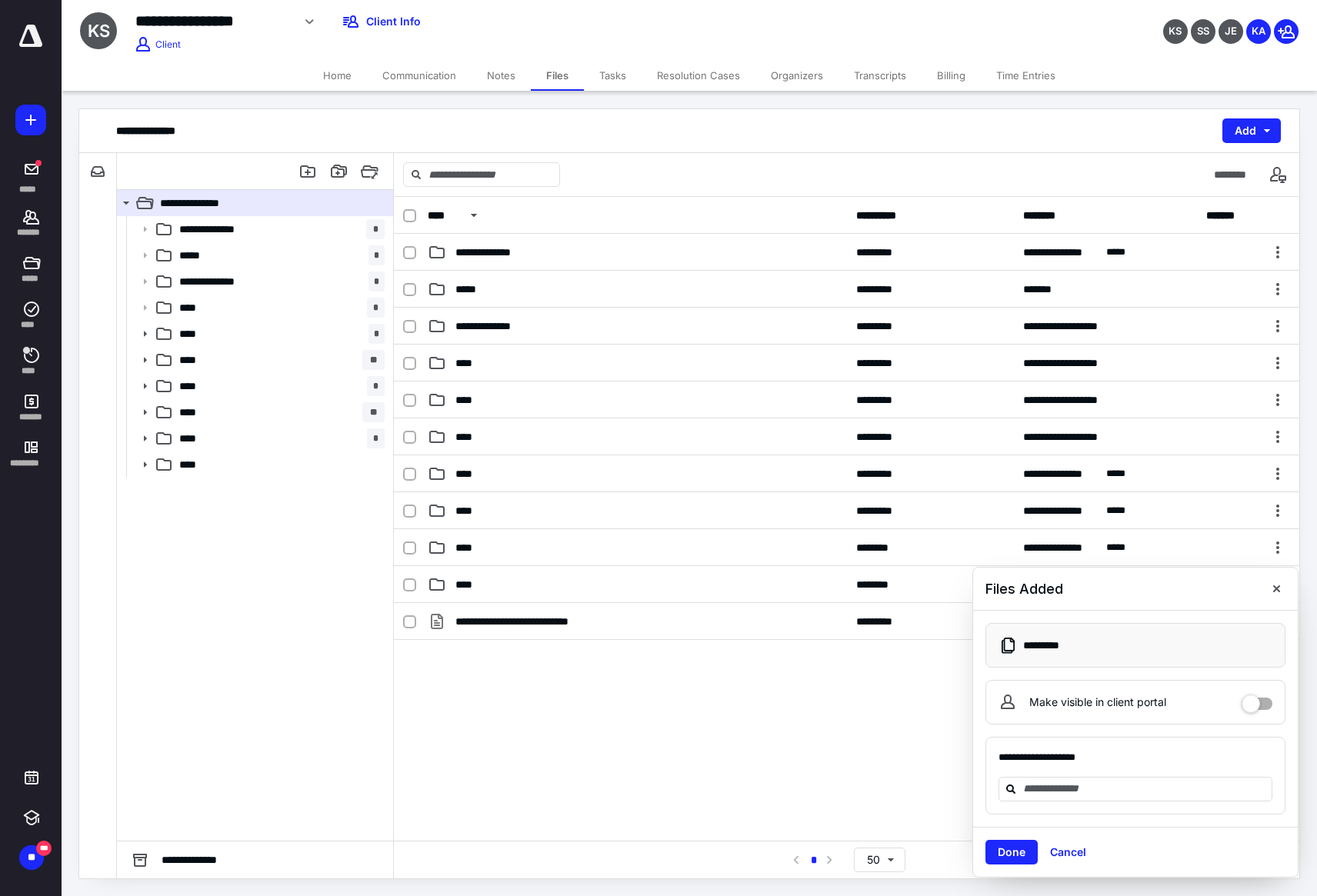 click on "Tasks" at bounding box center [612, 75] 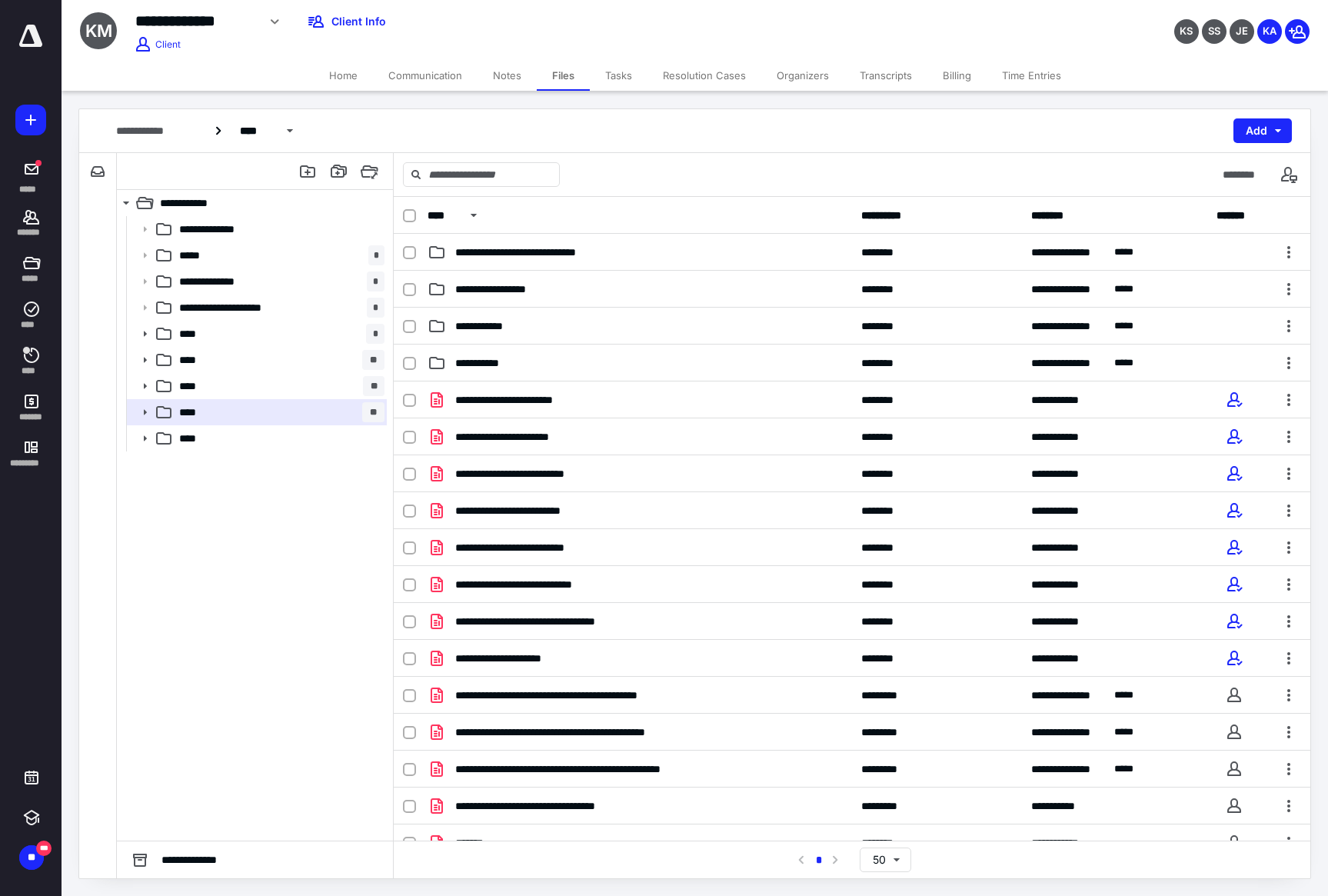 scroll, scrollTop: 0, scrollLeft: 0, axis: both 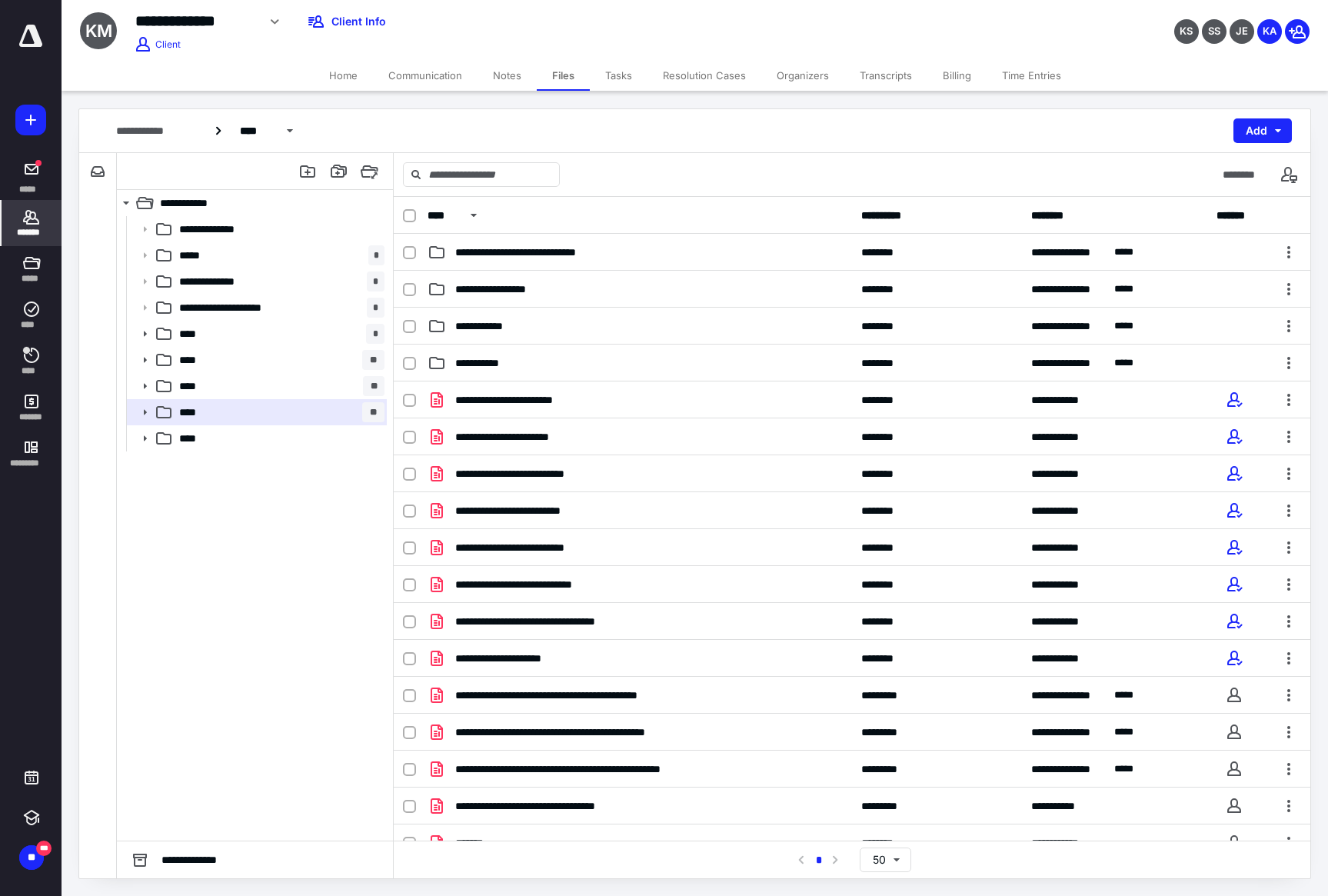 click 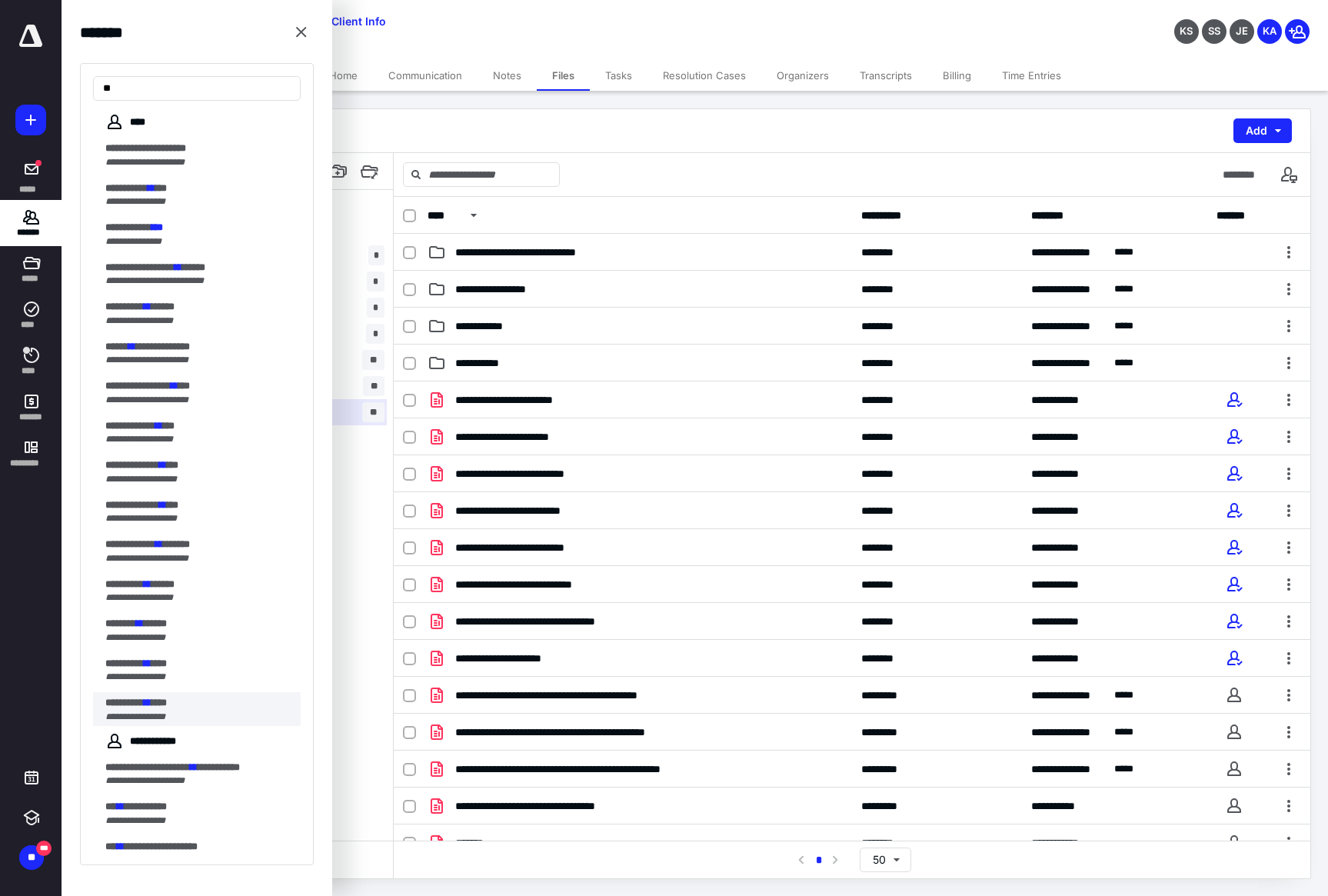 type on "**" 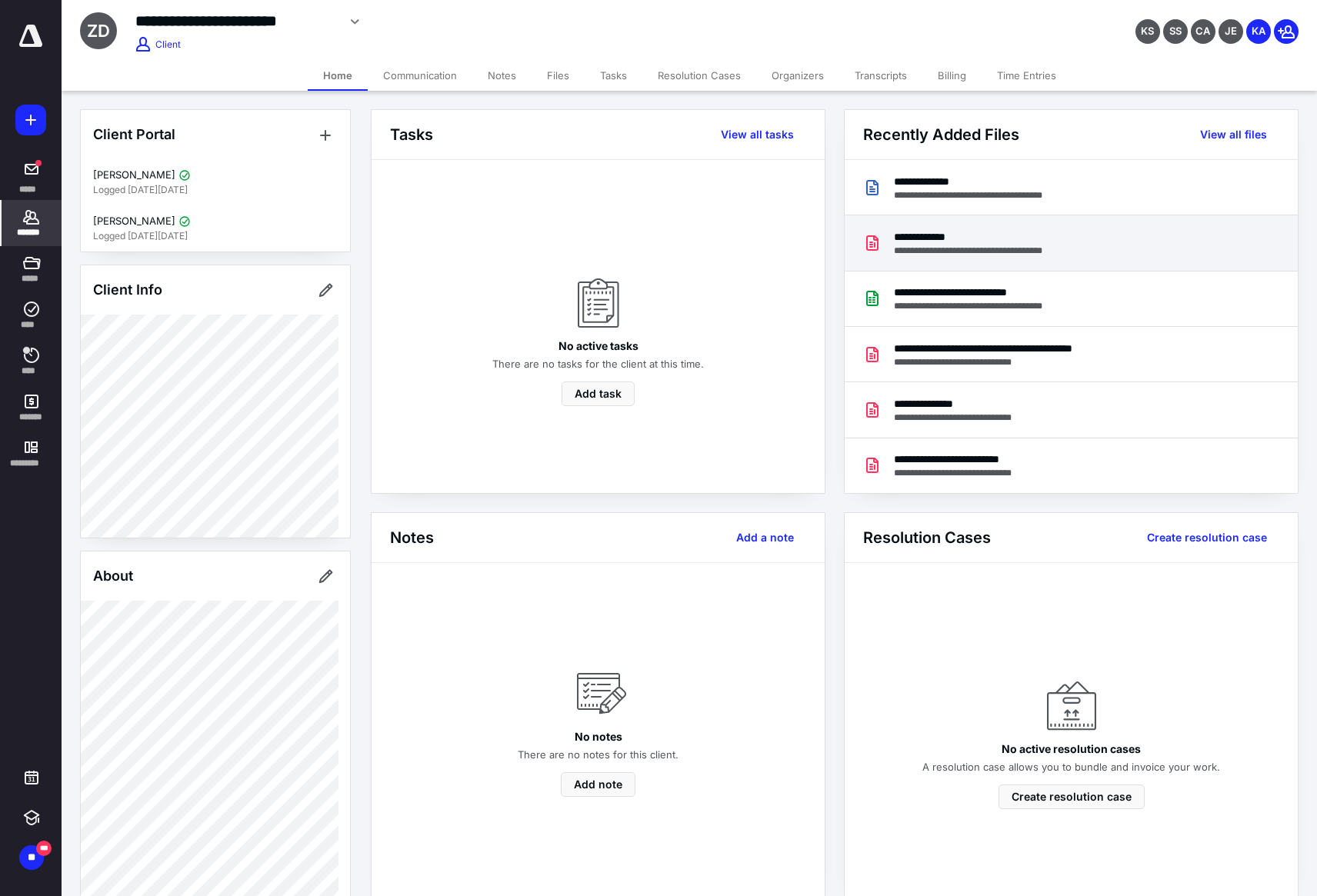 click on "**********" at bounding box center [982, 237] 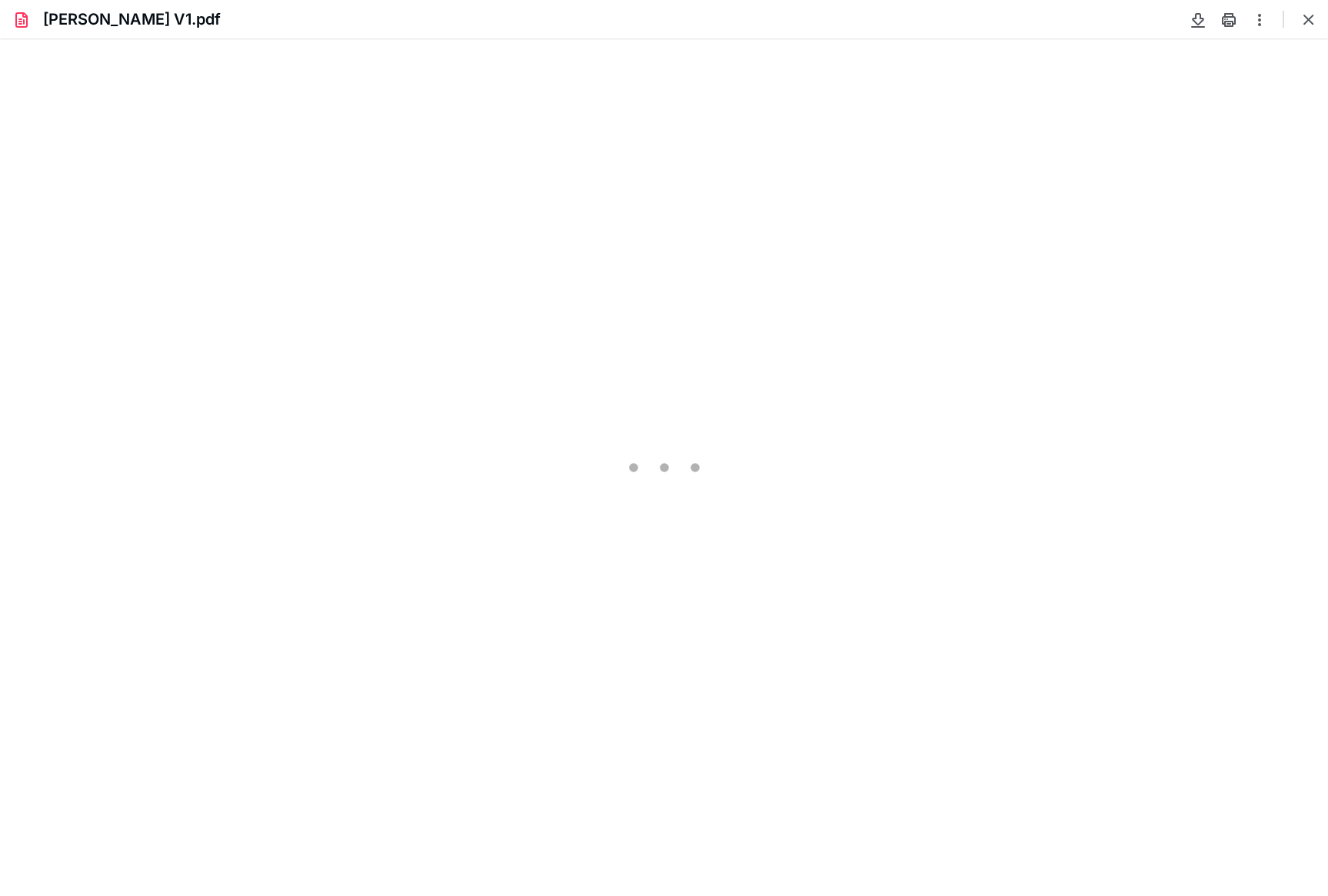scroll, scrollTop: 0, scrollLeft: 0, axis: both 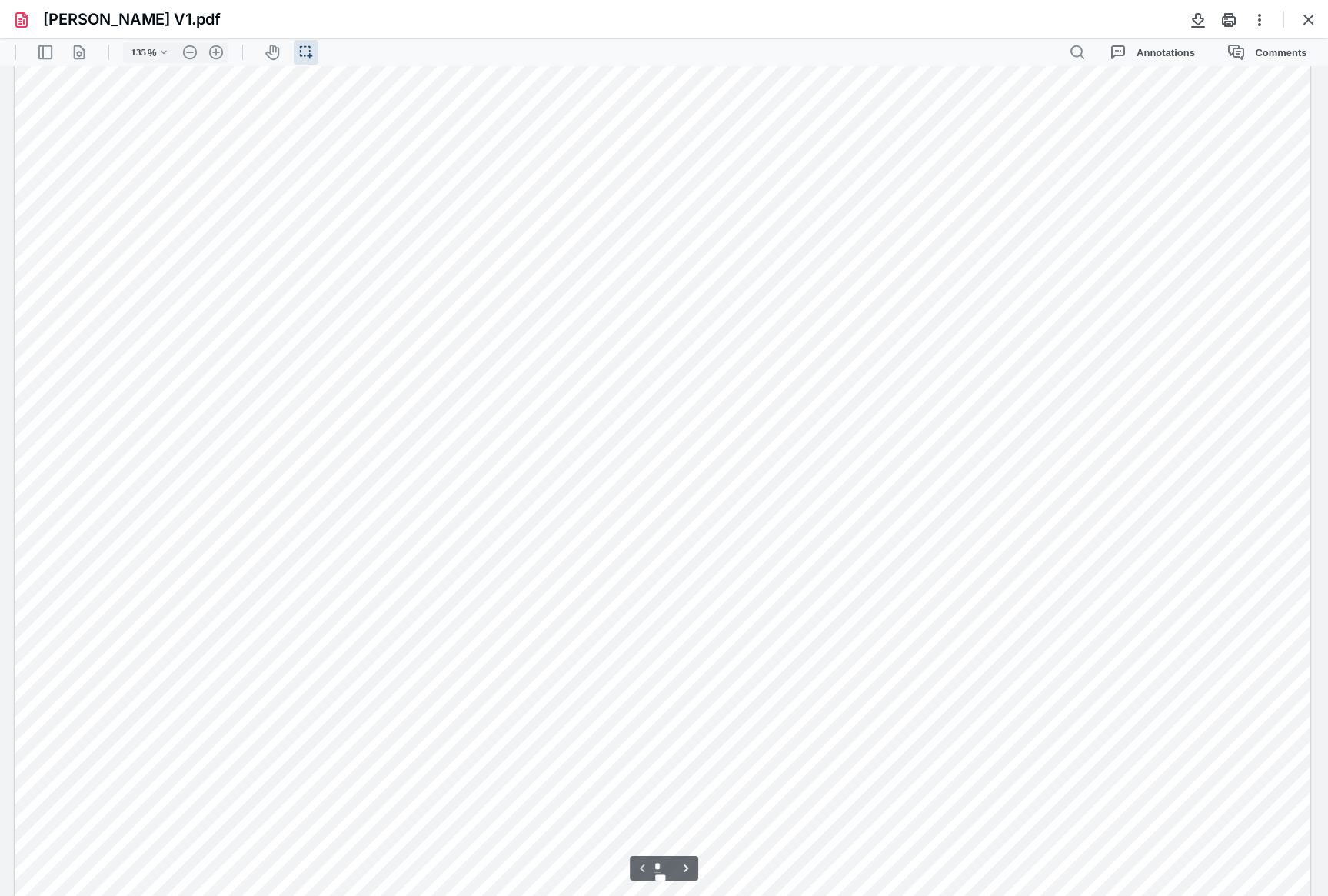 type on "276" 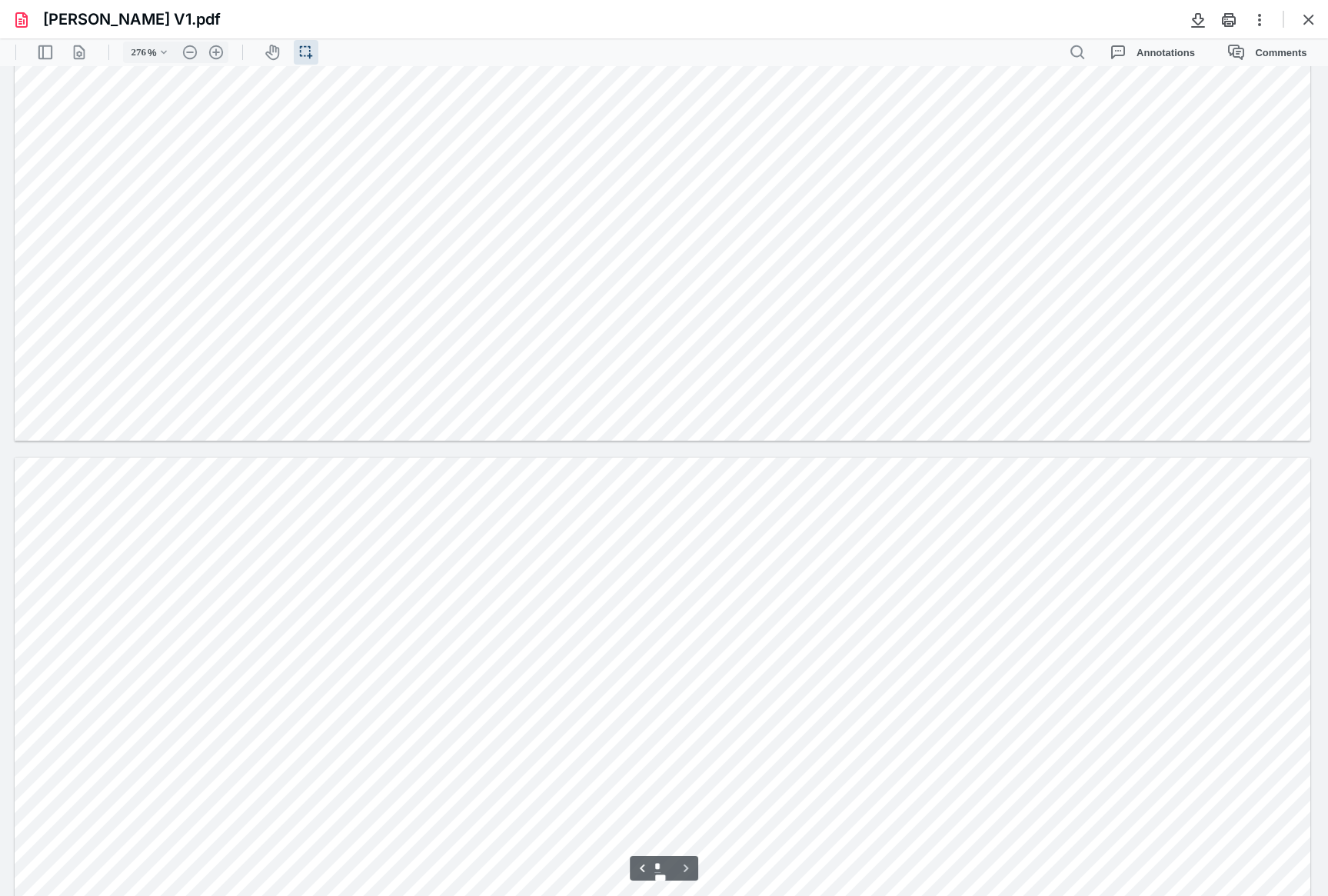 scroll, scrollTop: 1295, scrollLeft: 0, axis: vertical 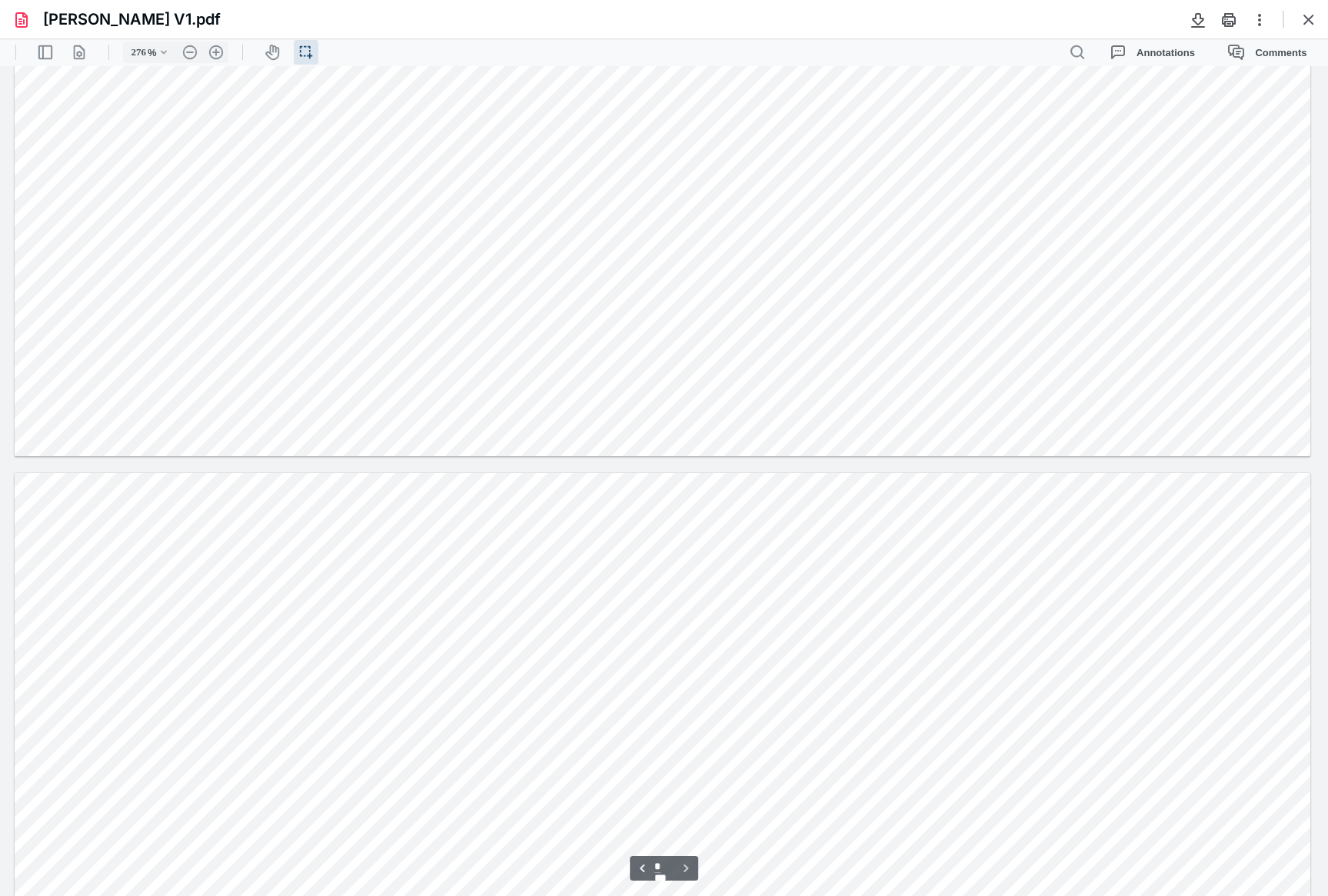type on "*" 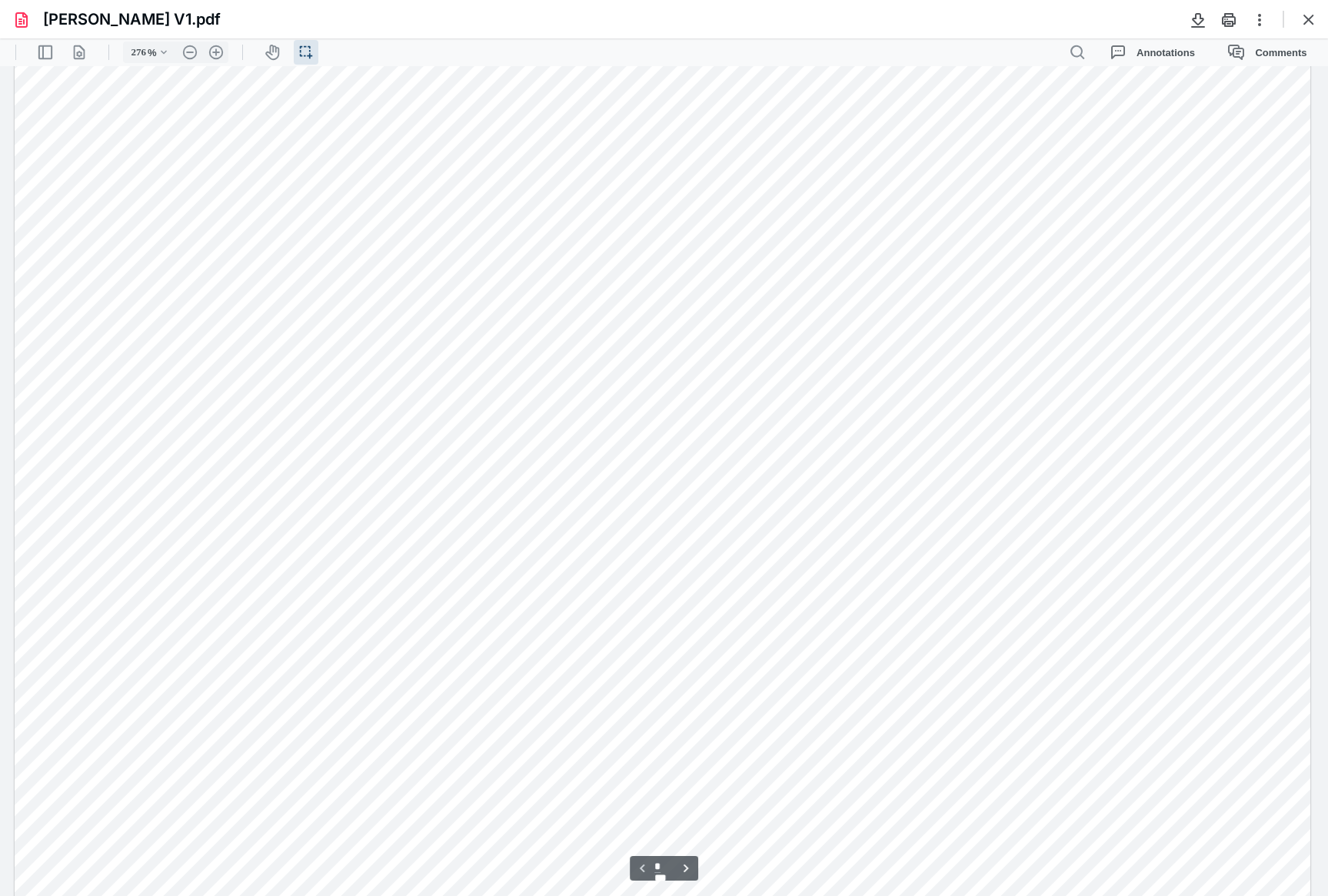 scroll, scrollTop: 680, scrollLeft: 0, axis: vertical 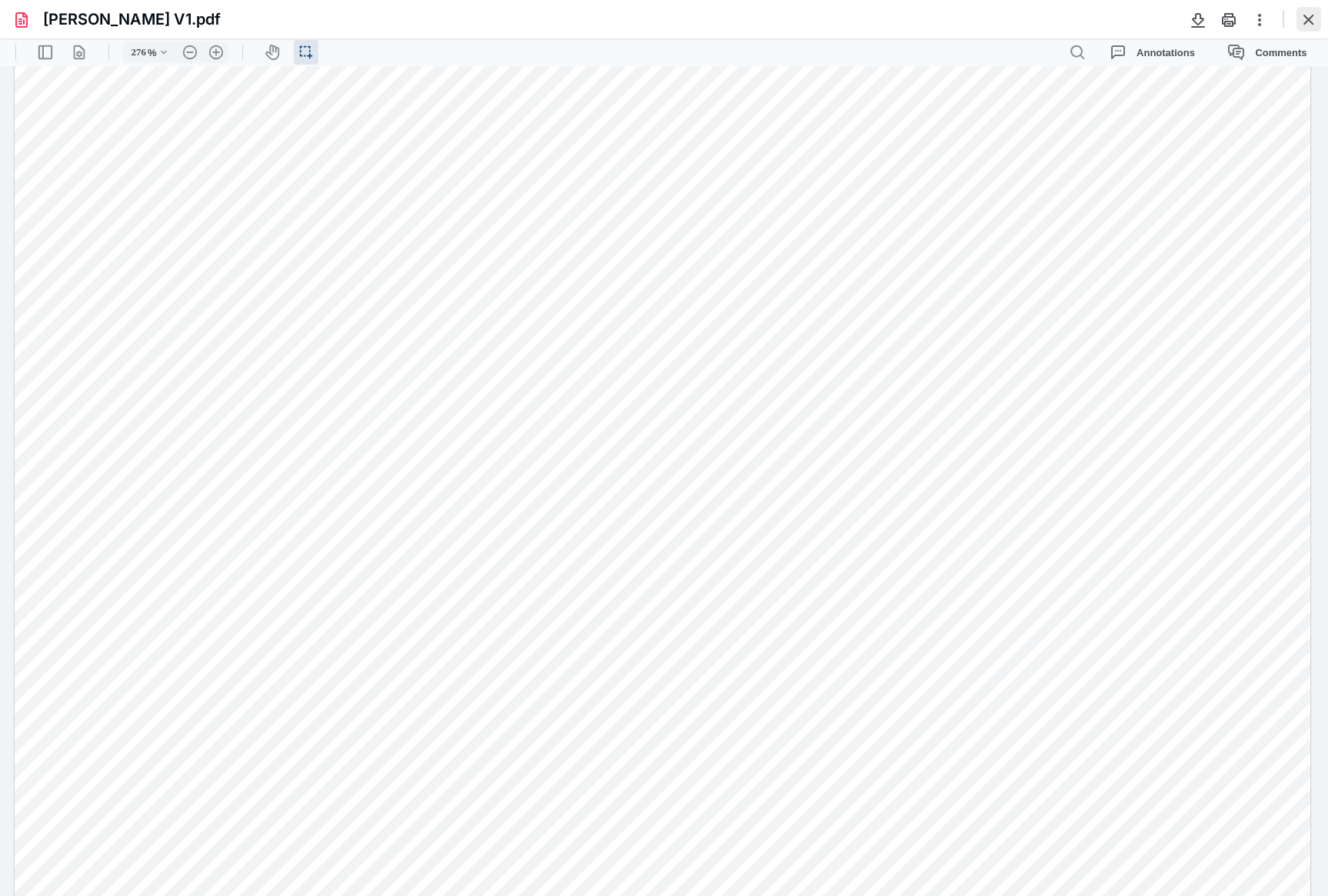 click at bounding box center (1309, 19) 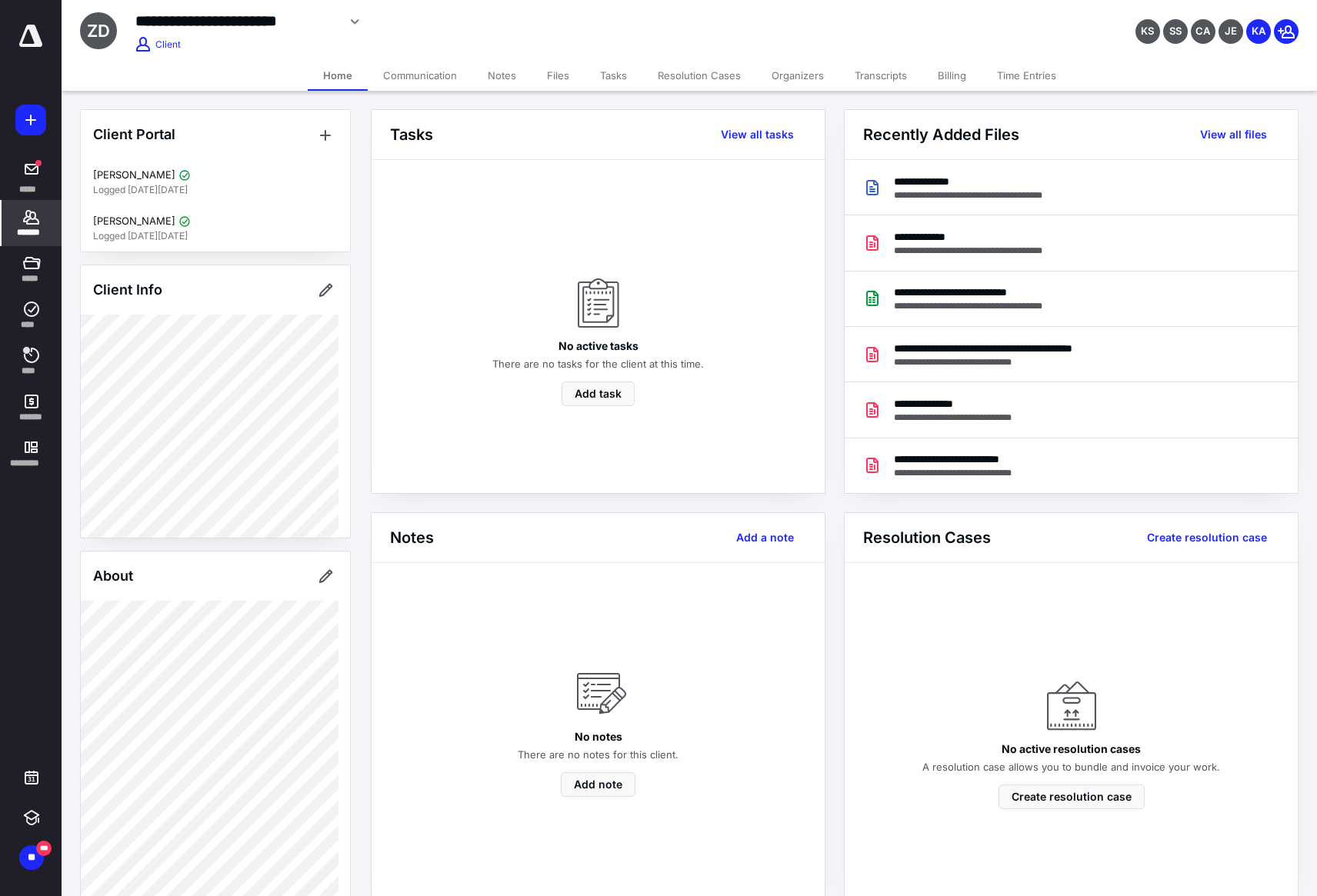 click on "*******" at bounding box center [32, 223] 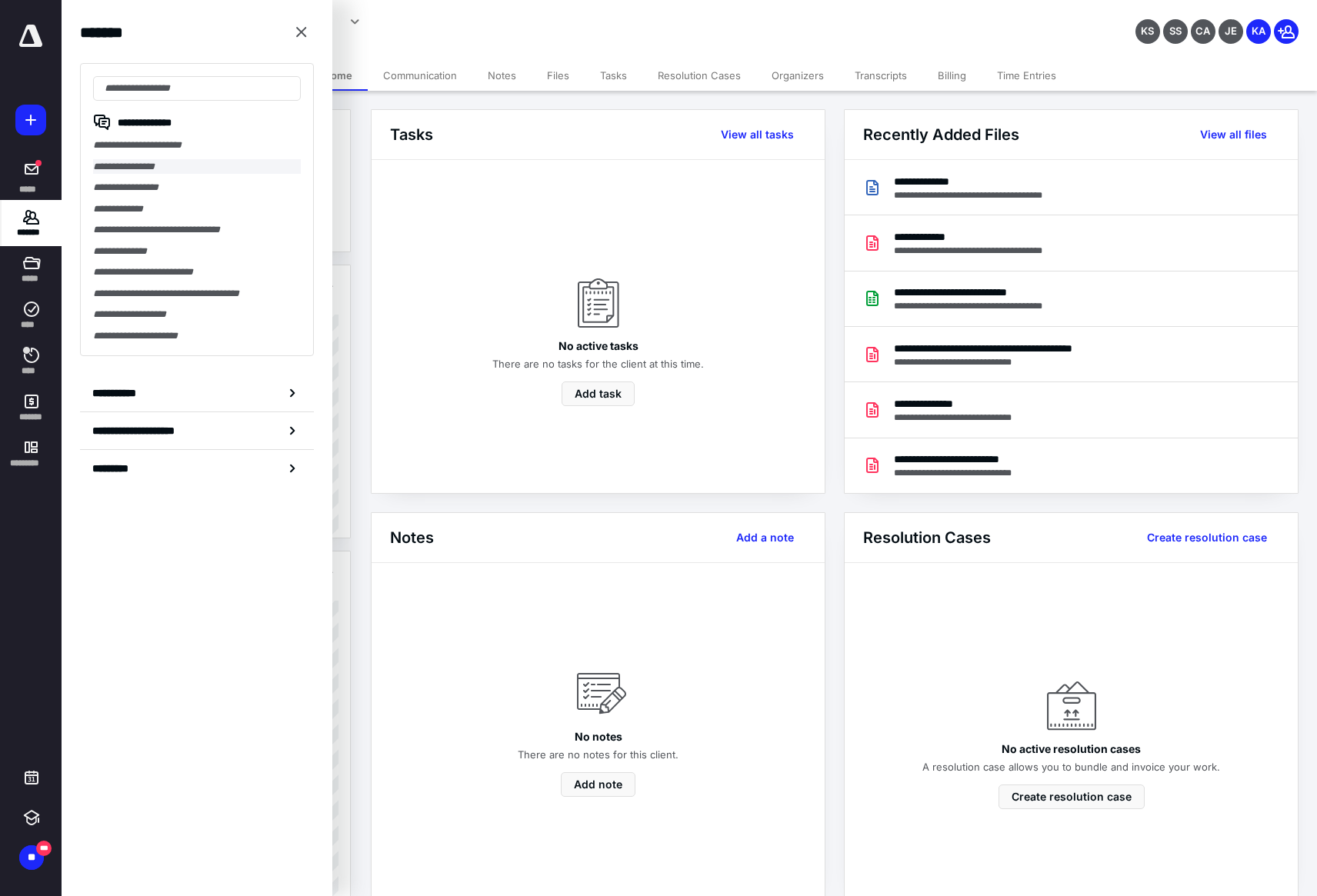 click on "**********" at bounding box center [197, 167] 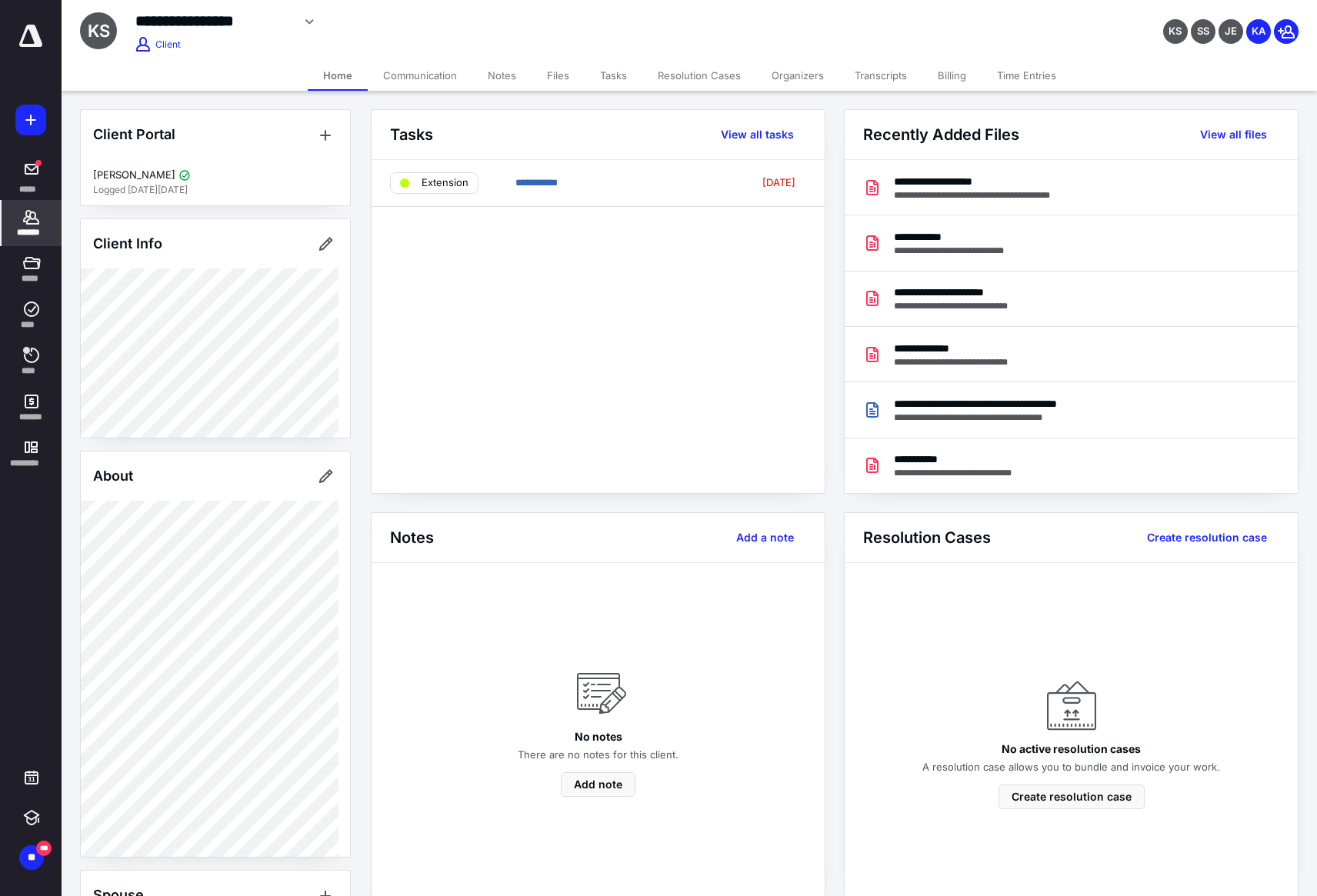 click on "Files" at bounding box center (558, 75) 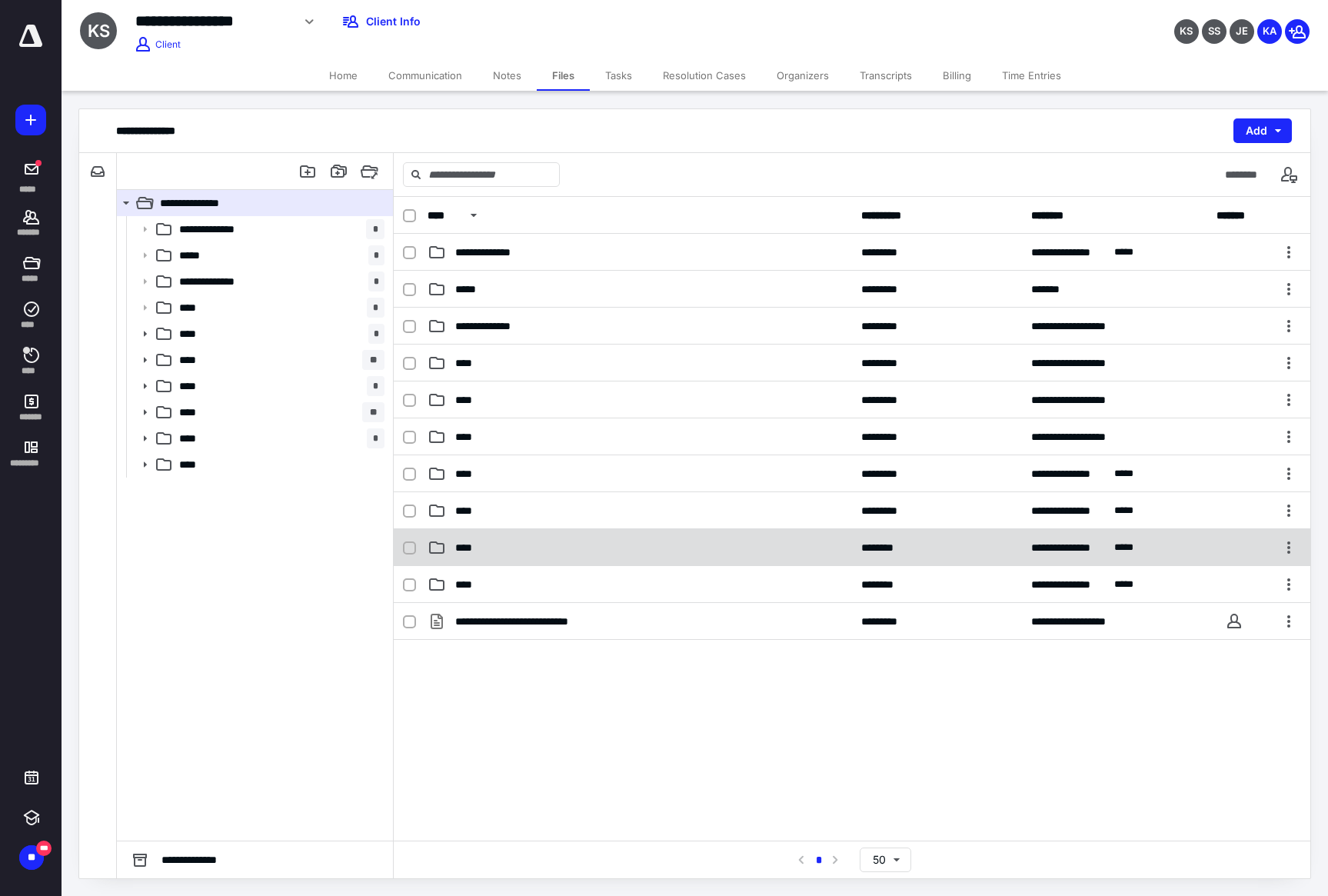 click on "**********" at bounding box center (852, 548) 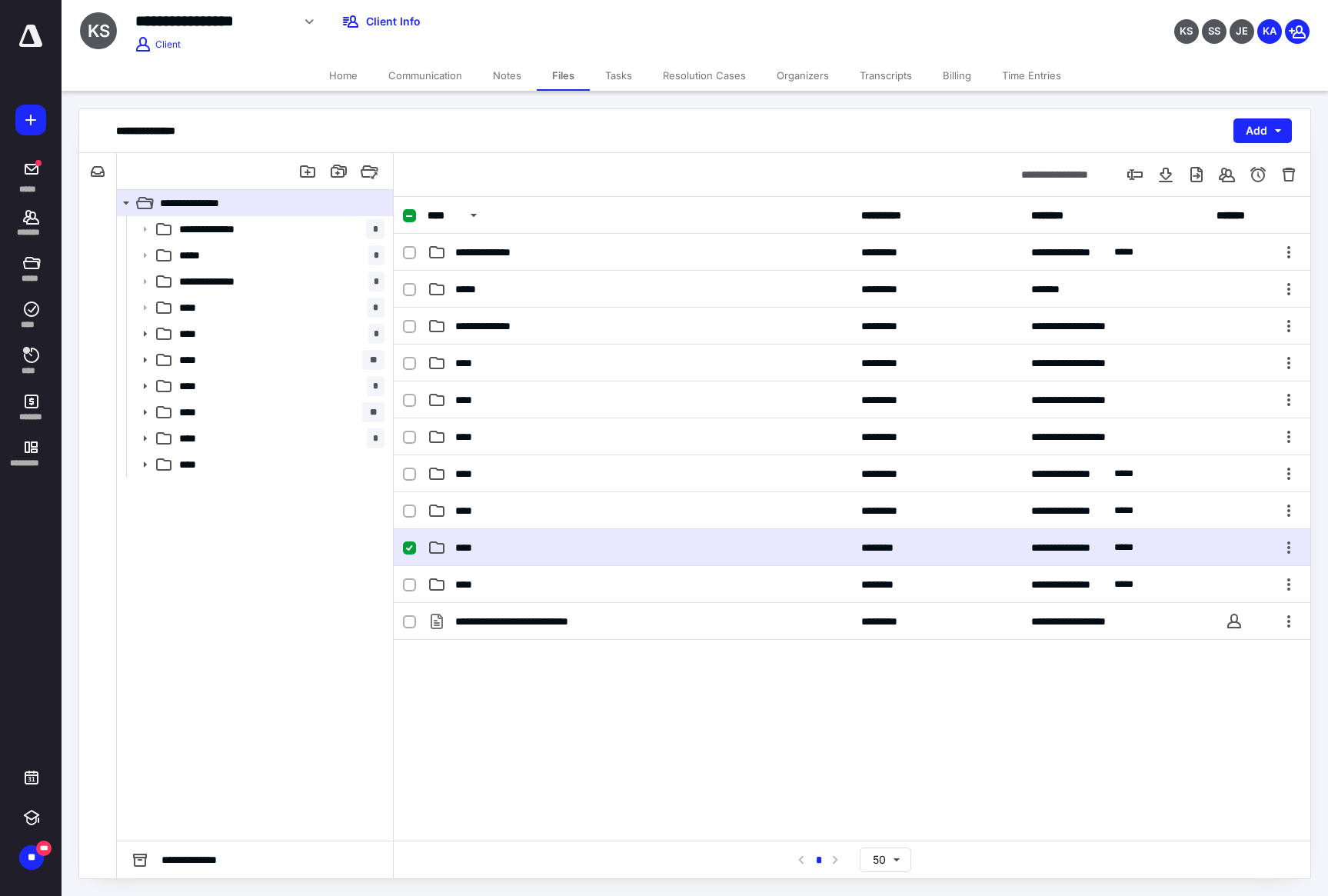click on "**********" at bounding box center [852, 548] 